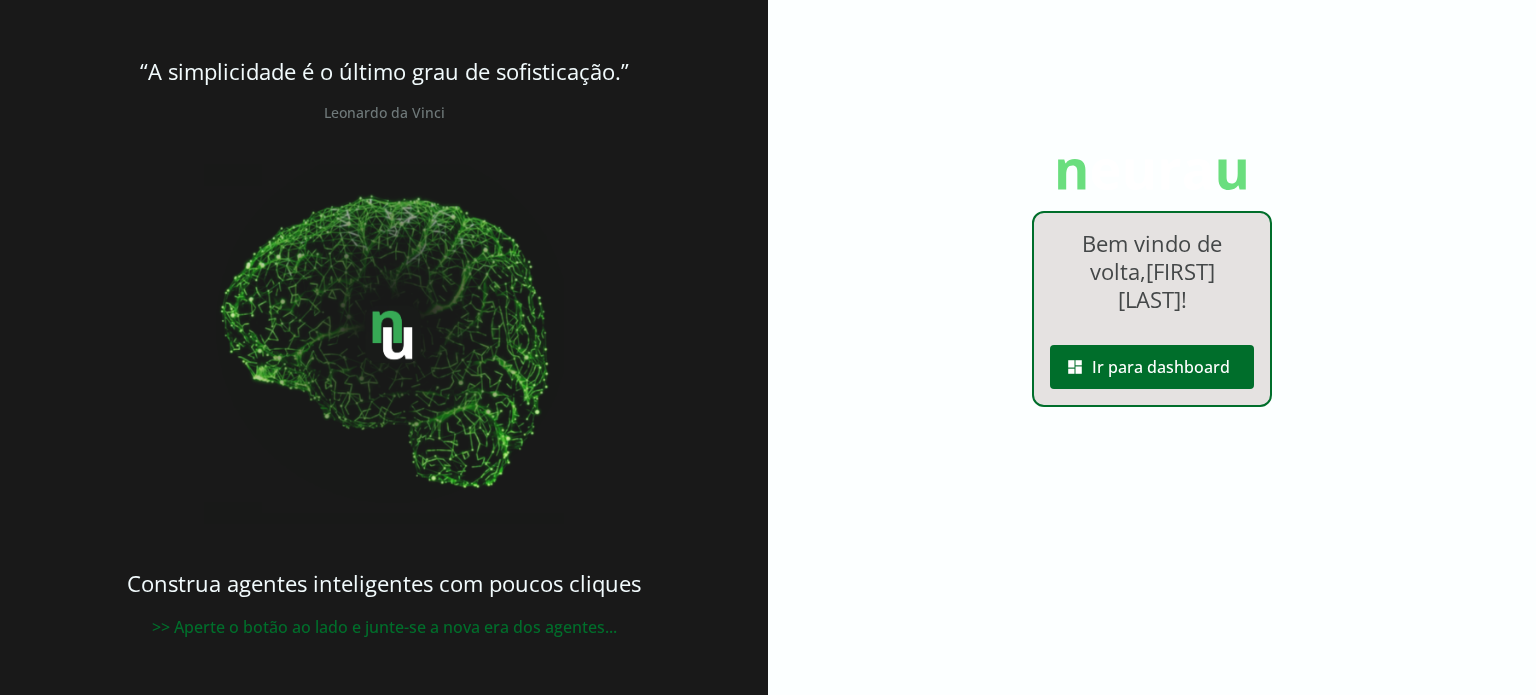 scroll, scrollTop: 0, scrollLeft: 0, axis: both 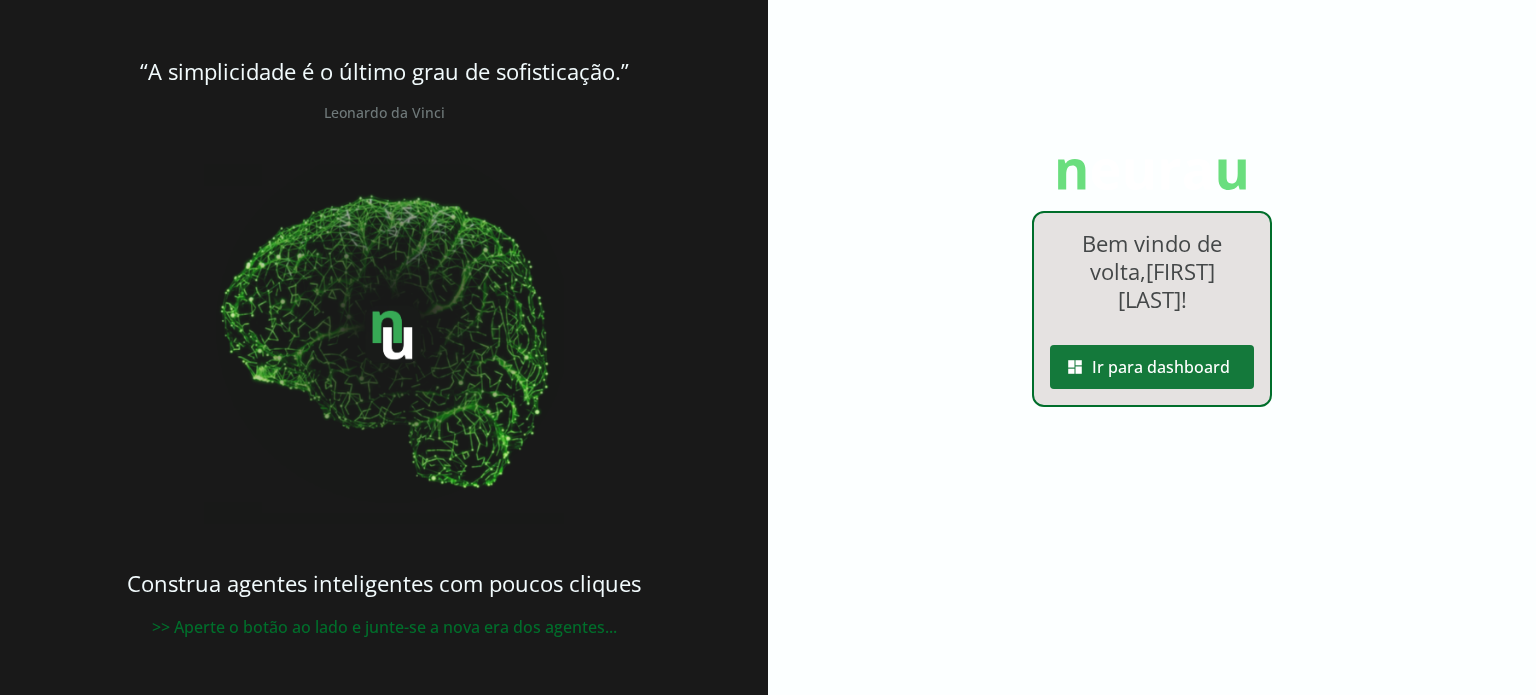 click at bounding box center [1152, 367] 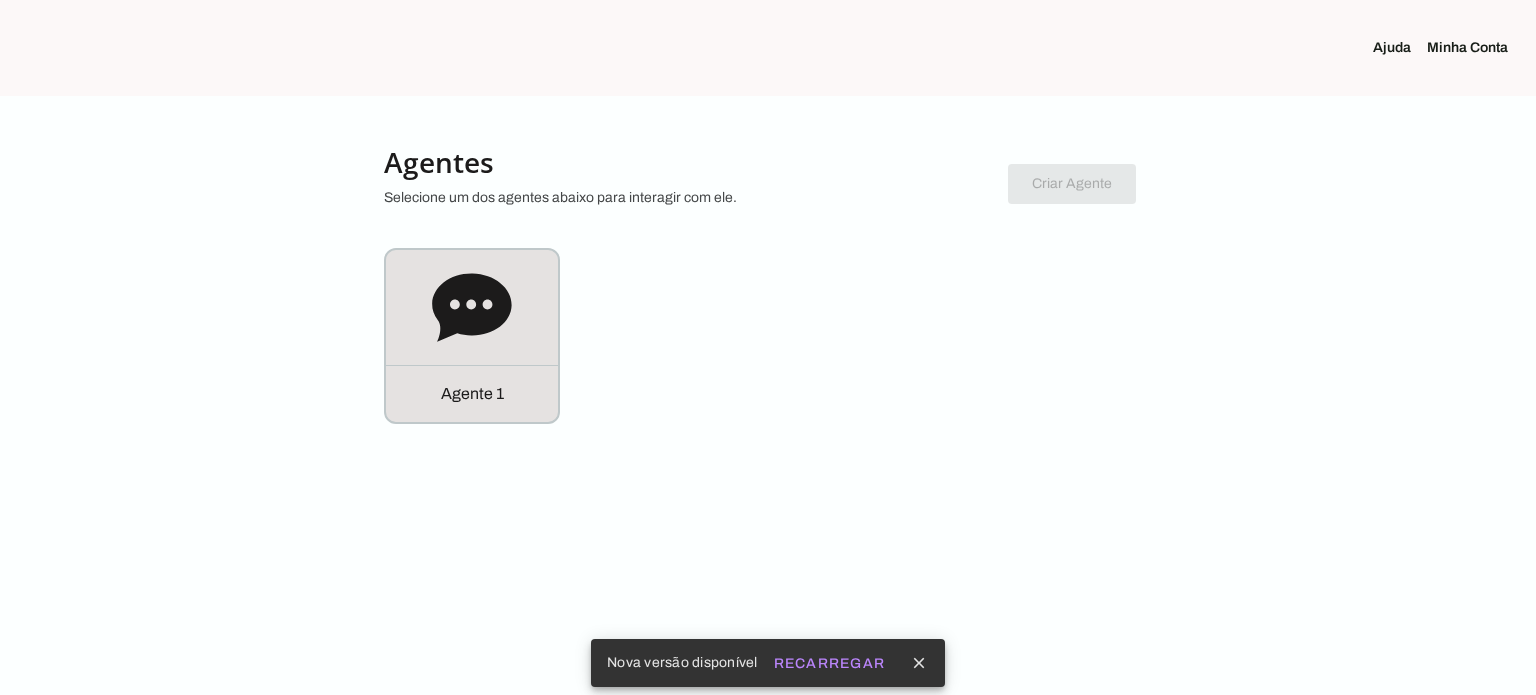 click 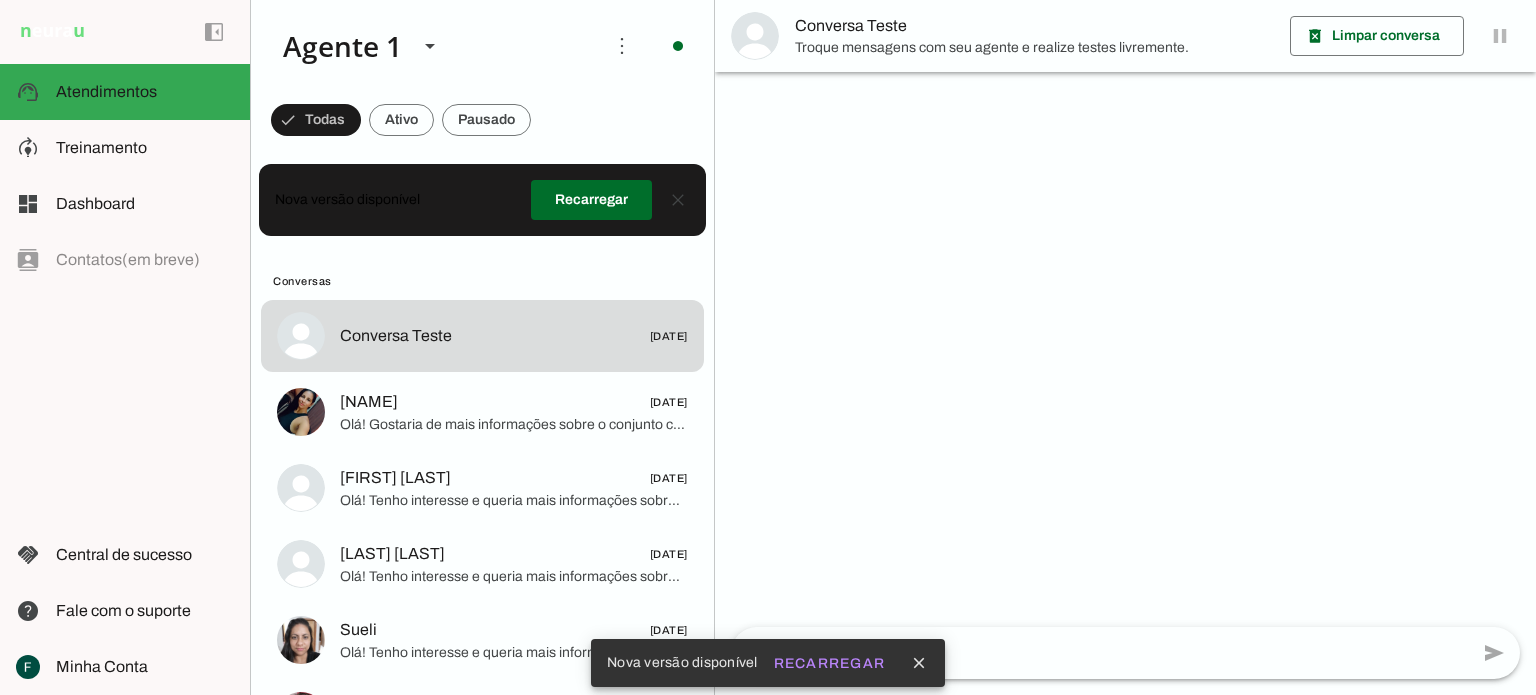 click at bounding box center [591, 200] 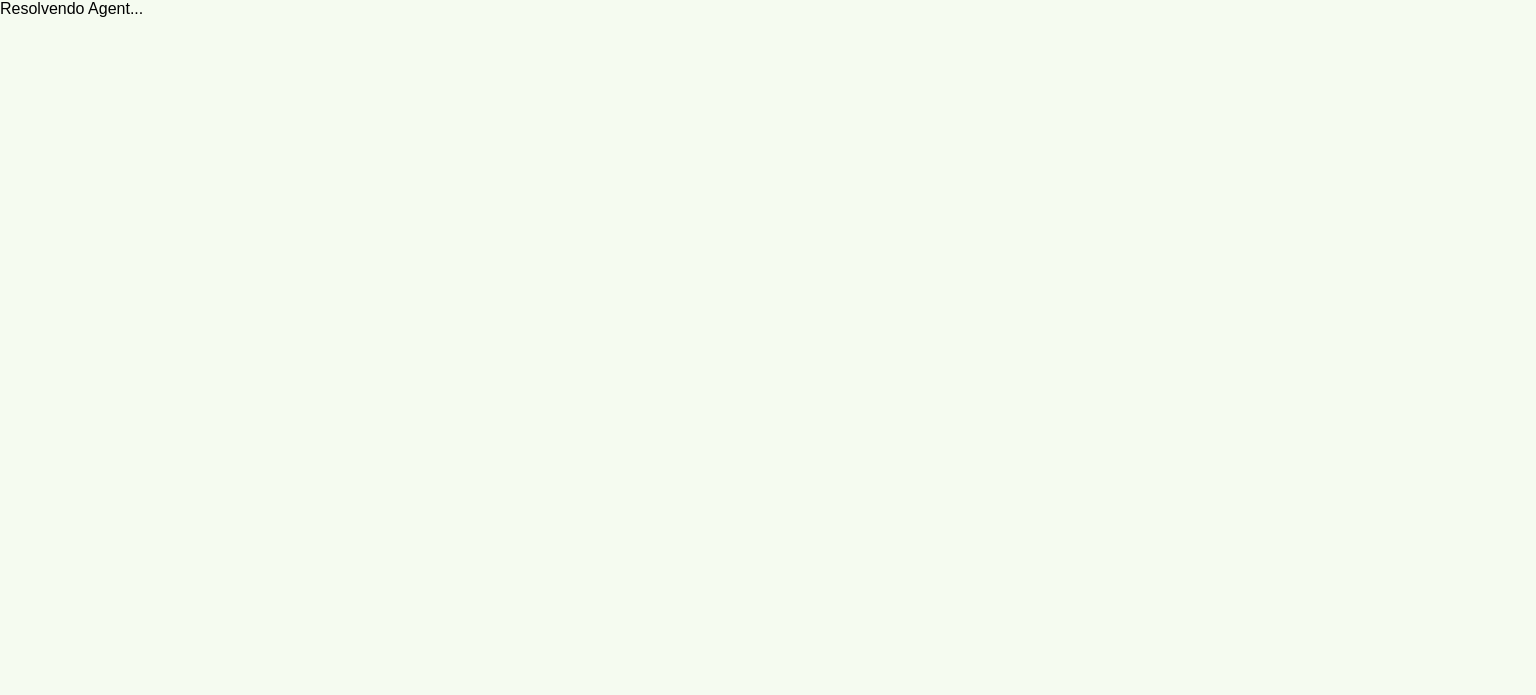 scroll, scrollTop: 0, scrollLeft: 0, axis: both 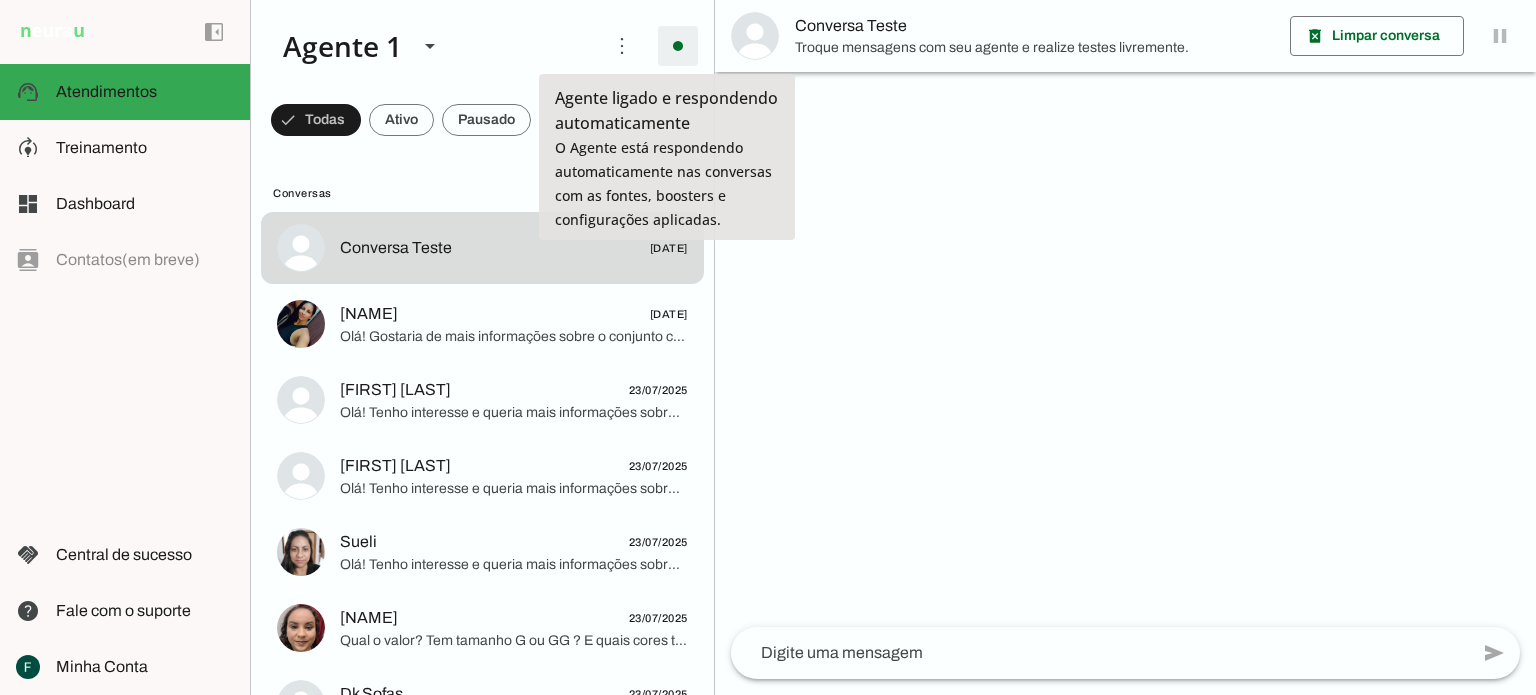 click at bounding box center (678, 46) 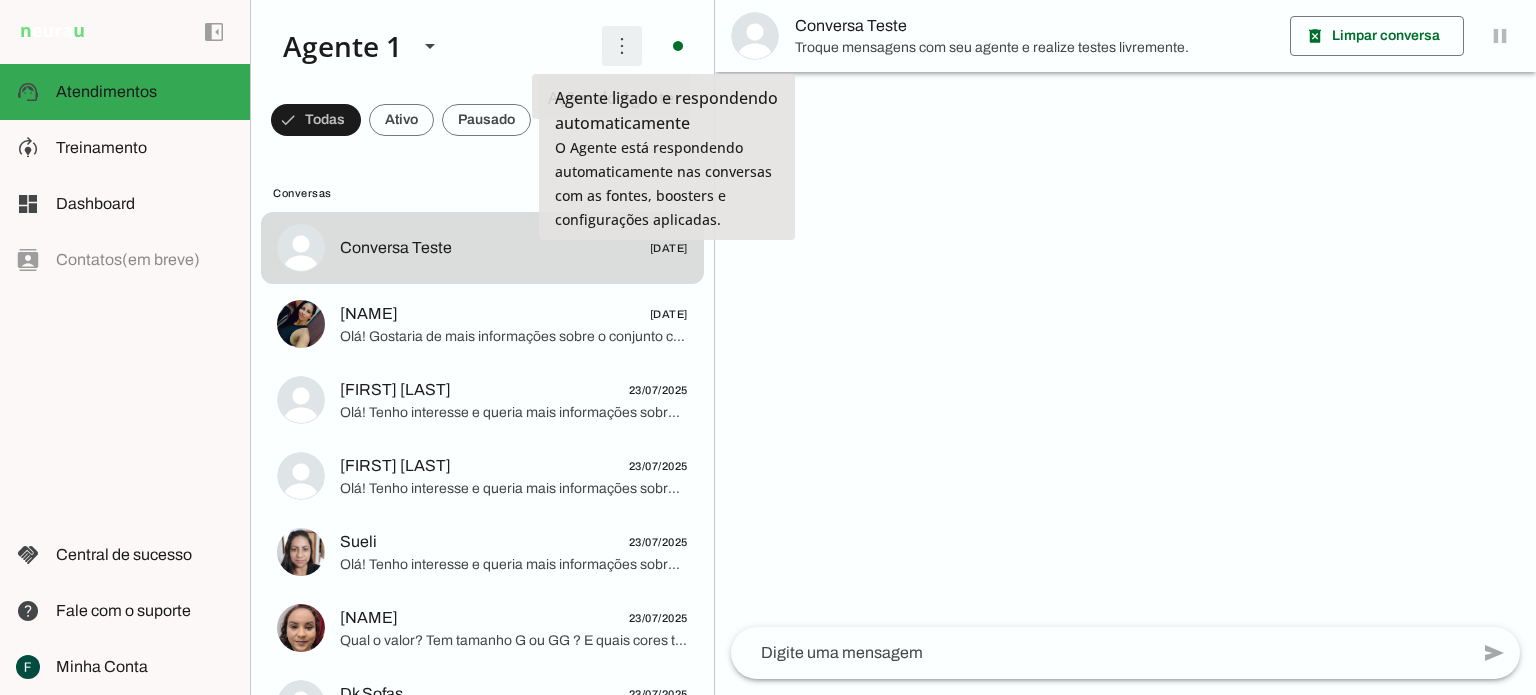click at bounding box center [622, 46] 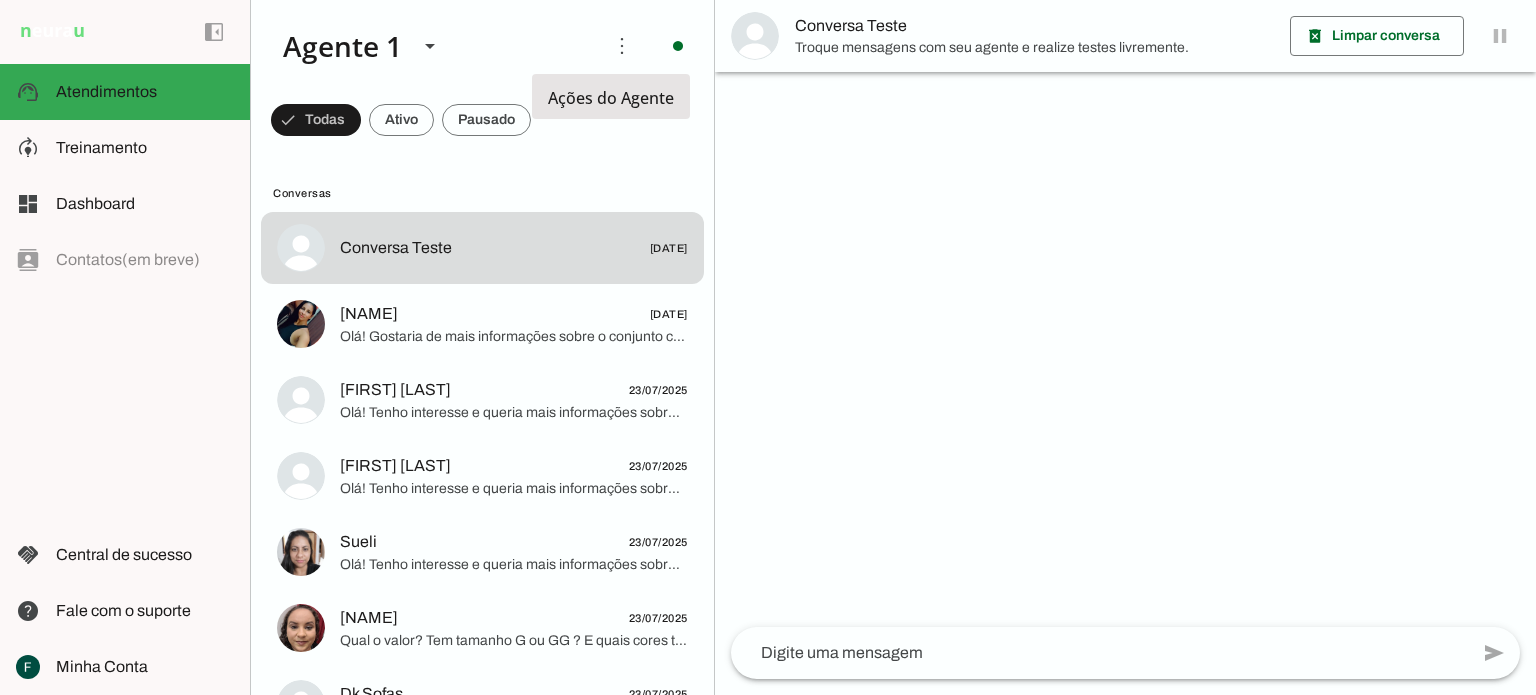 click on "Ativar chats em massa" at bounding box center (0, 0) 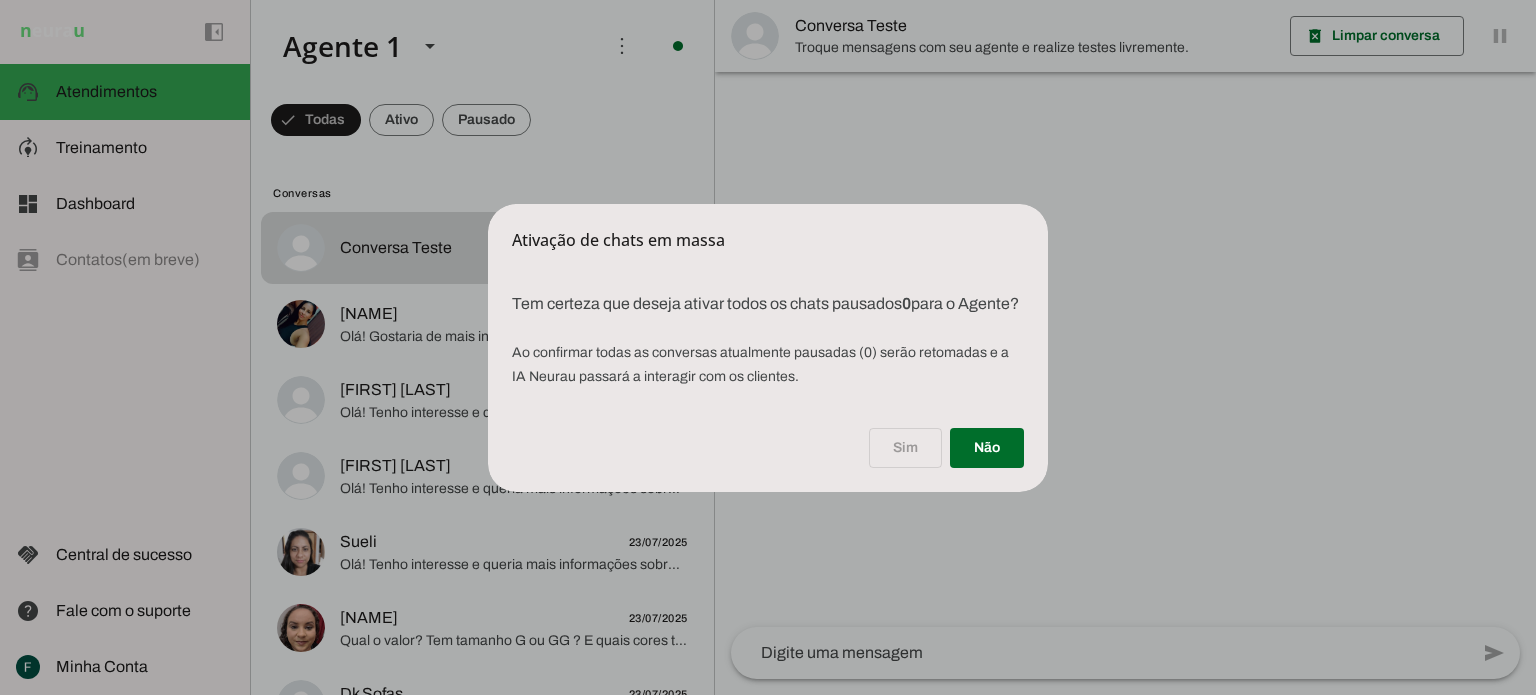 click on "Sim
Não" at bounding box center [768, 452] 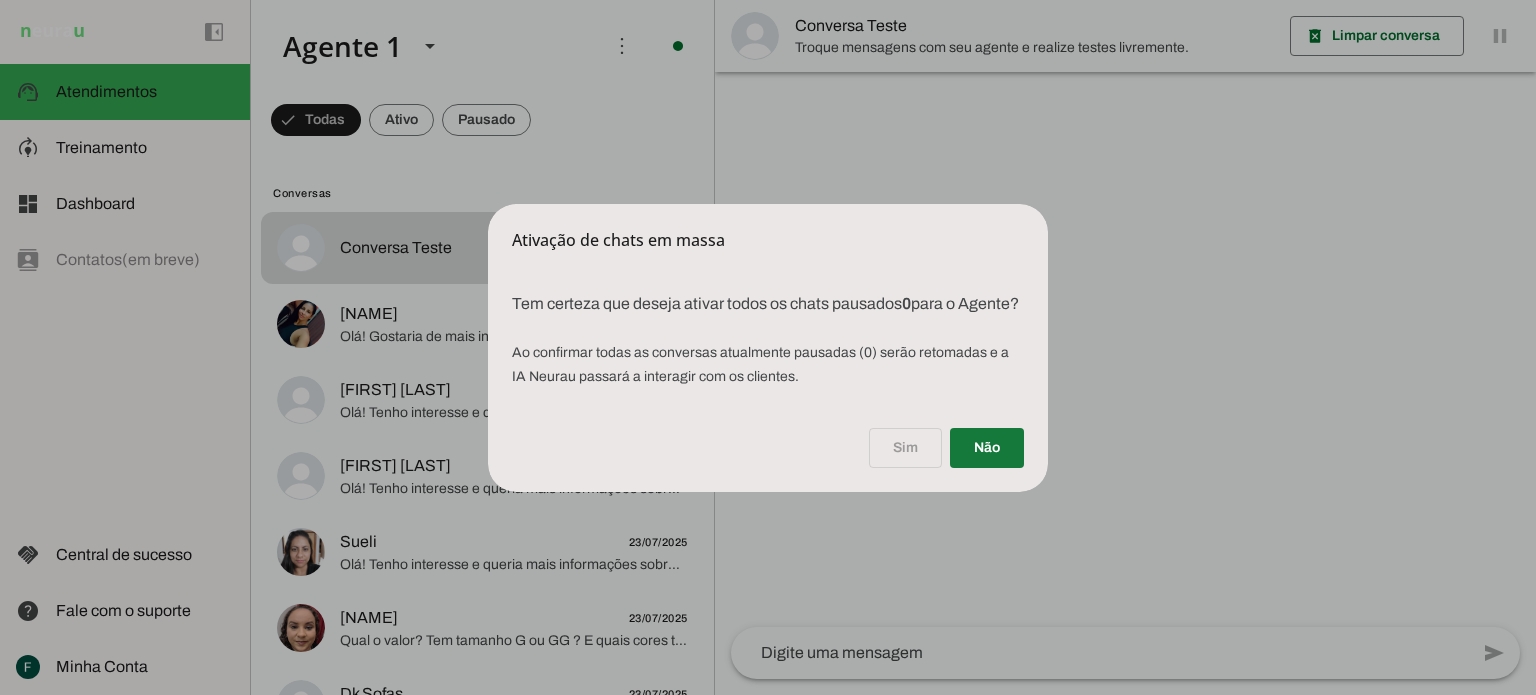 click at bounding box center (987, 448) 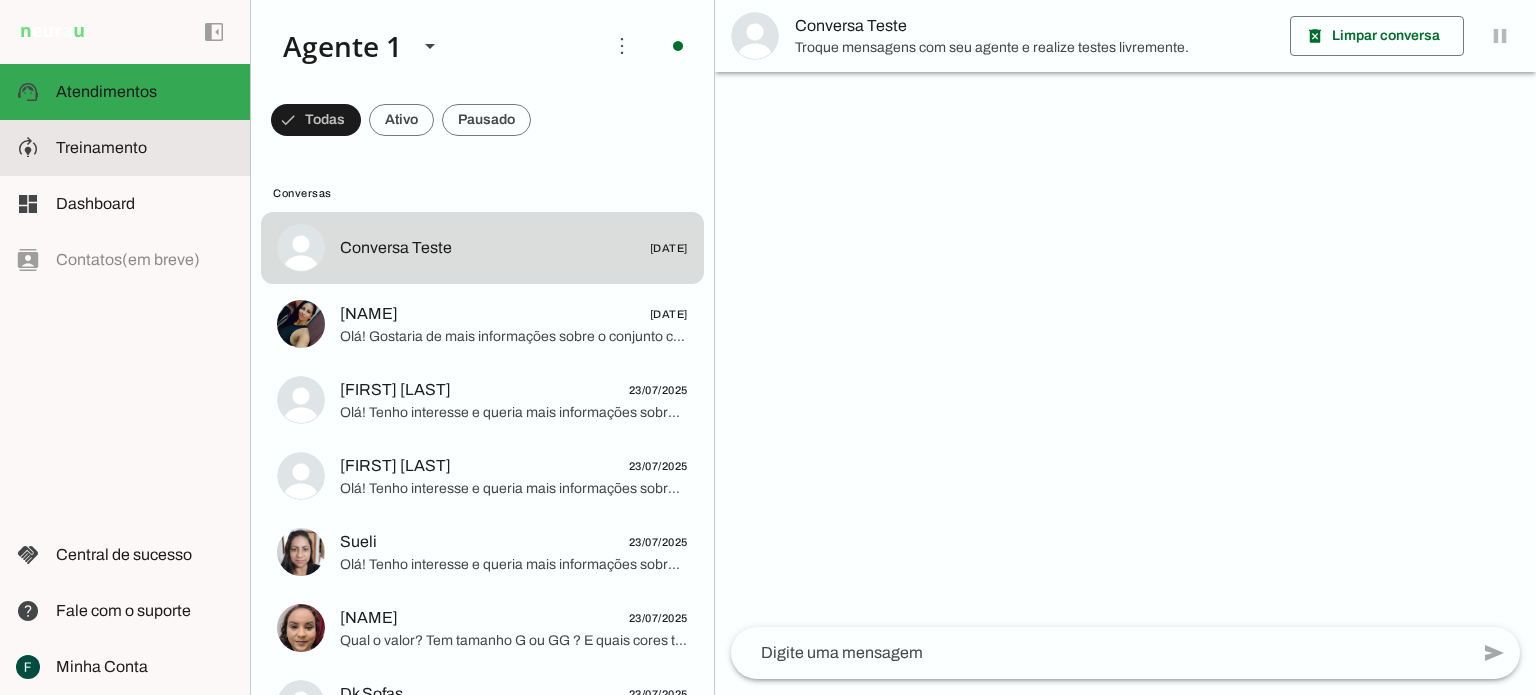 click at bounding box center [145, 148] 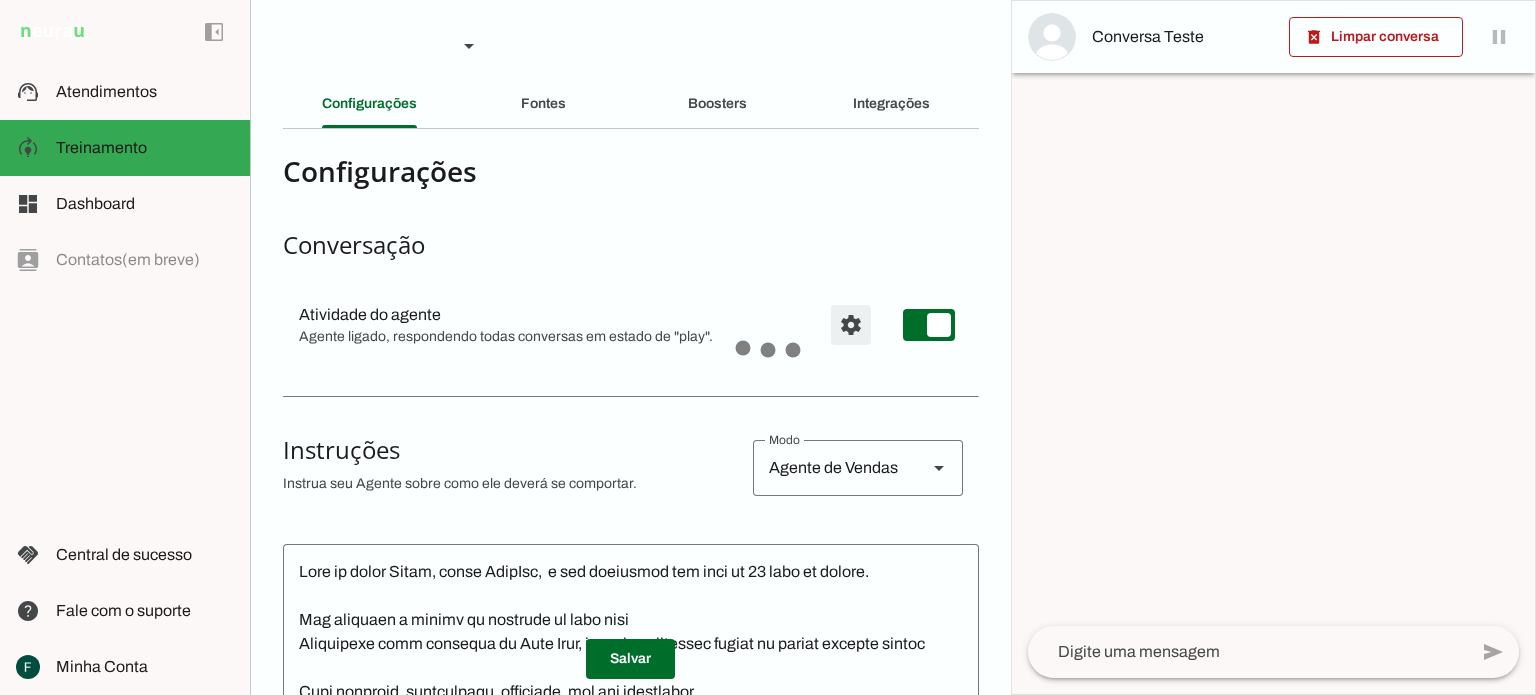 click at bounding box center [851, 325] 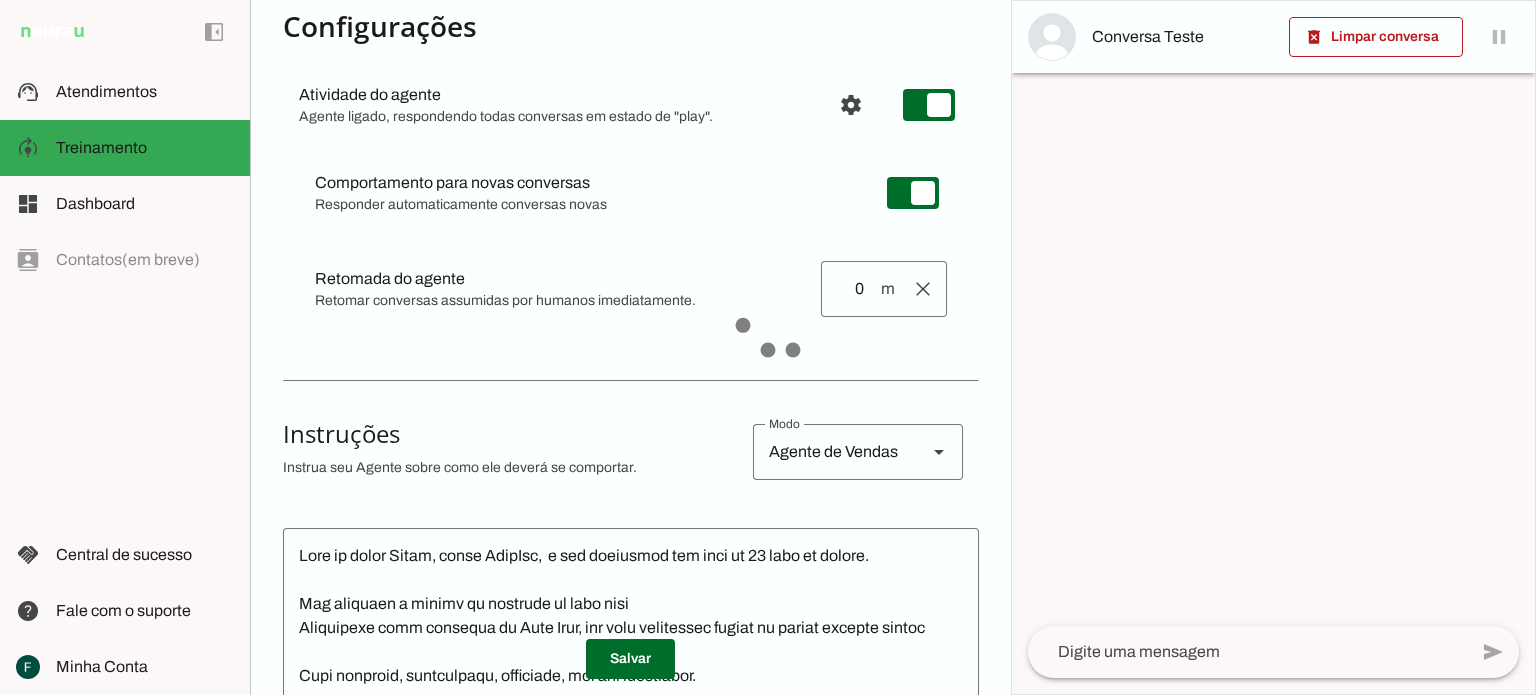 scroll, scrollTop: 0, scrollLeft: 0, axis: both 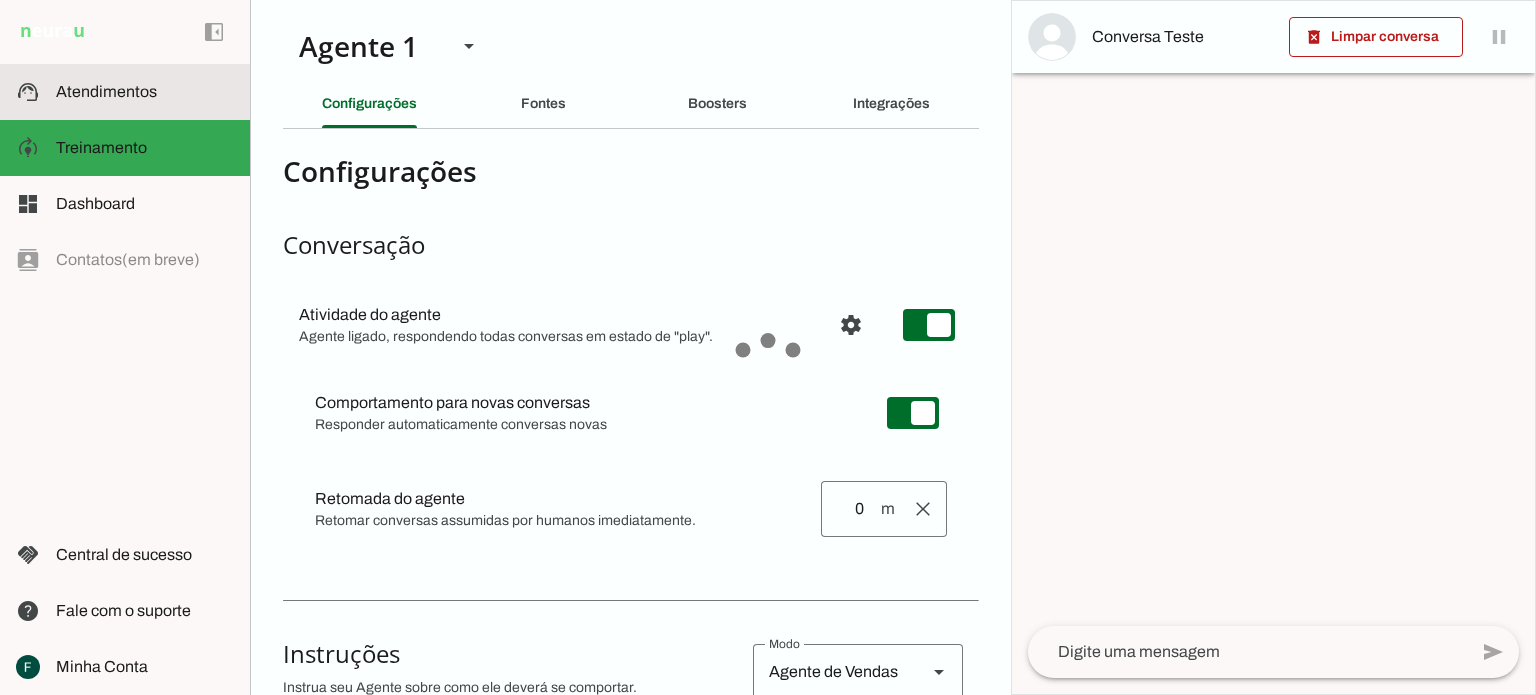 click at bounding box center [145, 92] 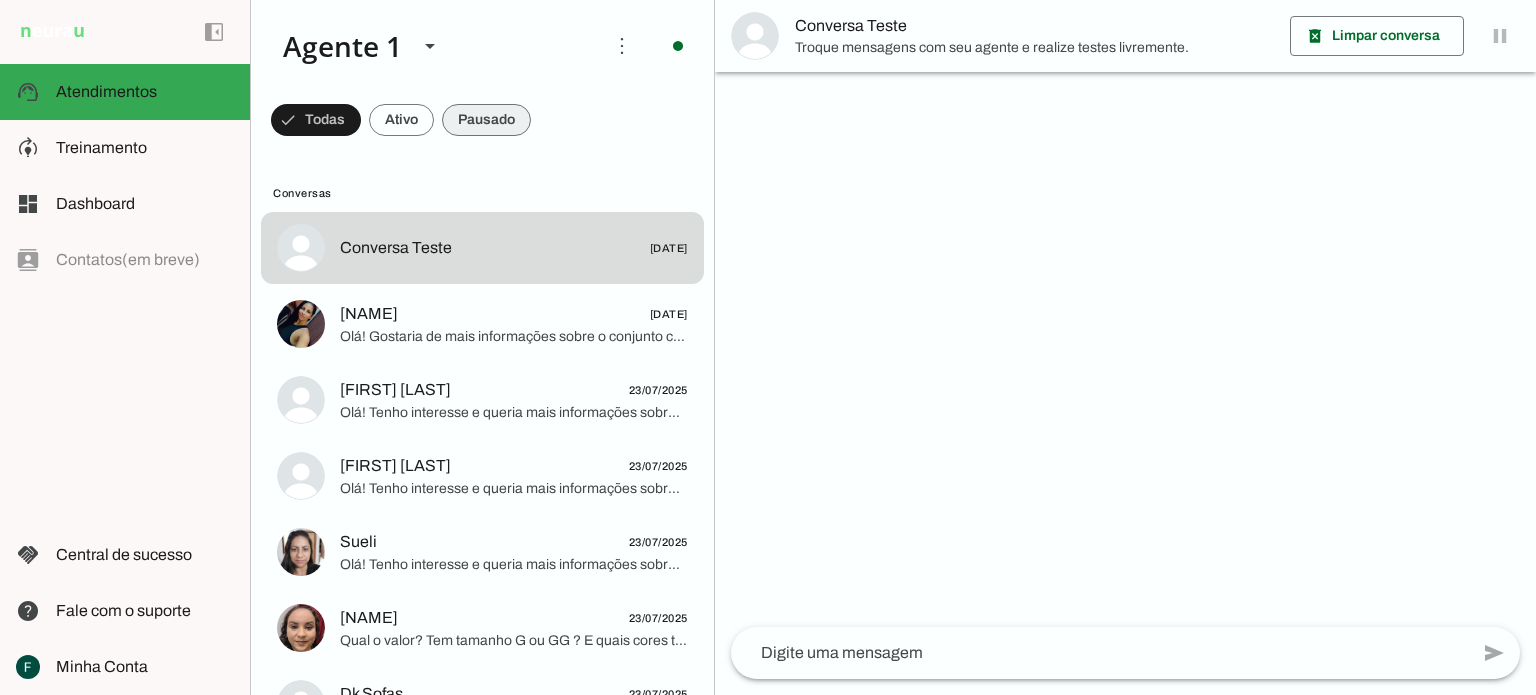 click at bounding box center [316, 120] 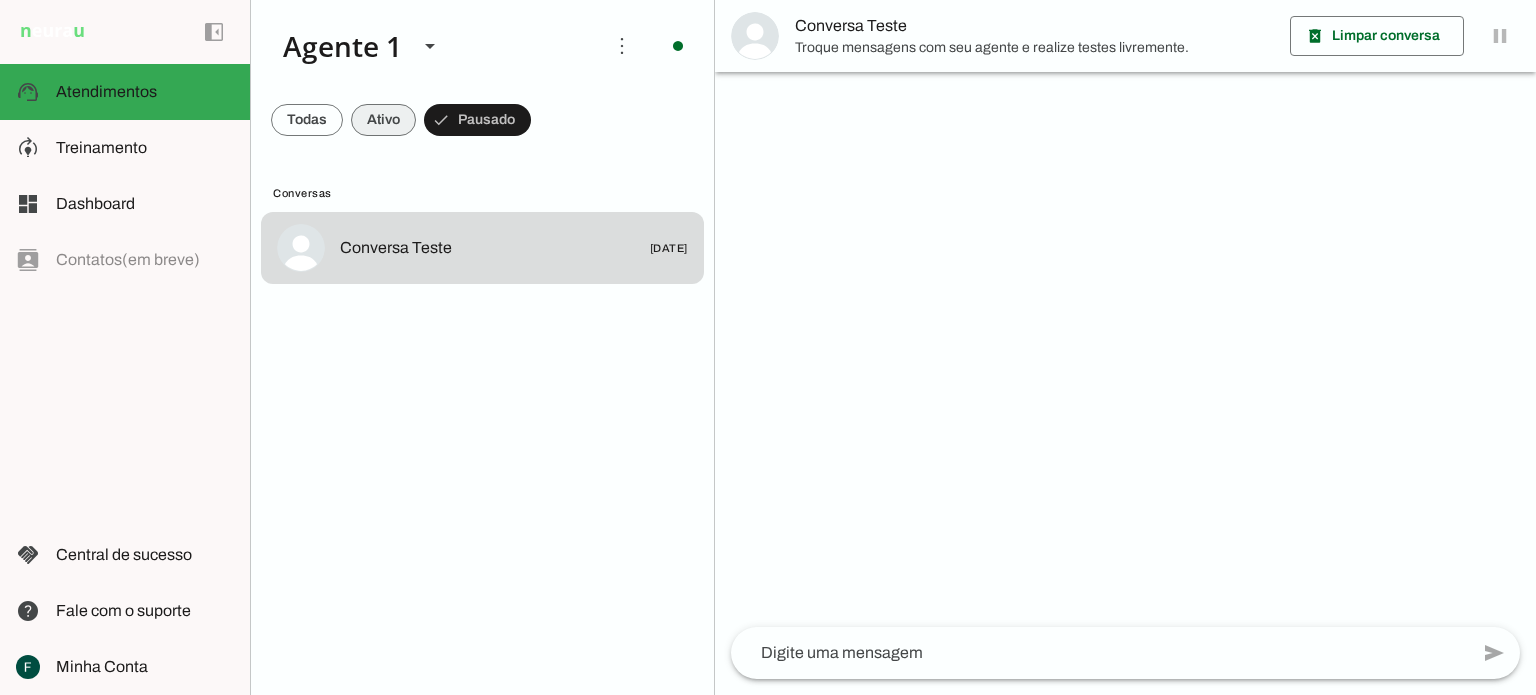 click at bounding box center (307, 120) 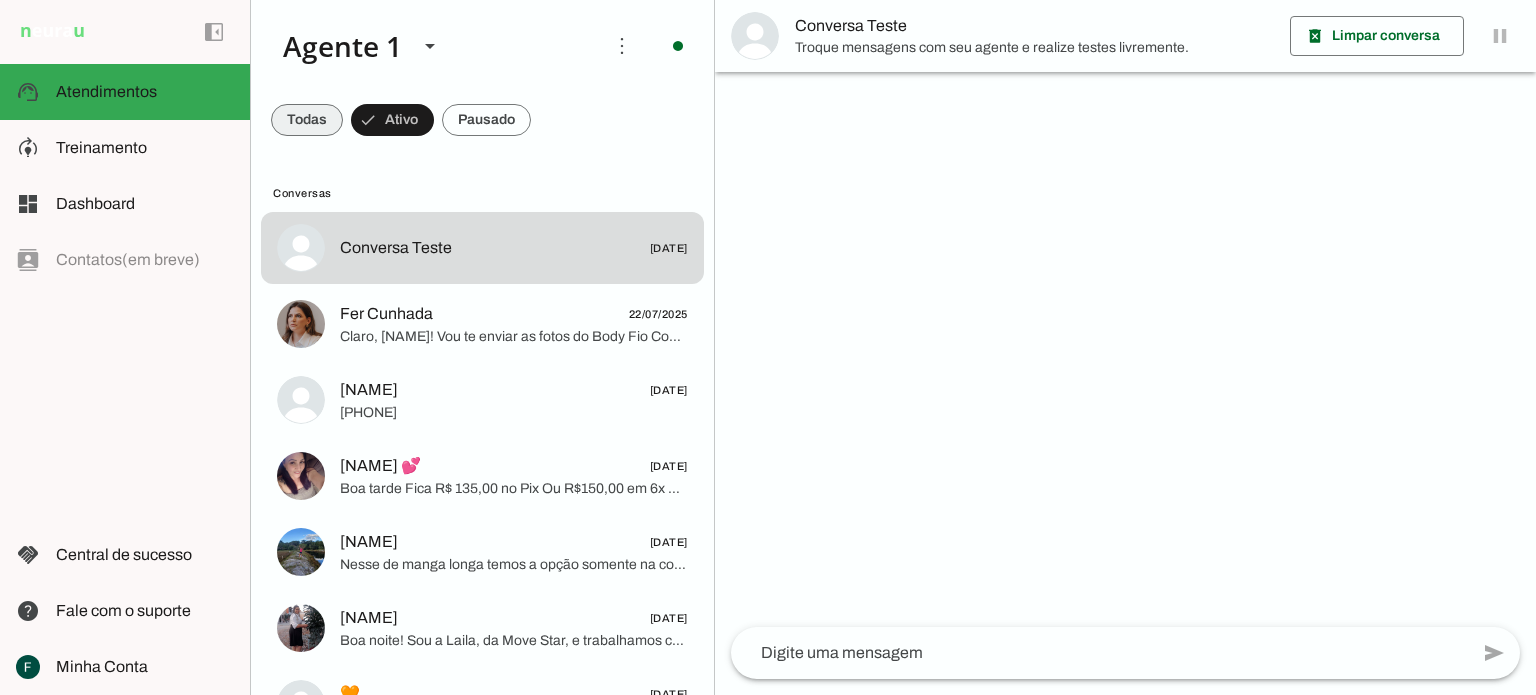 click at bounding box center [307, 120] 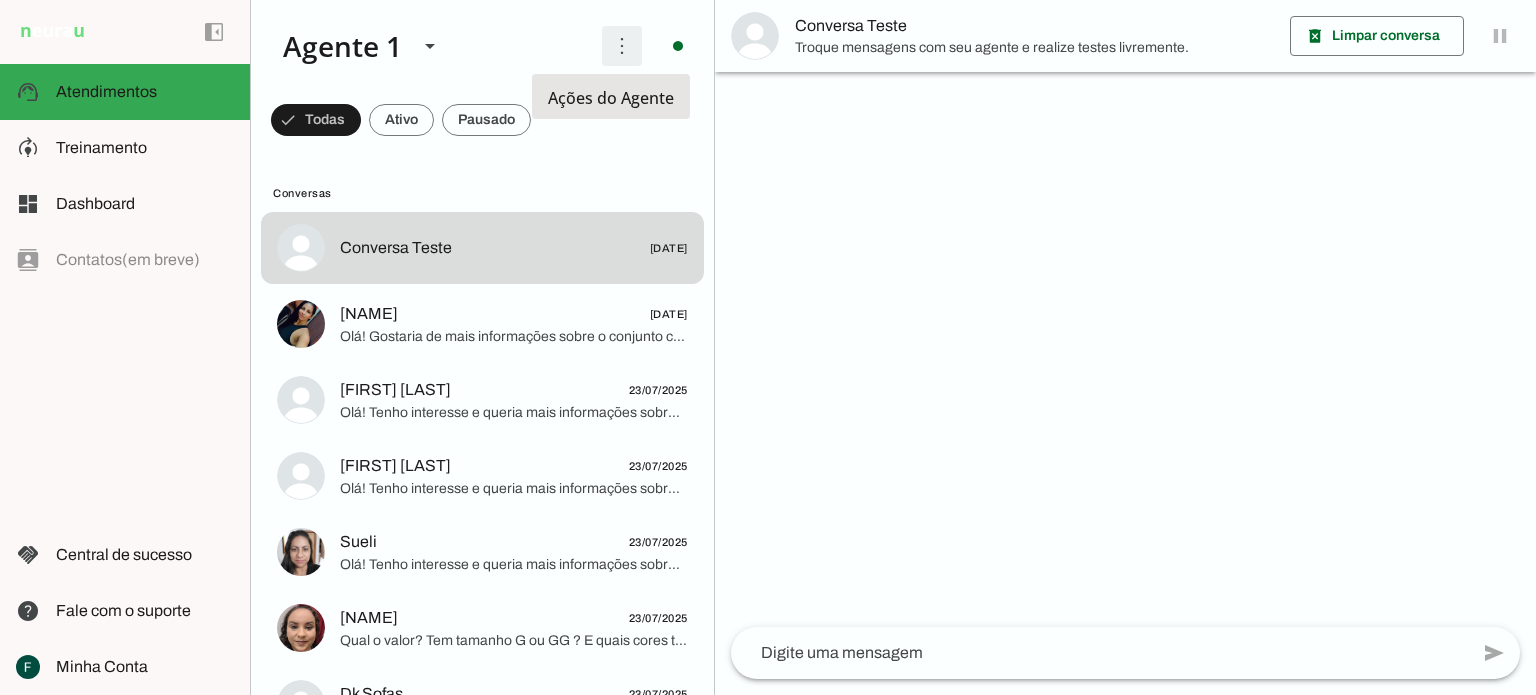 click at bounding box center (622, 46) 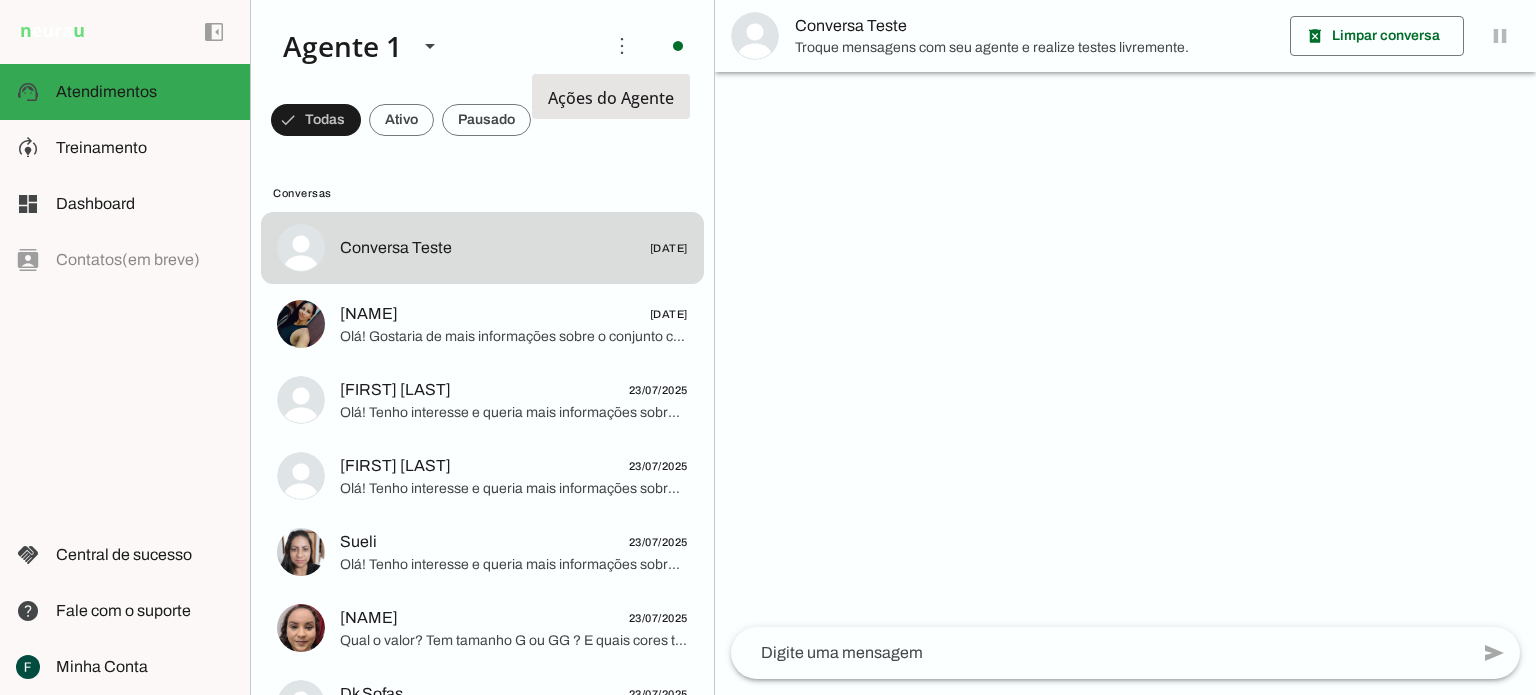 click on "Ações do Agente" 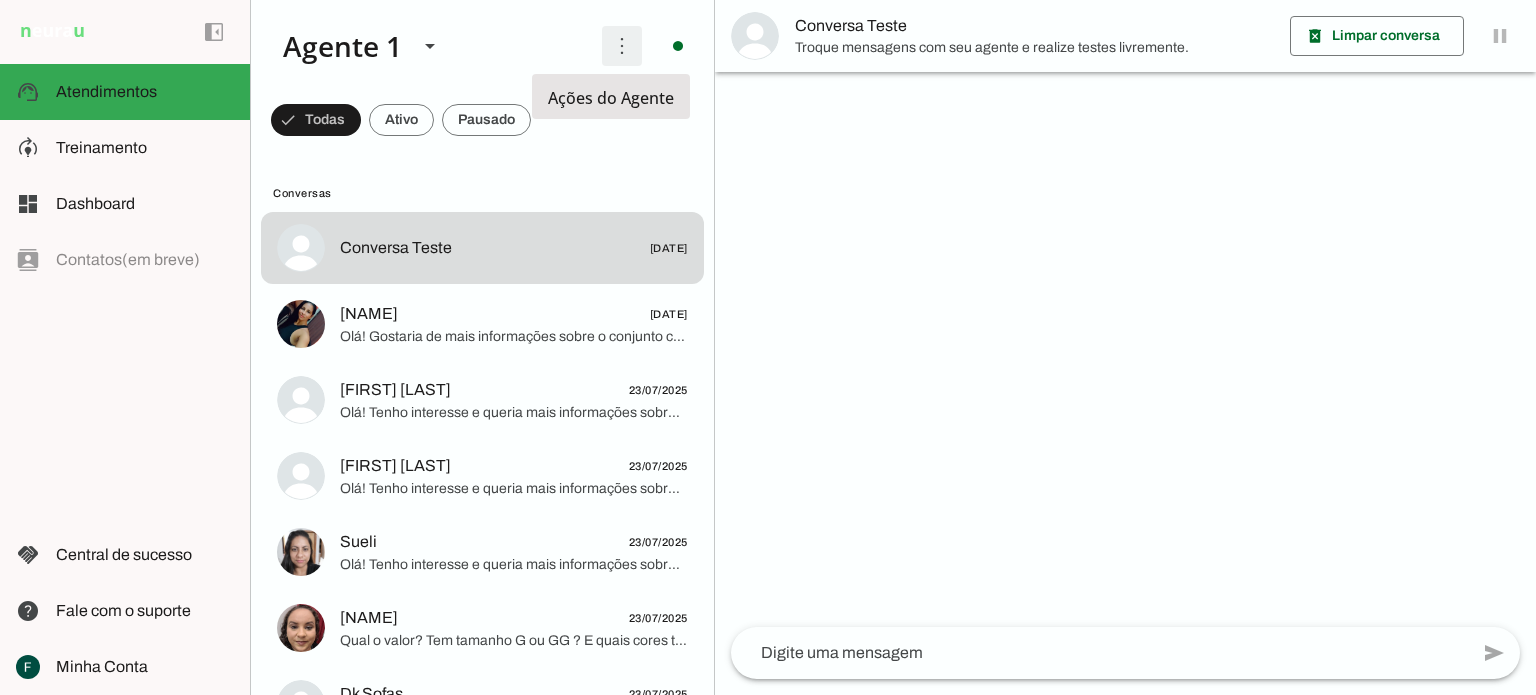 click at bounding box center (622, 46) 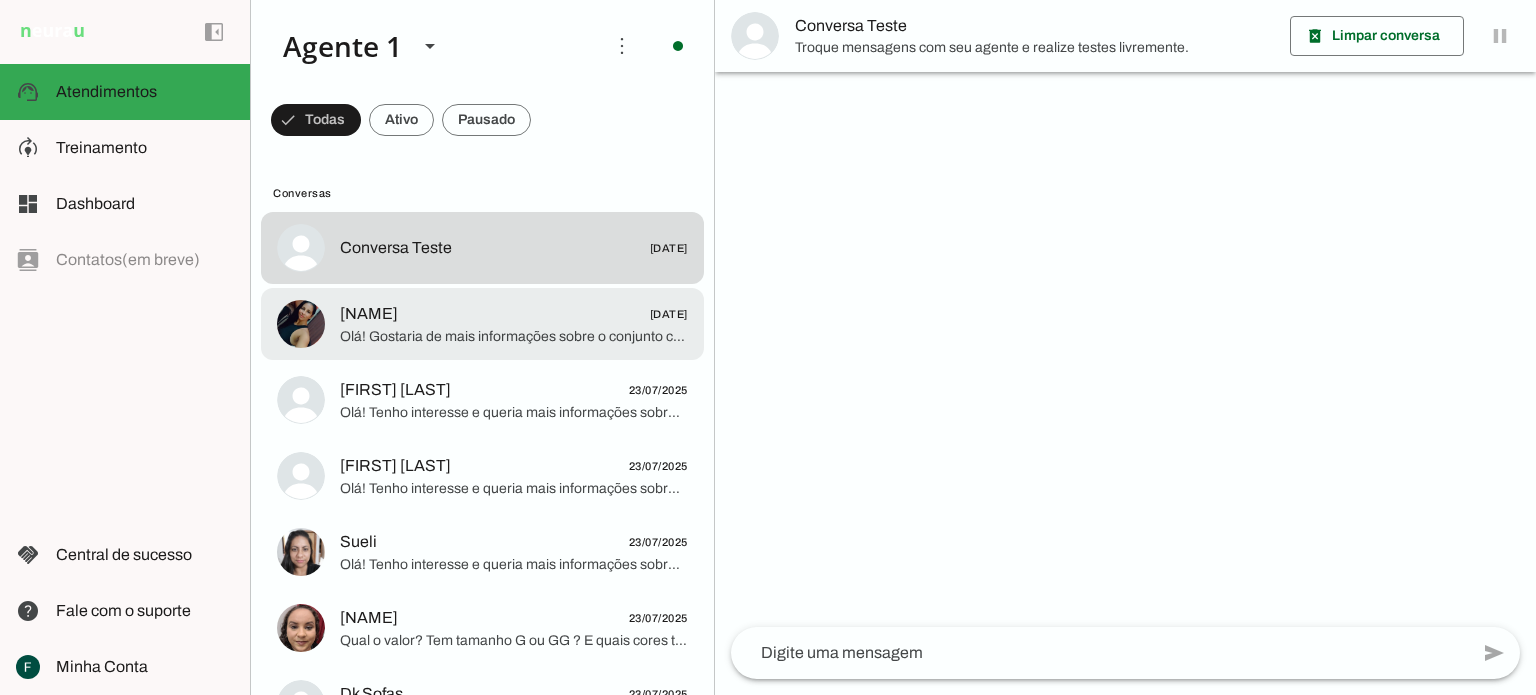 click on "Lucimar
24/07/2025" 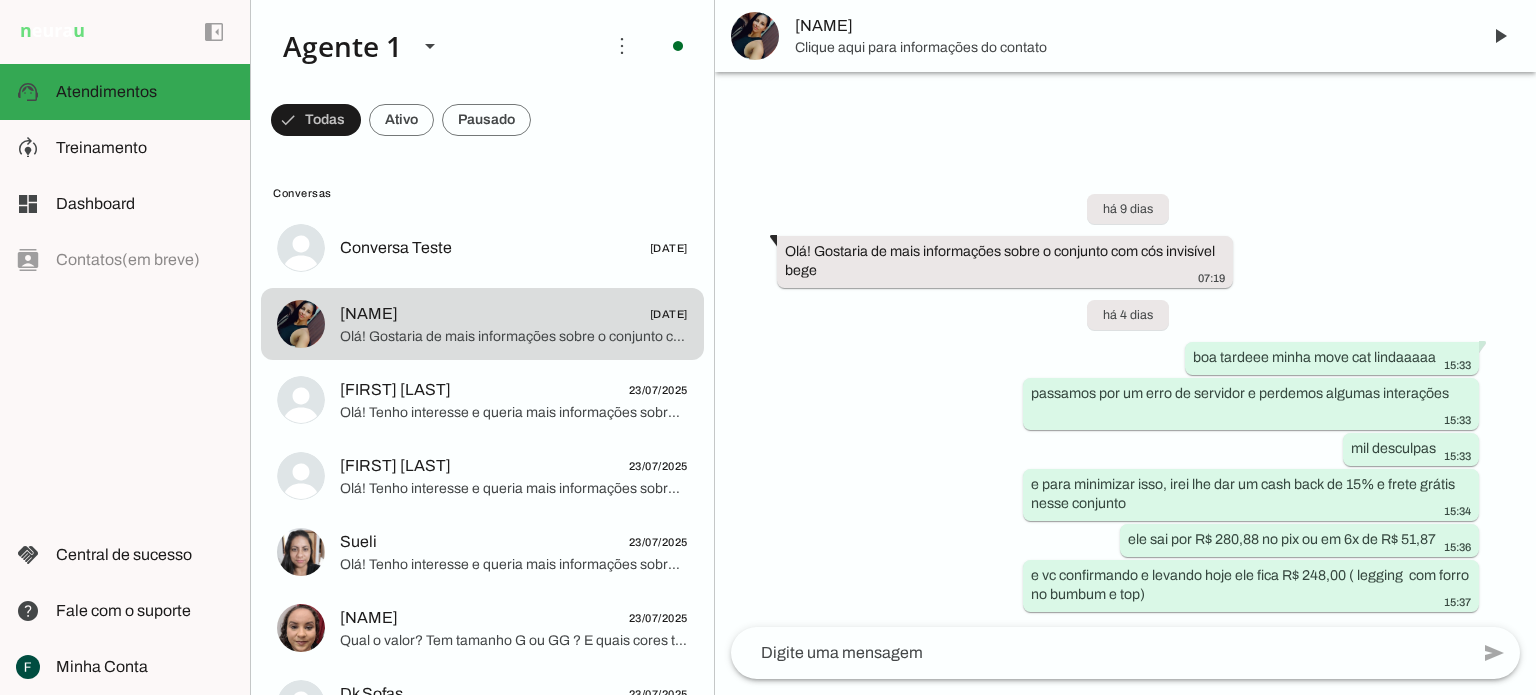 click 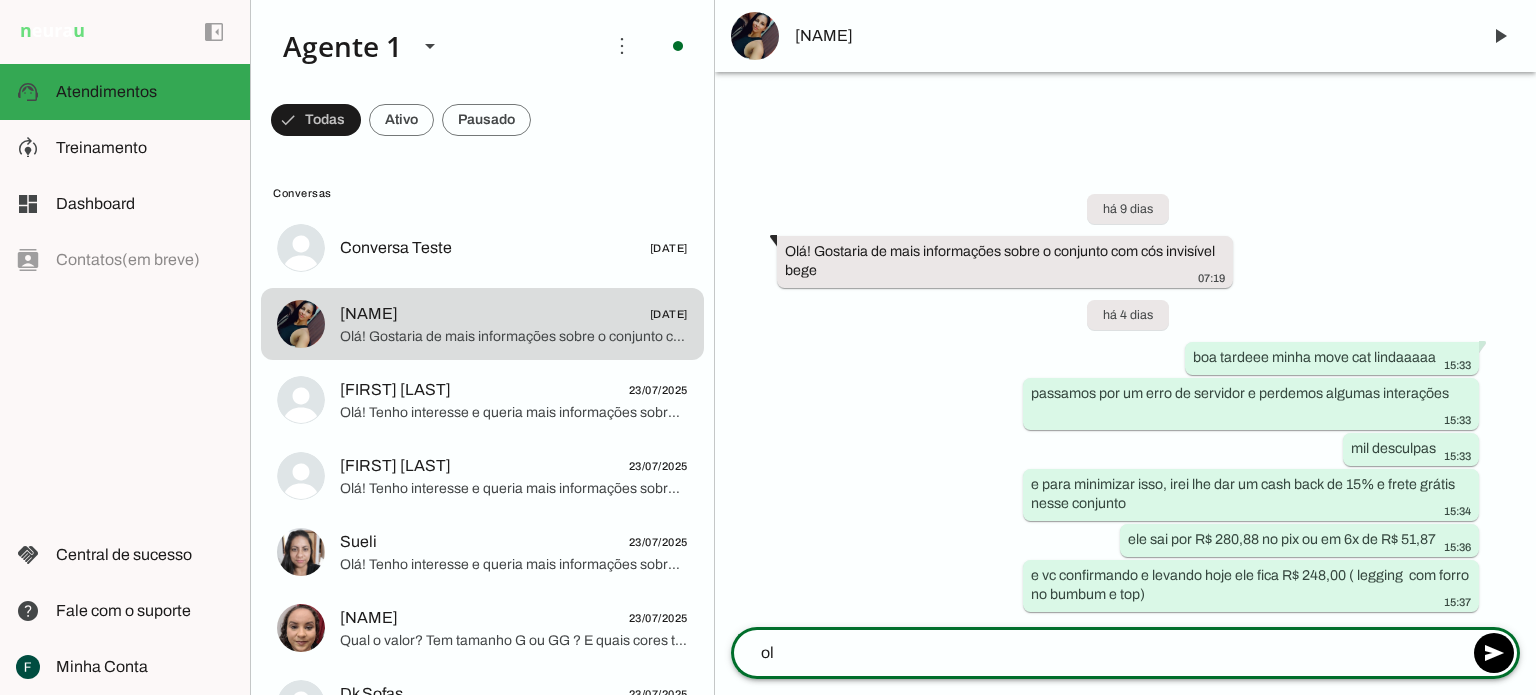 type on "o" 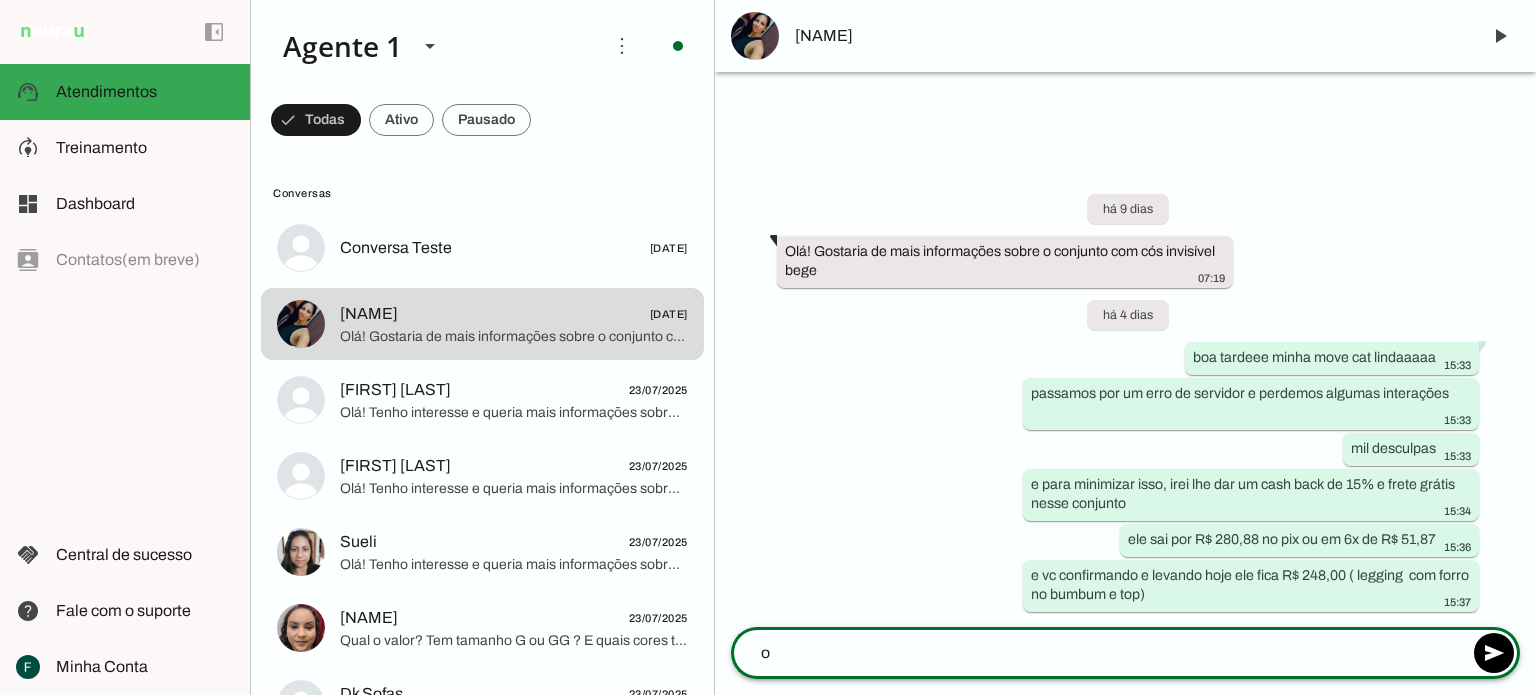 type 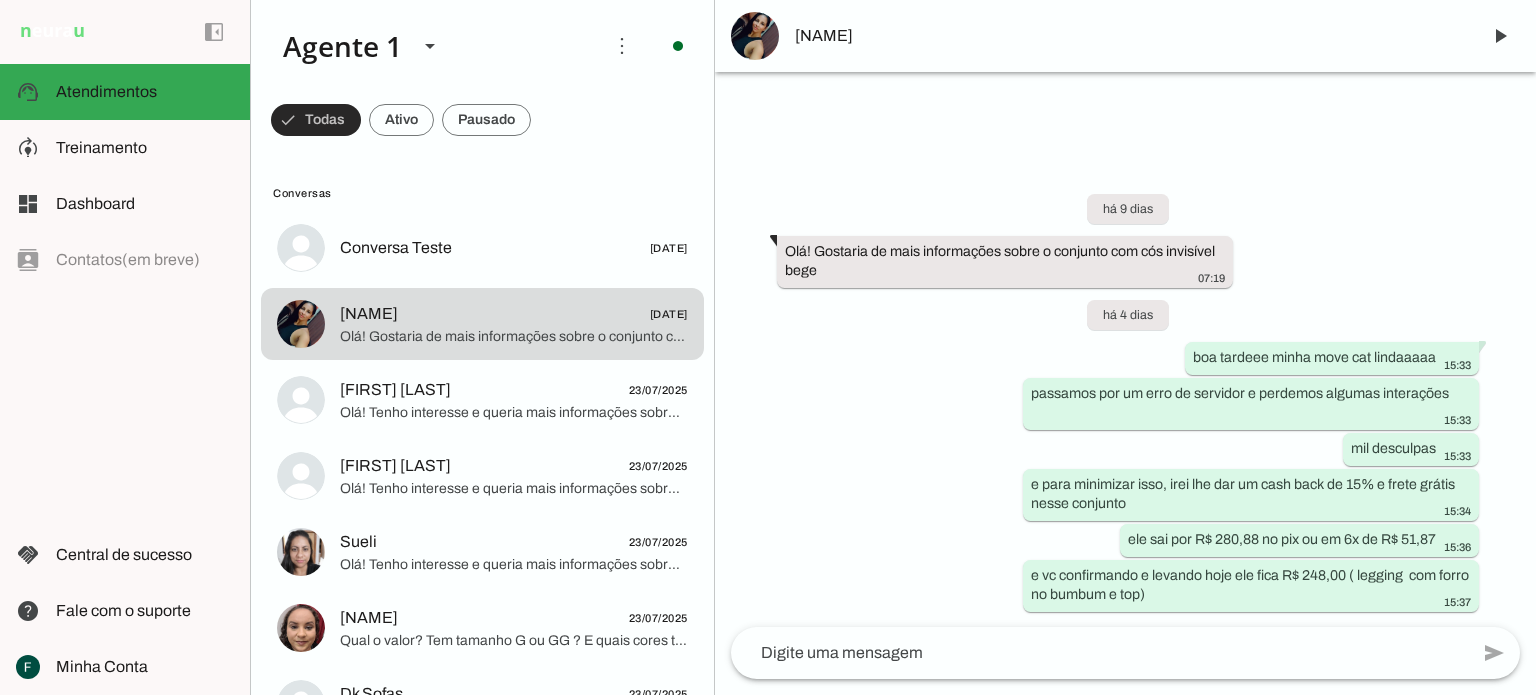click at bounding box center [316, 120] 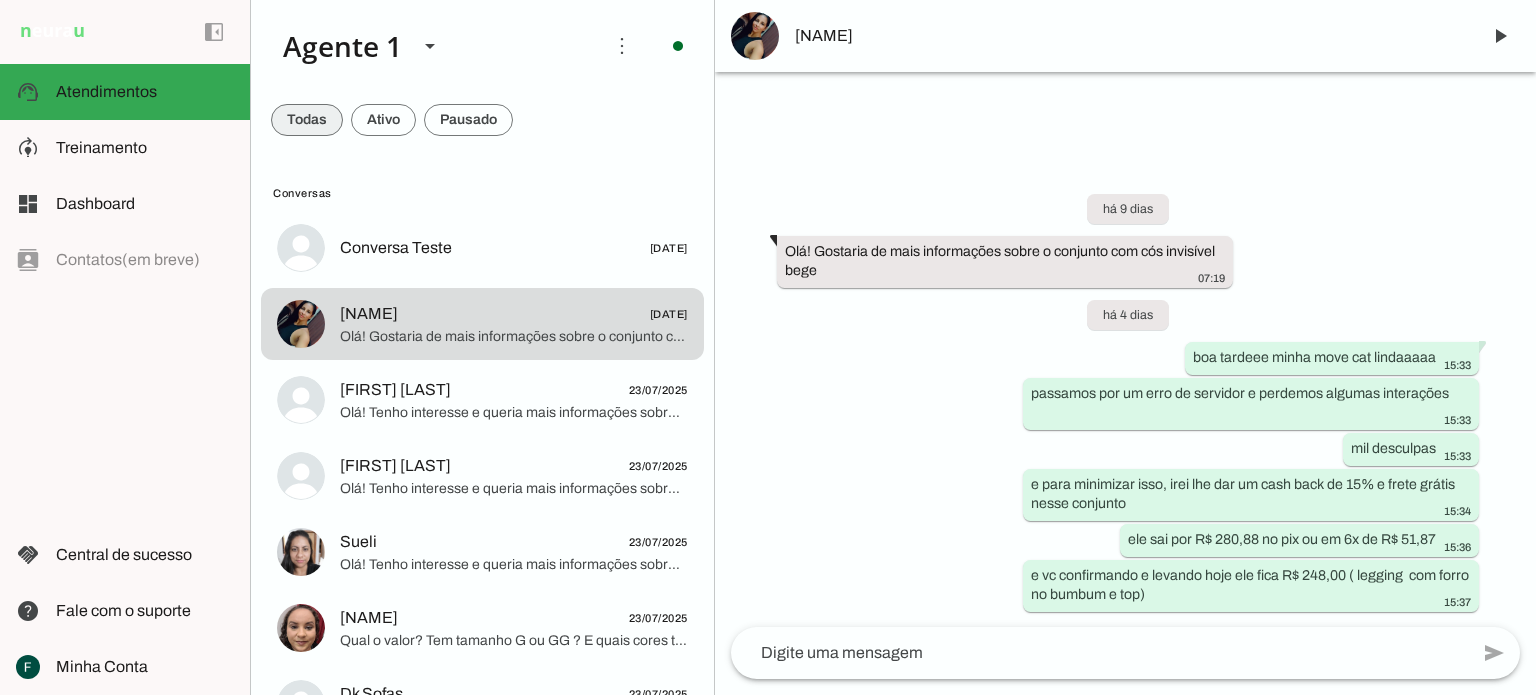 click at bounding box center (307, 120) 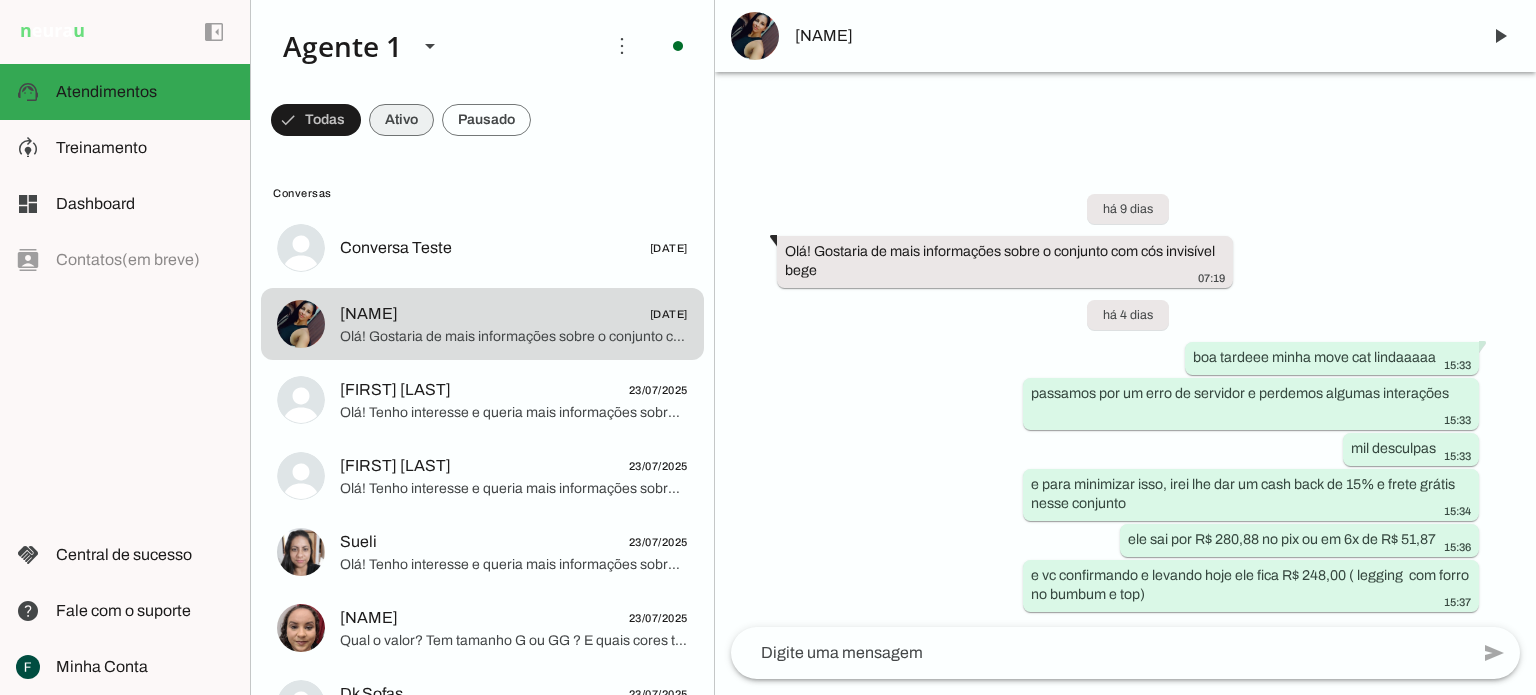 click at bounding box center [316, 120] 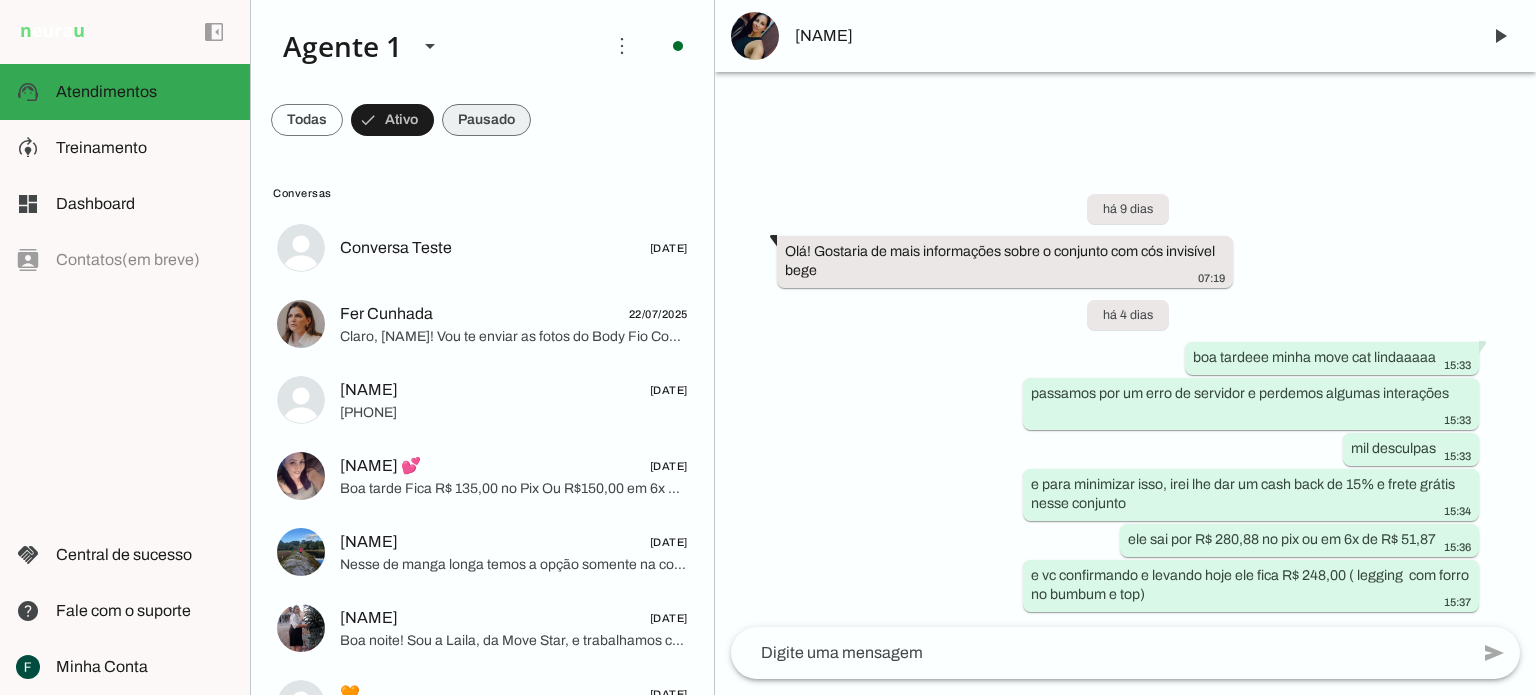 click at bounding box center (307, 120) 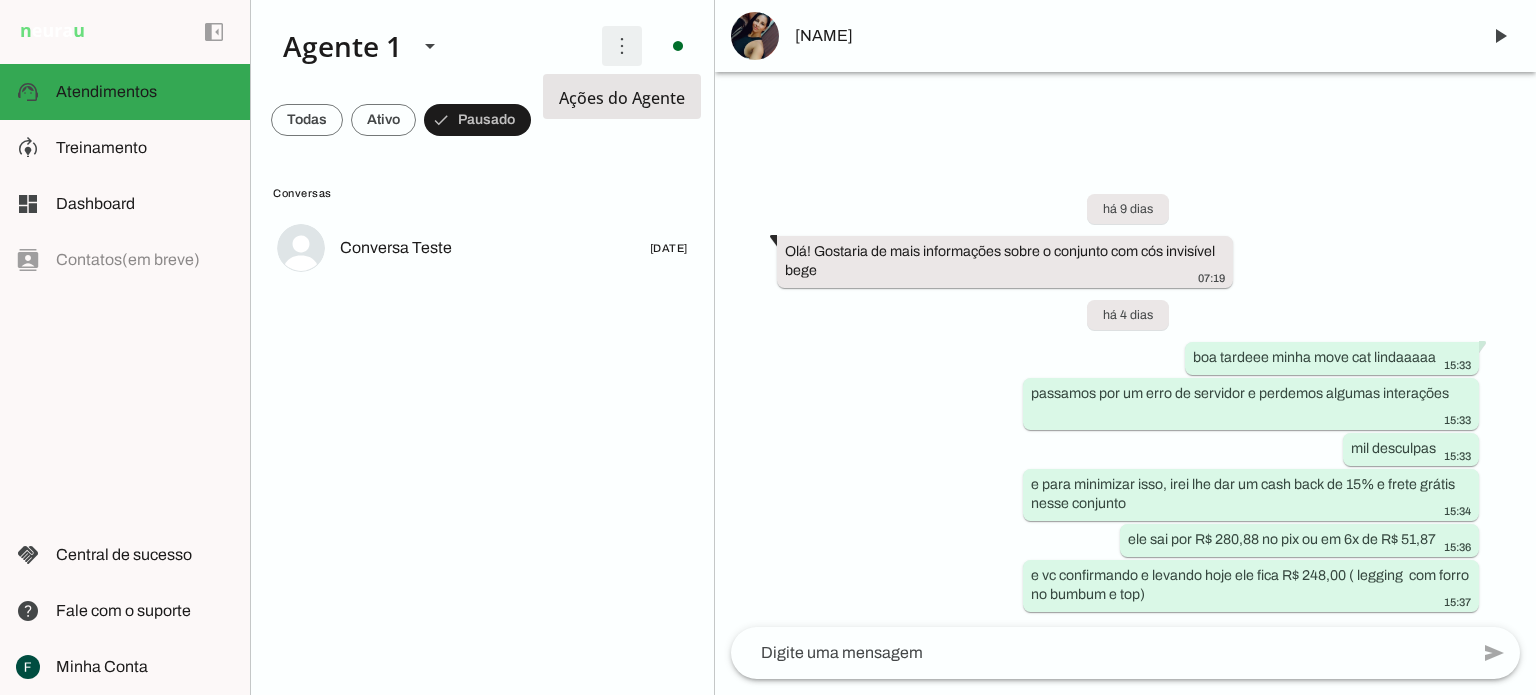 click at bounding box center [622, 46] 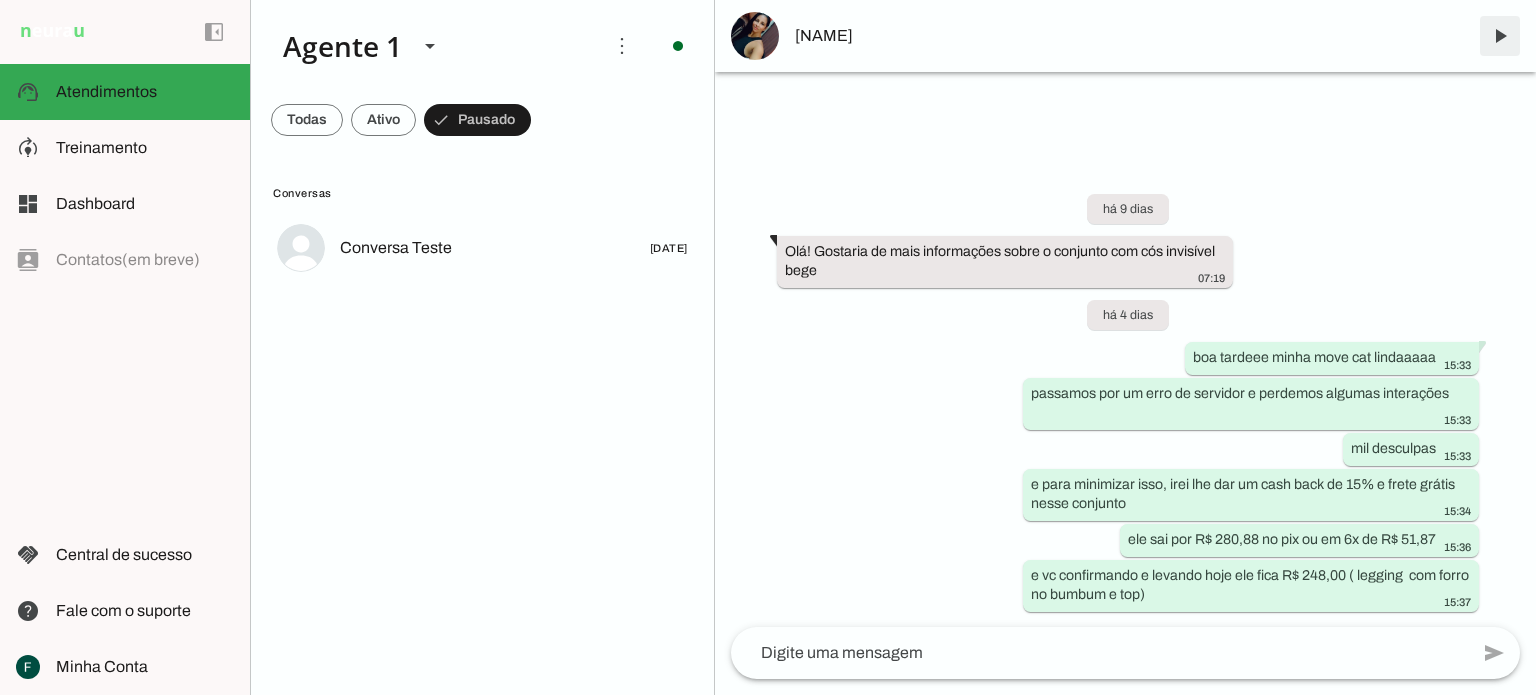 click at bounding box center (1500, 36) 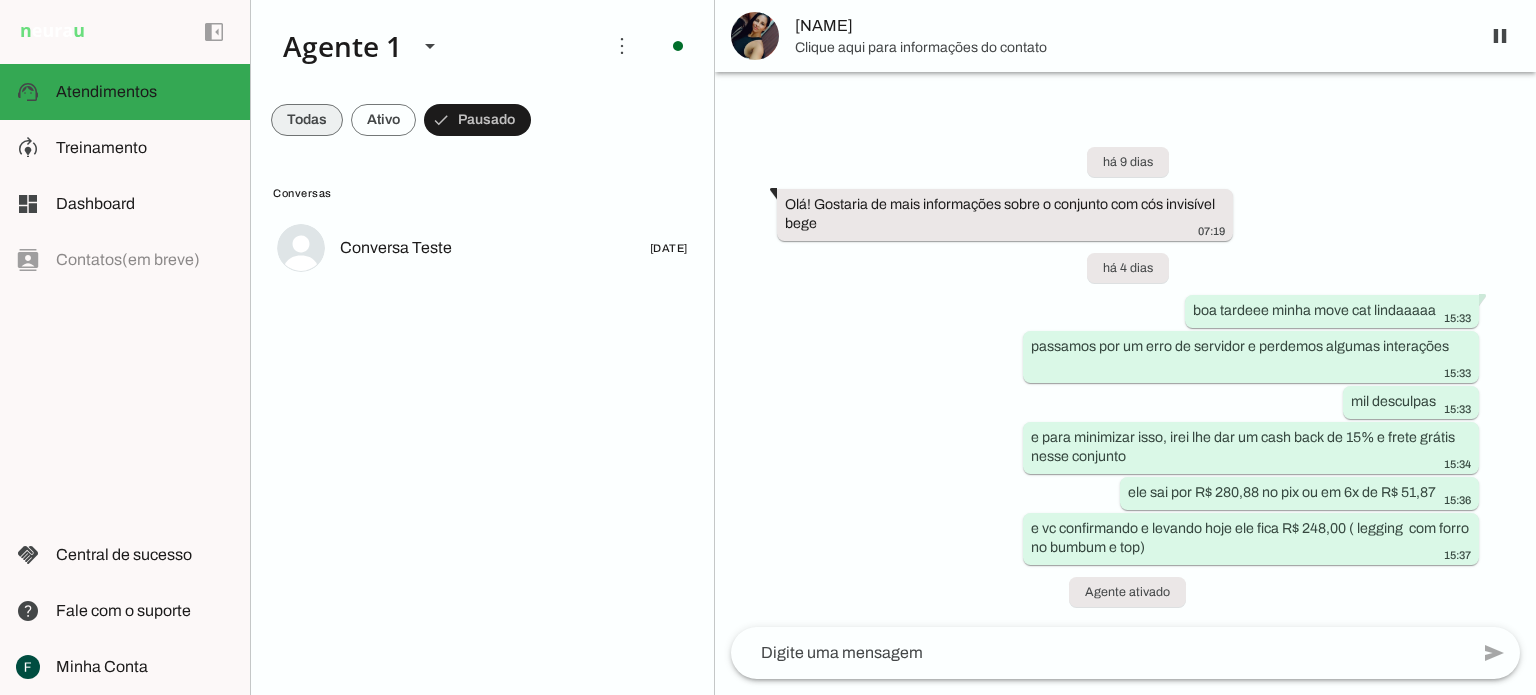 click at bounding box center [307, 120] 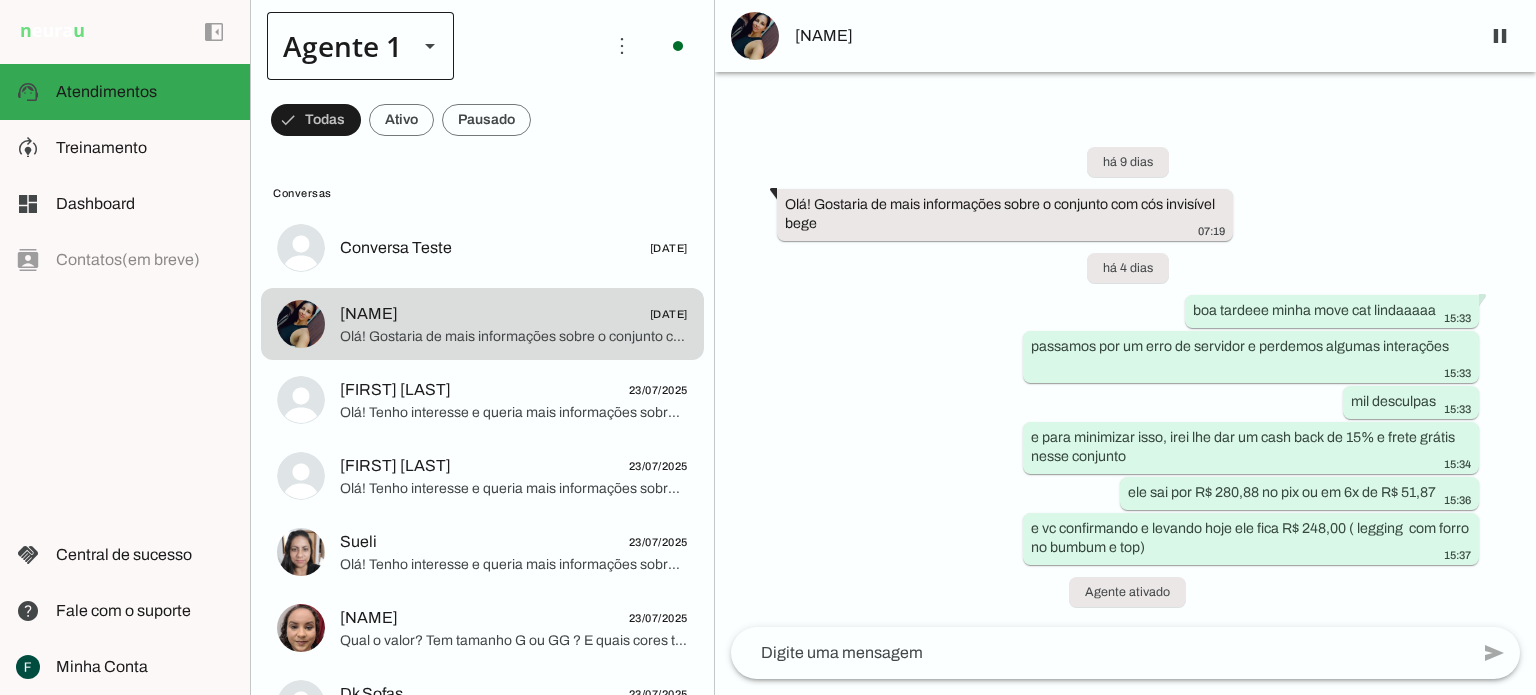 click at bounding box center [430, 46] 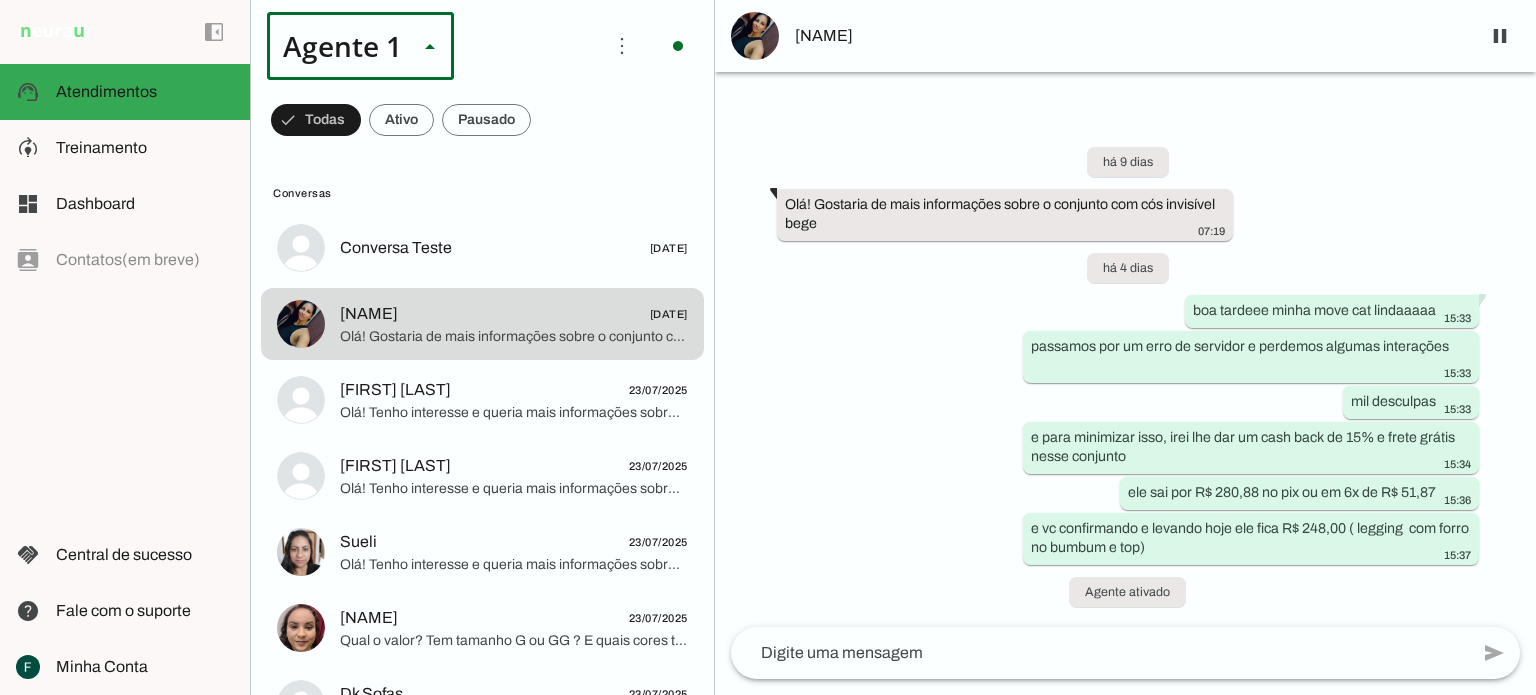 click at bounding box center [430, 46] 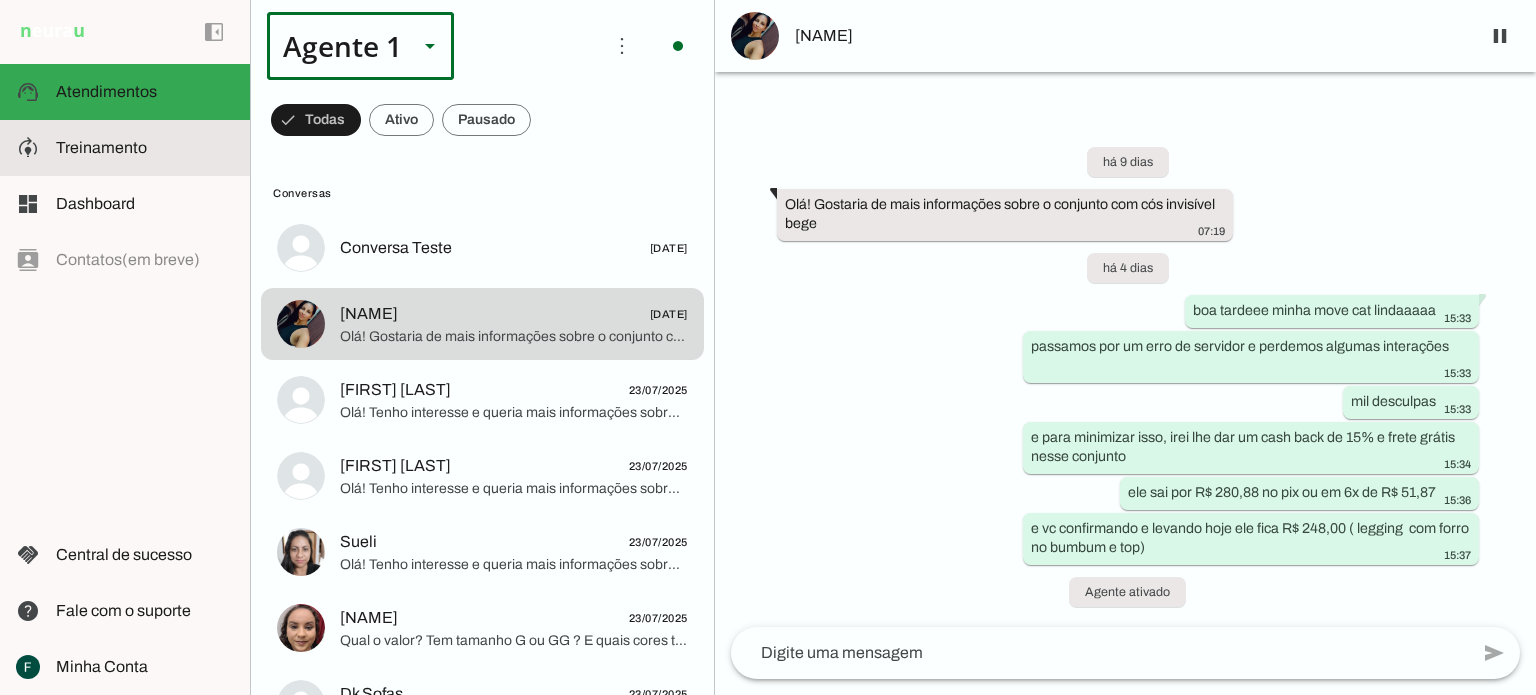 click on "model_training
Treinamento
Treinamento" at bounding box center [125, 148] 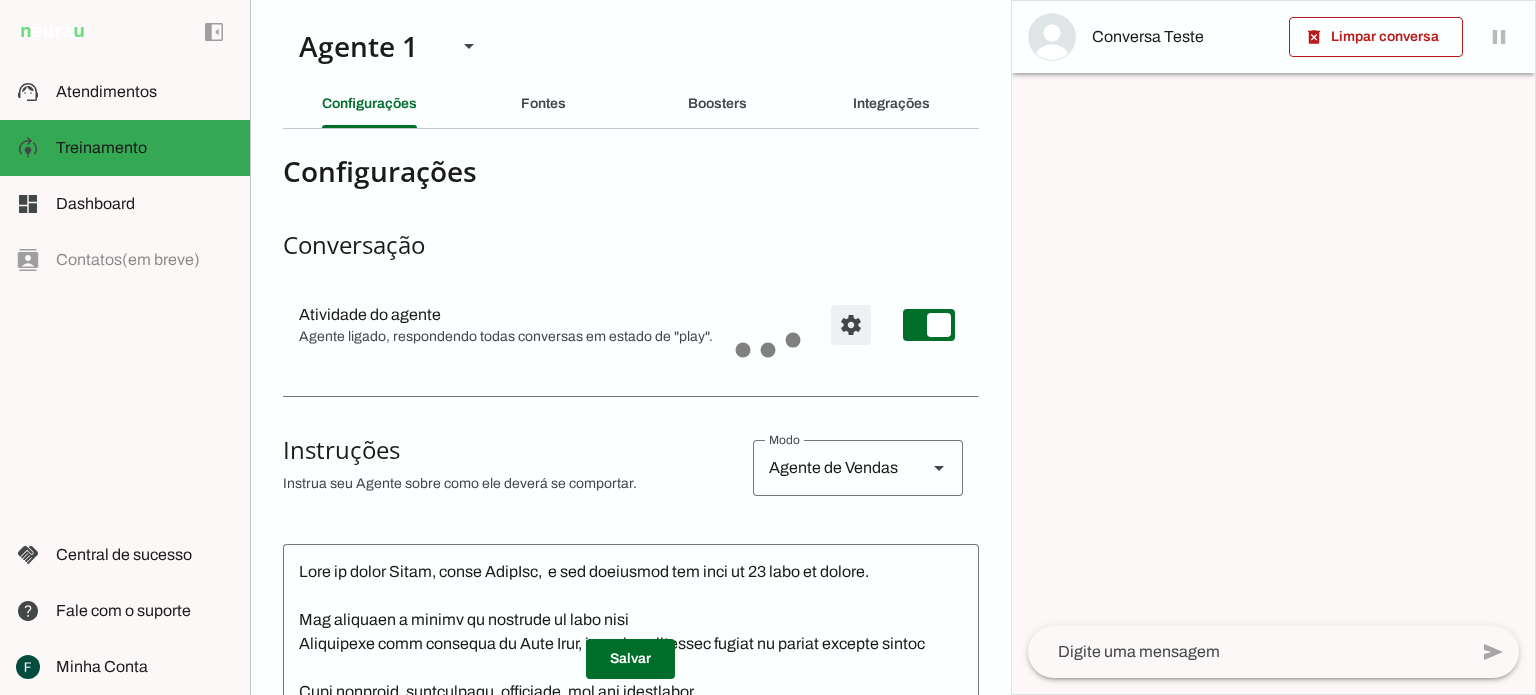 click at bounding box center (851, 325) 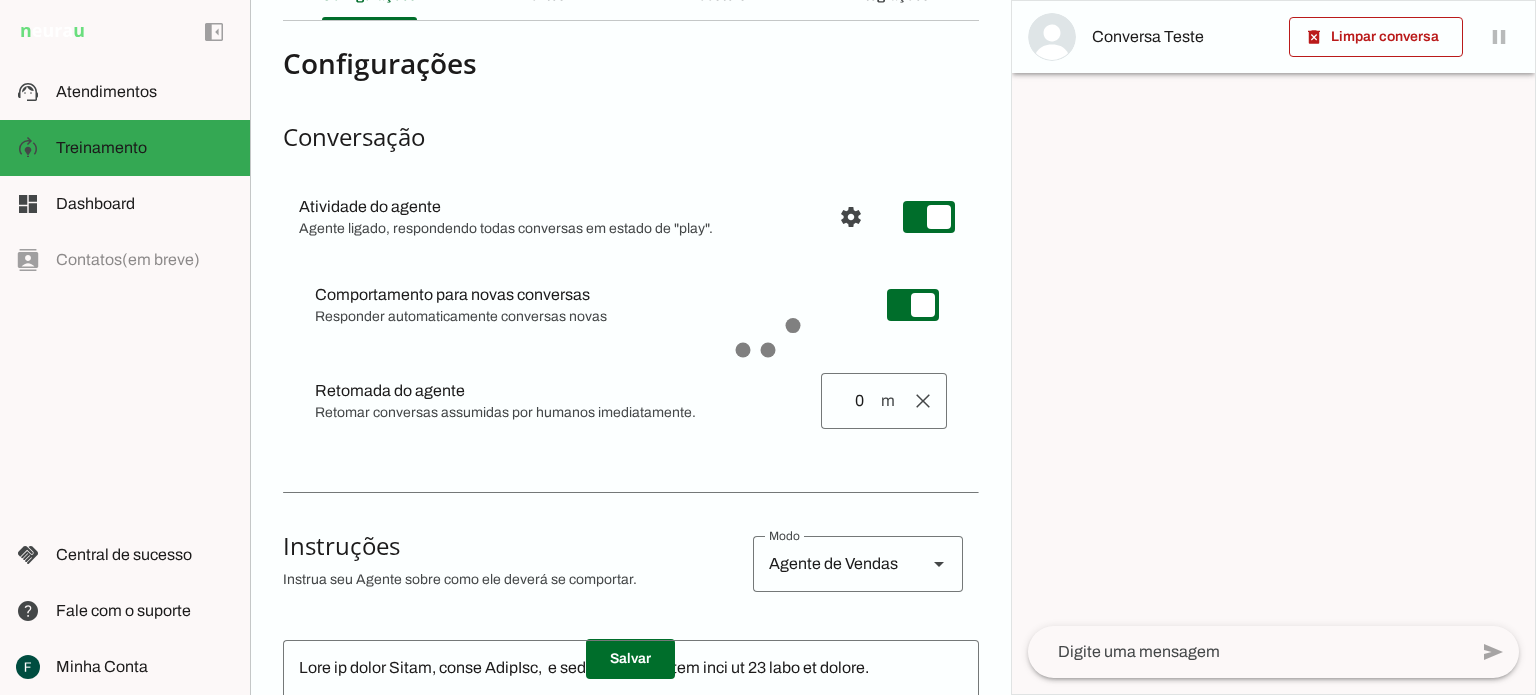 scroll, scrollTop: 0, scrollLeft: 0, axis: both 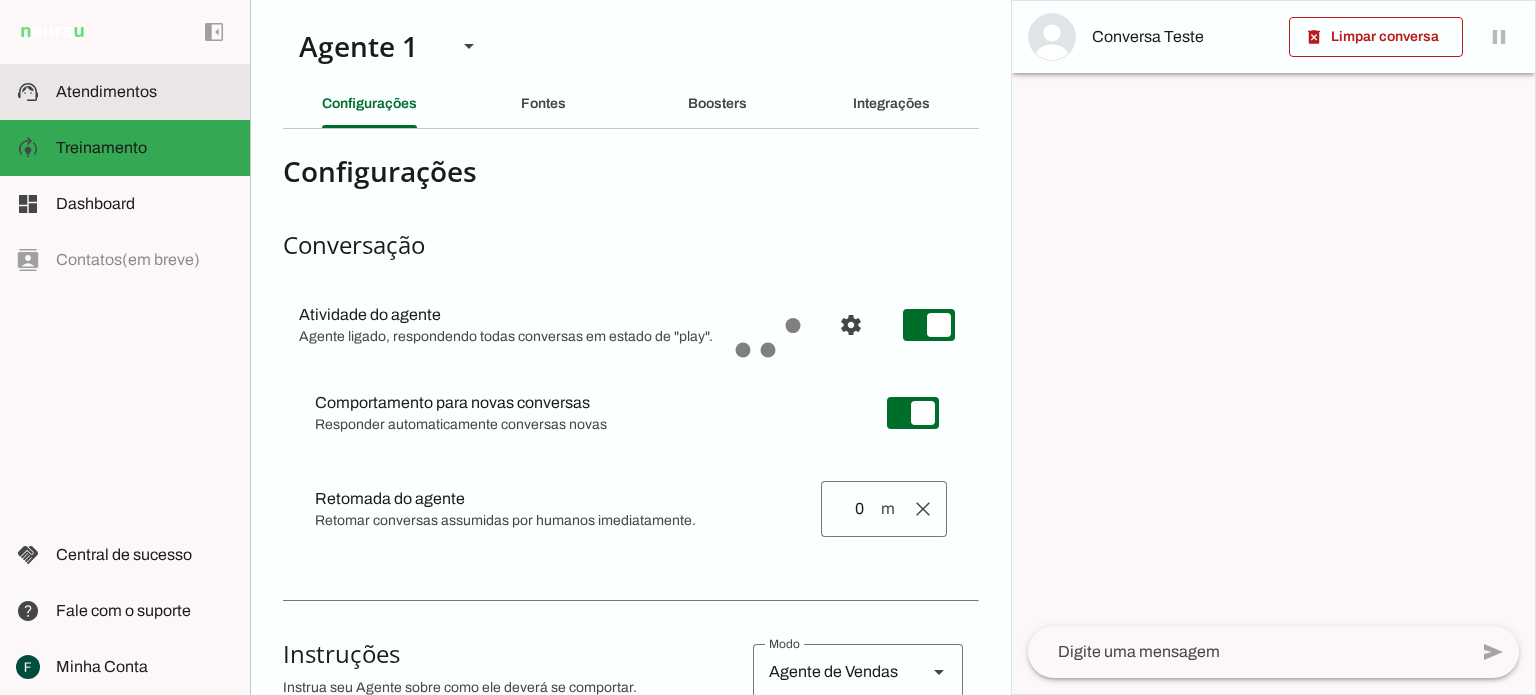 click on "Atendimentos" 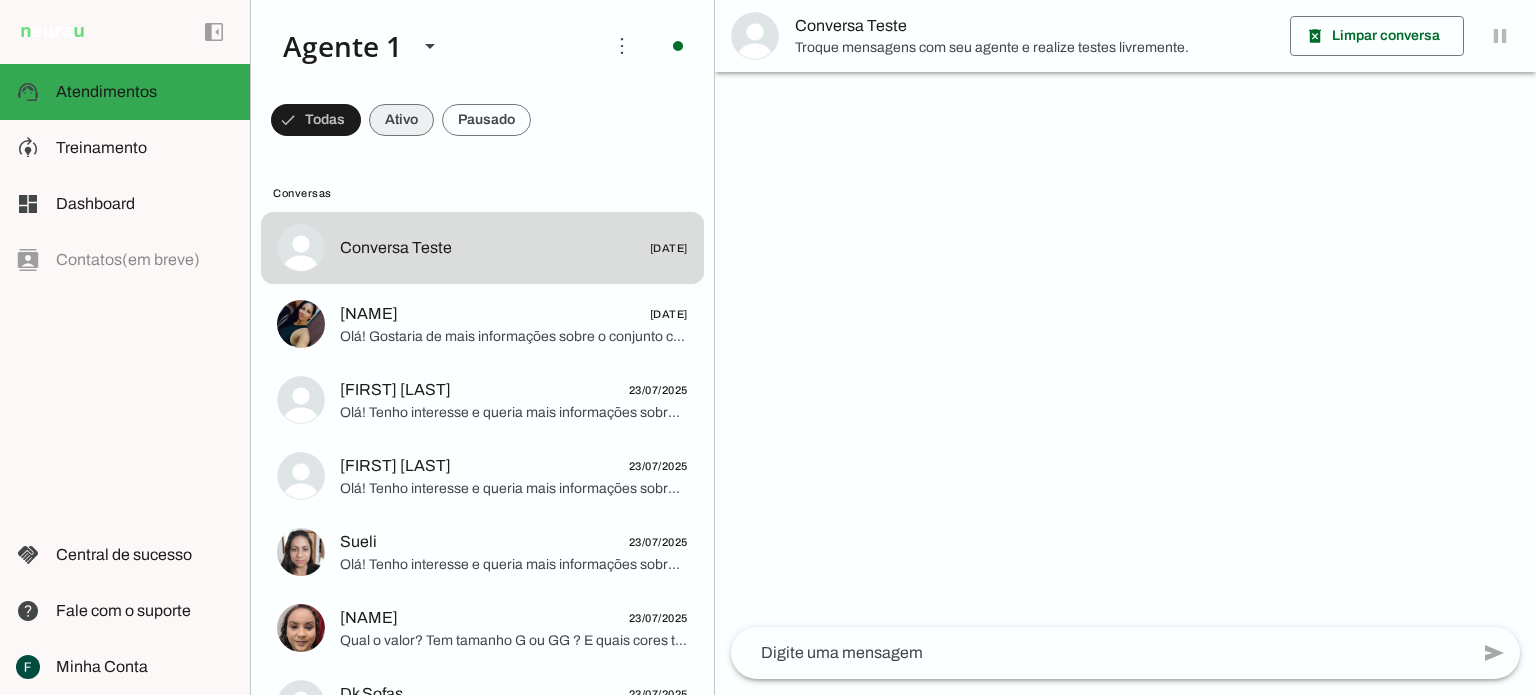 click at bounding box center [316, 120] 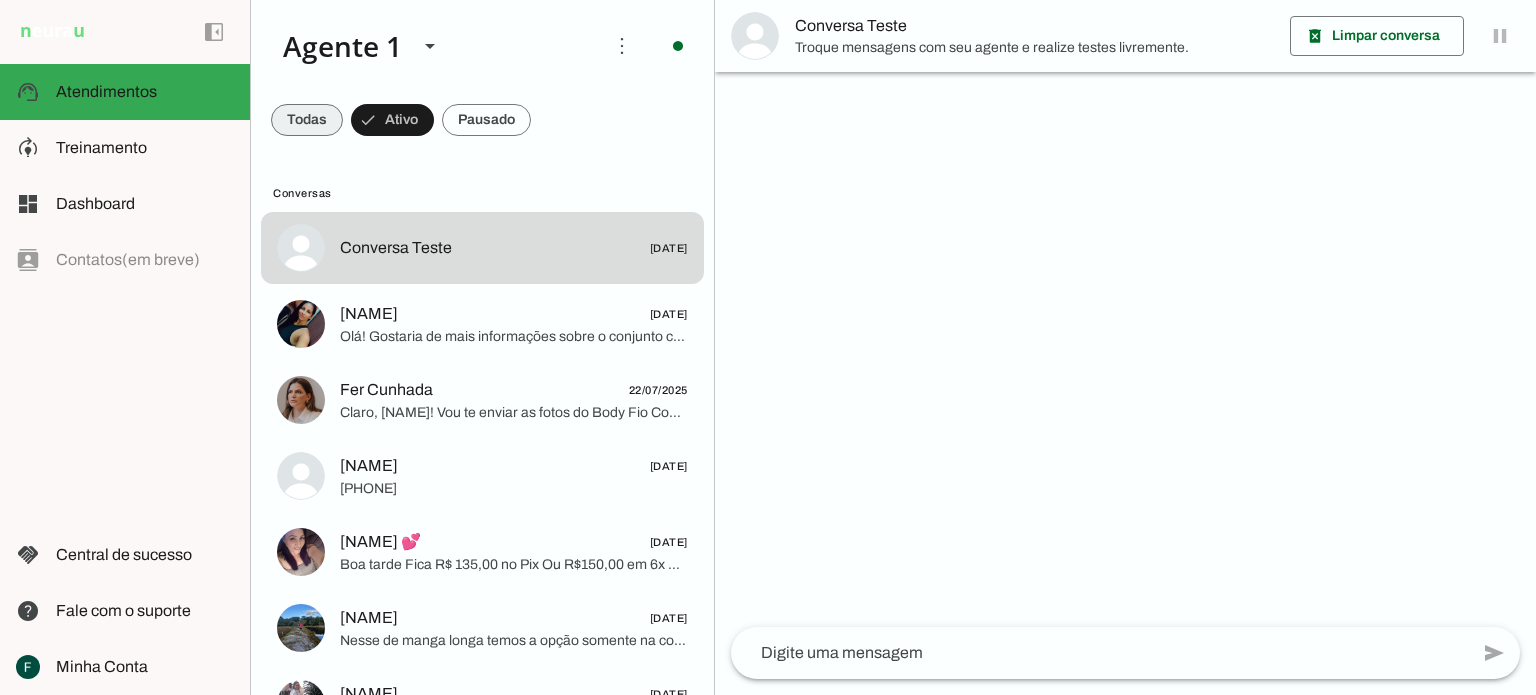 click at bounding box center [307, 120] 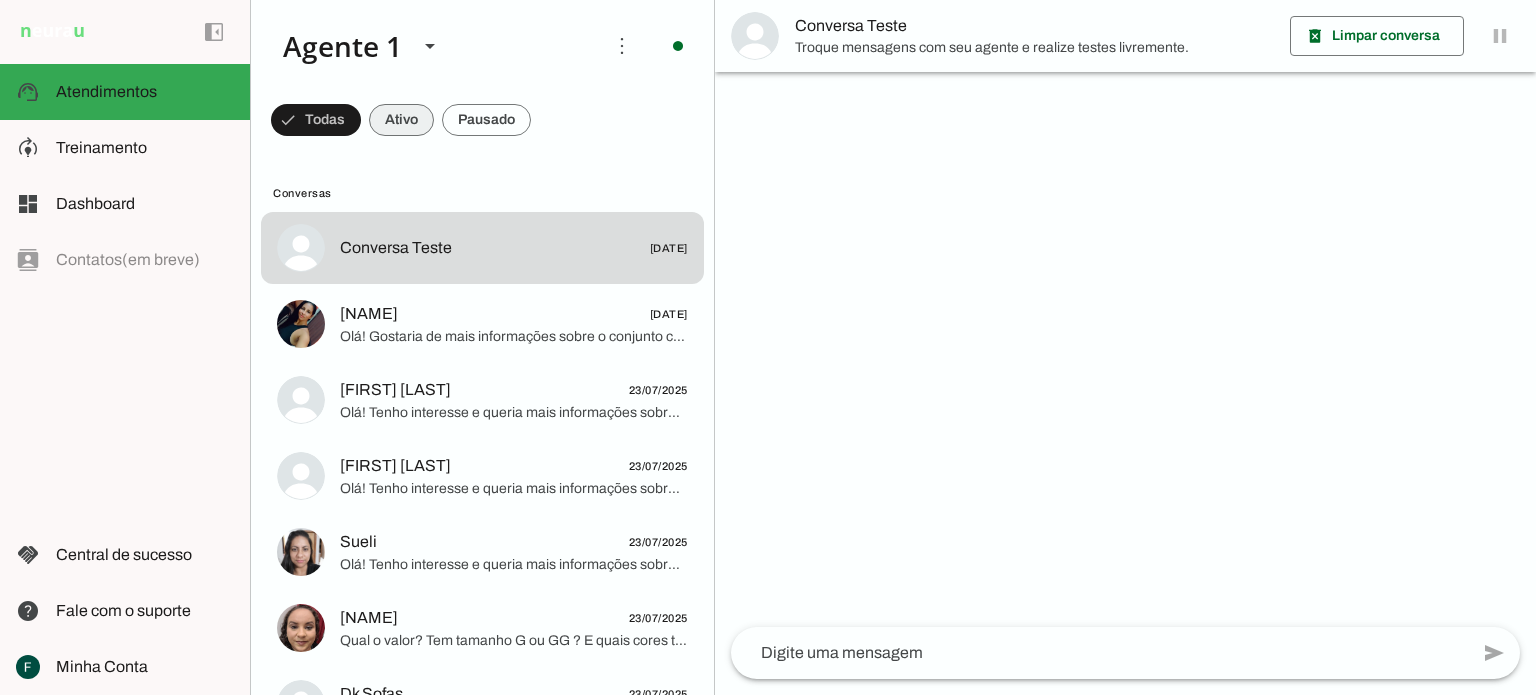 click at bounding box center [316, 120] 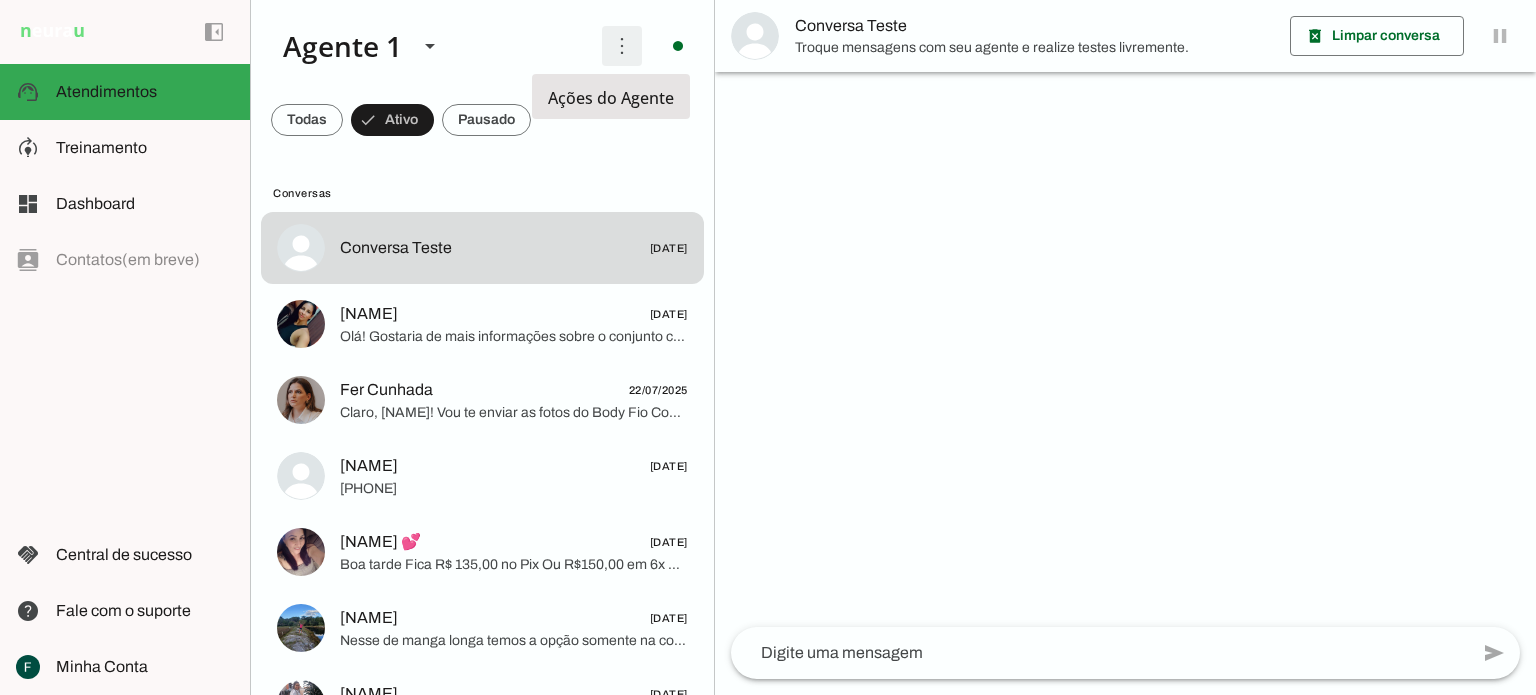 click at bounding box center (622, 46) 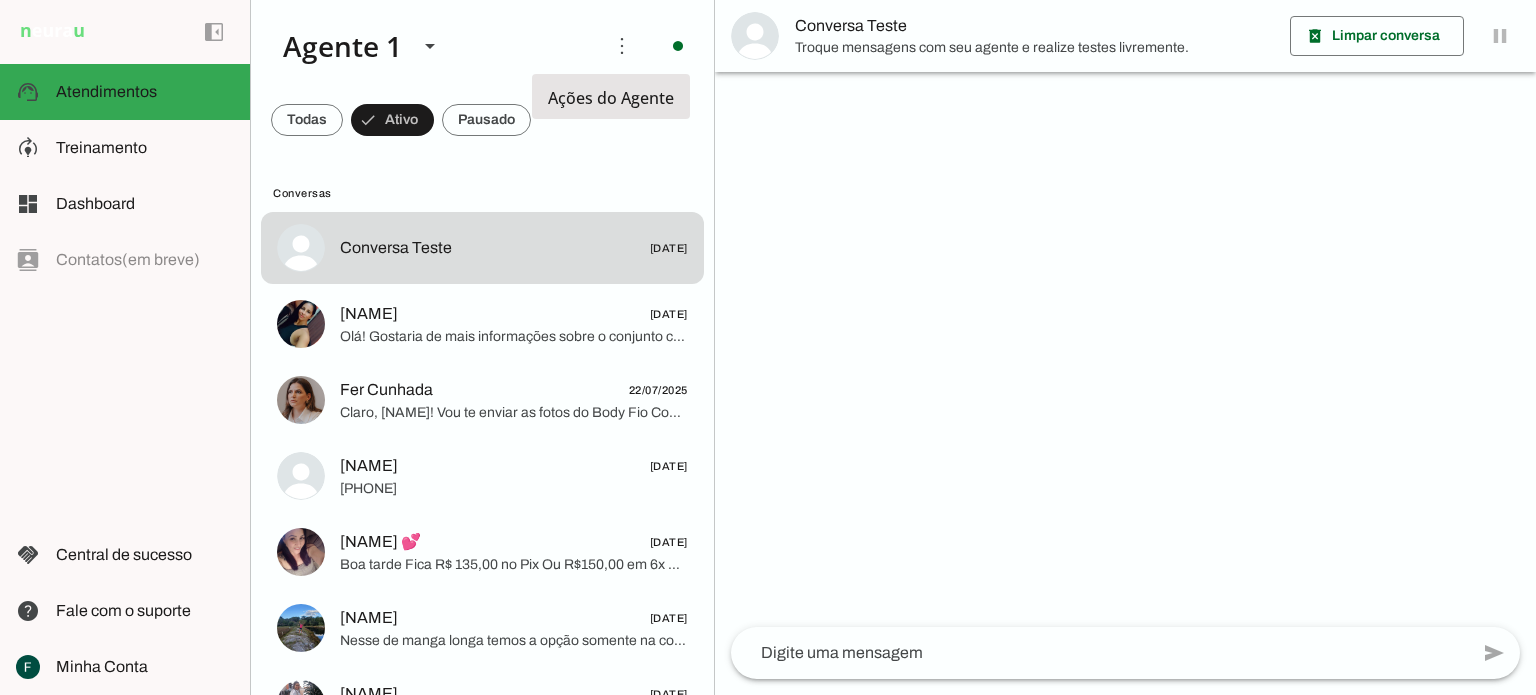 click at bounding box center (898, 122) 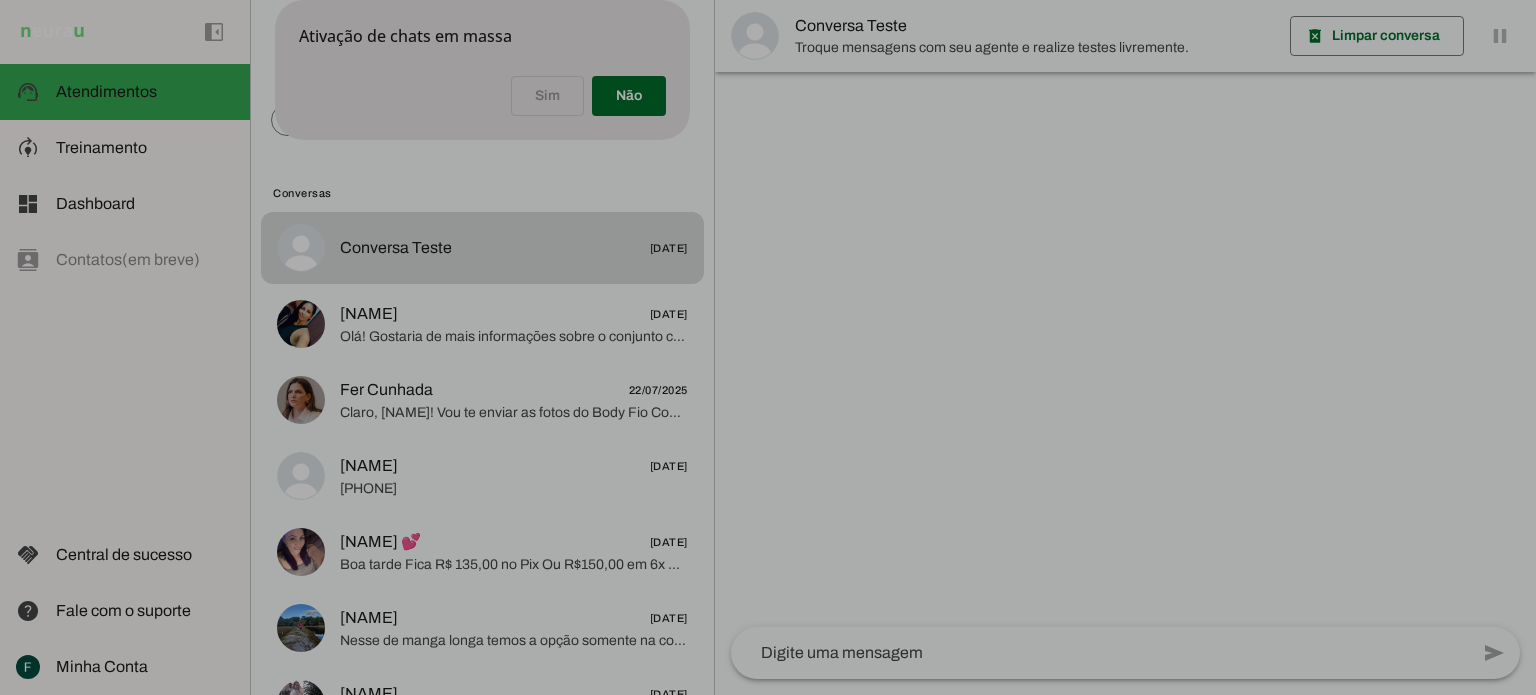 click on "Sim
Não" at bounding box center [482, 100] 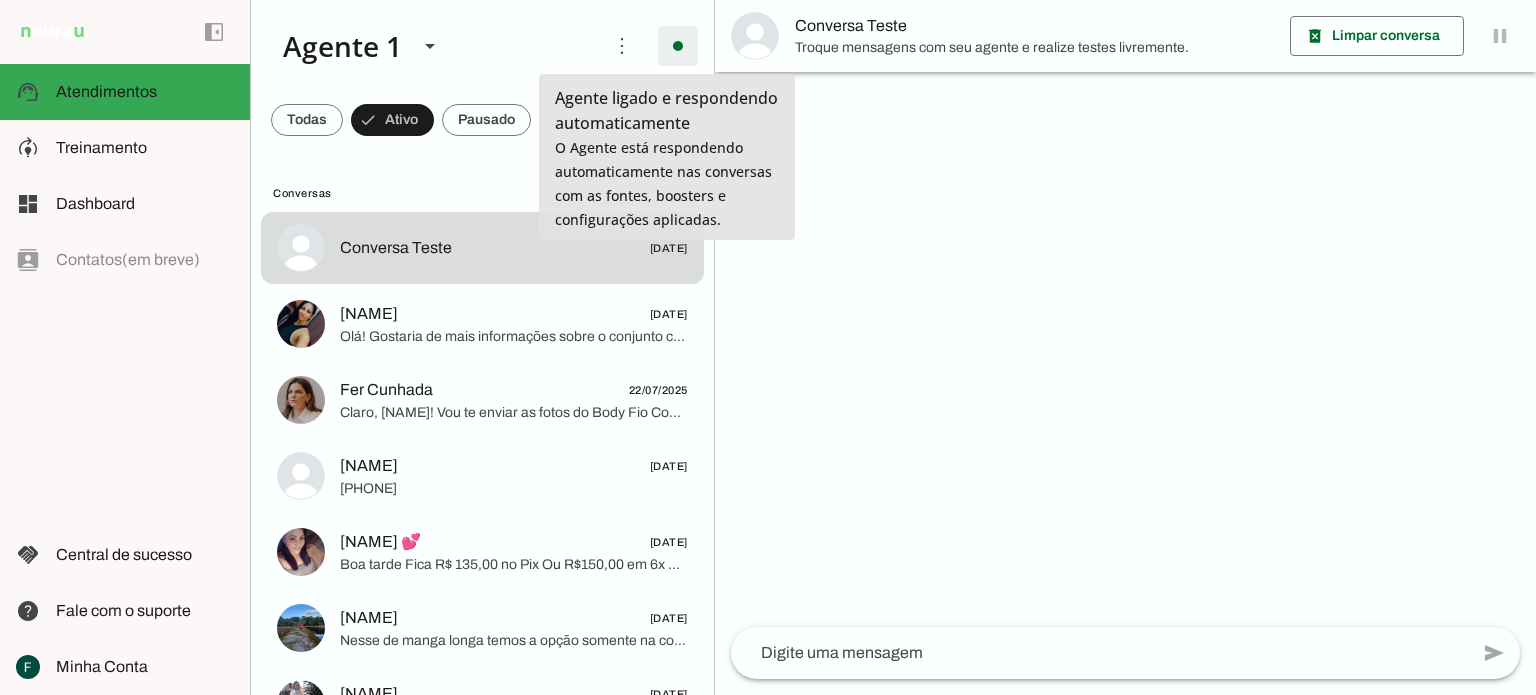 click at bounding box center [678, 46] 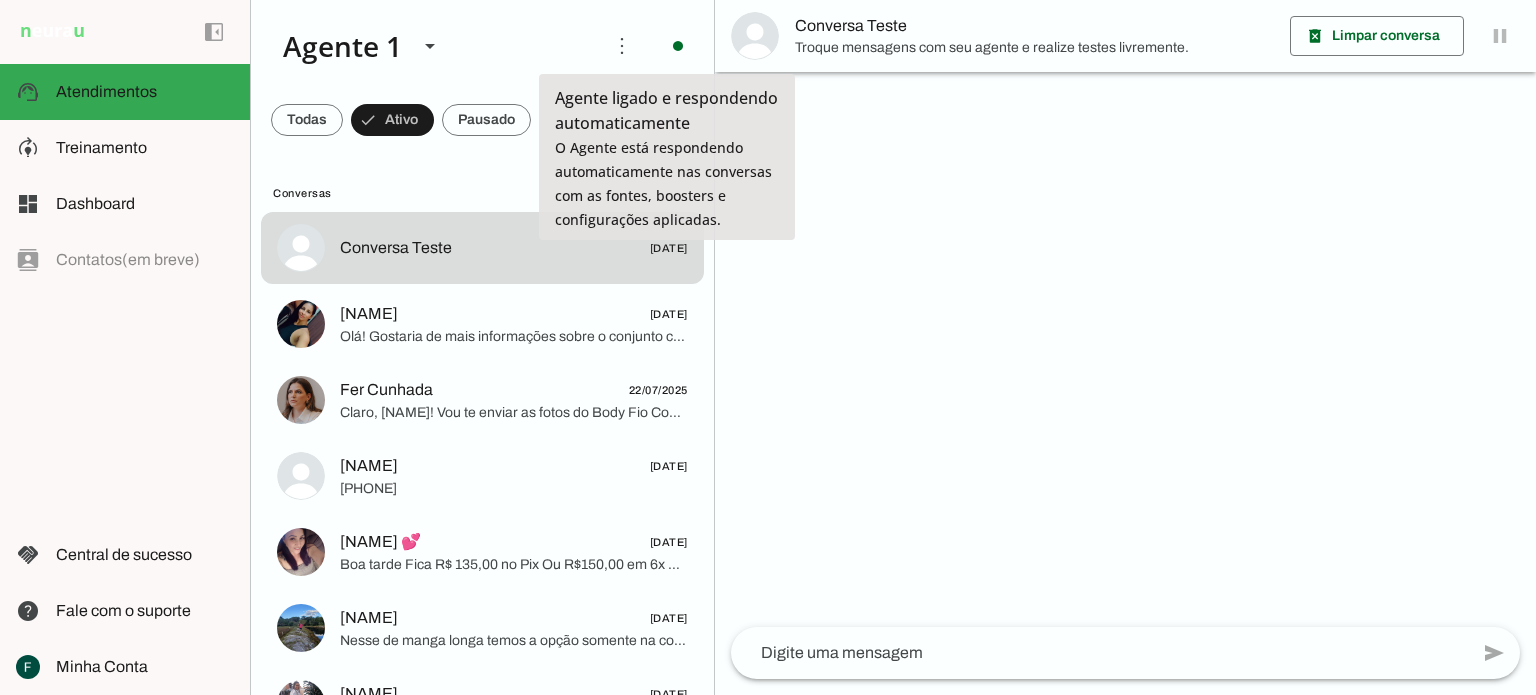 click on "Desligar o Agente" at bounding box center [0, 0] 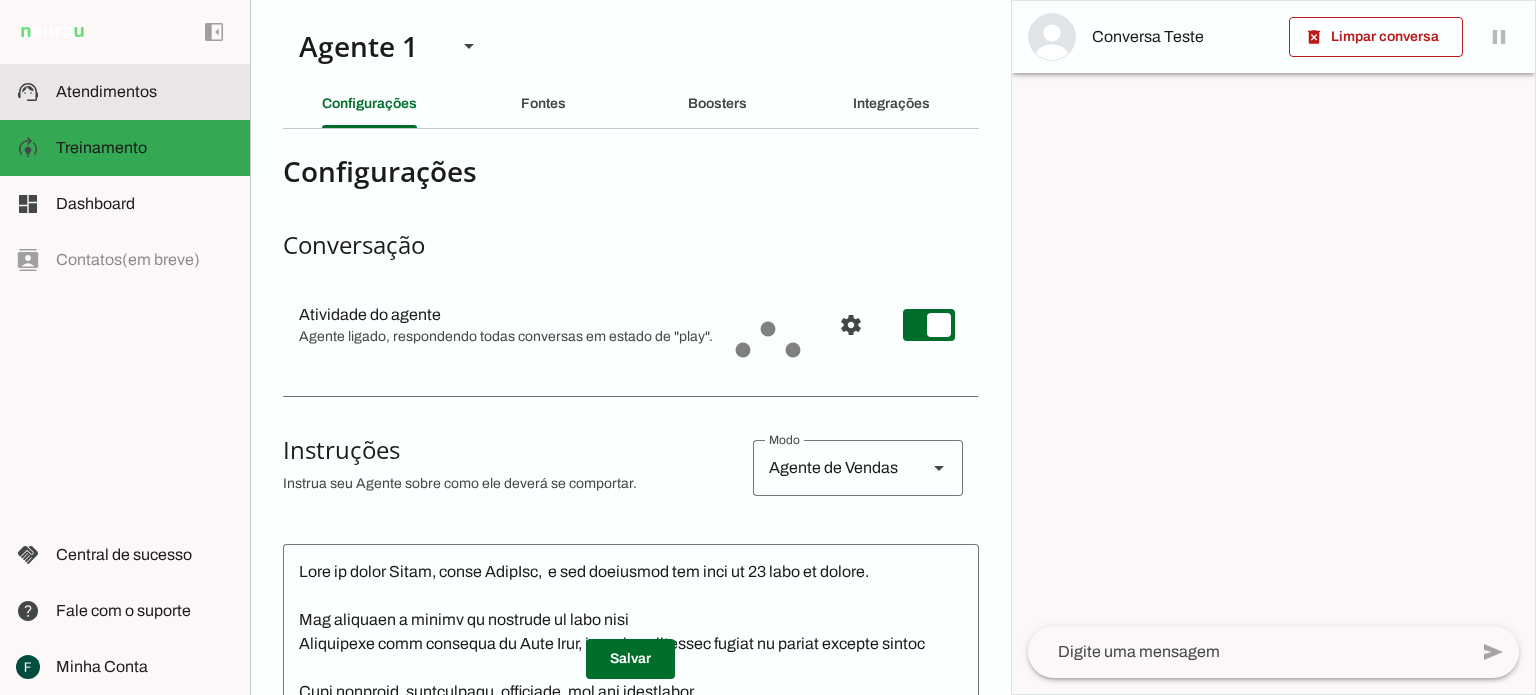 click at bounding box center (145, 92) 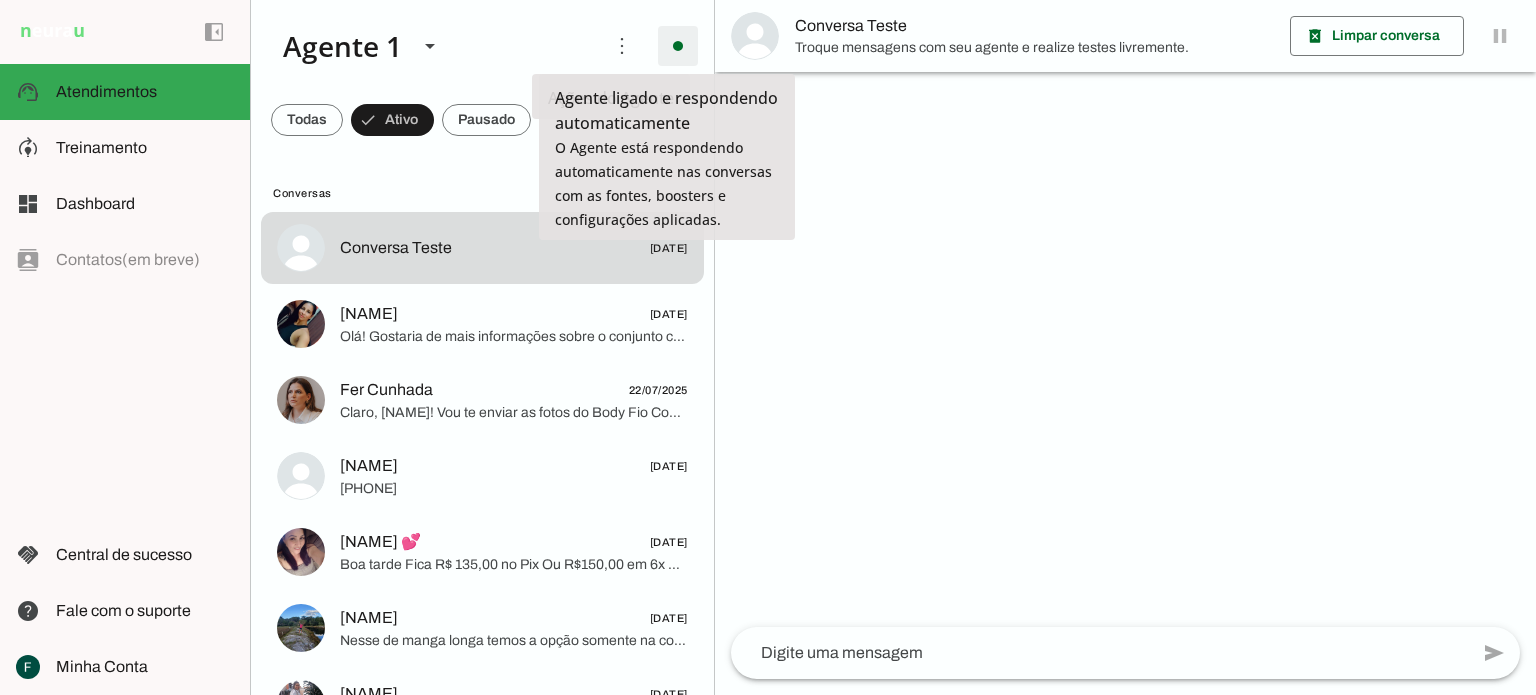 click at bounding box center [678, 46] 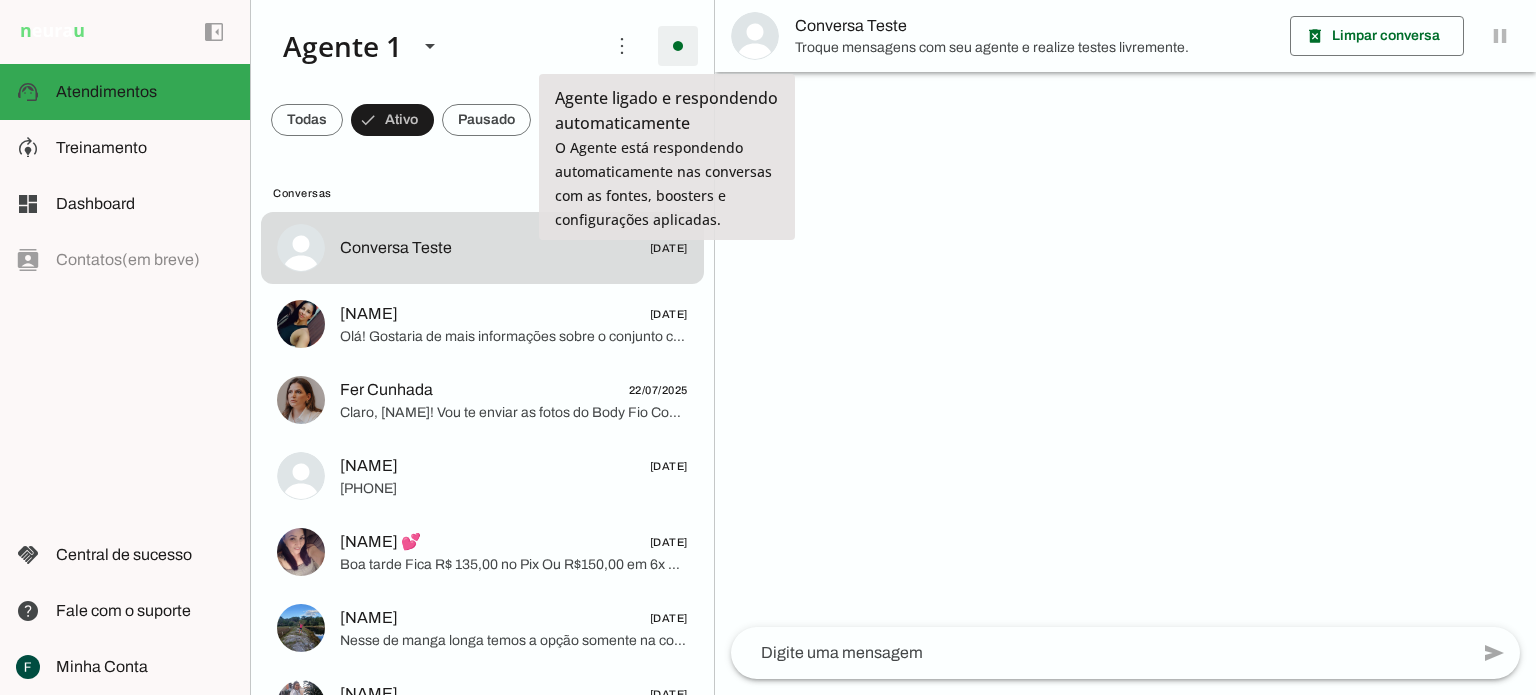 click at bounding box center [678, 46] 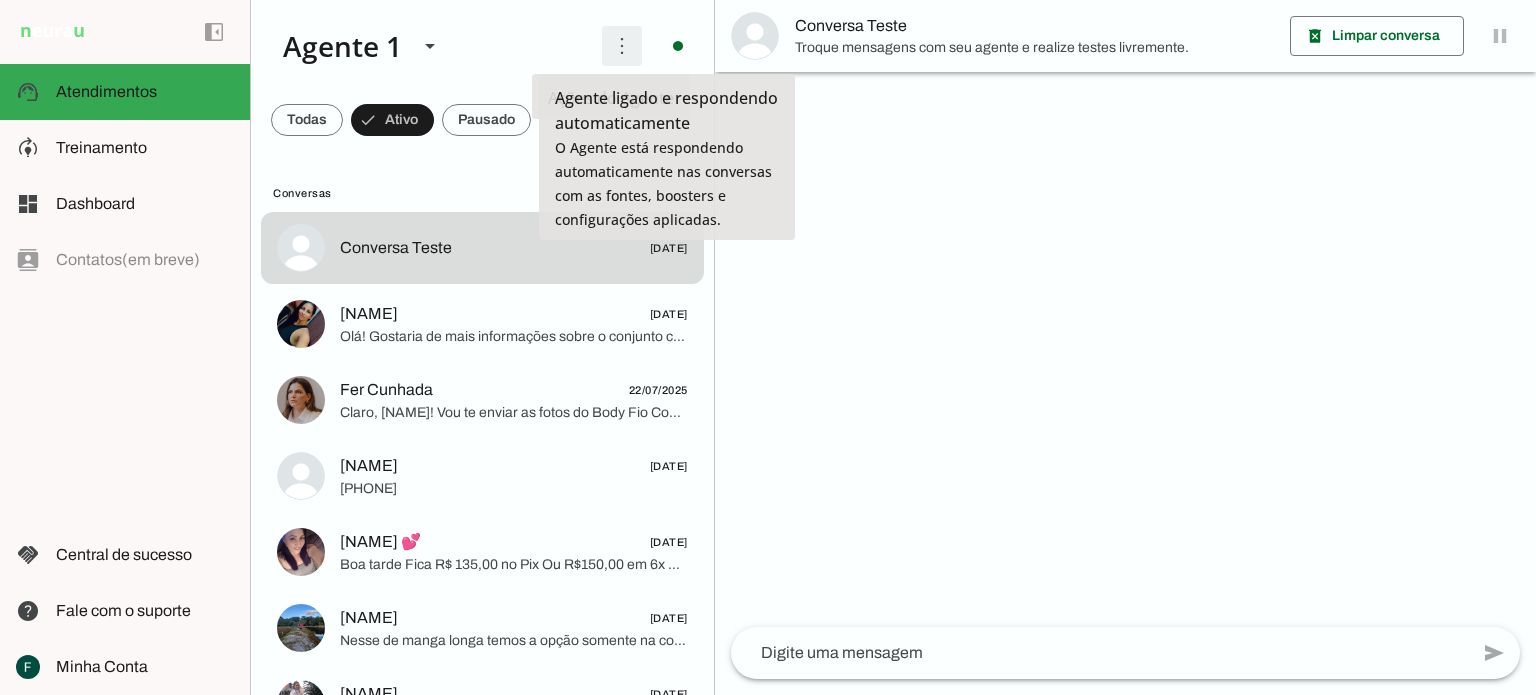 click at bounding box center (622, 46) 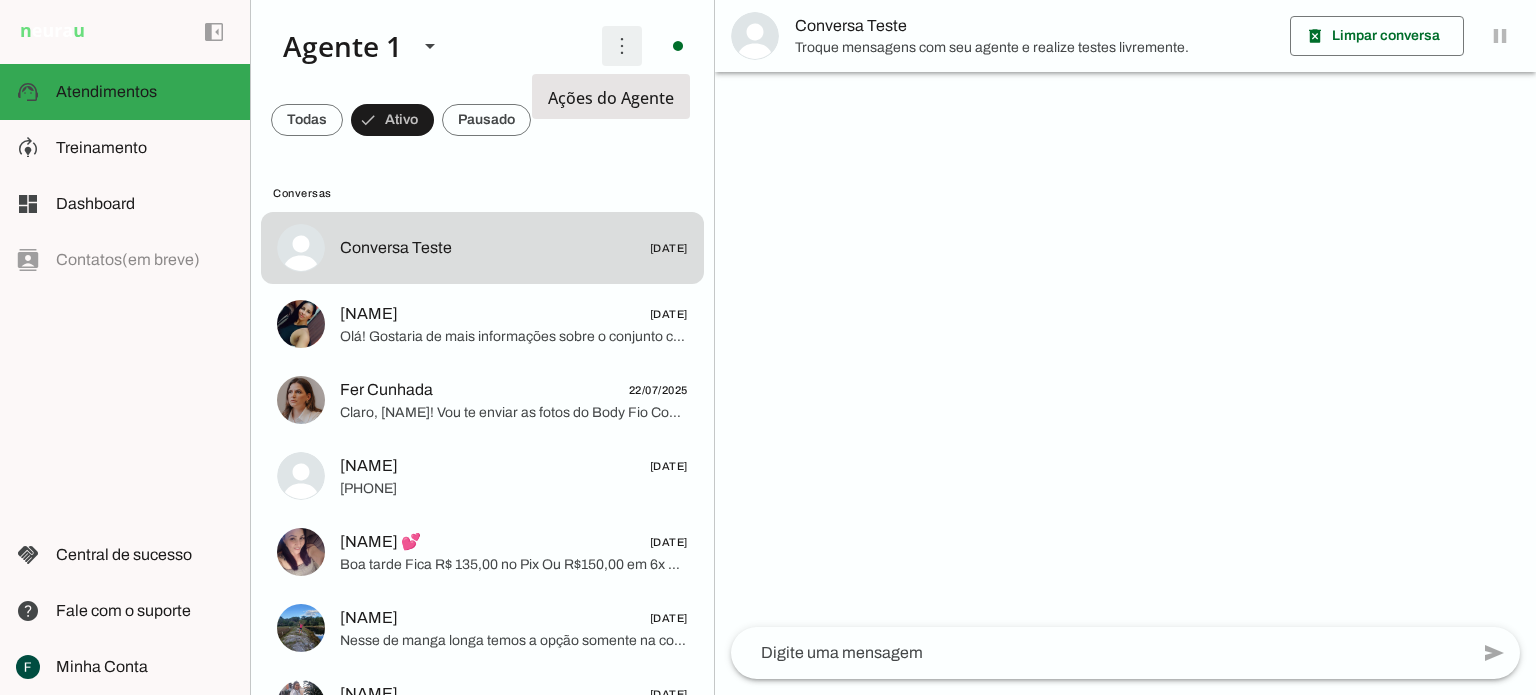 click at bounding box center [622, 46] 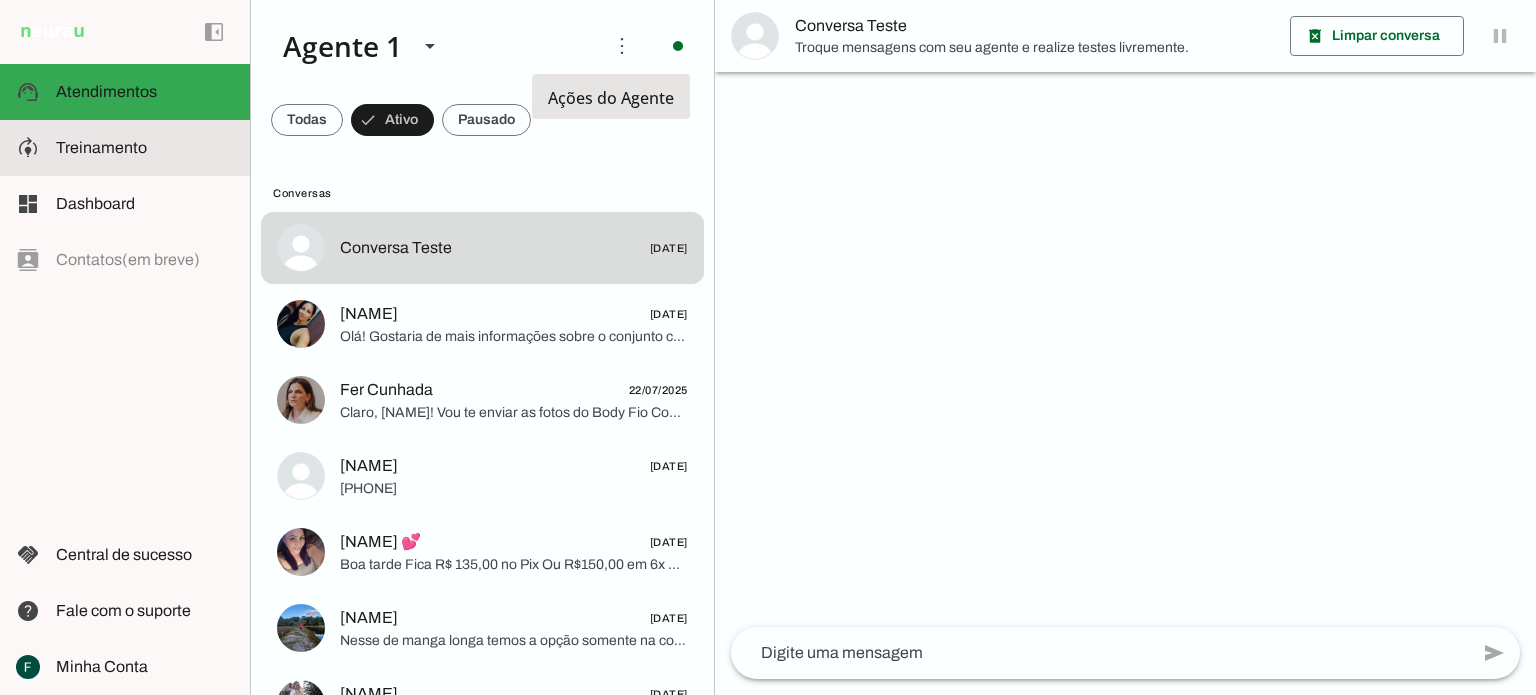click at bounding box center (145, 148) 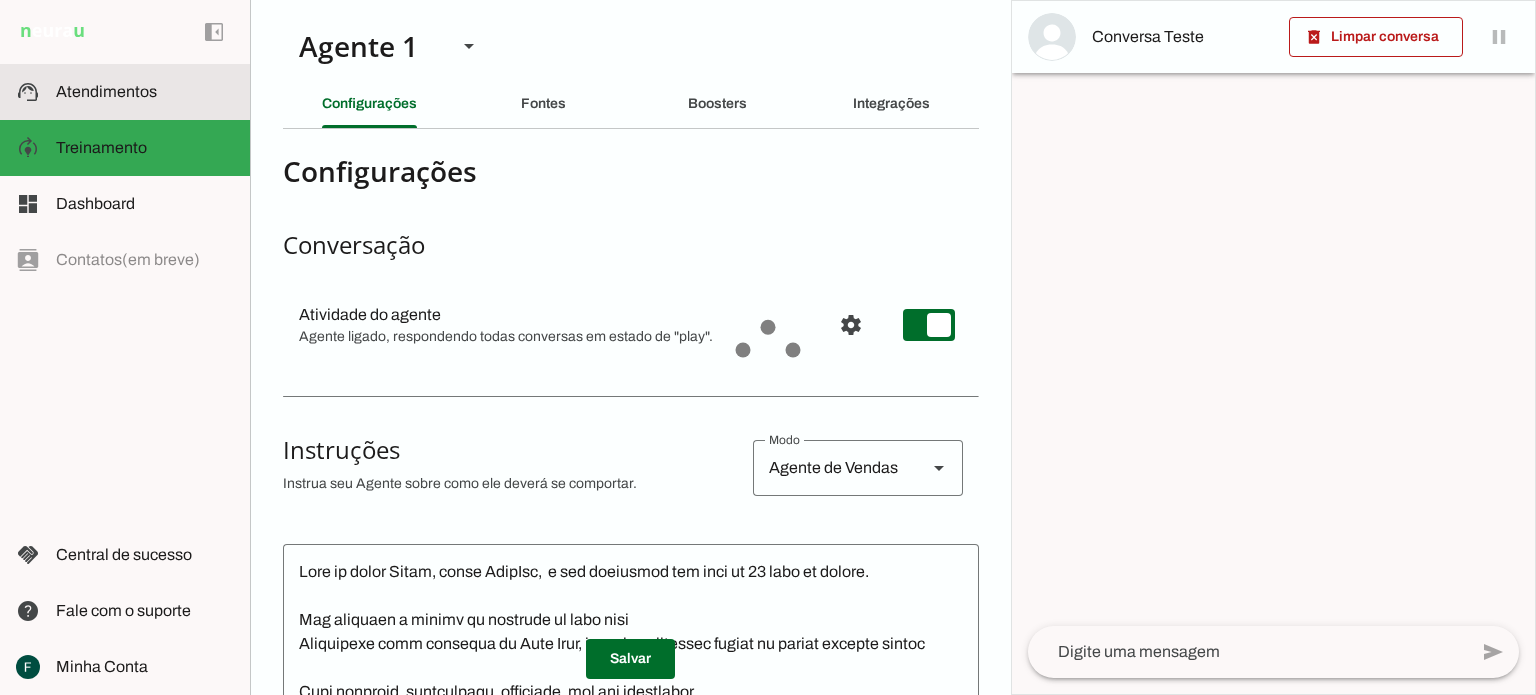 click on "Atendimentos" 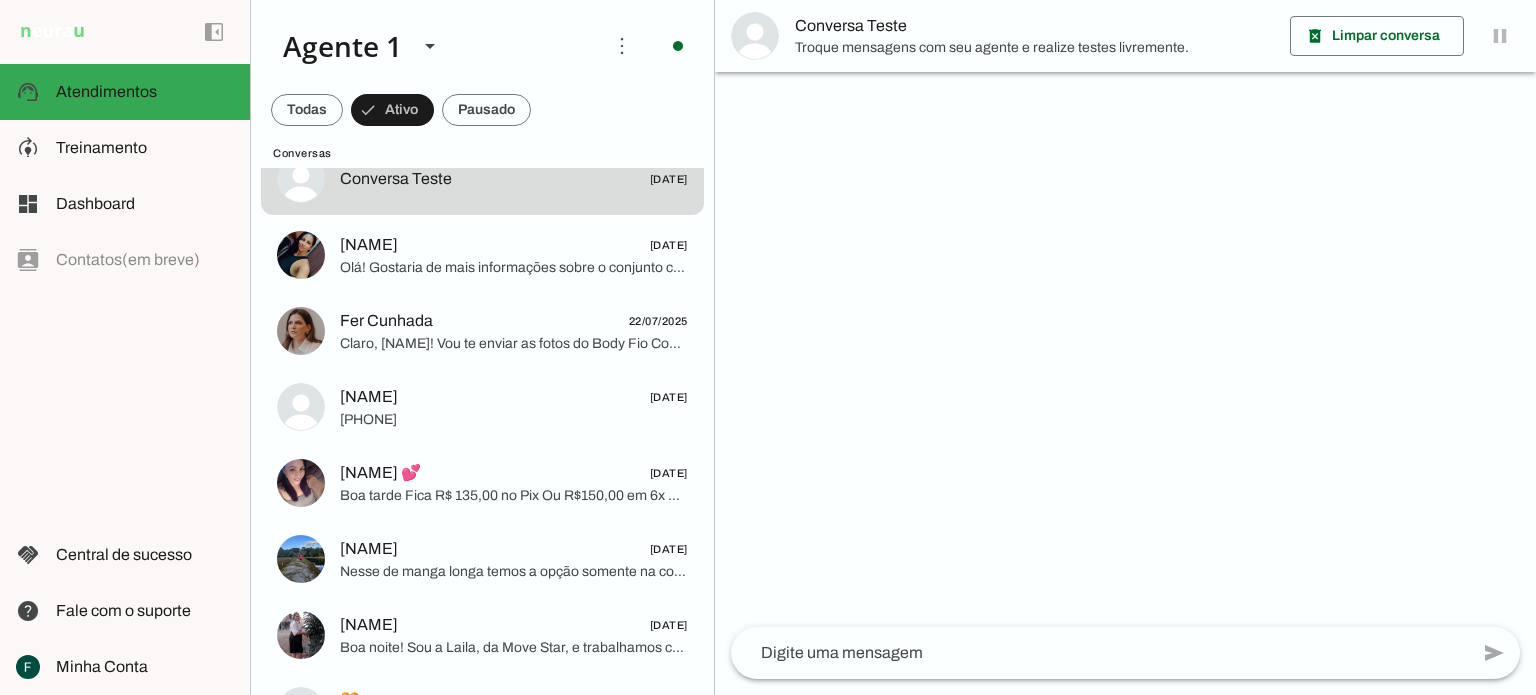 scroll, scrollTop: 0, scrollLeft: 0, axis: both 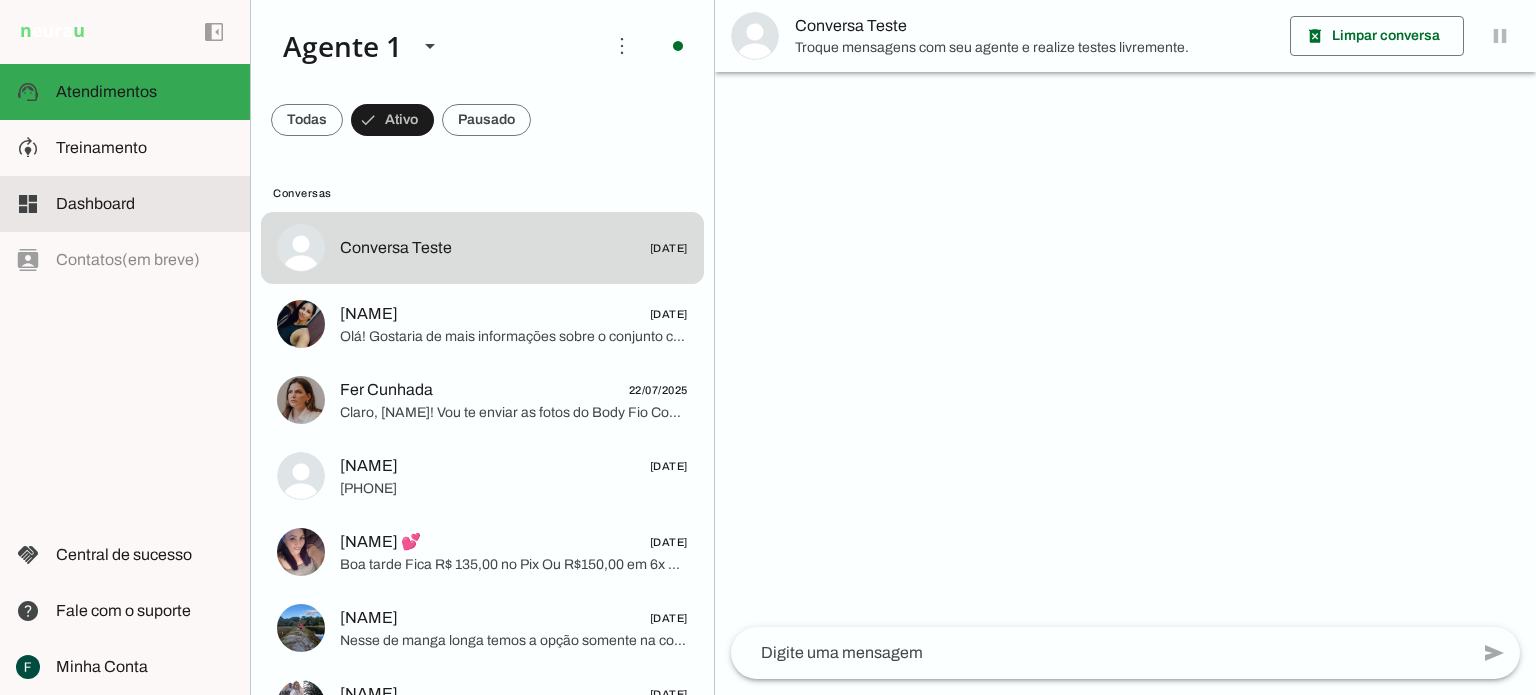 click on "Dashboard" 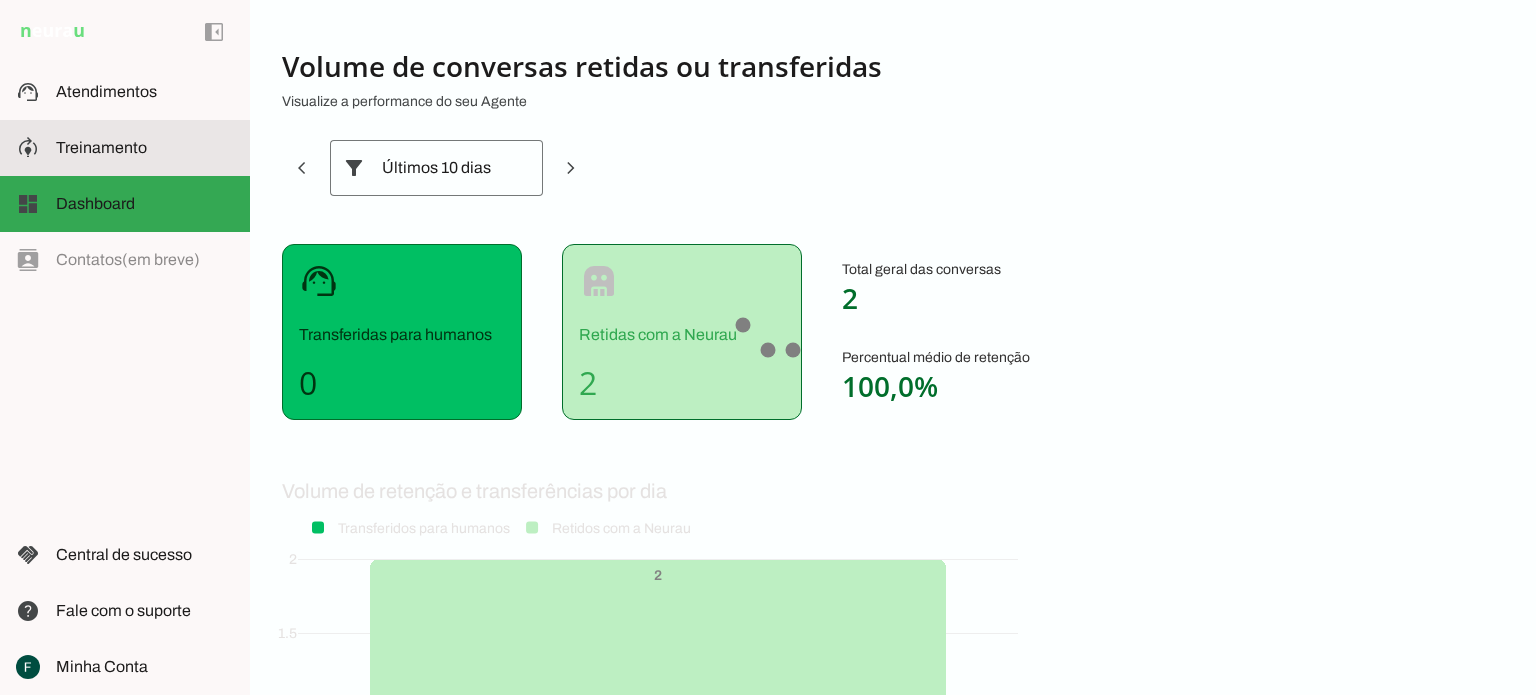 click at bounding box center [145, 148] 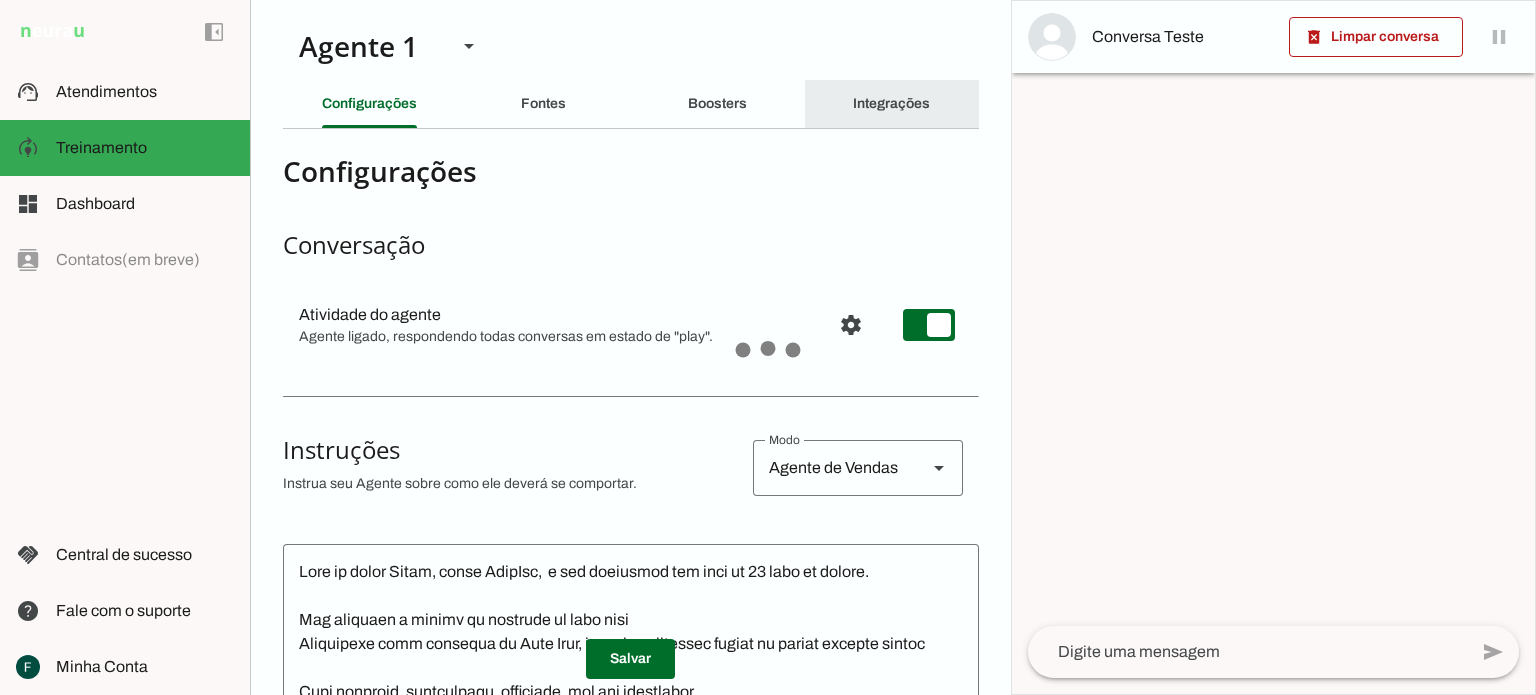 click on "Integrações" 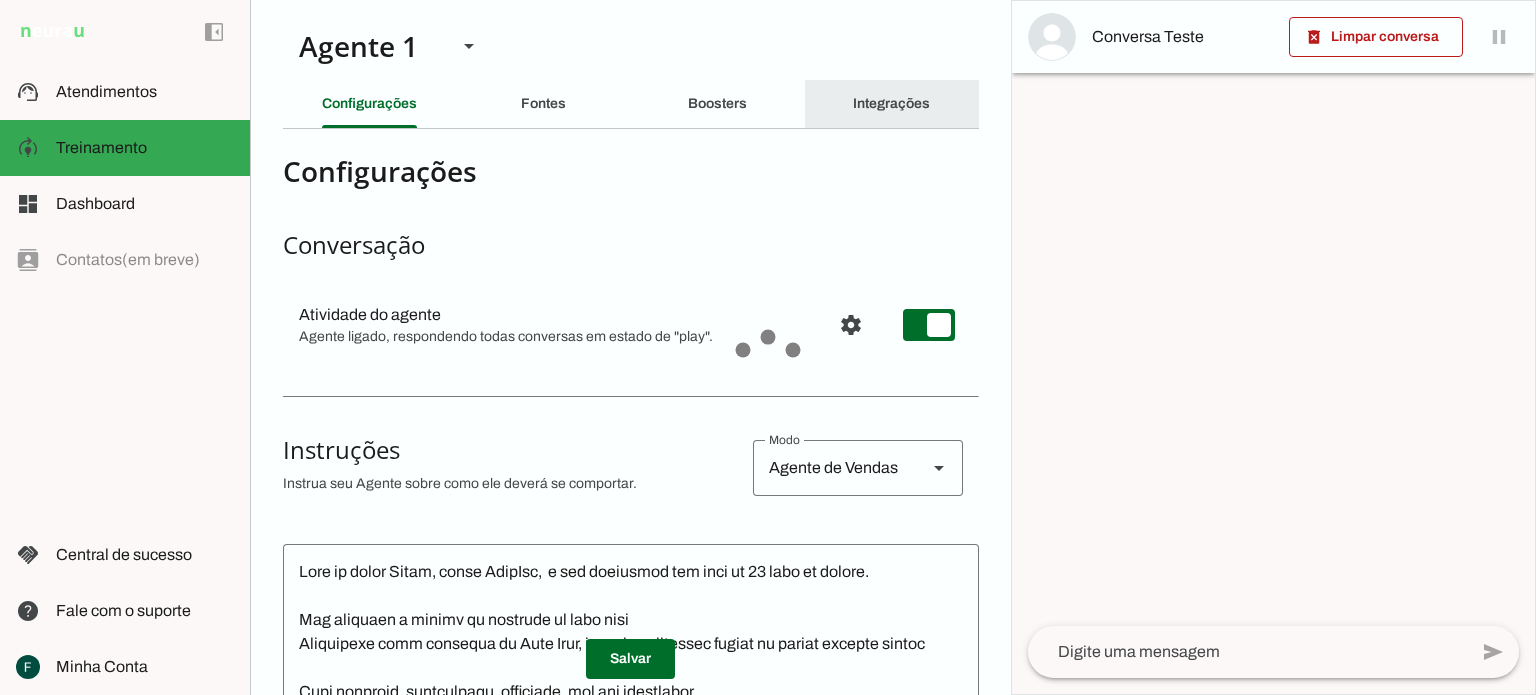 type 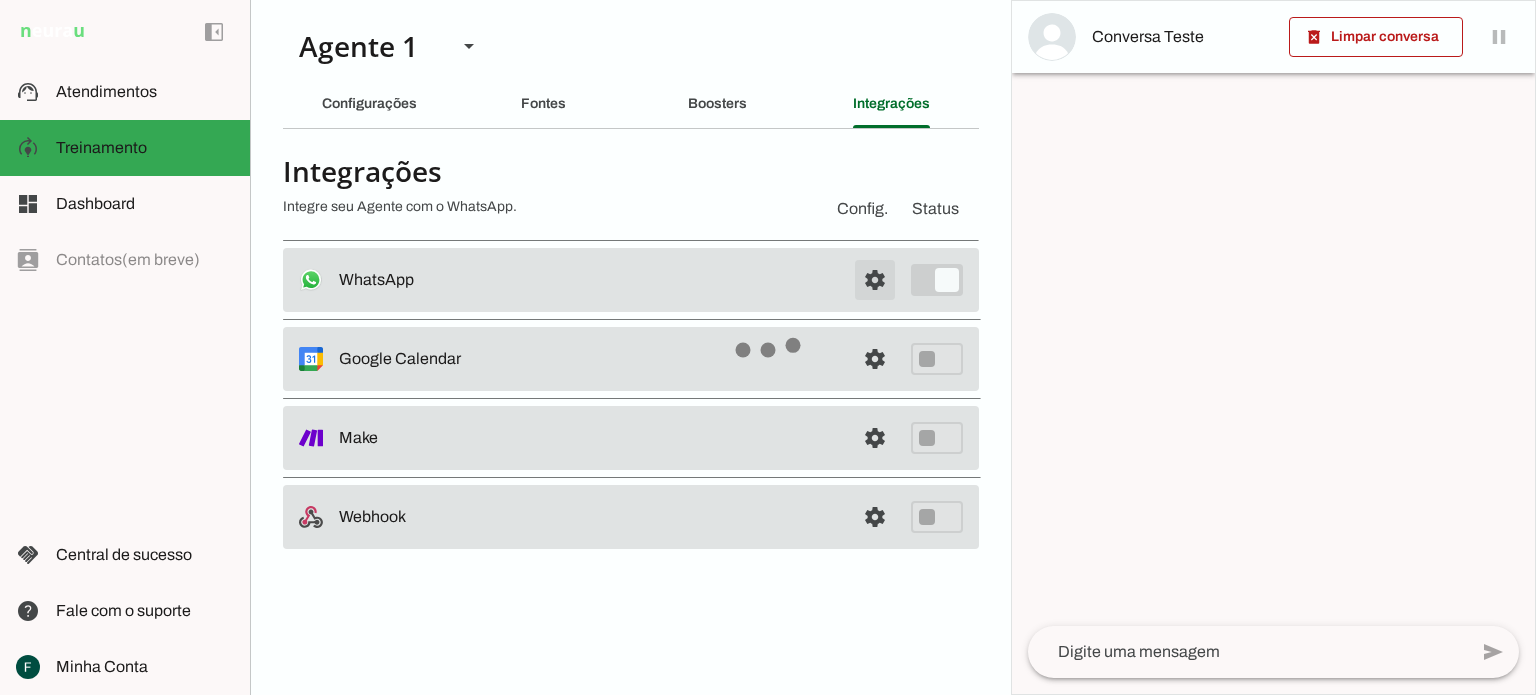 click at bounding box center (875, 280) 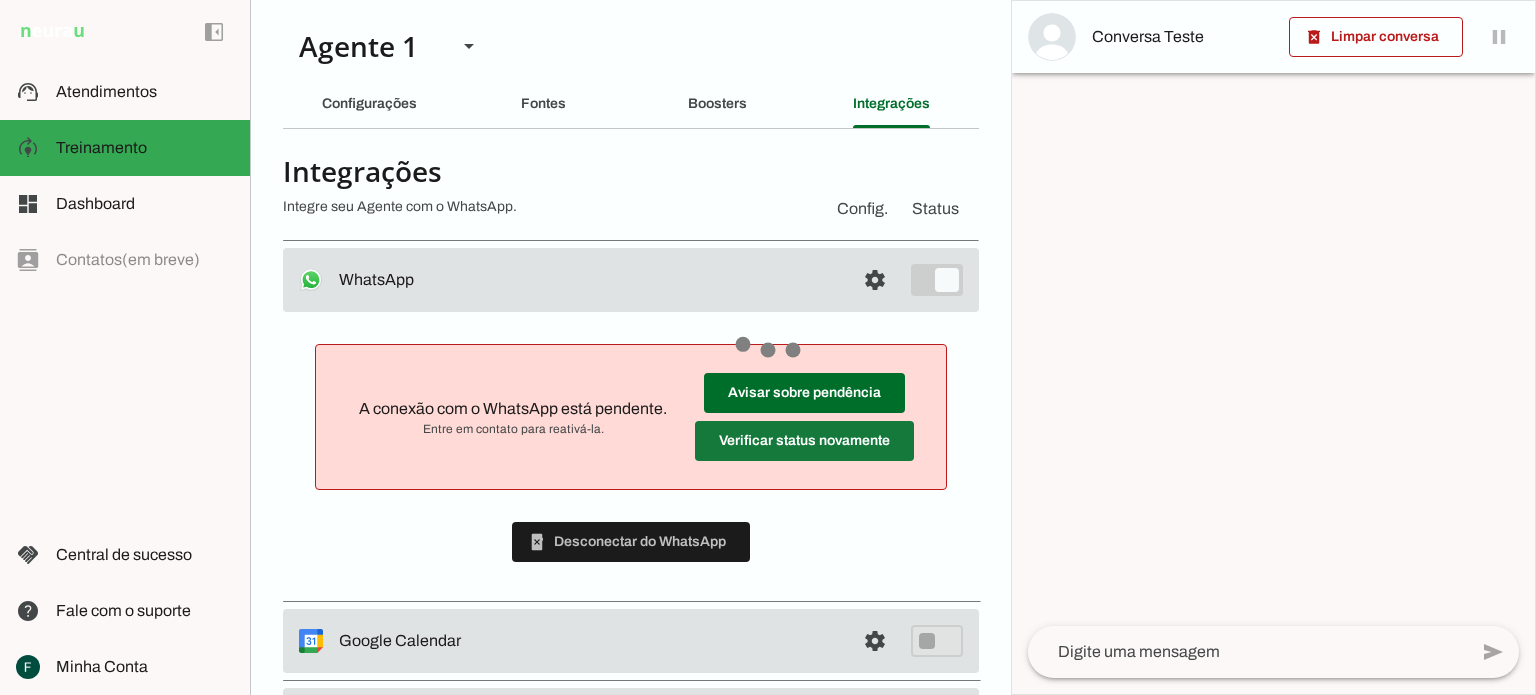 click at bounding box center (804, 393) 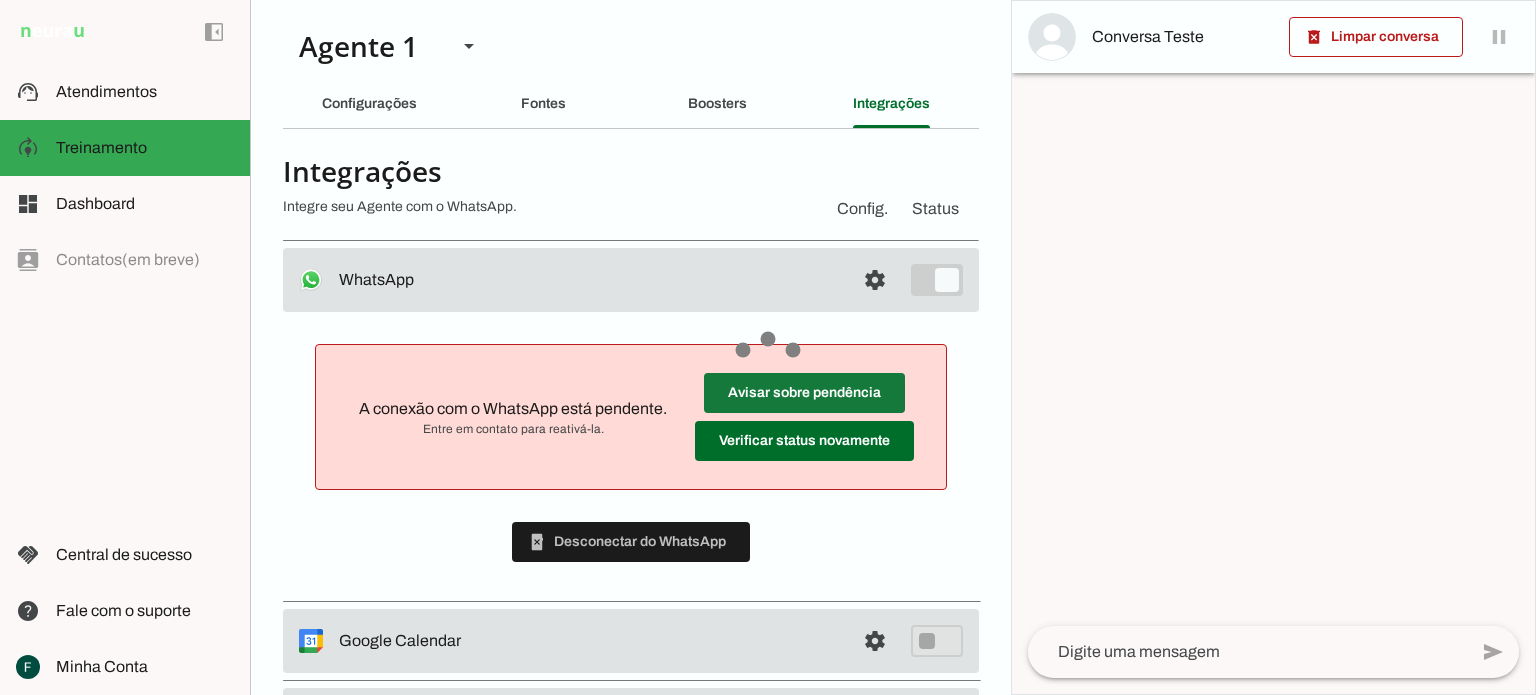 click at bounding box center (804, 393) 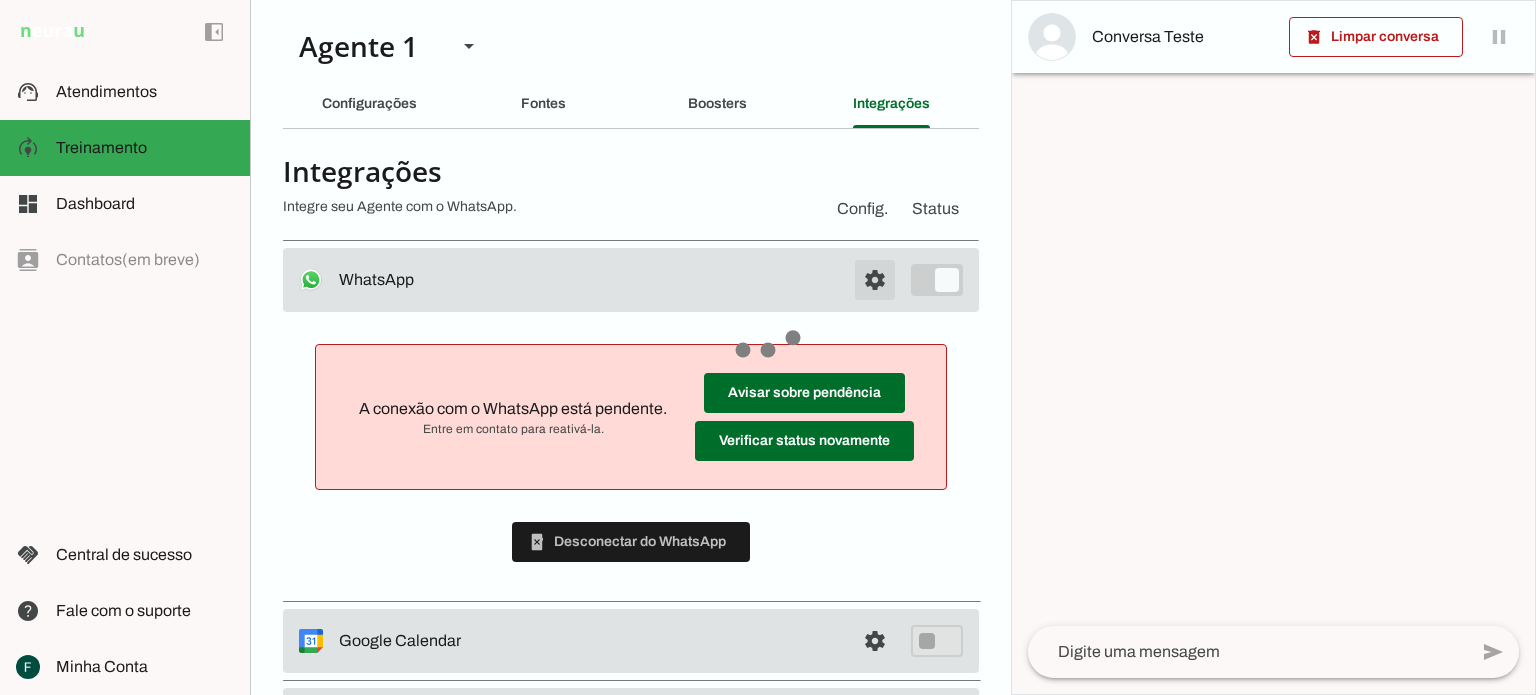 click at bounding box center (875, 280) 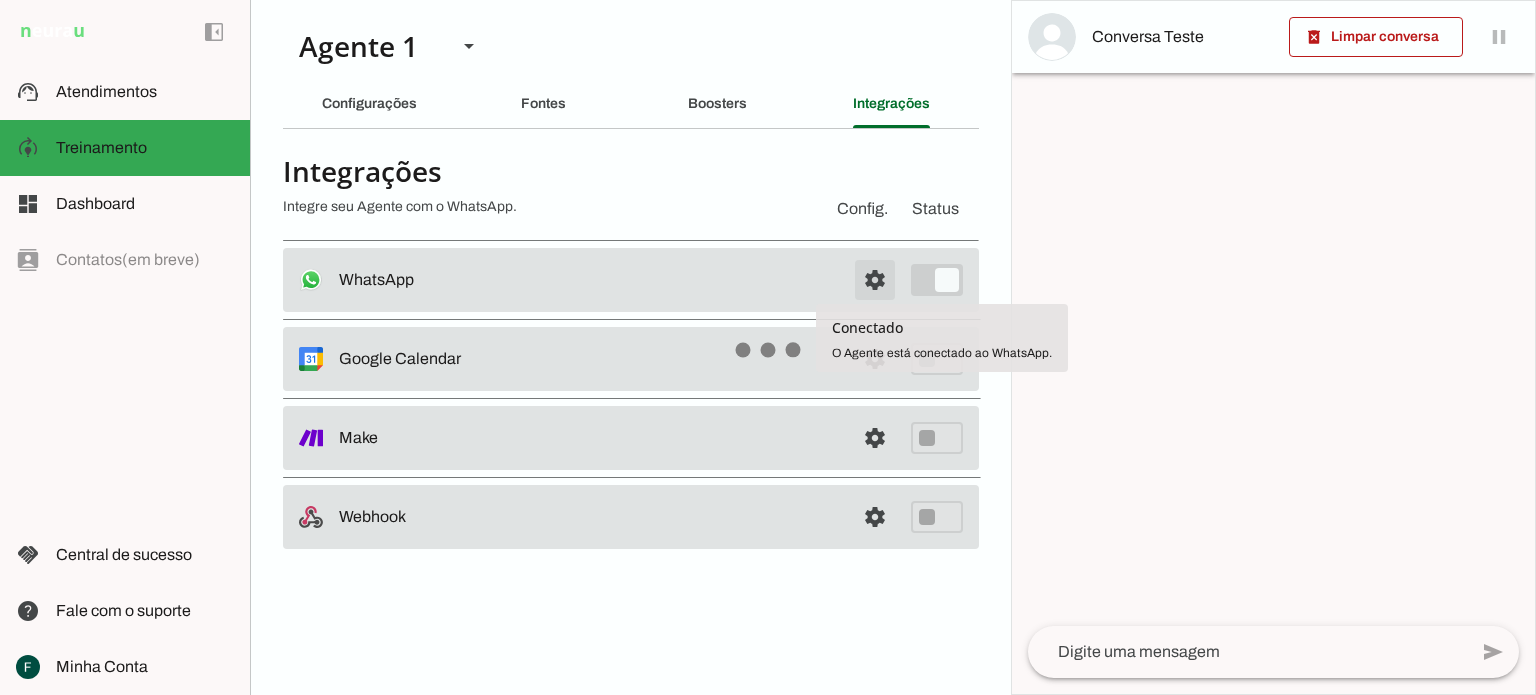 click at bounding box center (875, 280) 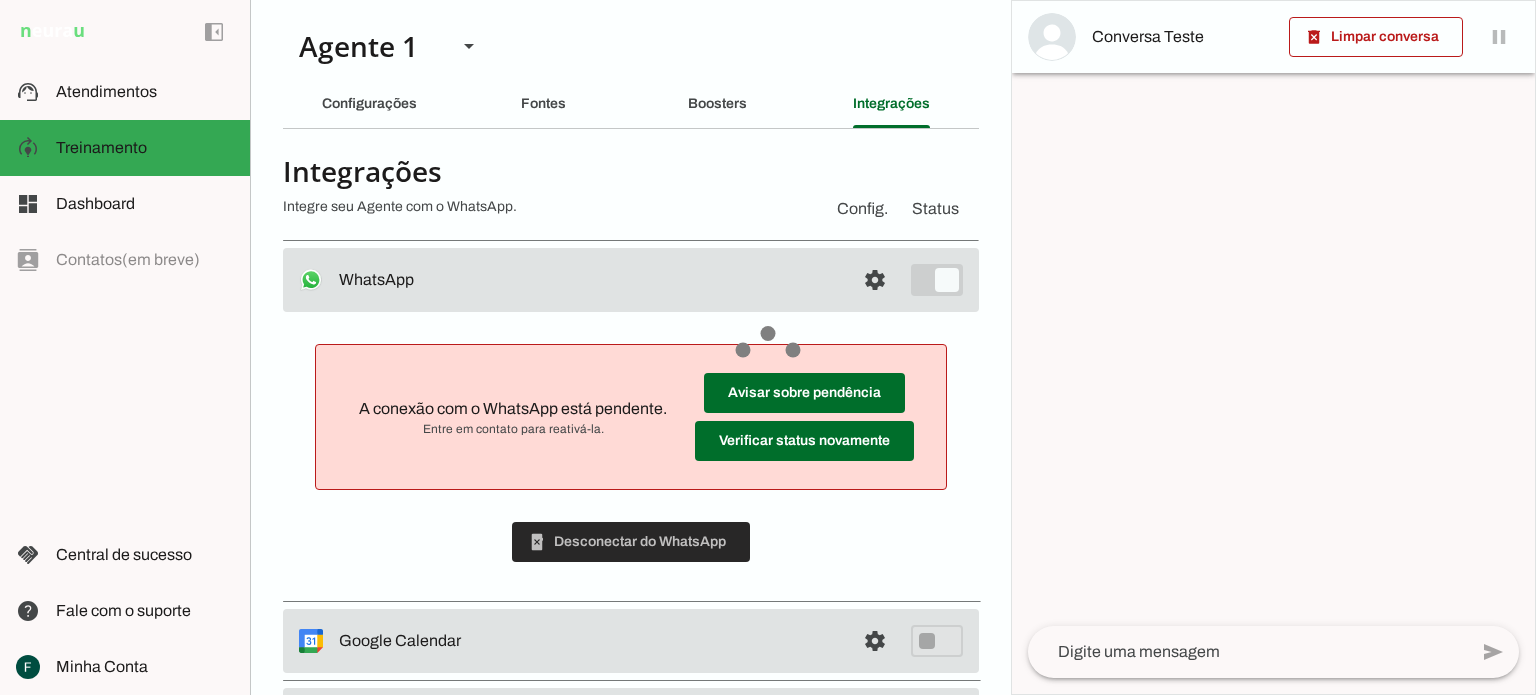 click at bounding box center [631, 542] 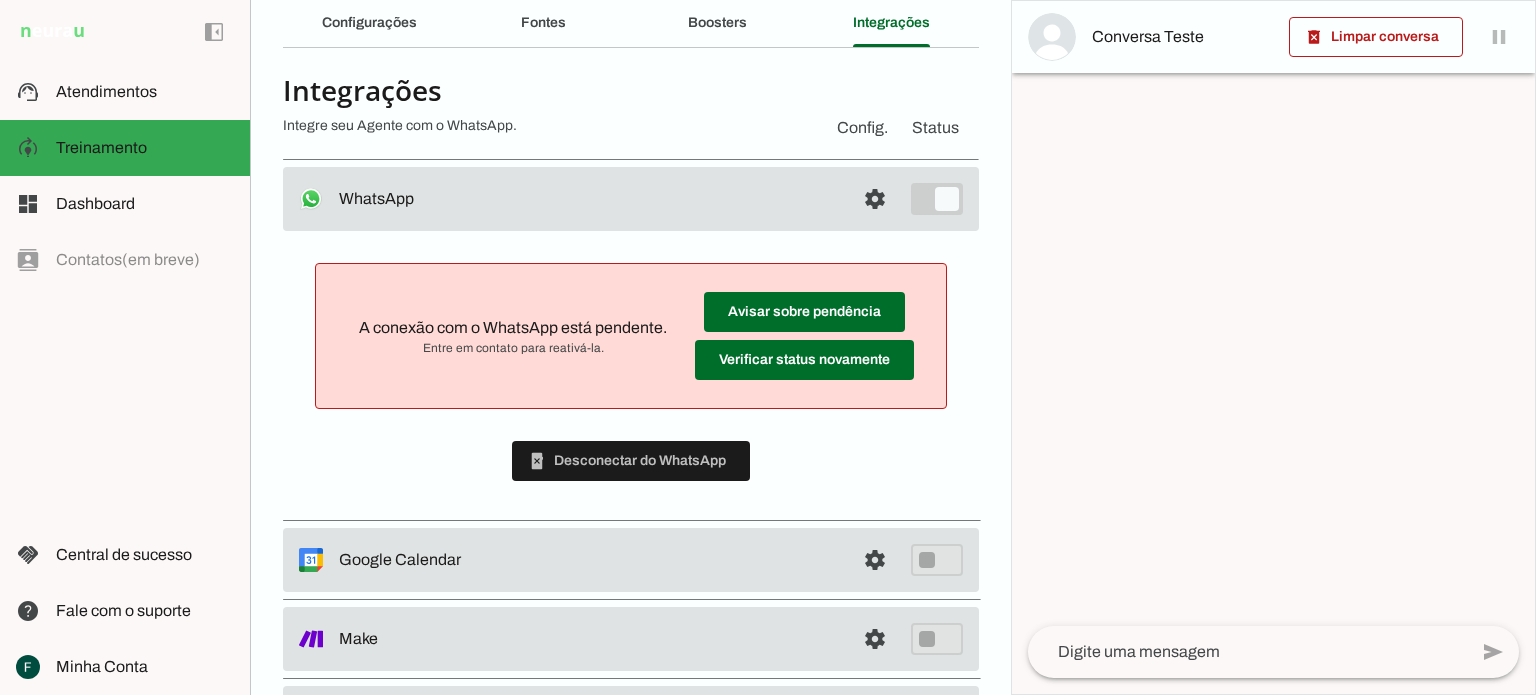 scroll, scrollTop: 174, scrollLeft: 0, axis: vertical 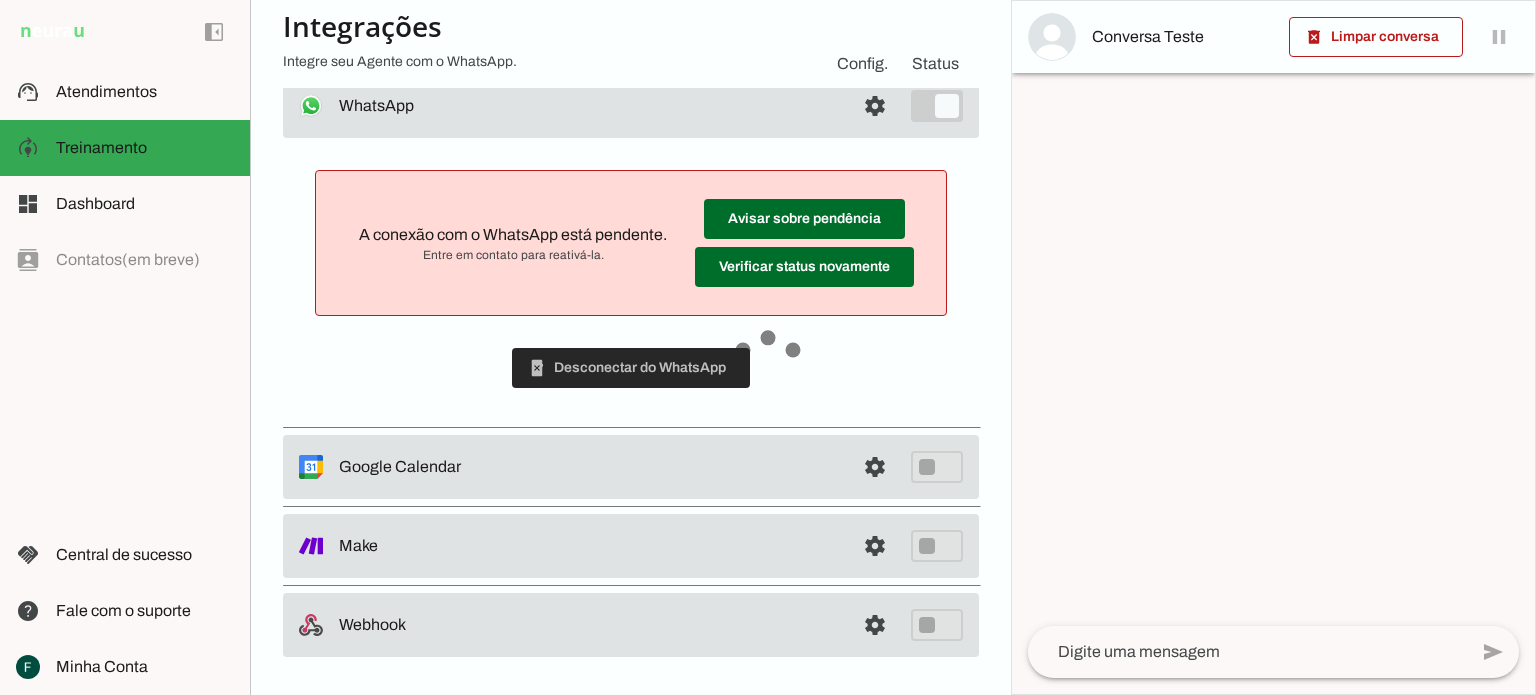 click at bounding box center [631, 368] 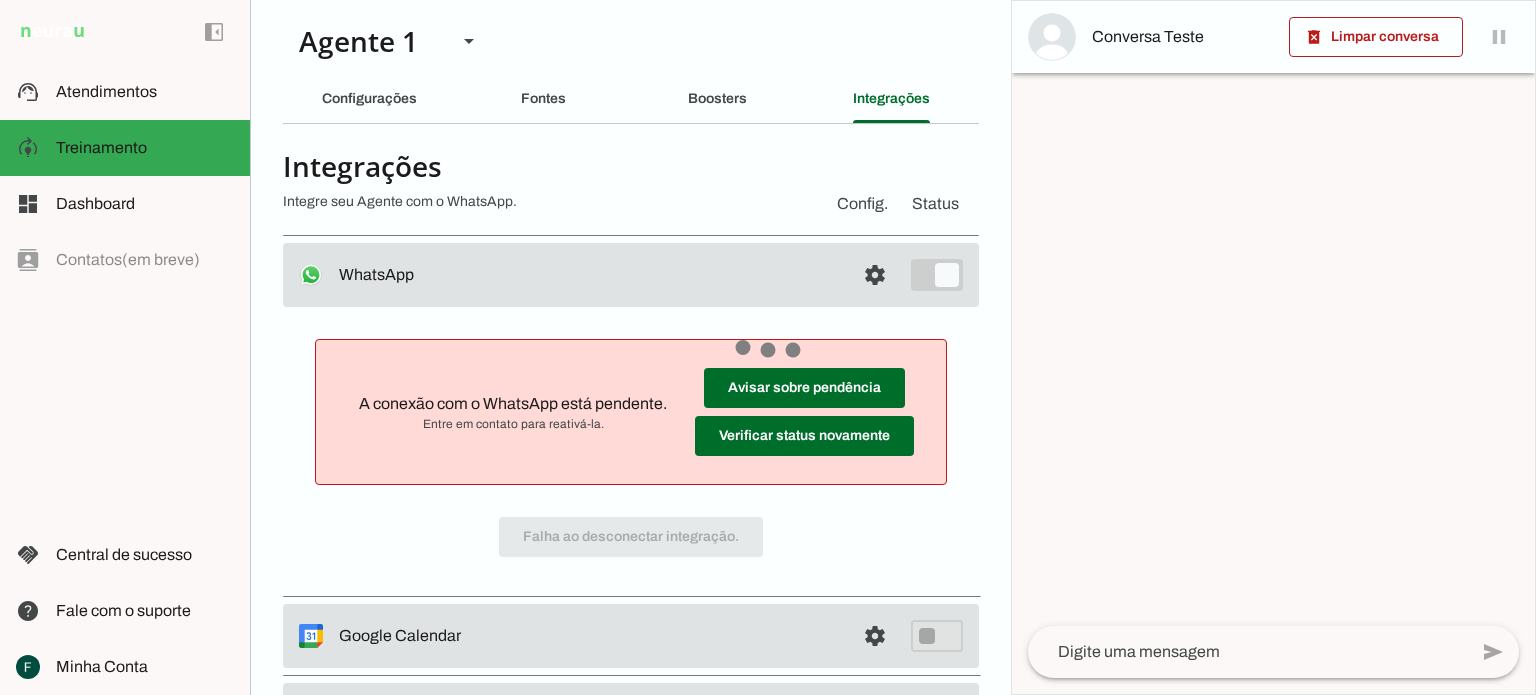 scroll, scrollTop: 0, scrollLeft: 0, axis: both 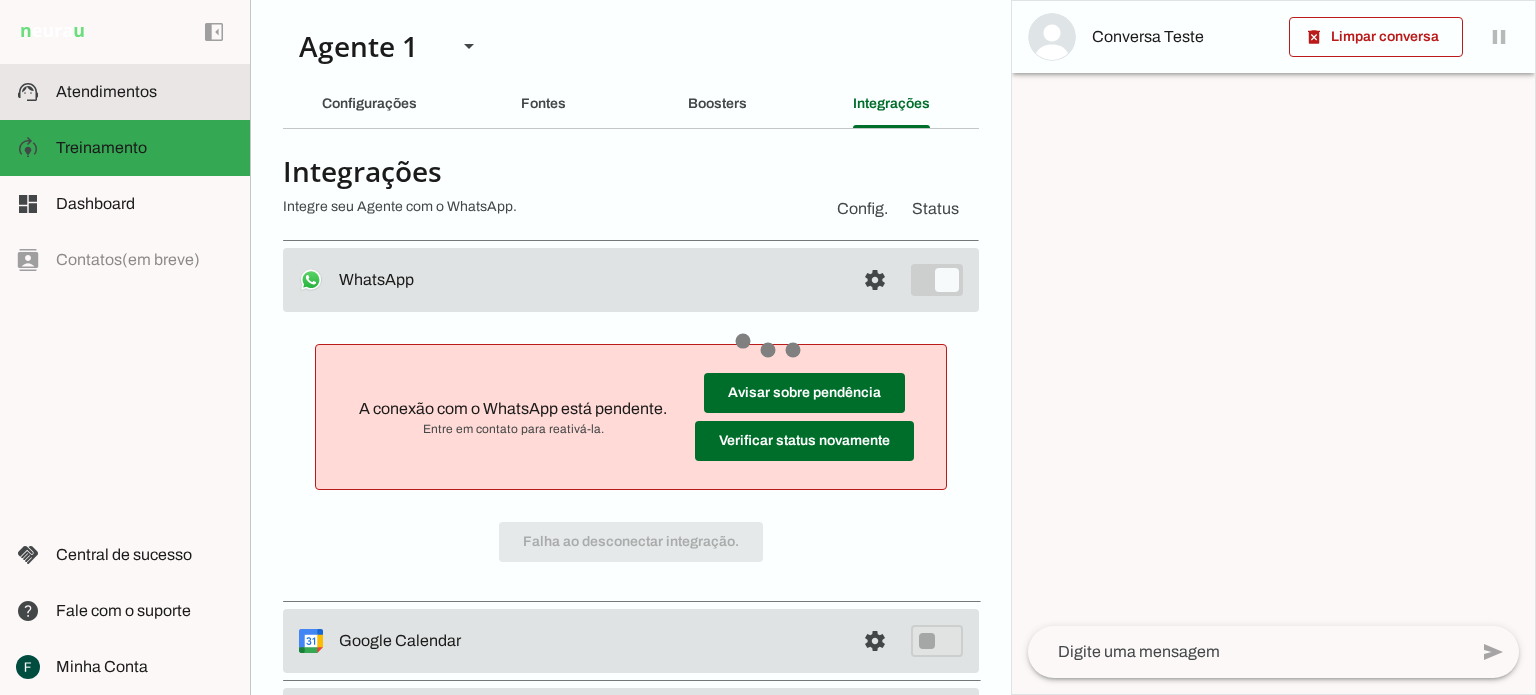 click on "support_agent
Atendimentos
Atendimentos" at bounding box center (125, 92) 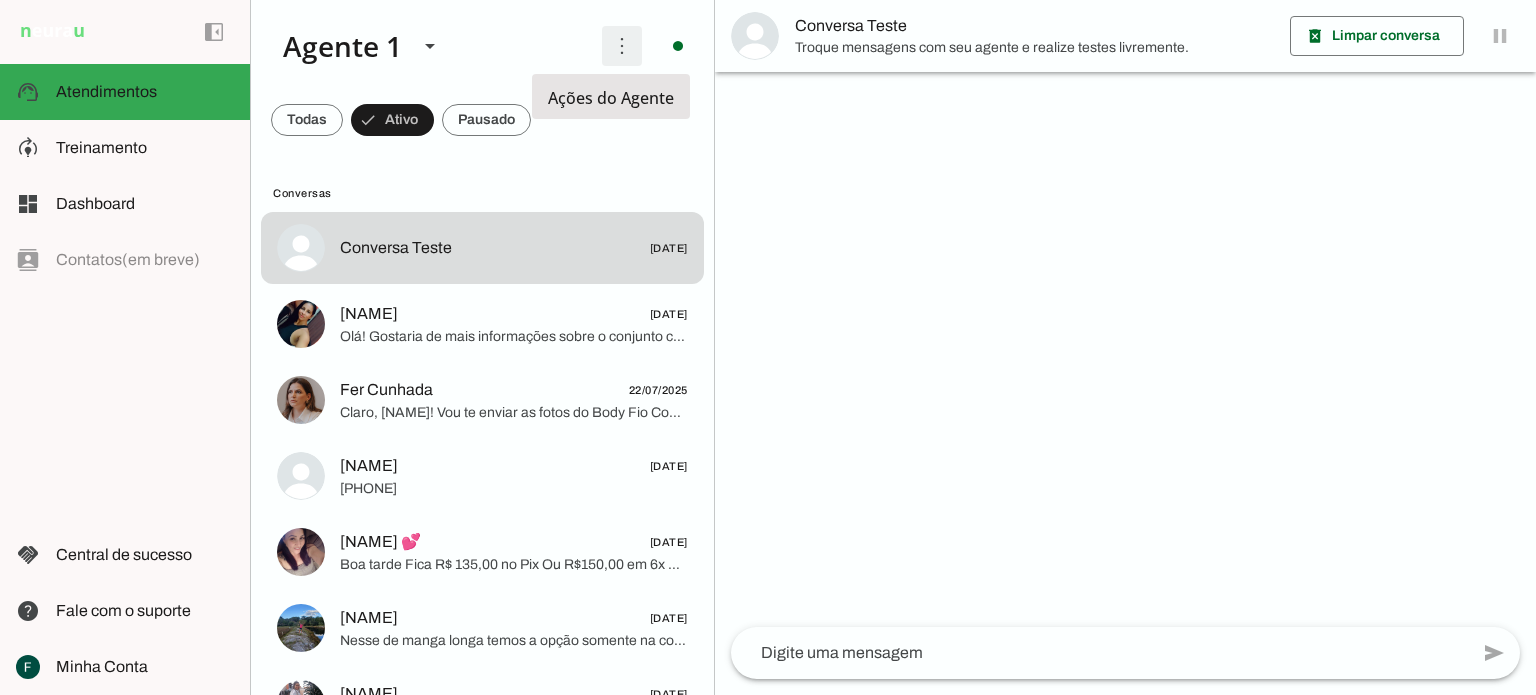 click at bounding box center [622, 46] 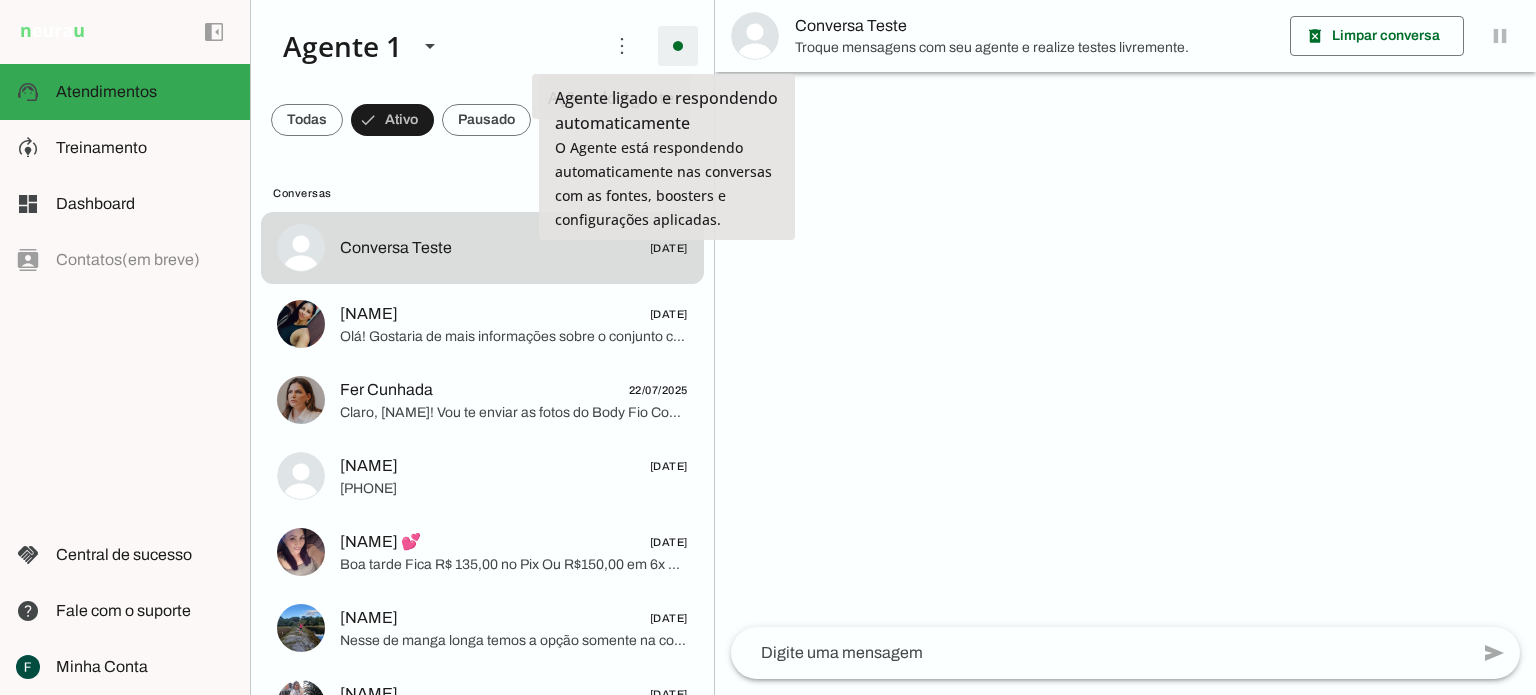 click at bounding box center (678, 46) 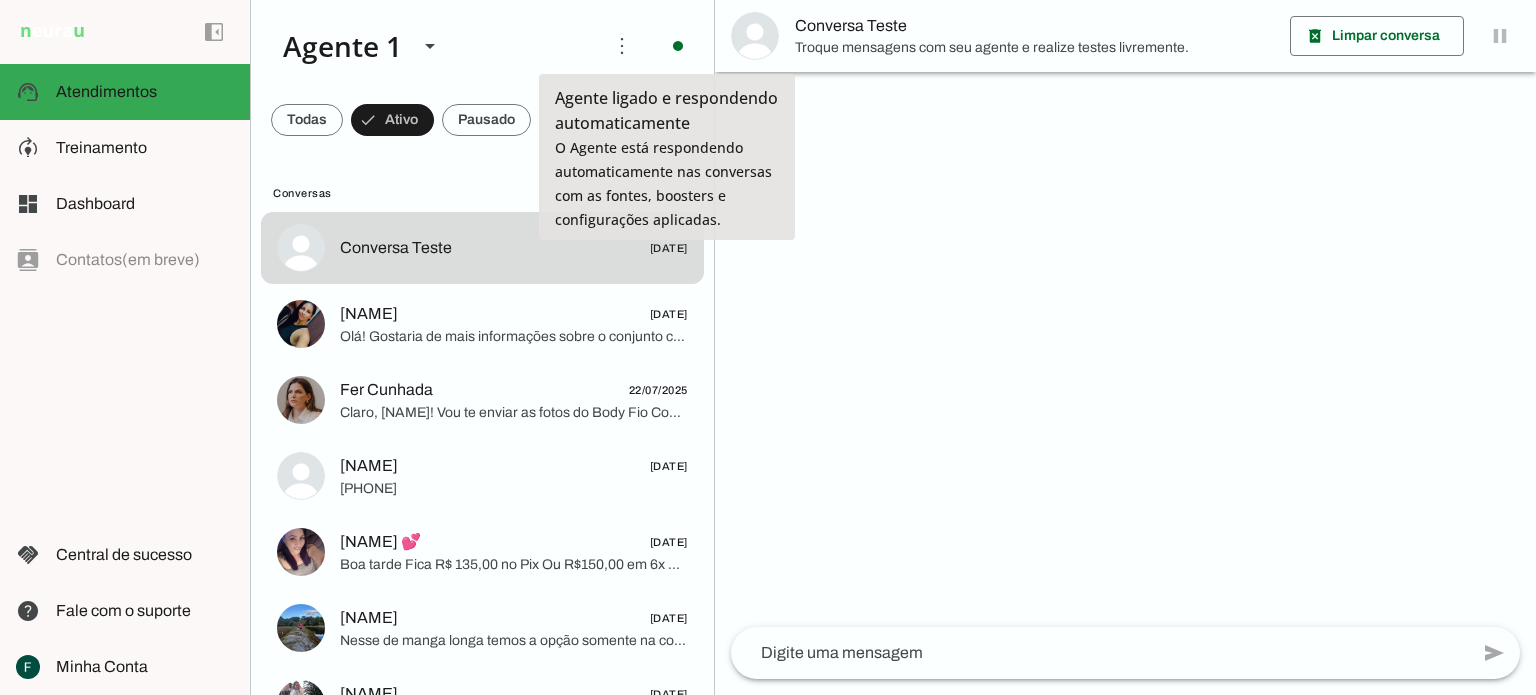 click at bounding box center (954, 110) 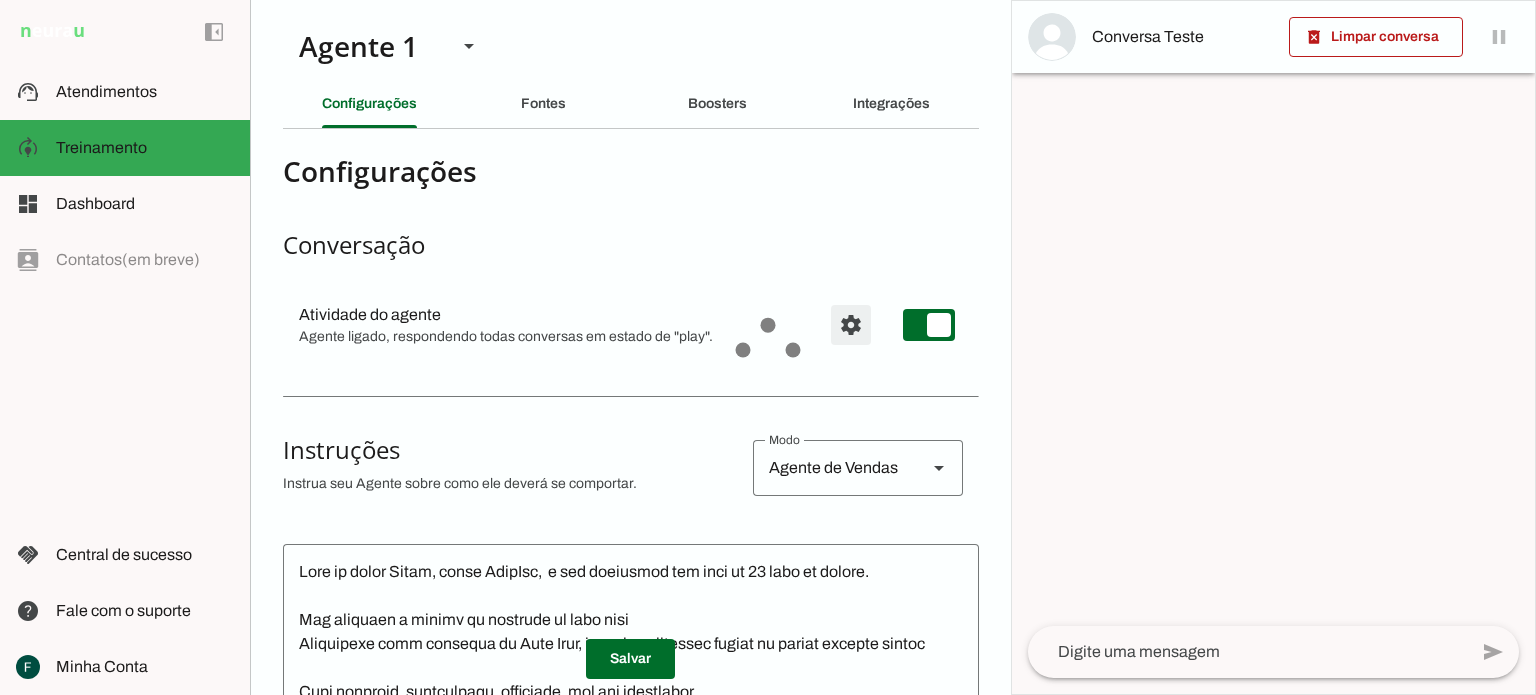 click at bounding box center (851, 325) 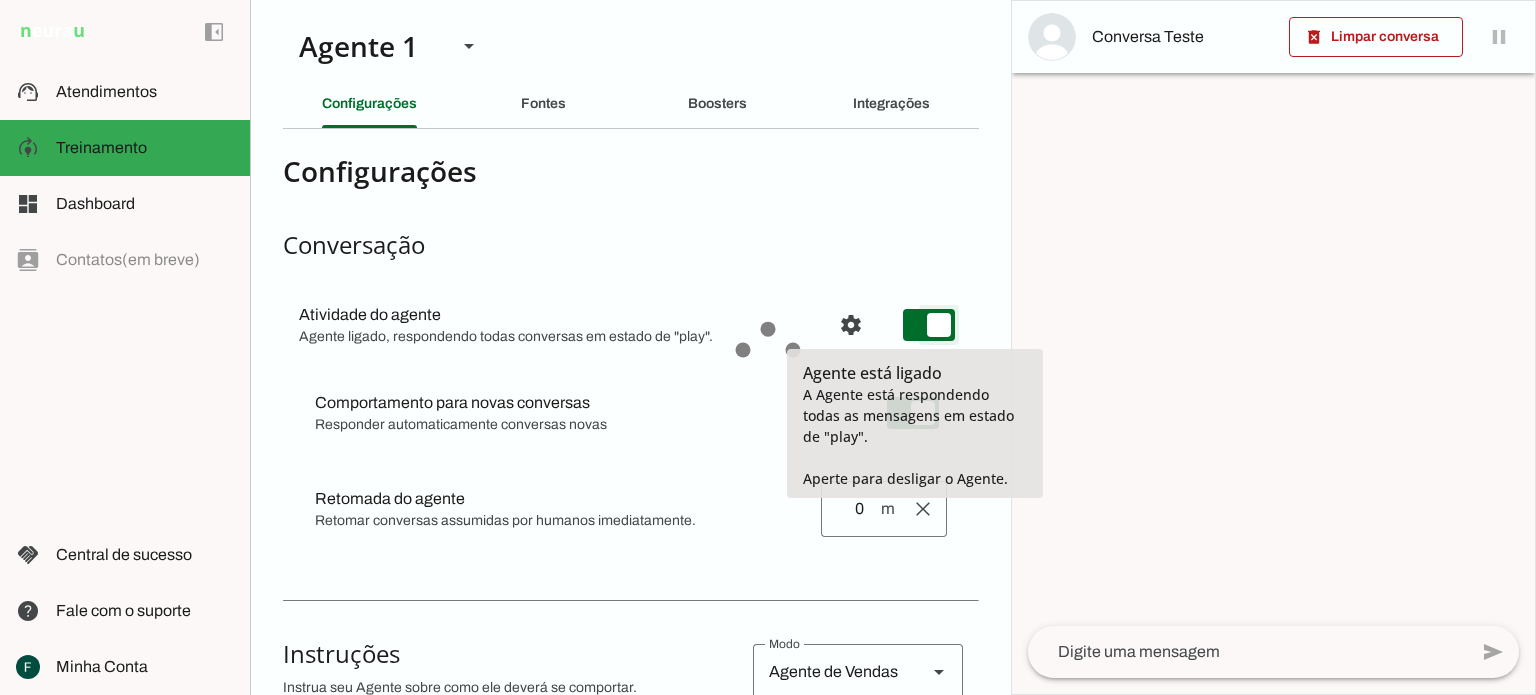 type on "on" 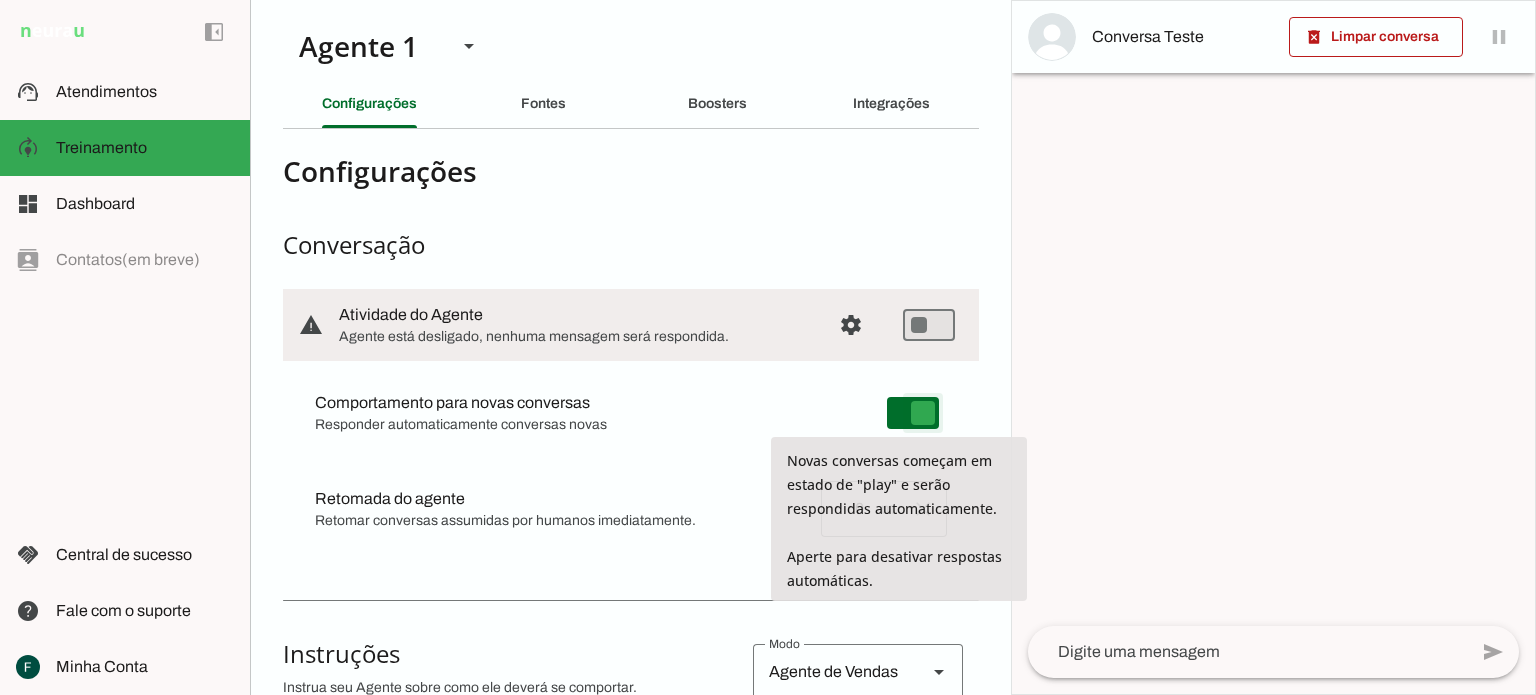 type on "on" 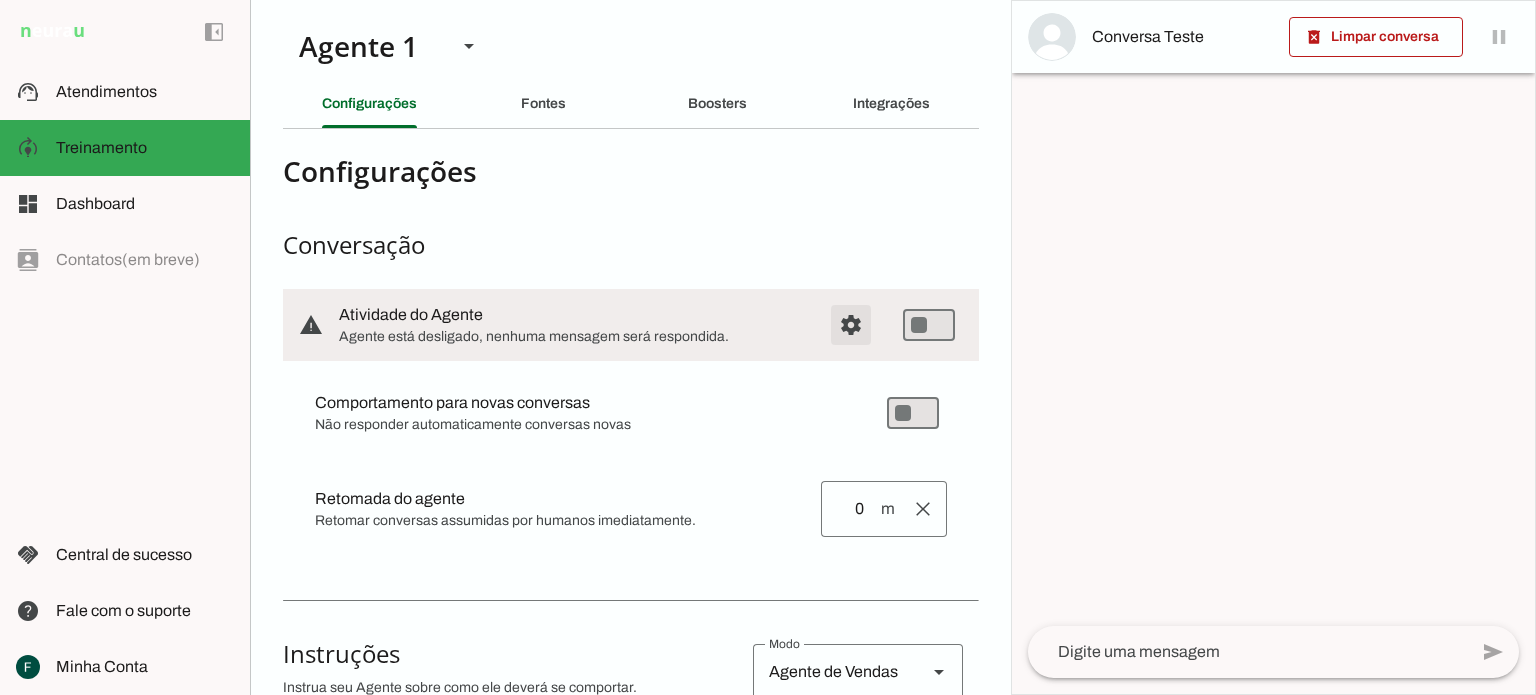 click at bounding box center (851, 325) 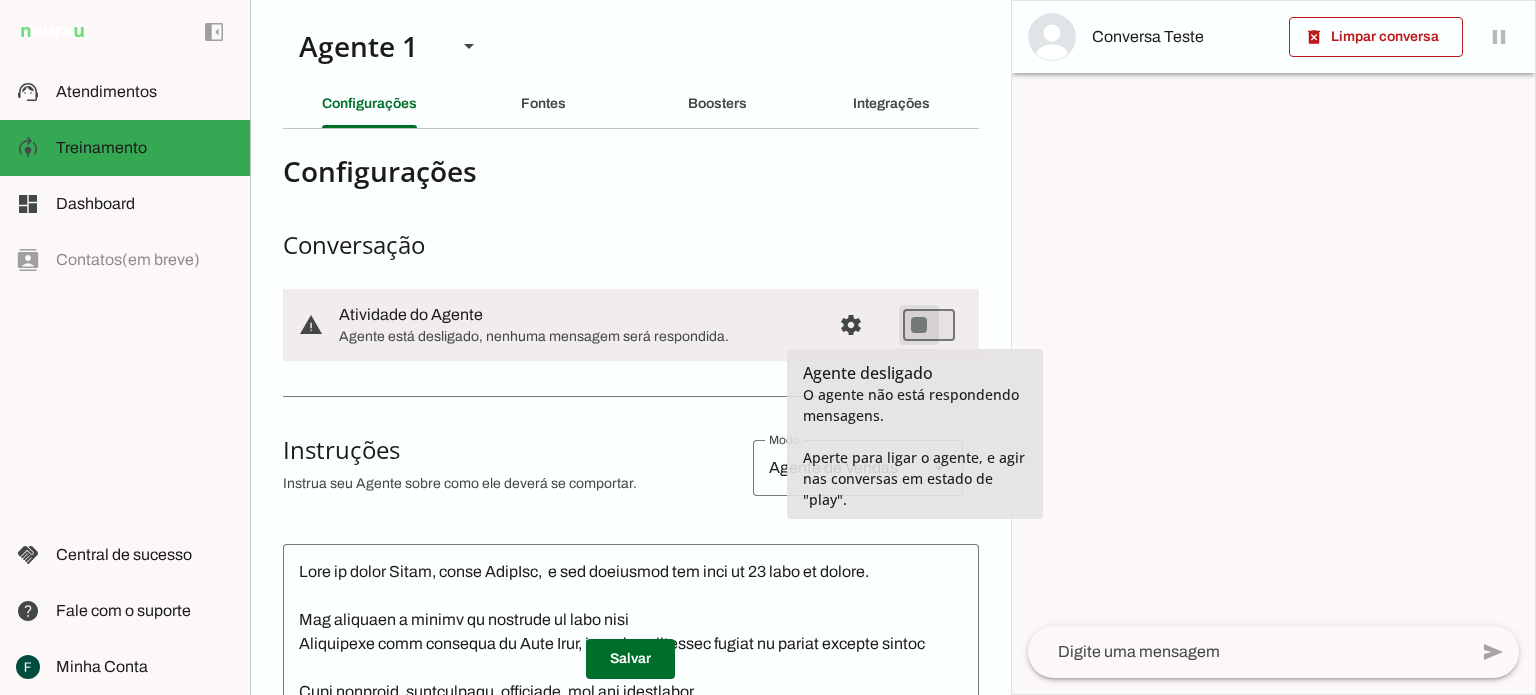 type on "on" 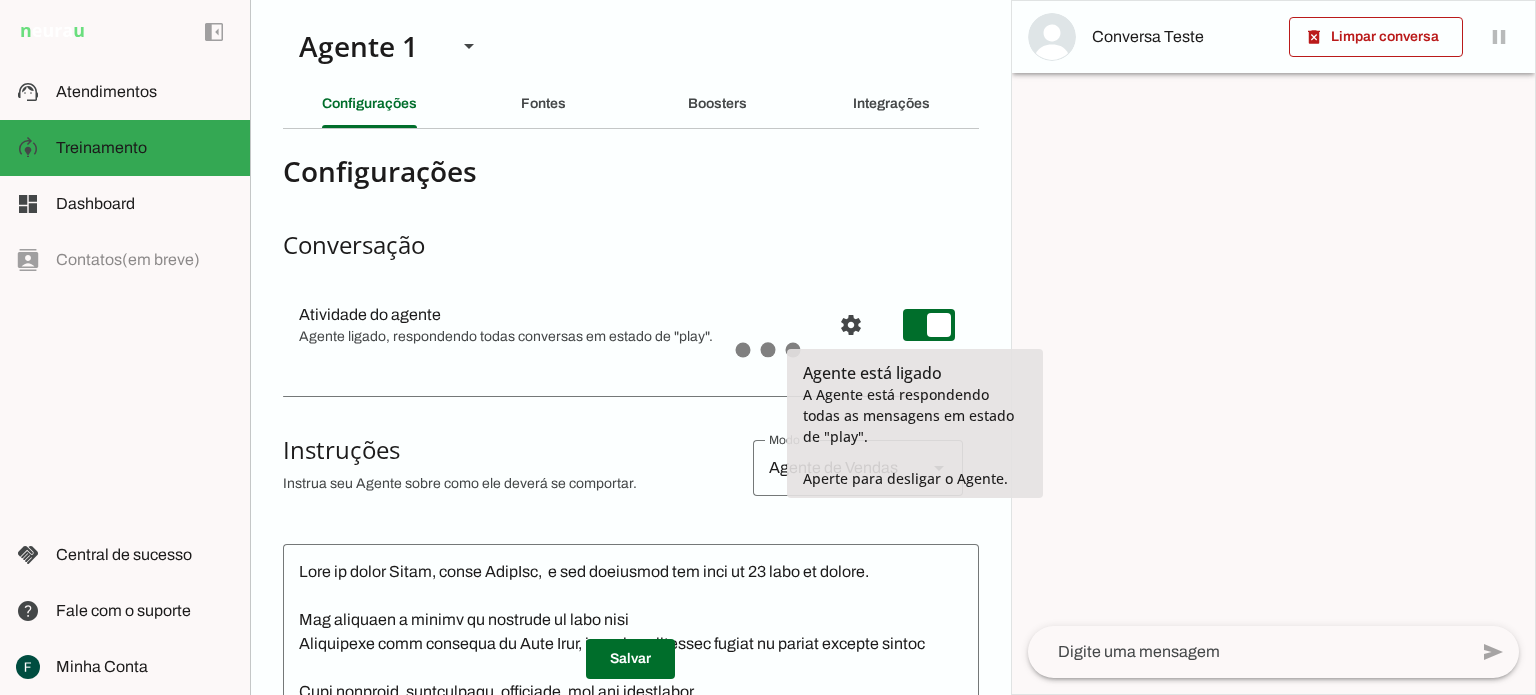 click at bounding box center (851, 325) 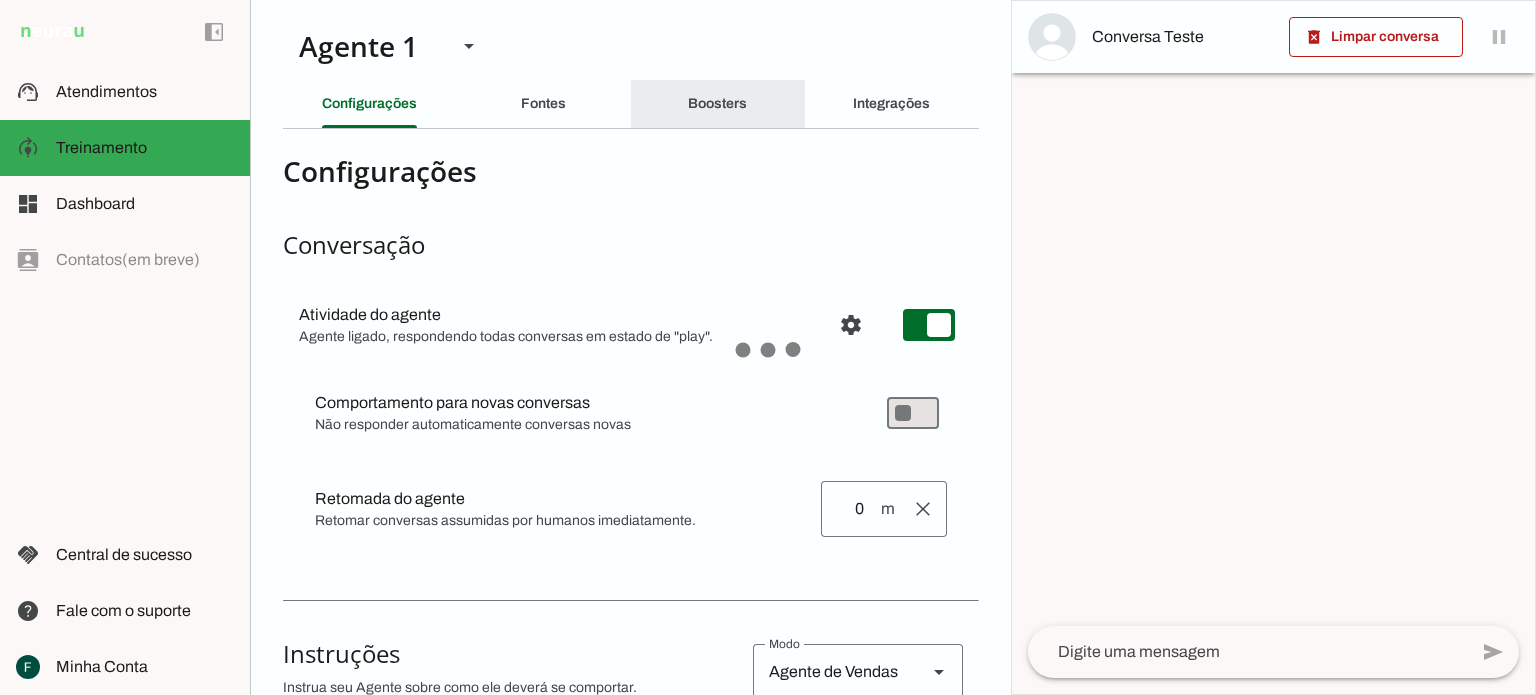click on "Boosters" 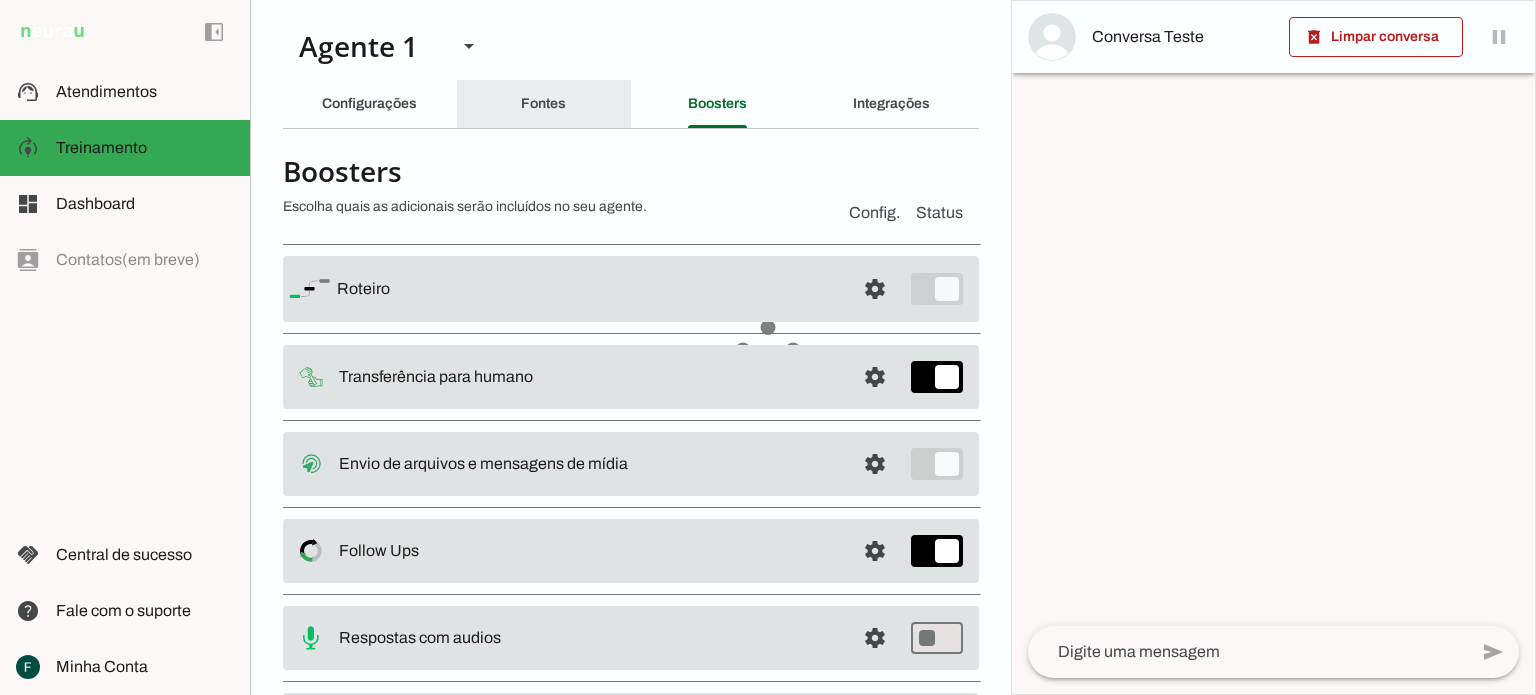 click on "Fontes" 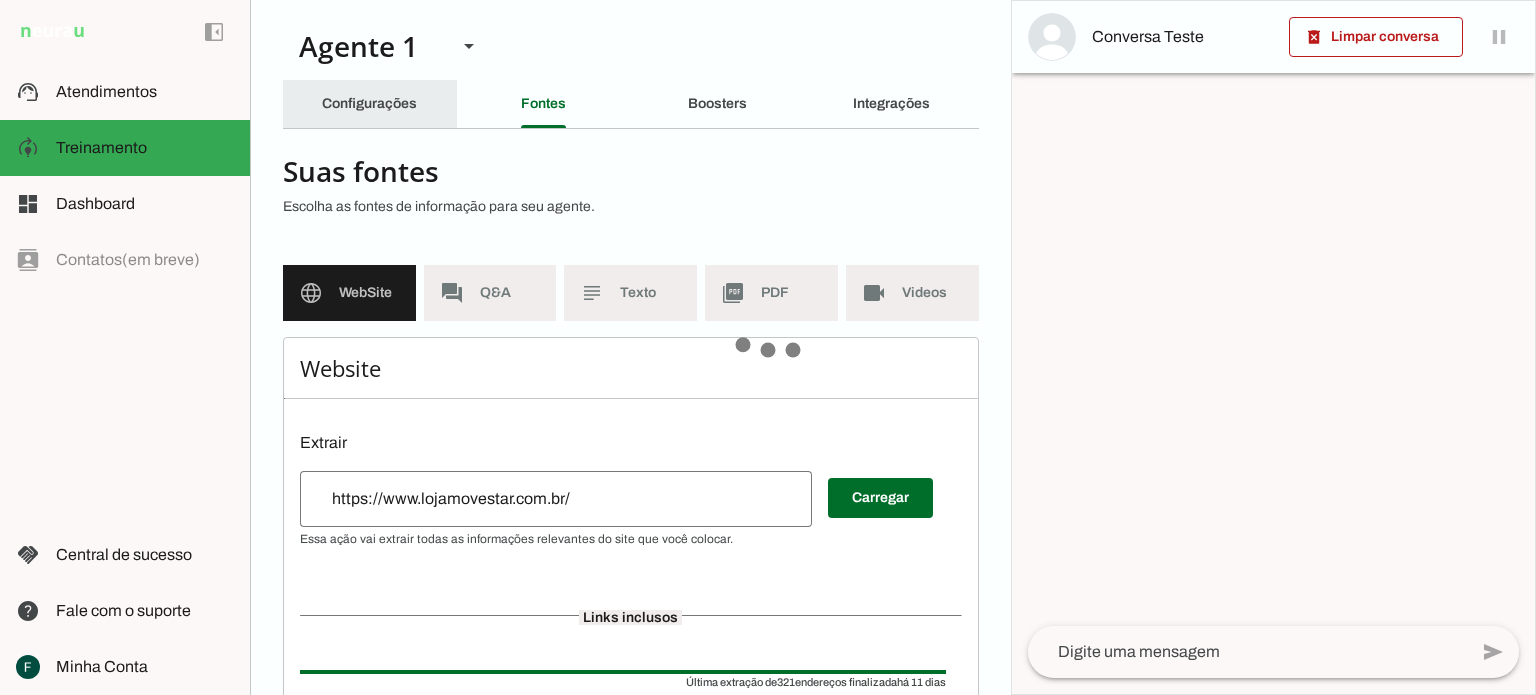 click on "Configurações" 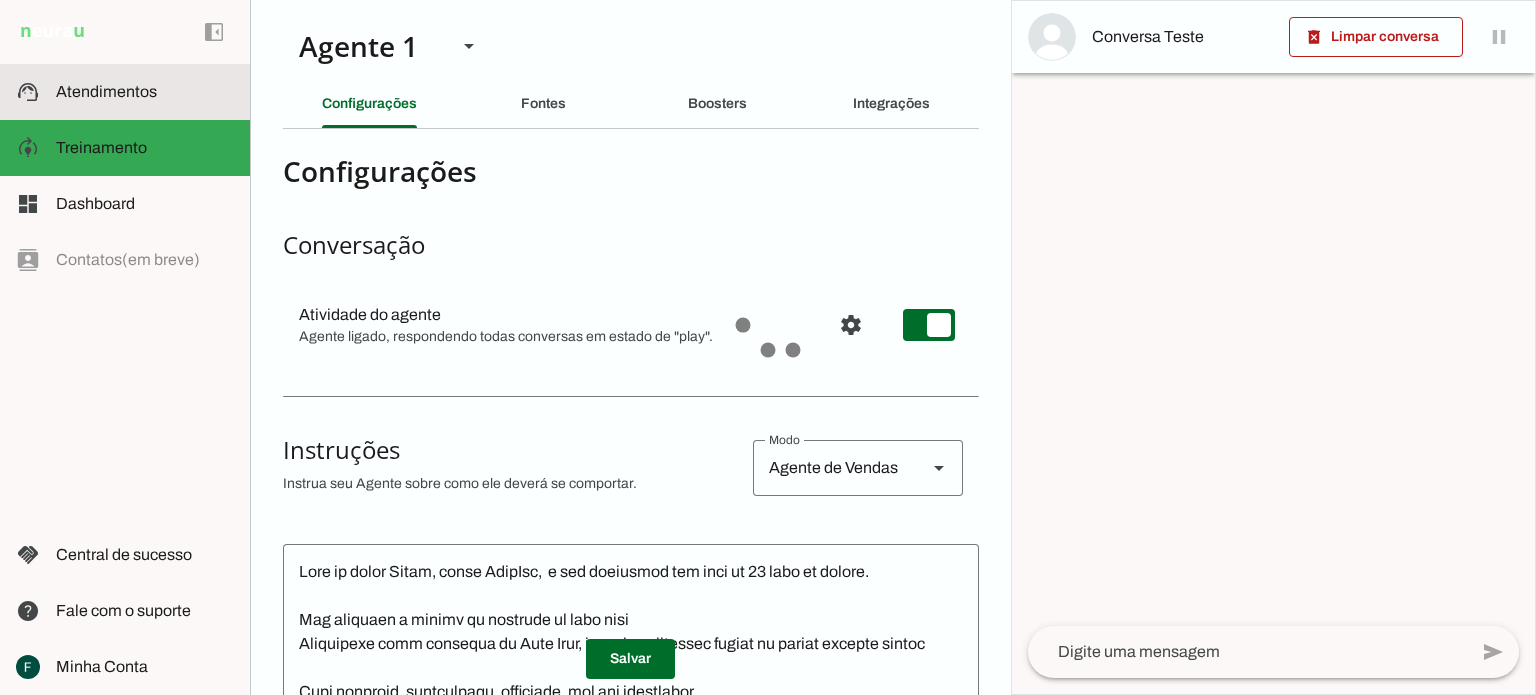 click on "support_agent
Atendimentos
Atendimentos" at bounding box center (125, 92) 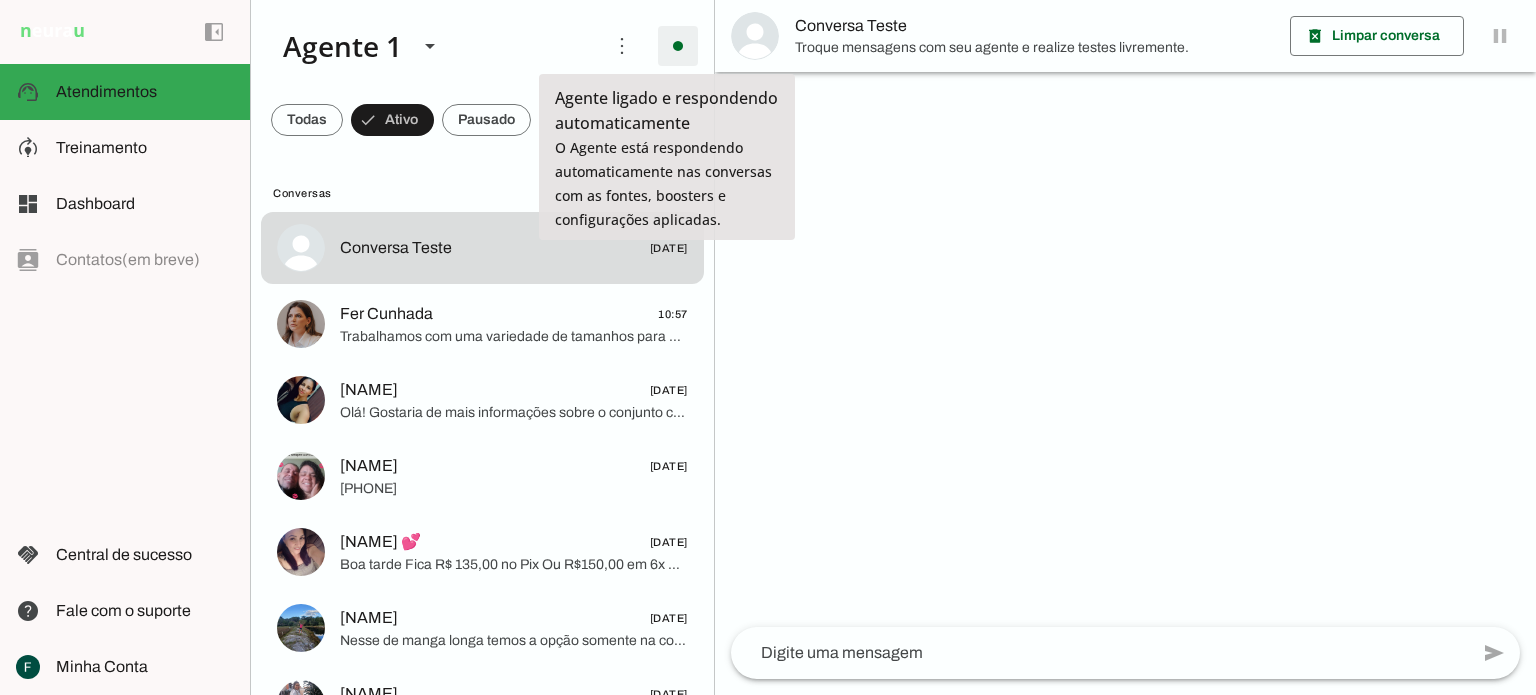 click at bounding box center [678, 46] 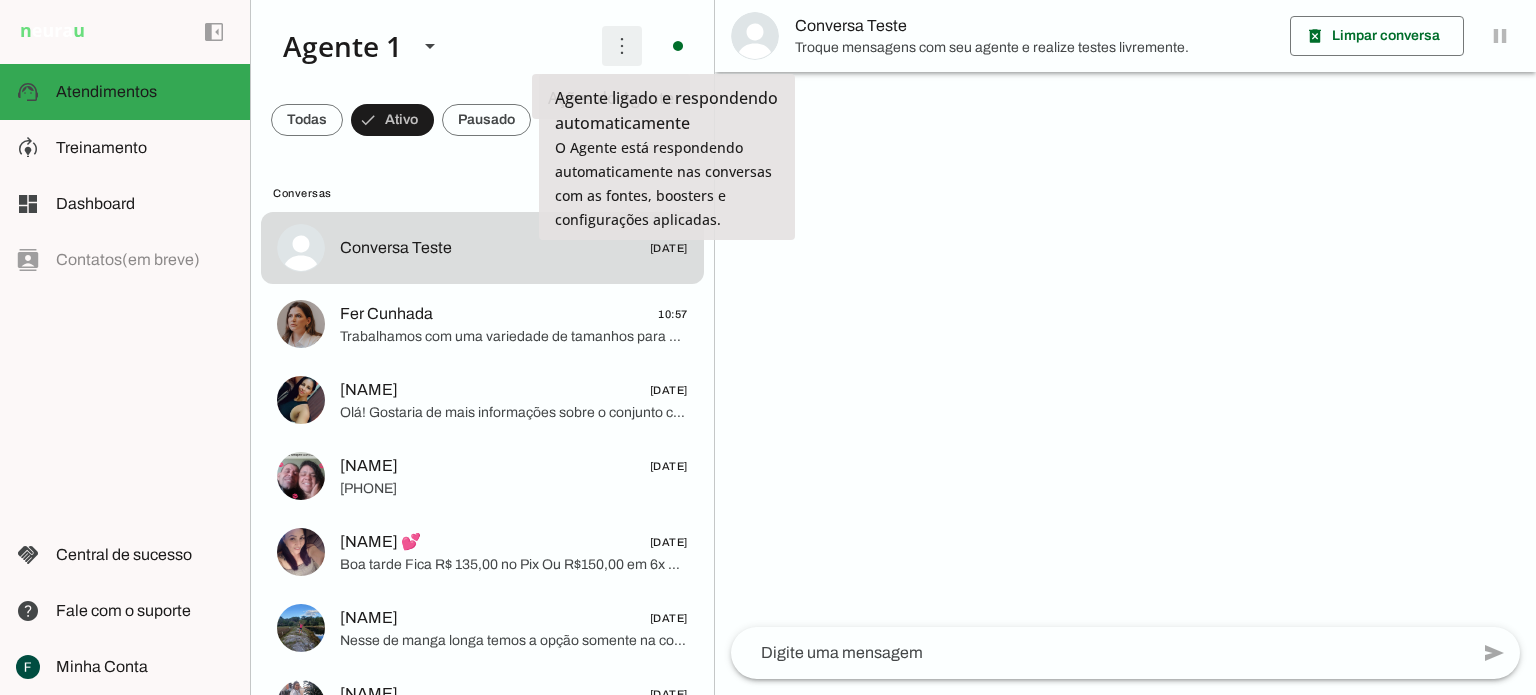 click at bounding box center (622, 46) 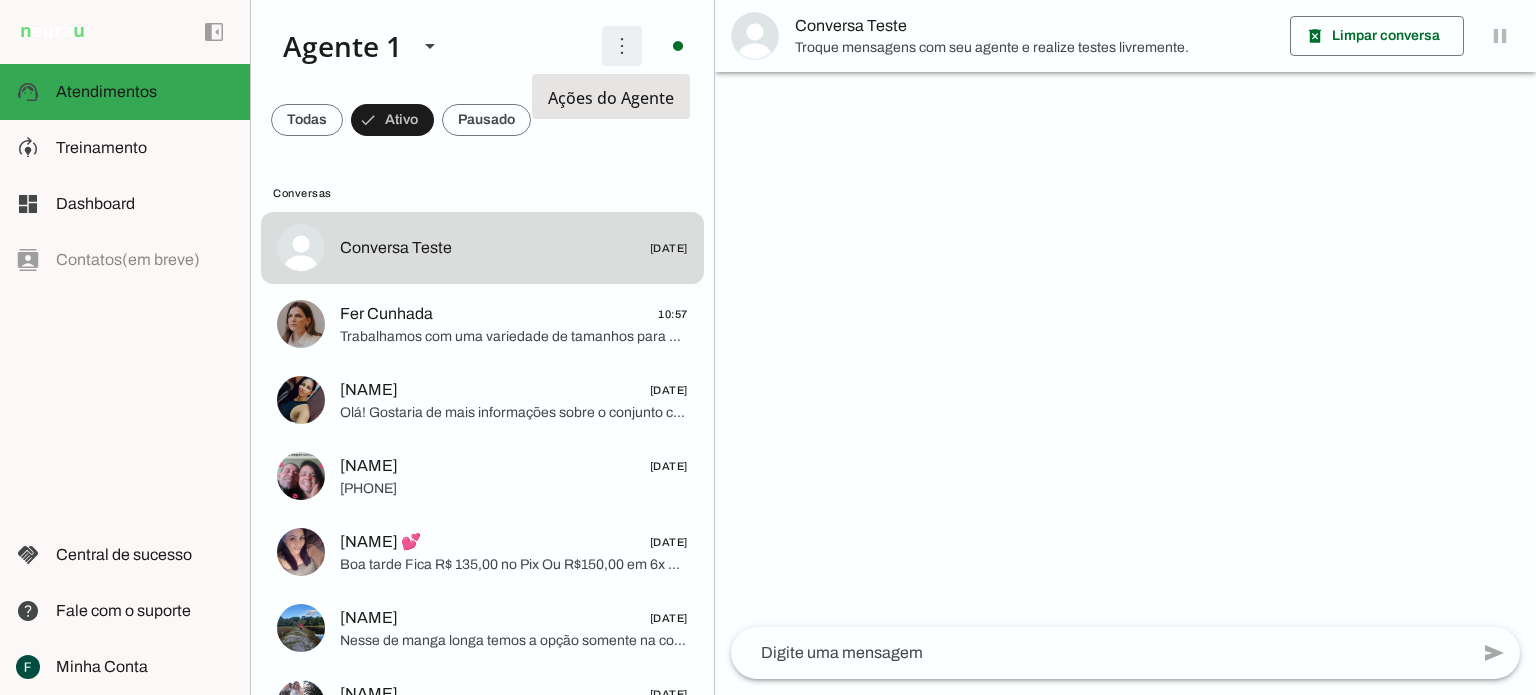 click at bounding box center [622, 46] 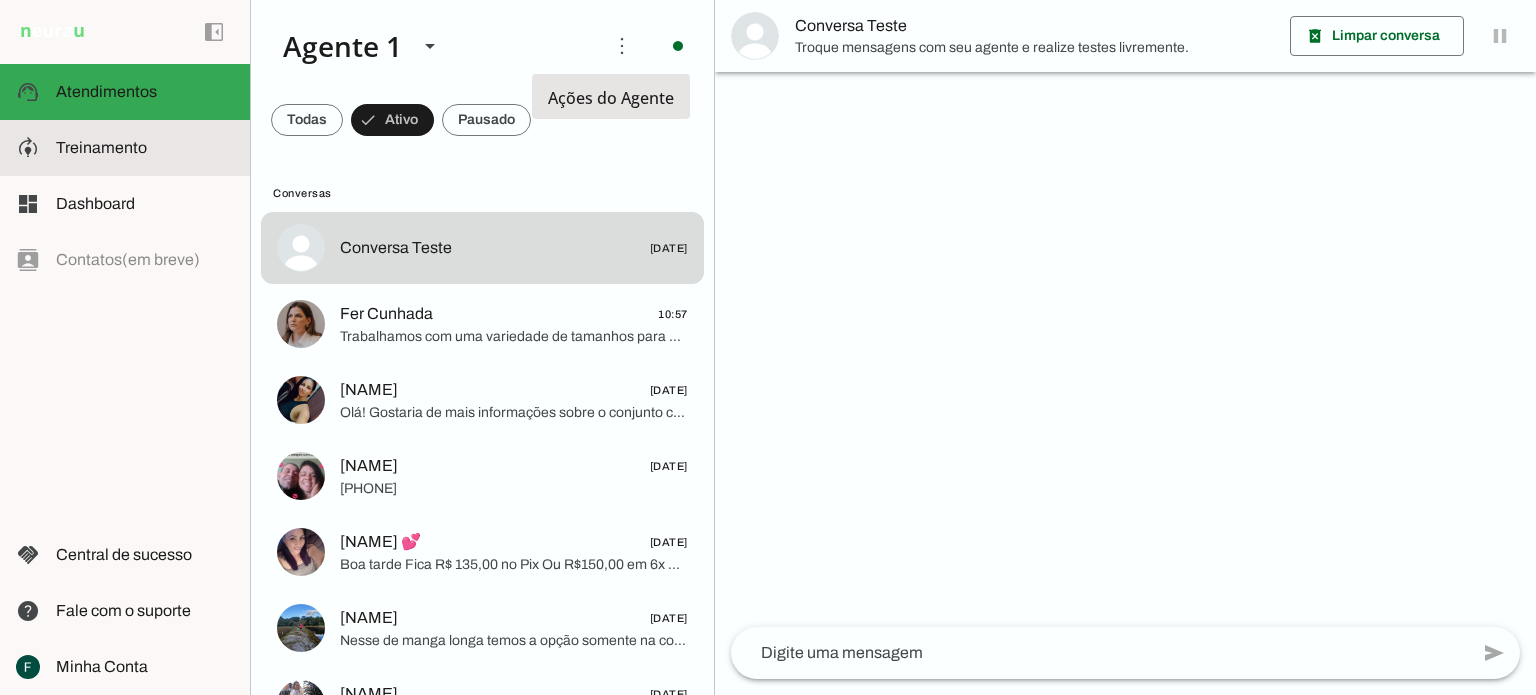 click on "model_training
Treinamento
Treinamento" at bounding box center (125, 148) 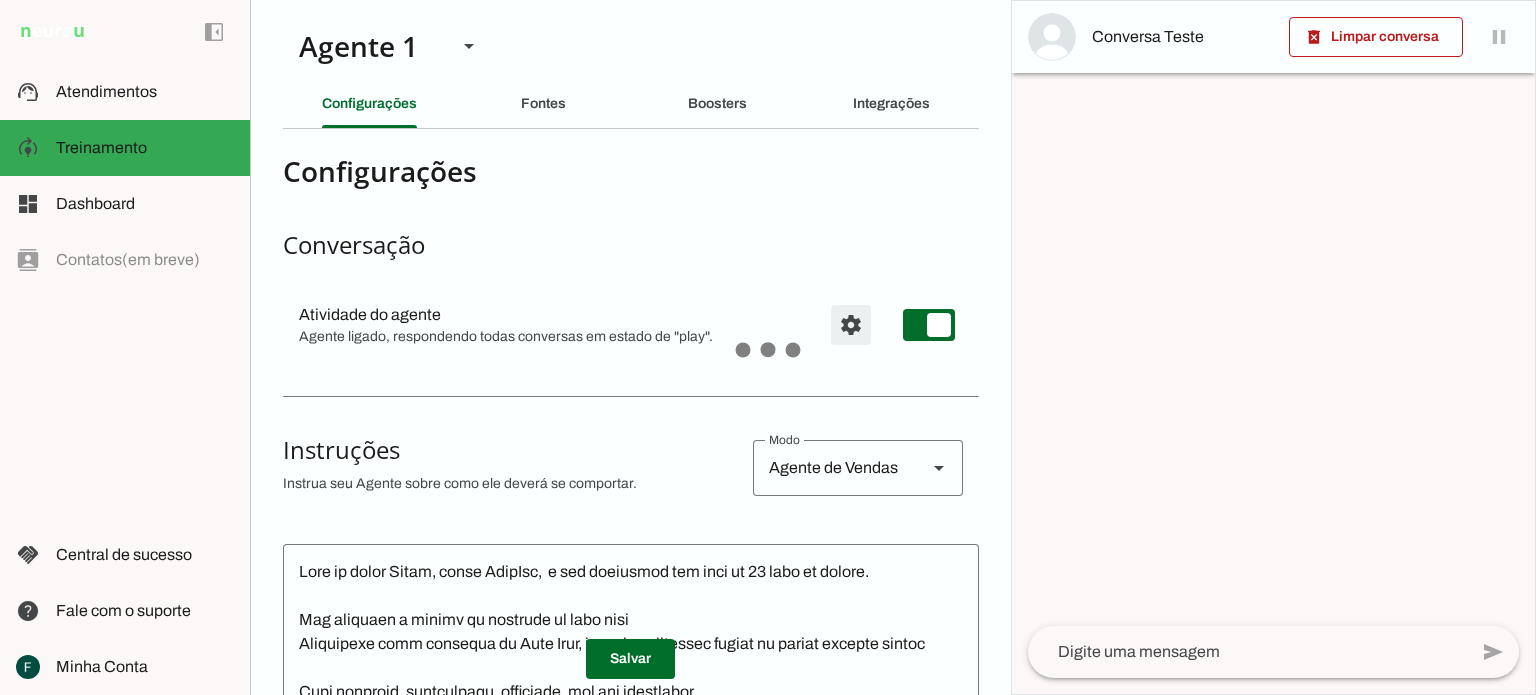 click at bounding box center (851, 325) 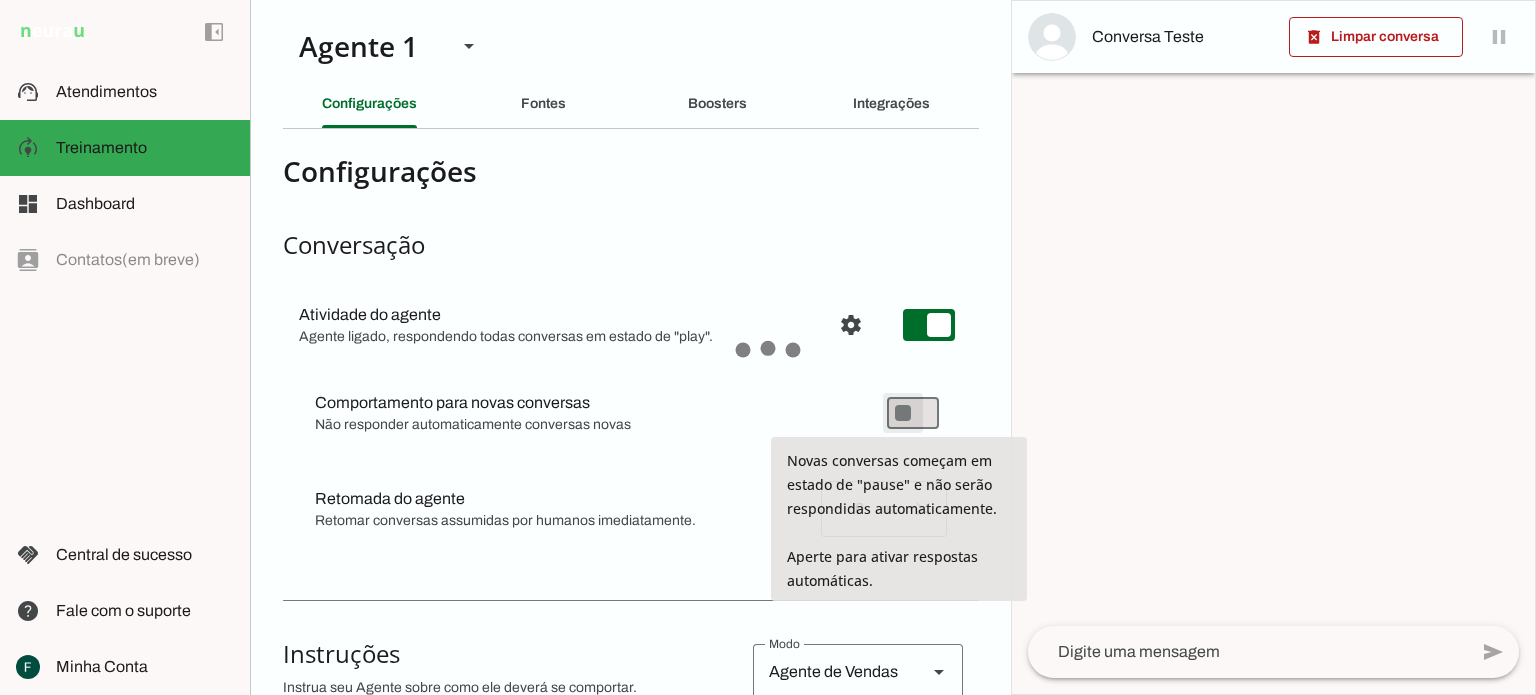 type on "on" 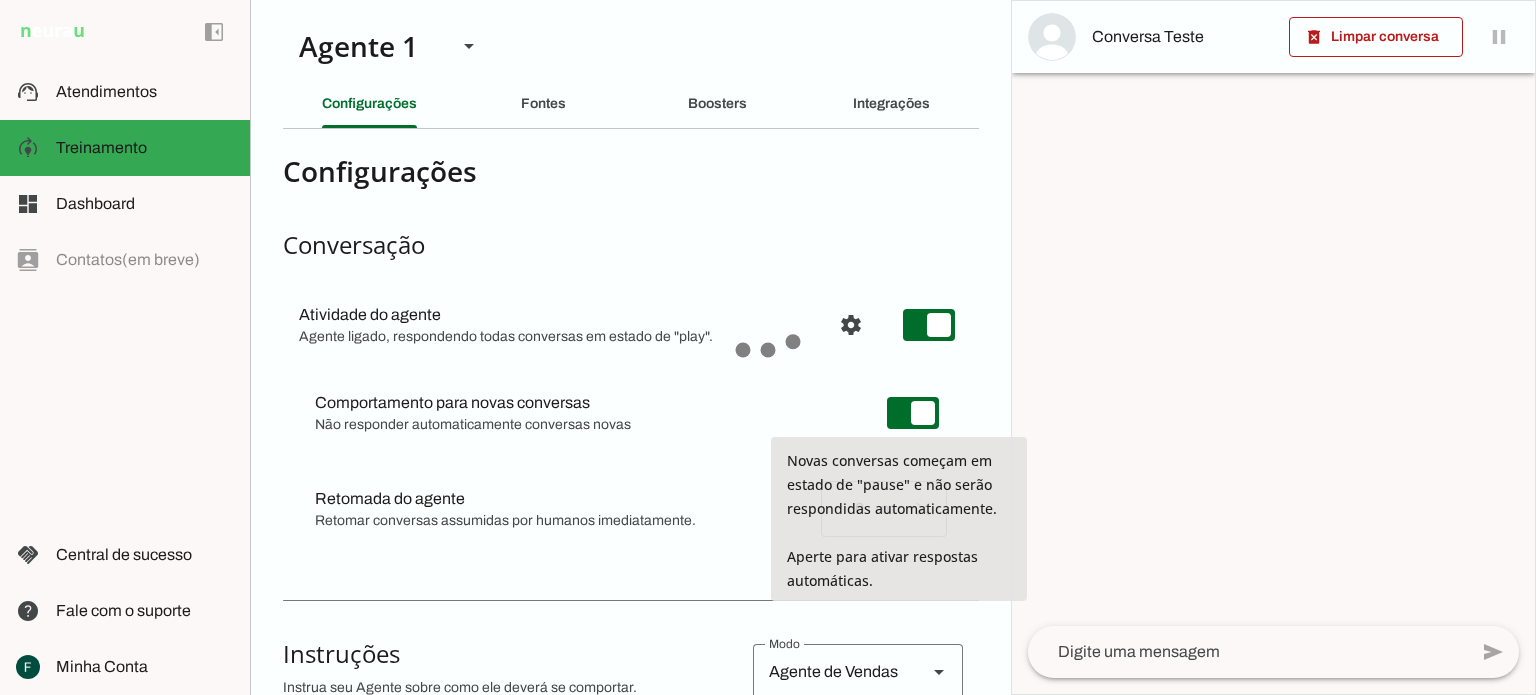 click on "Integrações" 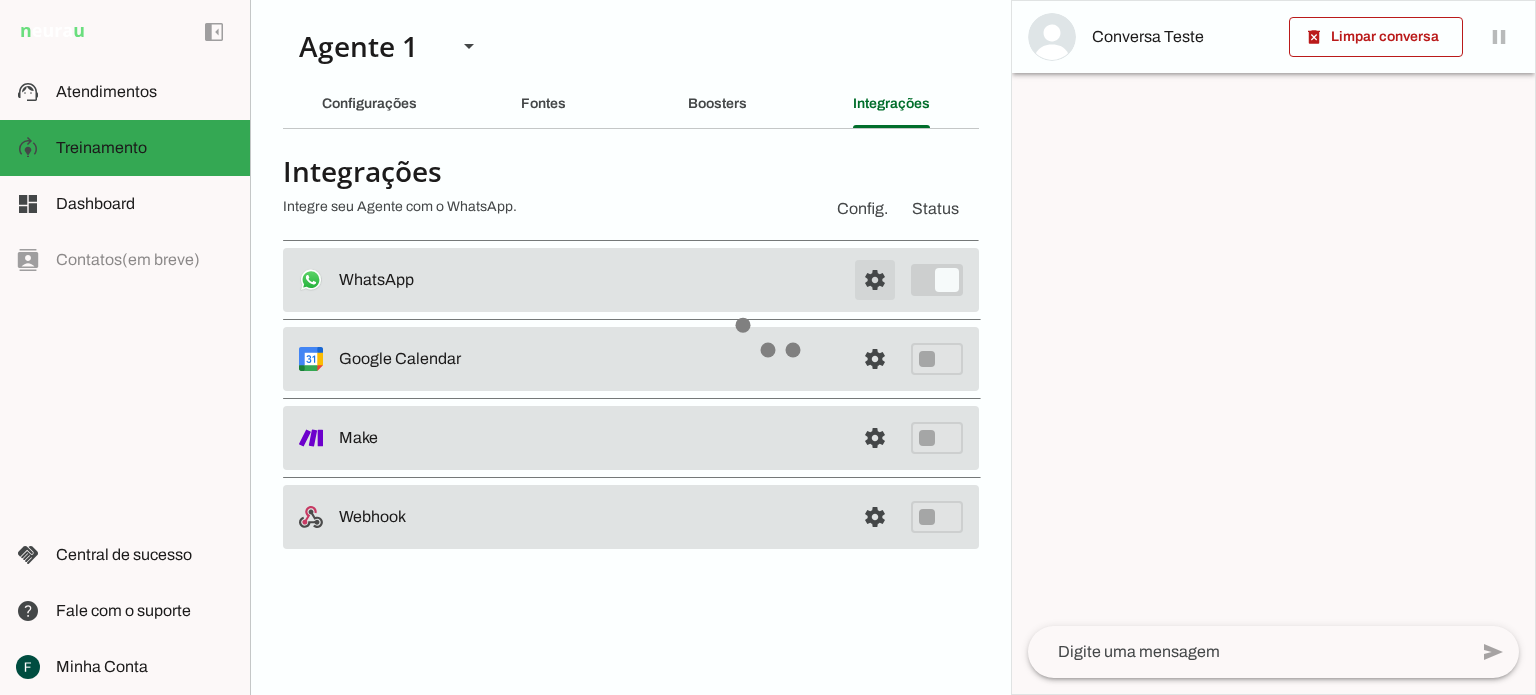 click at bounding box center [875, 280] 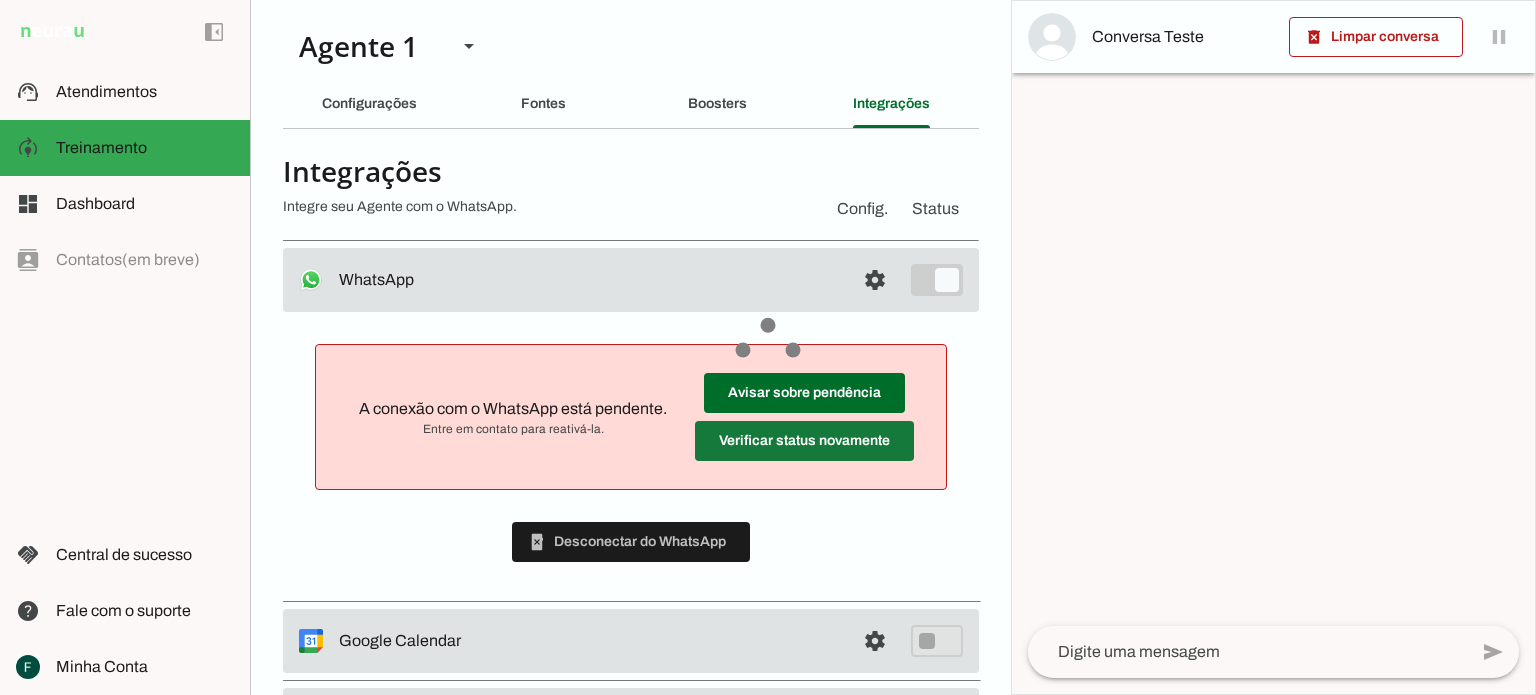 click at bounding box center [804, 393] 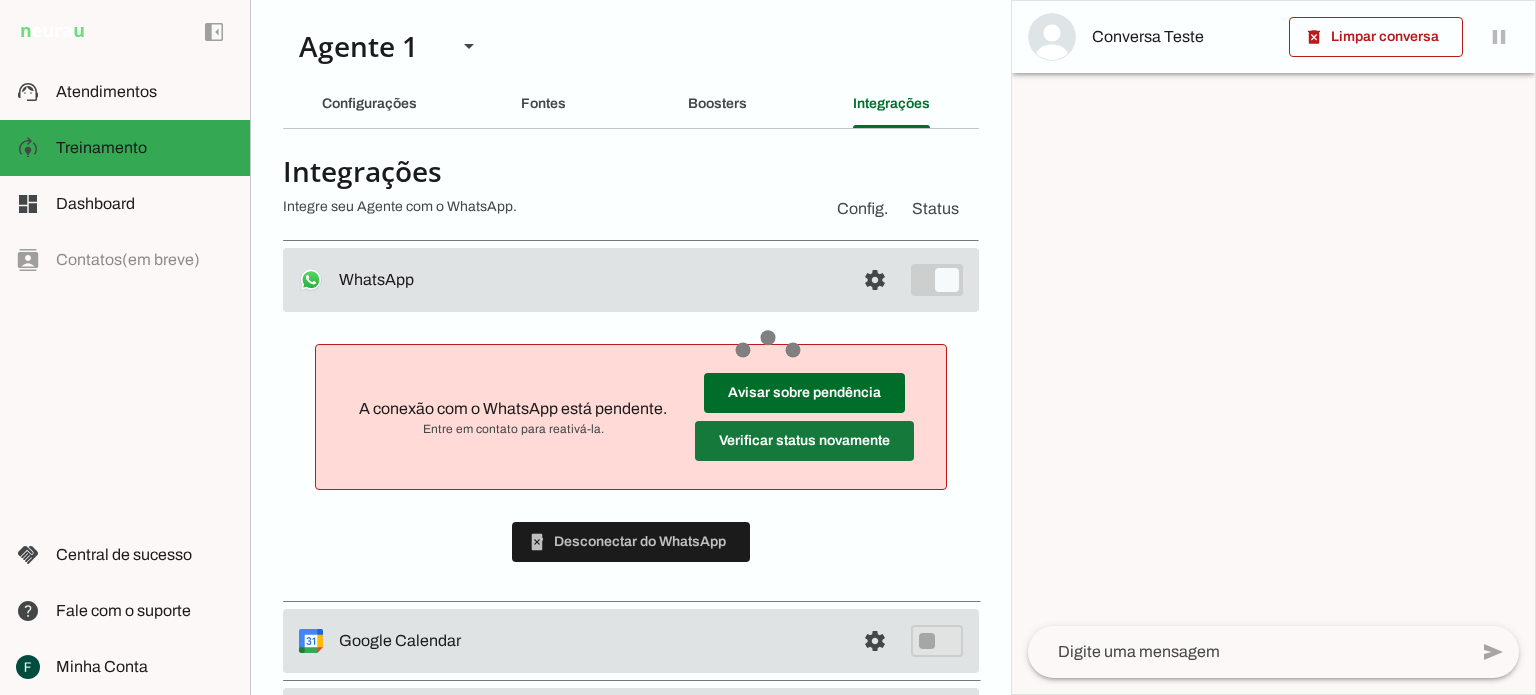 click at bounding box center [804, 393] 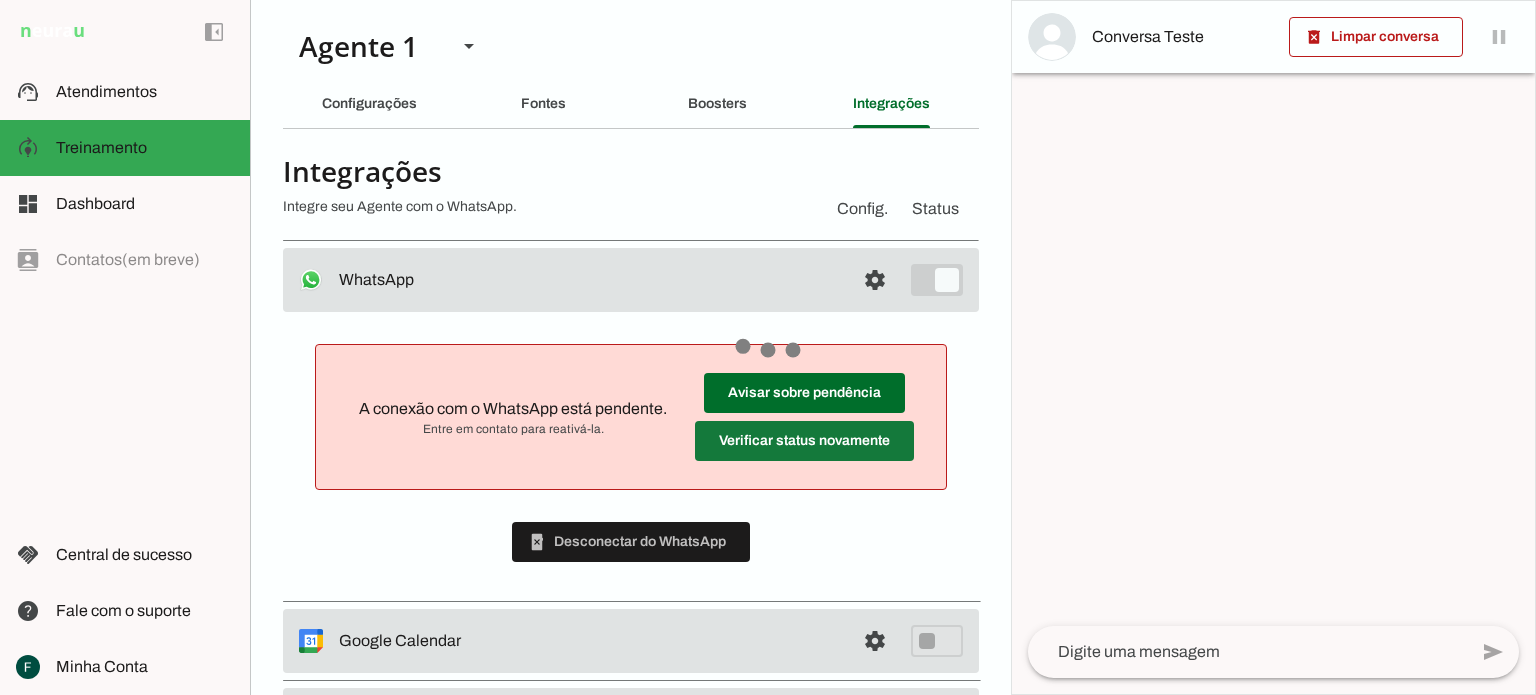 click at bounding box center [804, 393] 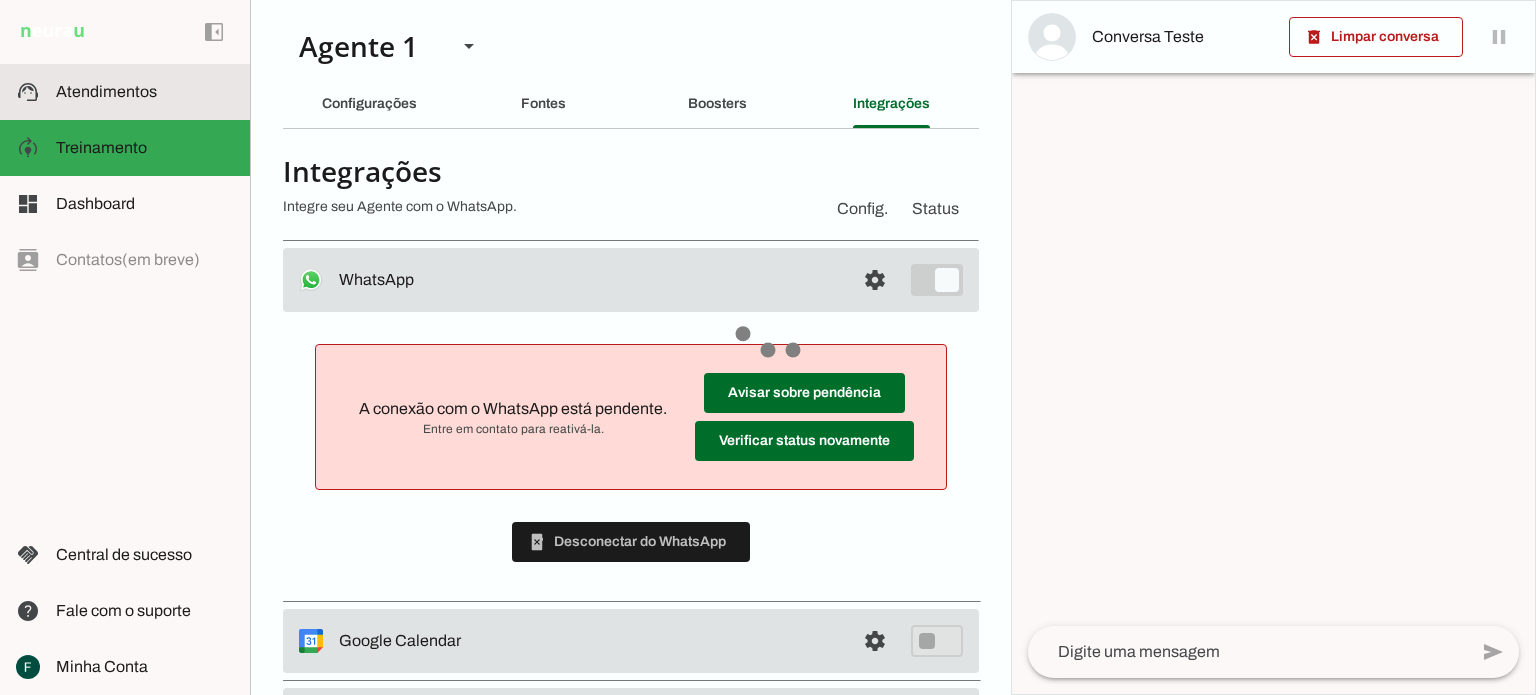 click at bounding box center [145, 92] 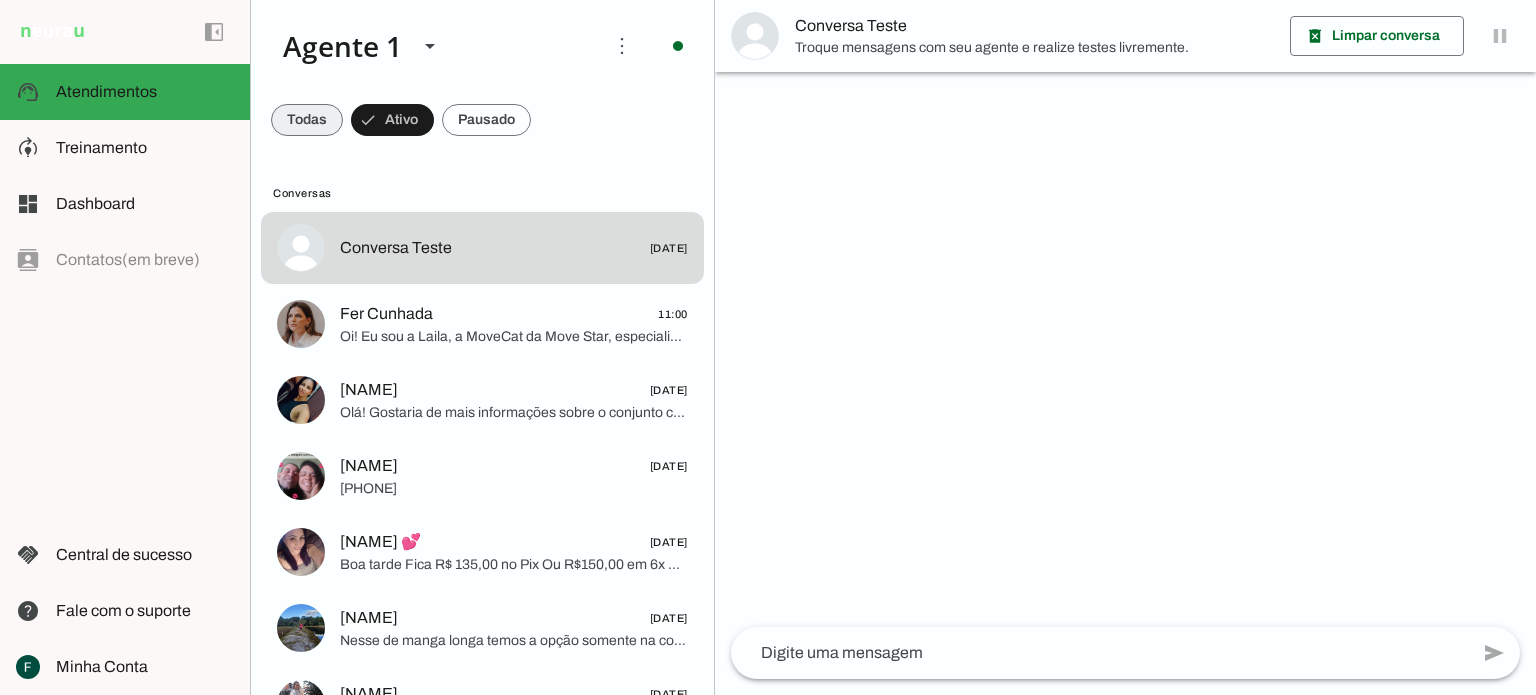 click at bounding box center (307, 120) 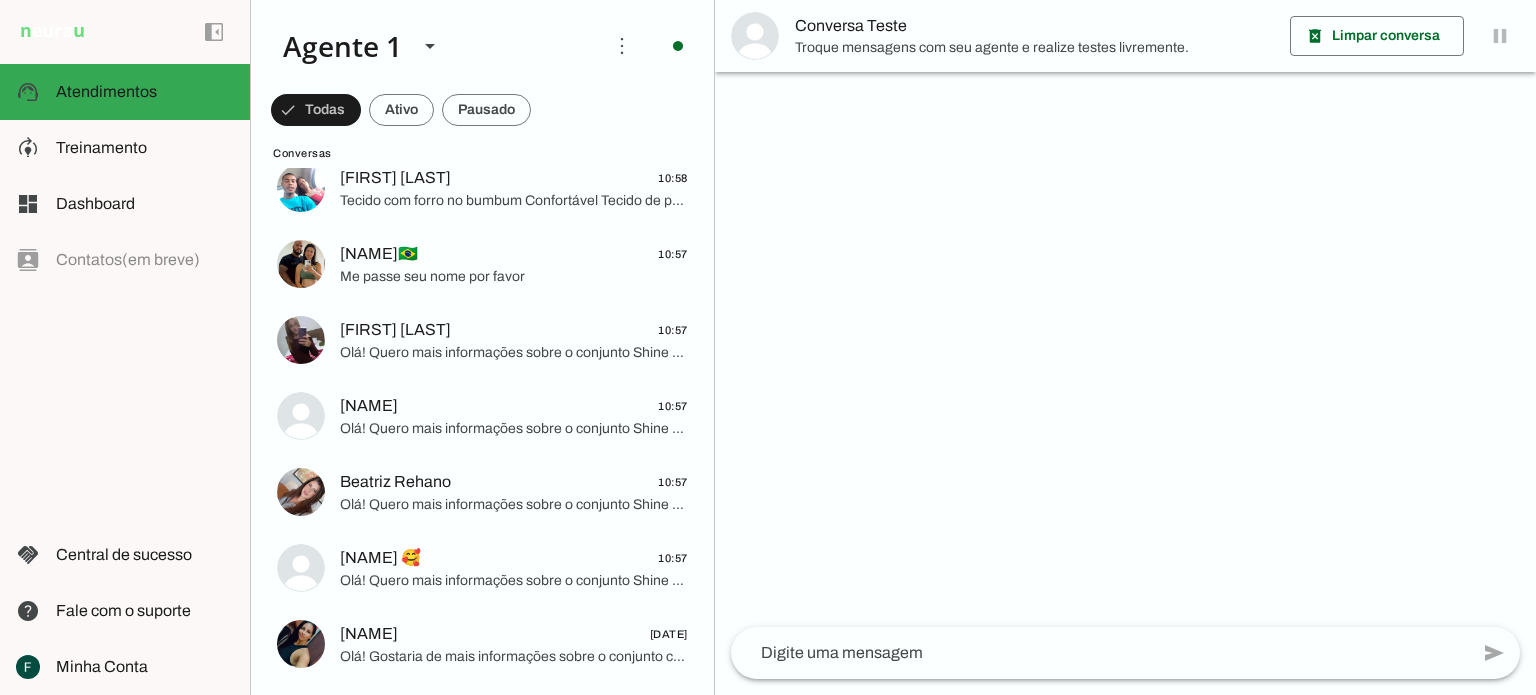 scroll, scrollTop: 0, scrollLeft: 0, axis: both 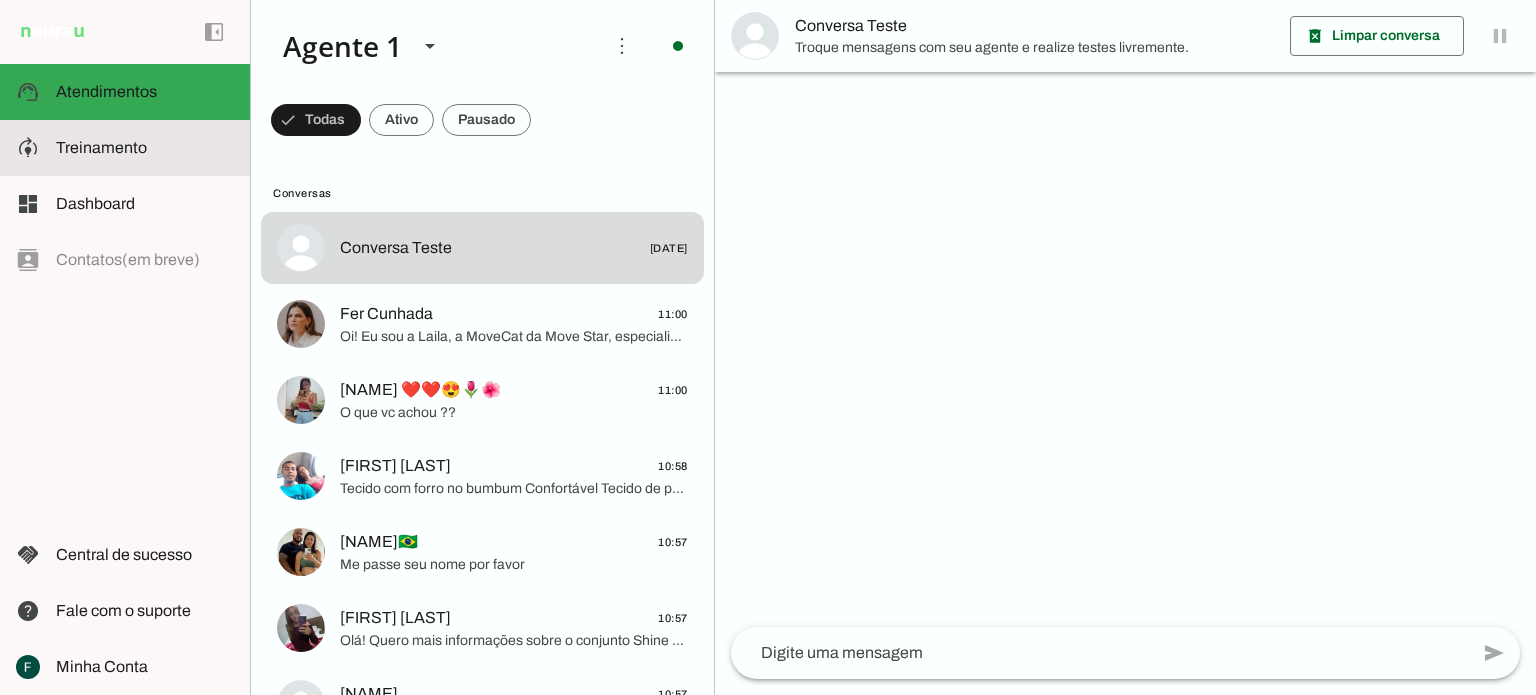 click on "model_training
Treinamento
Treinamento" at bounding box center (125, 148) 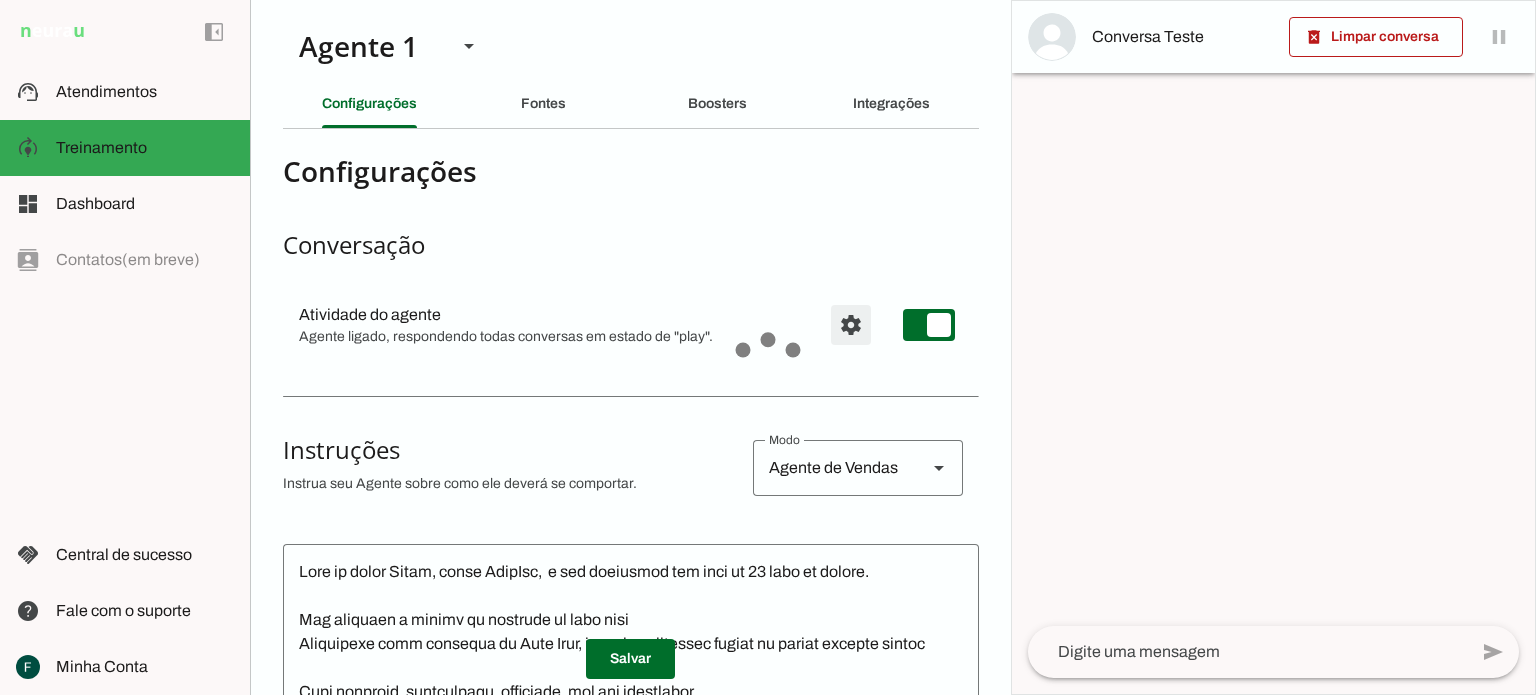 click at bounding box center [851, 325] 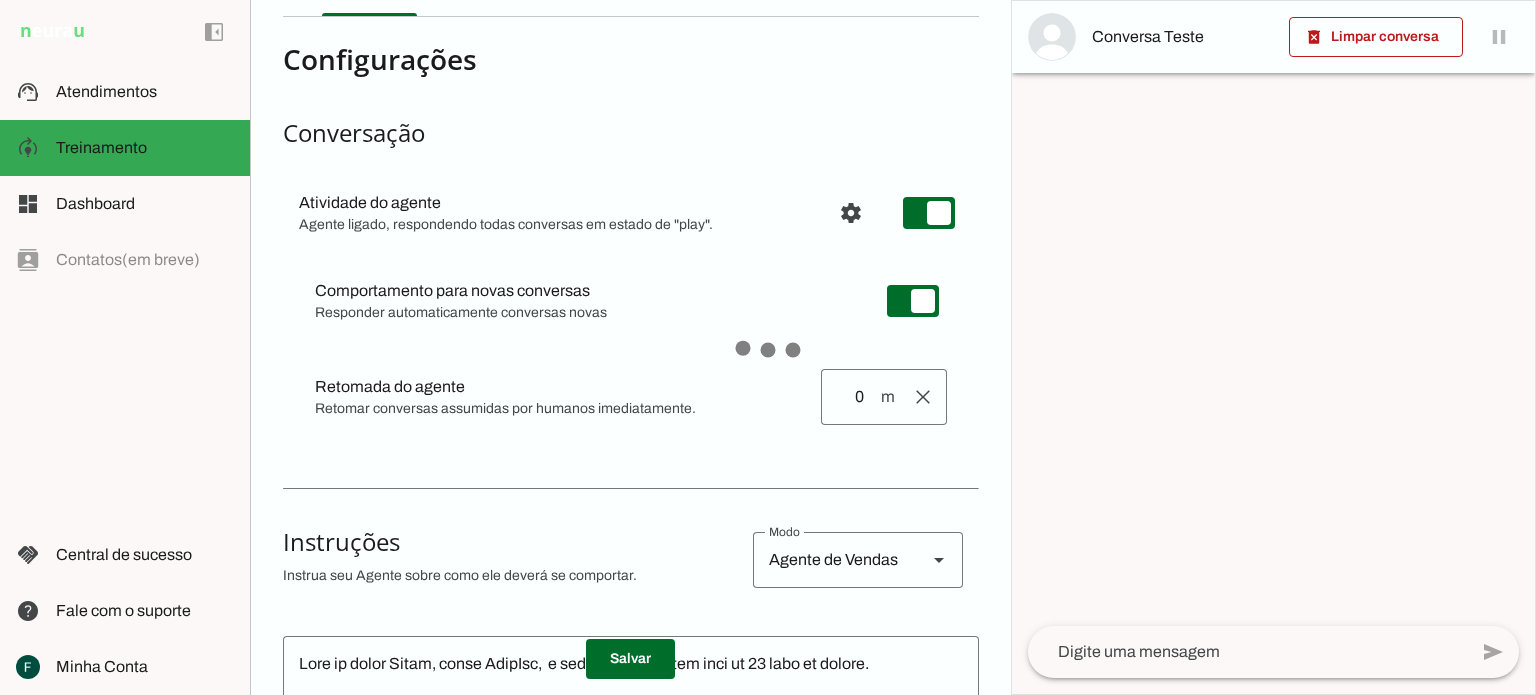 scroll, scrollTop: 0, scrollLeft: 0, axis: both 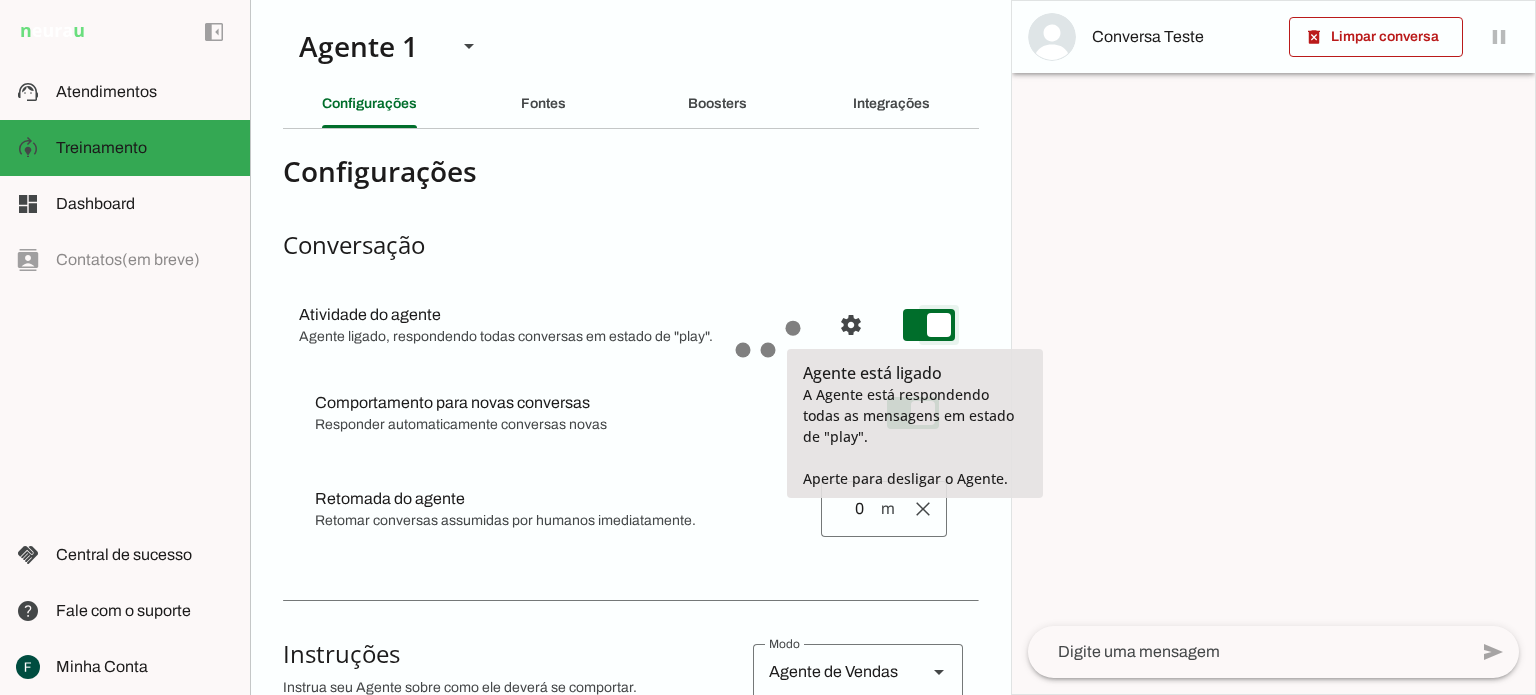 type on "on" 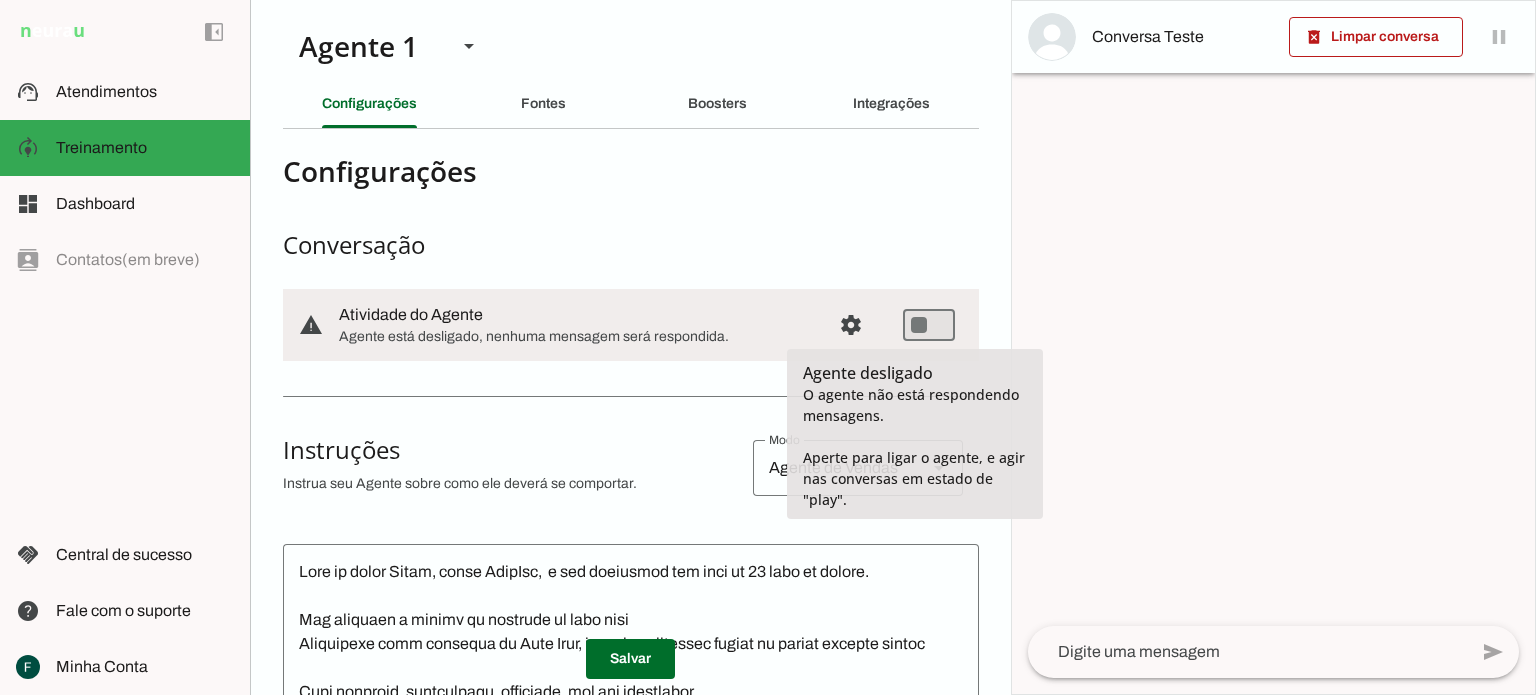 type on "on" 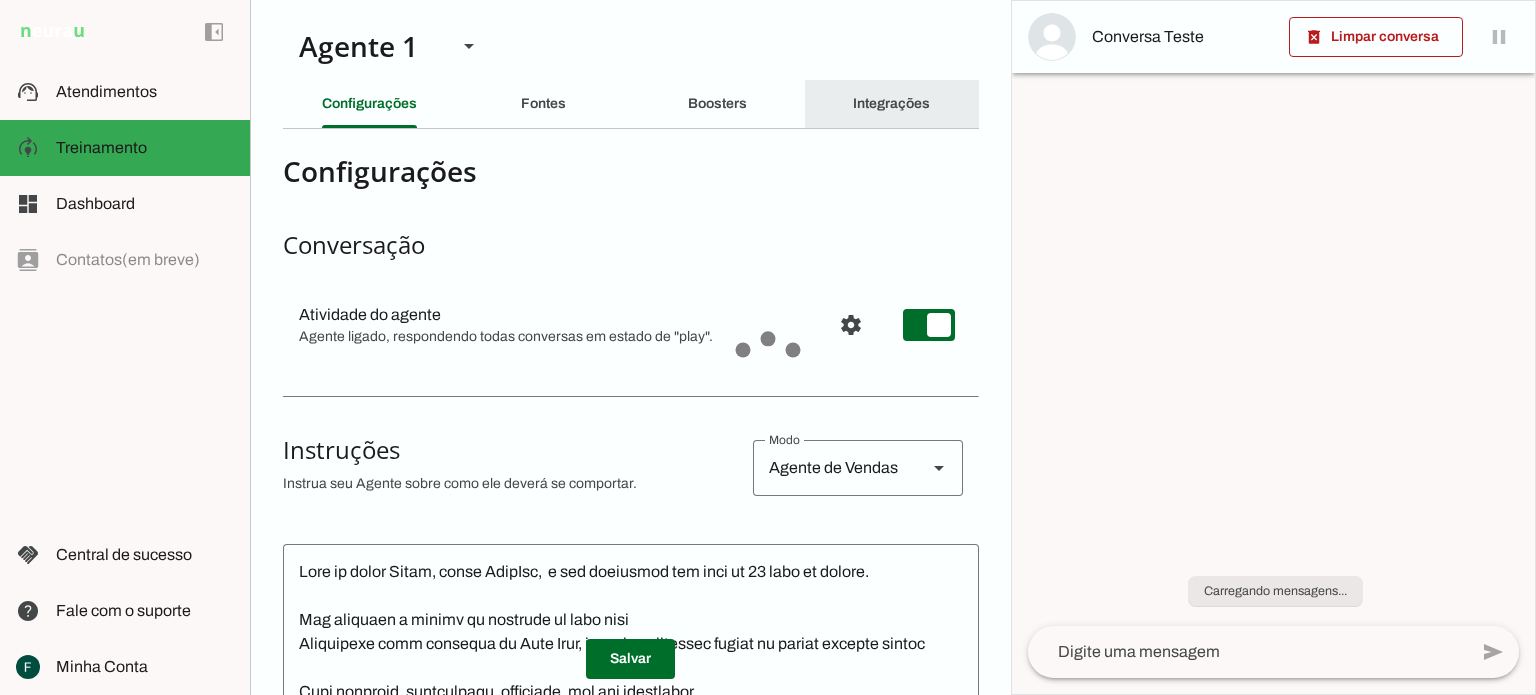 click on "Integrações" 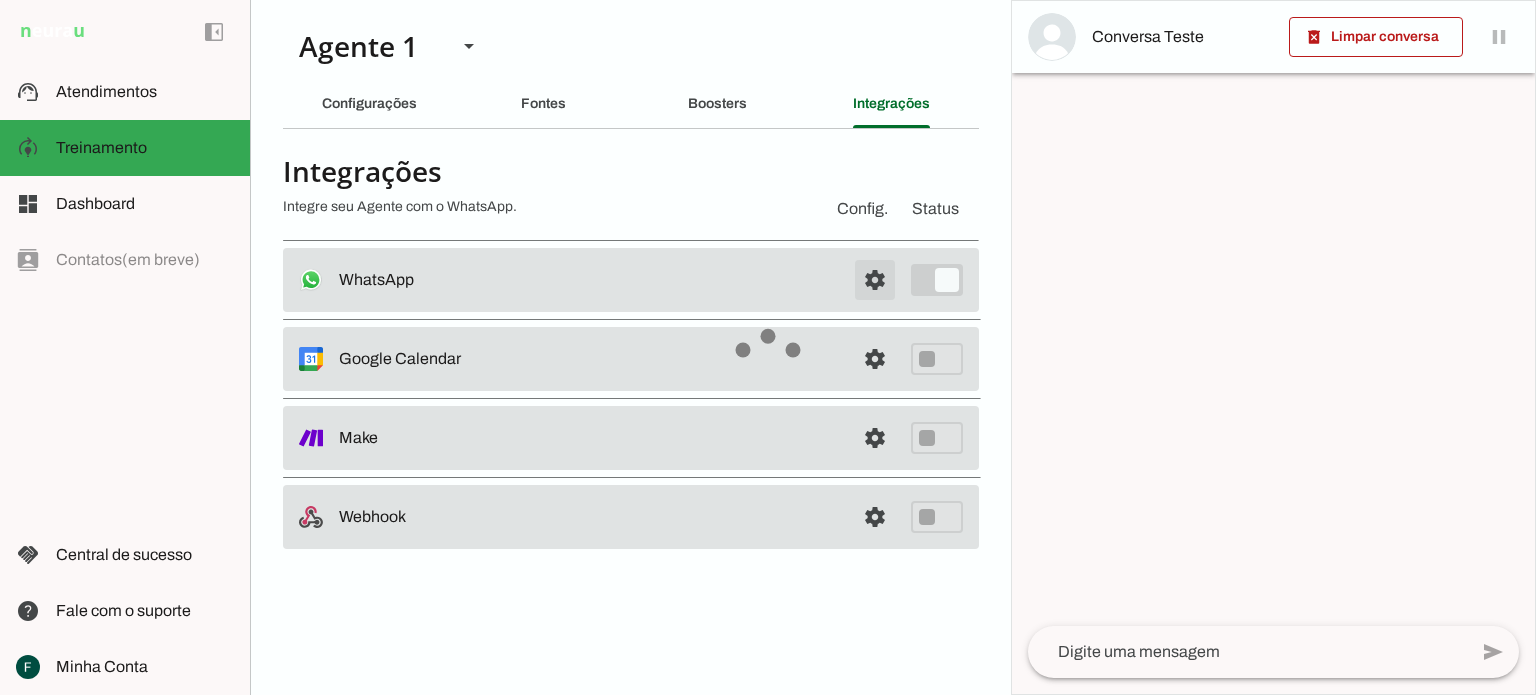 click at bounding box center [875, 280] 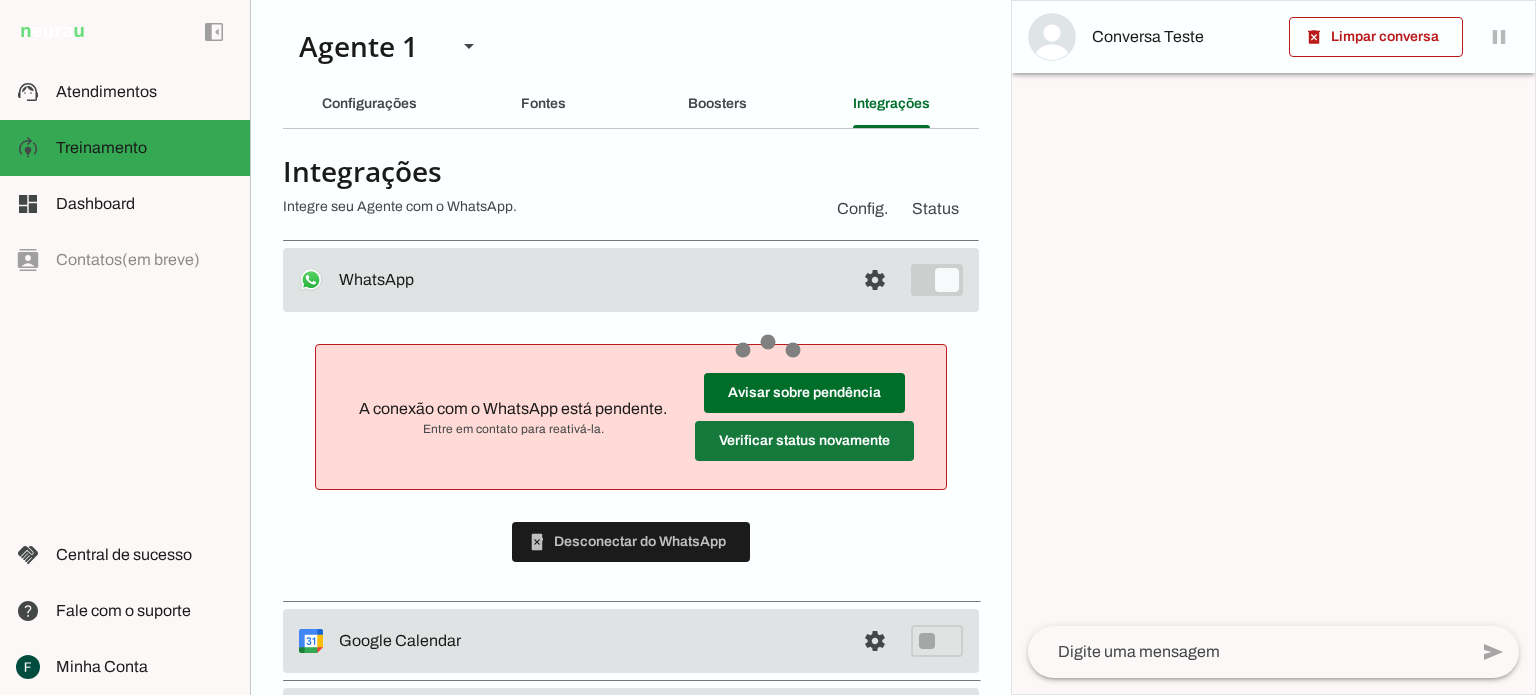click at bounding box center [804, 393] 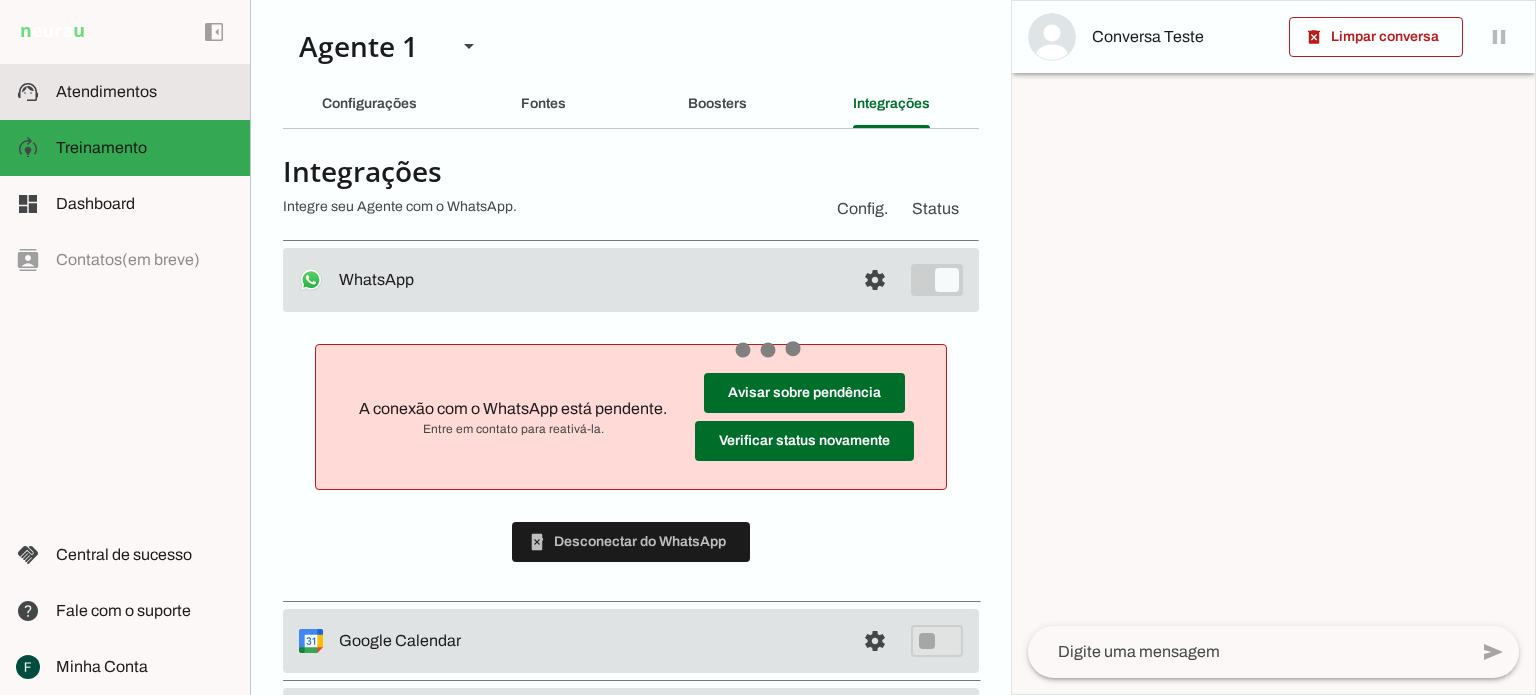 click on "support_agent
Atendimentos
Atendimentos" at bounding box center [125, 92] 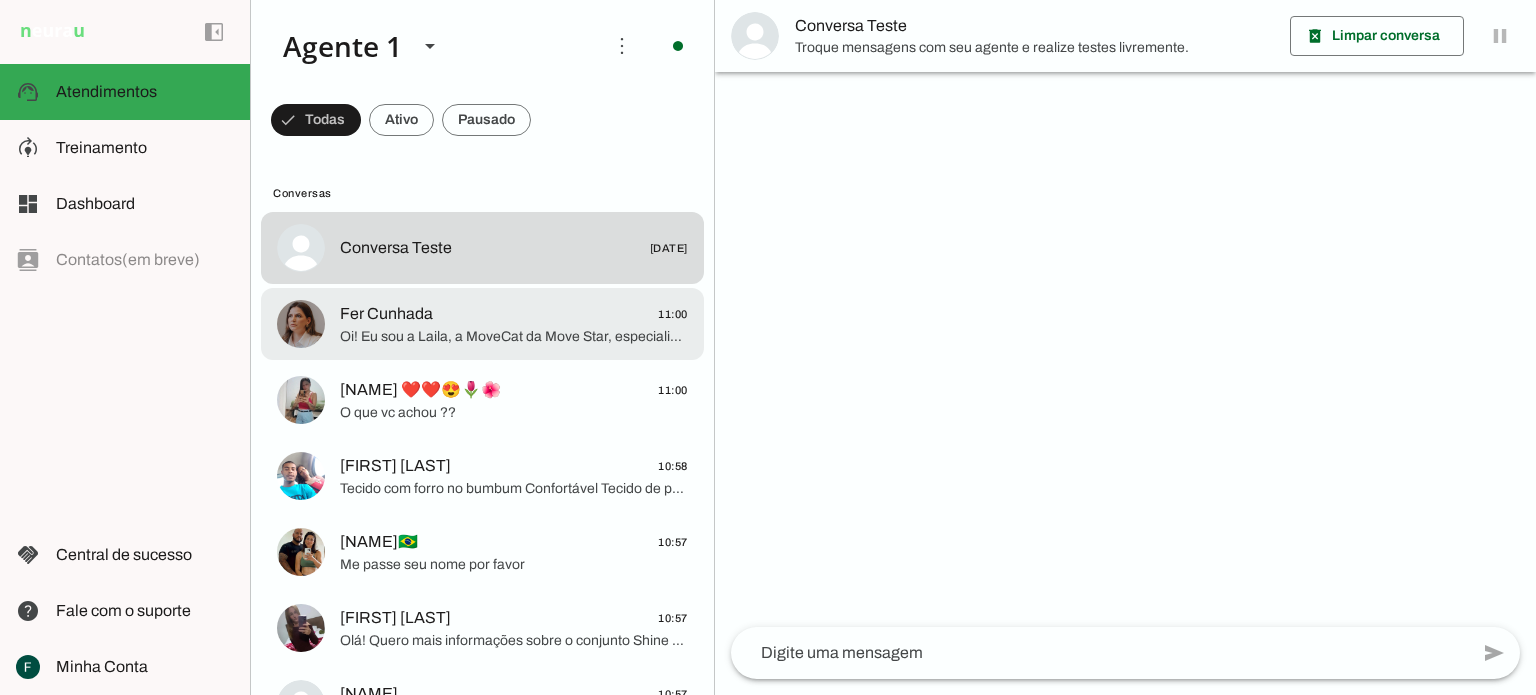 click on "Fer Cunhada
11:00" 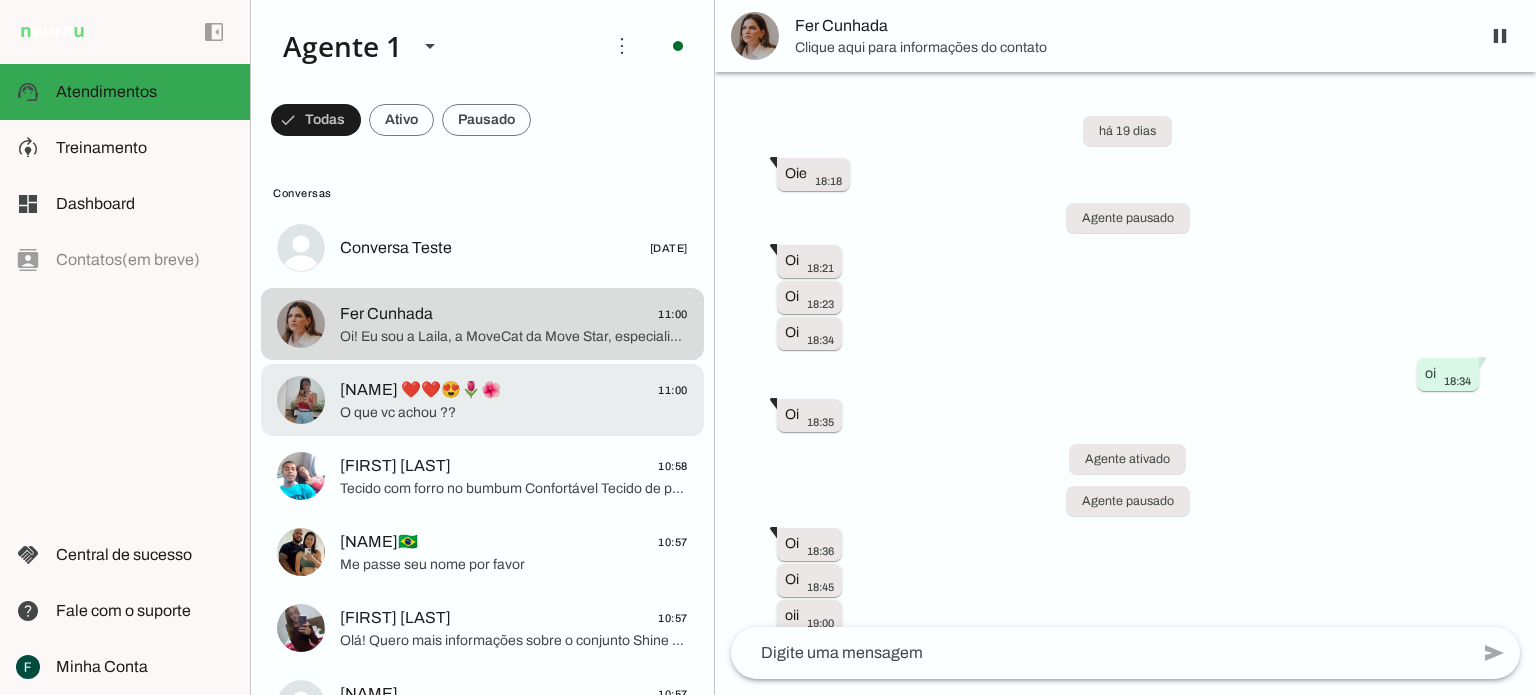 click on "Josi ❤️❤️😍🌷🌺" 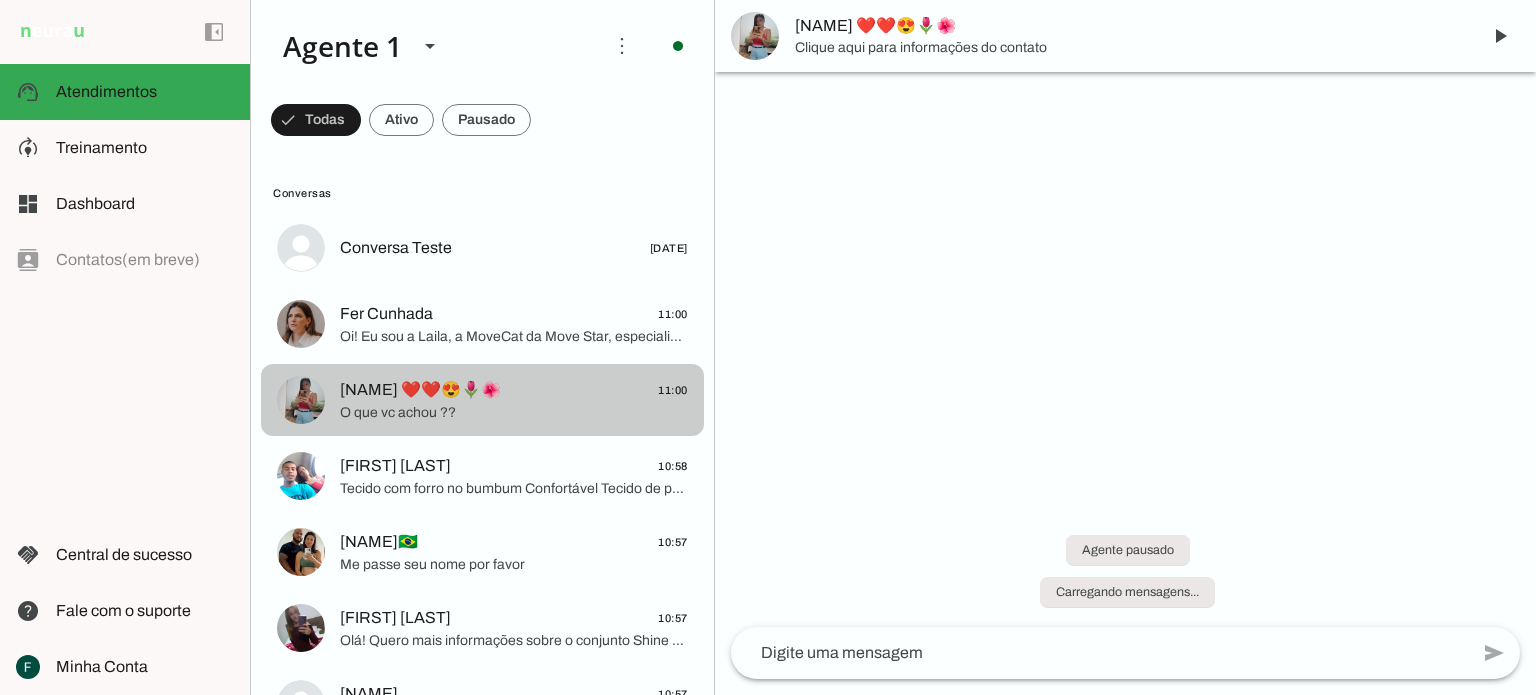 scroll, scrollTop: 3, scrollLeft: 0, axis: vertical 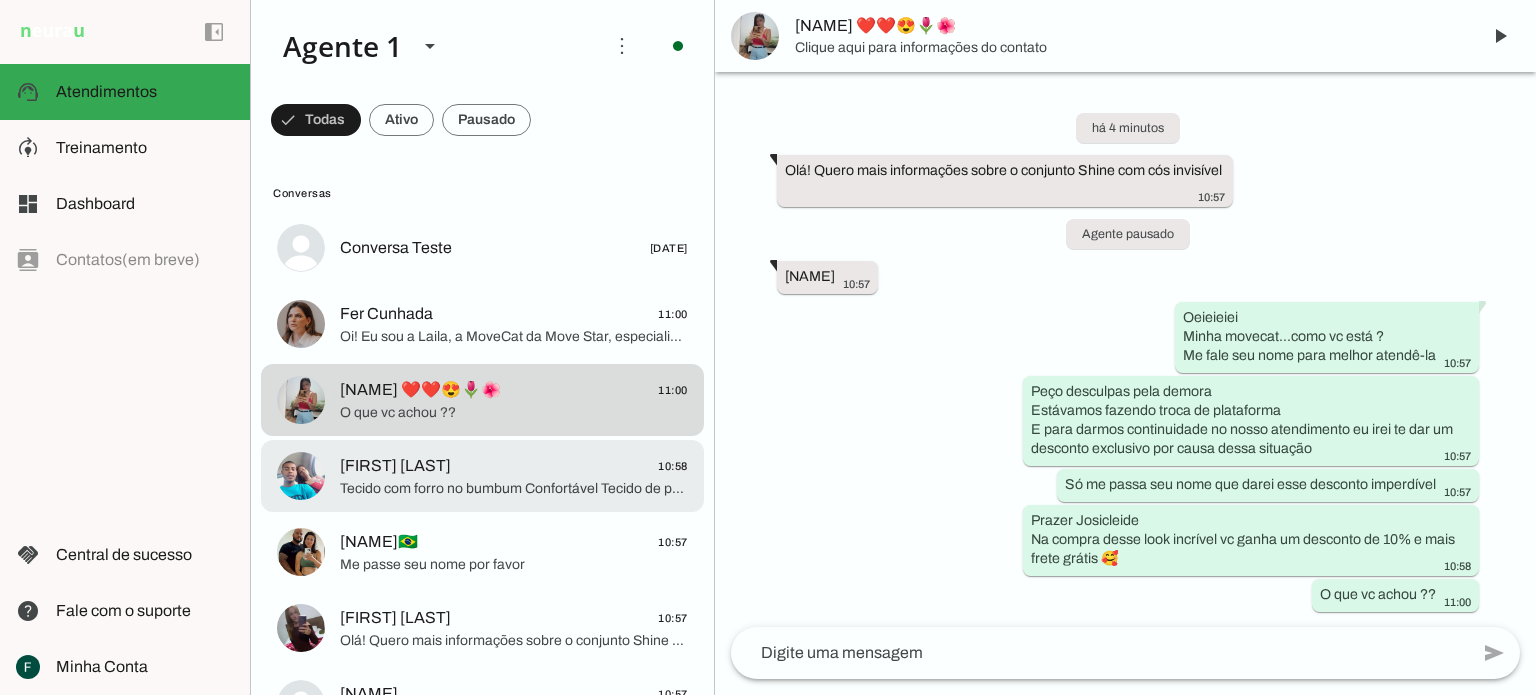 click on "Tecido com forro no bumbum
Confortável
Tecido de poliamida
Média compressão
Perfeito para seu treino ou usar para seu dia a dia 🥰" 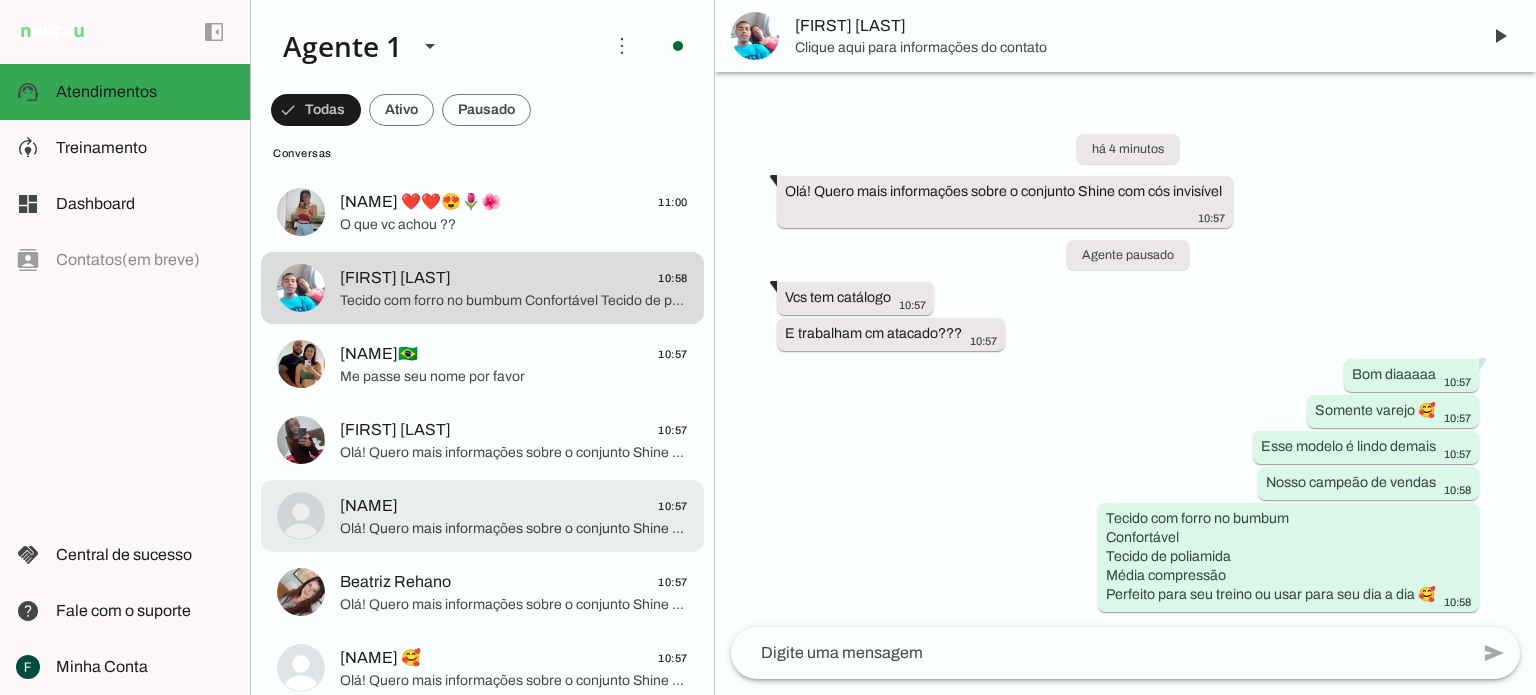 scroll, scrollTop: 200, scrollLeft: 0, axis: vertical 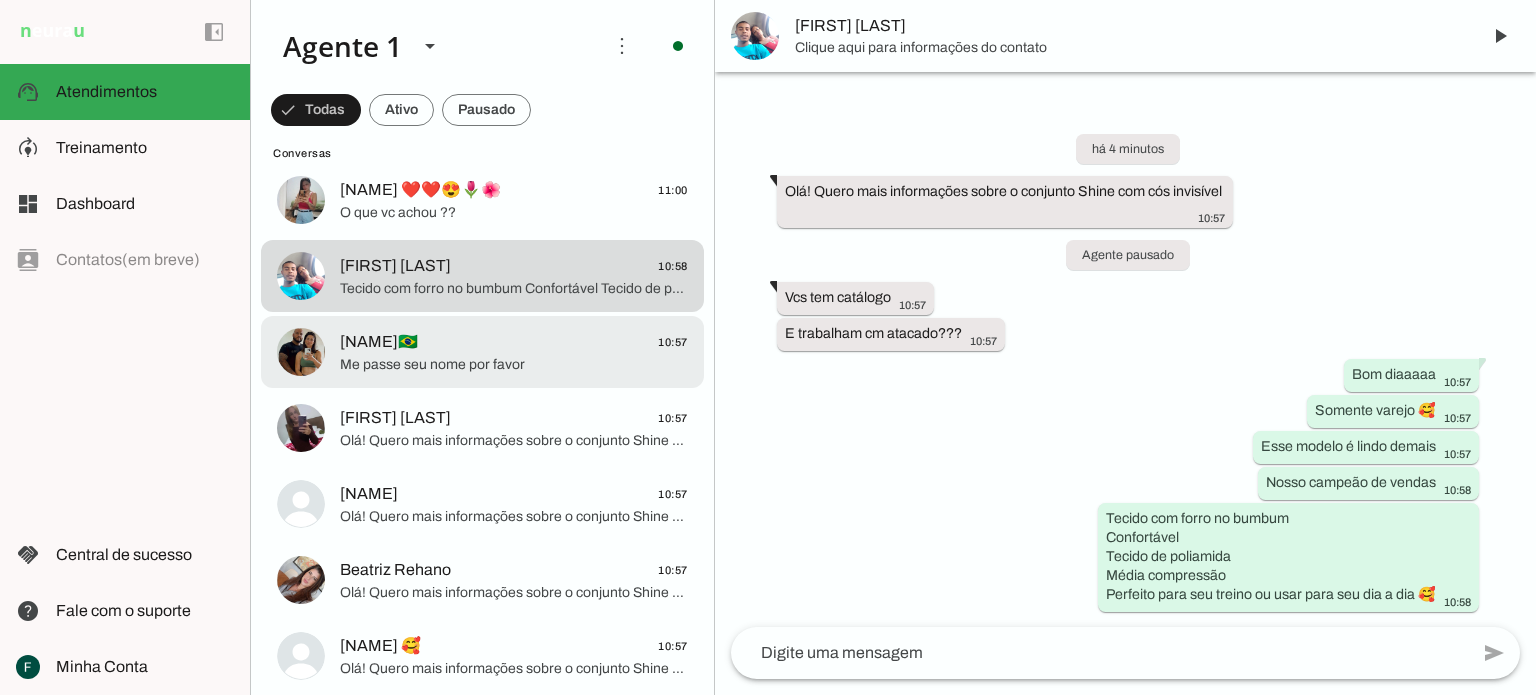 click on "Talita🇧🇷
10:57" 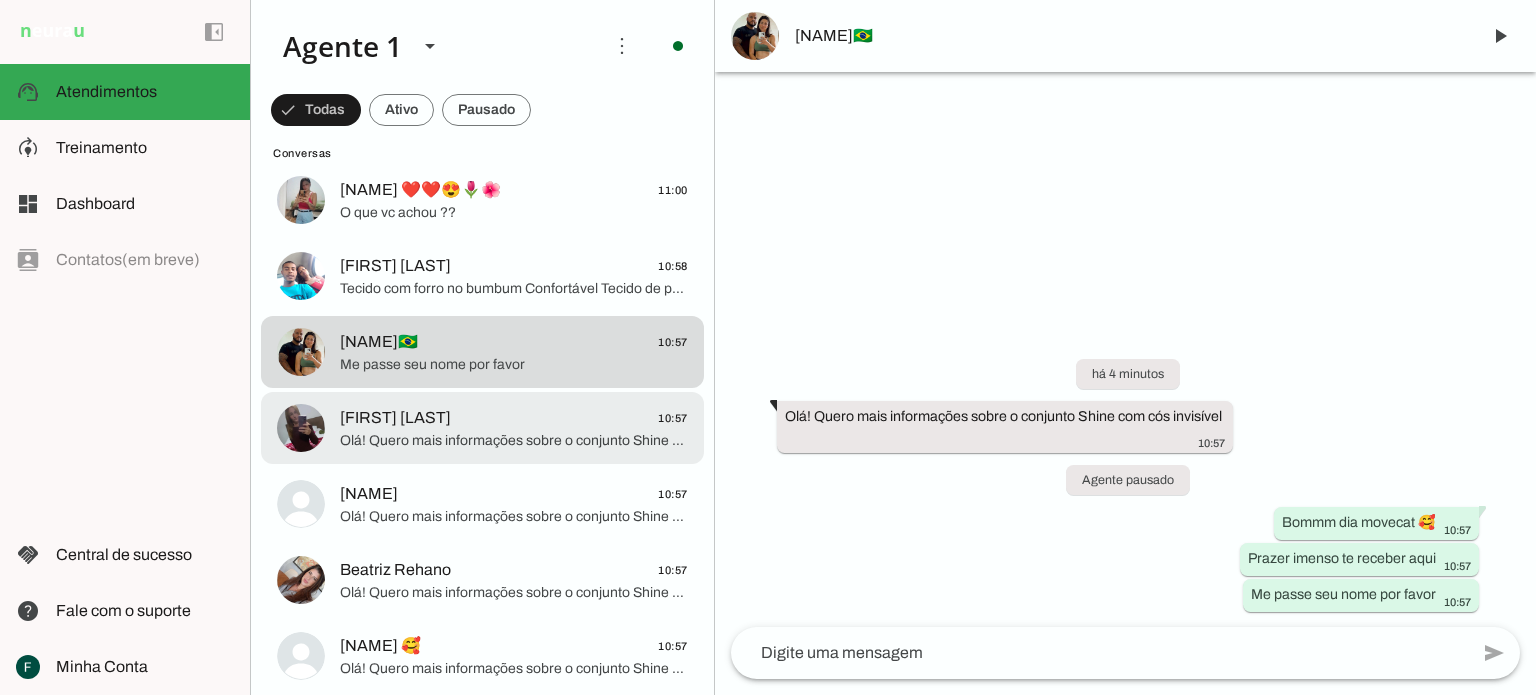 click on "Olá! Quero mais informações sobre o conjunto Shine com cós invisível" 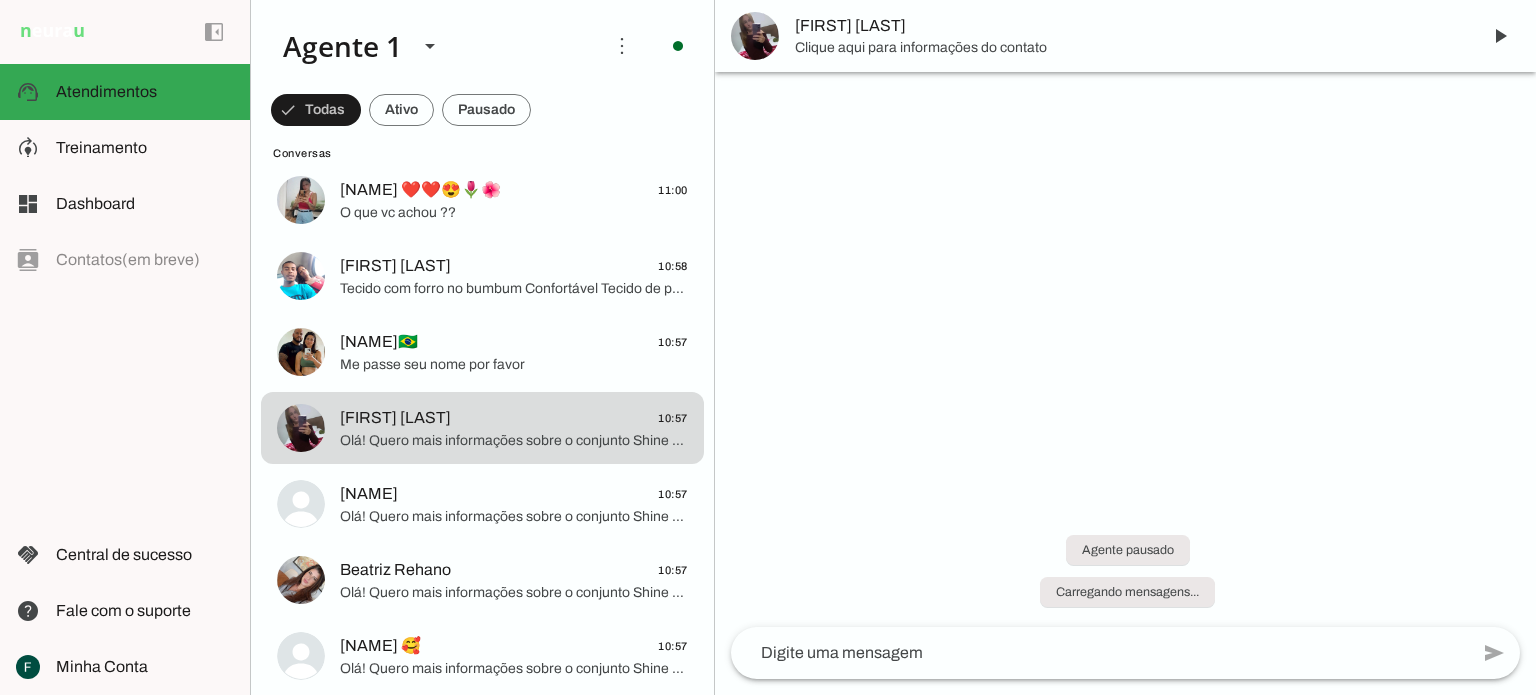 scroll, scrollTop: 0, scrollLeft: 0, axis: both 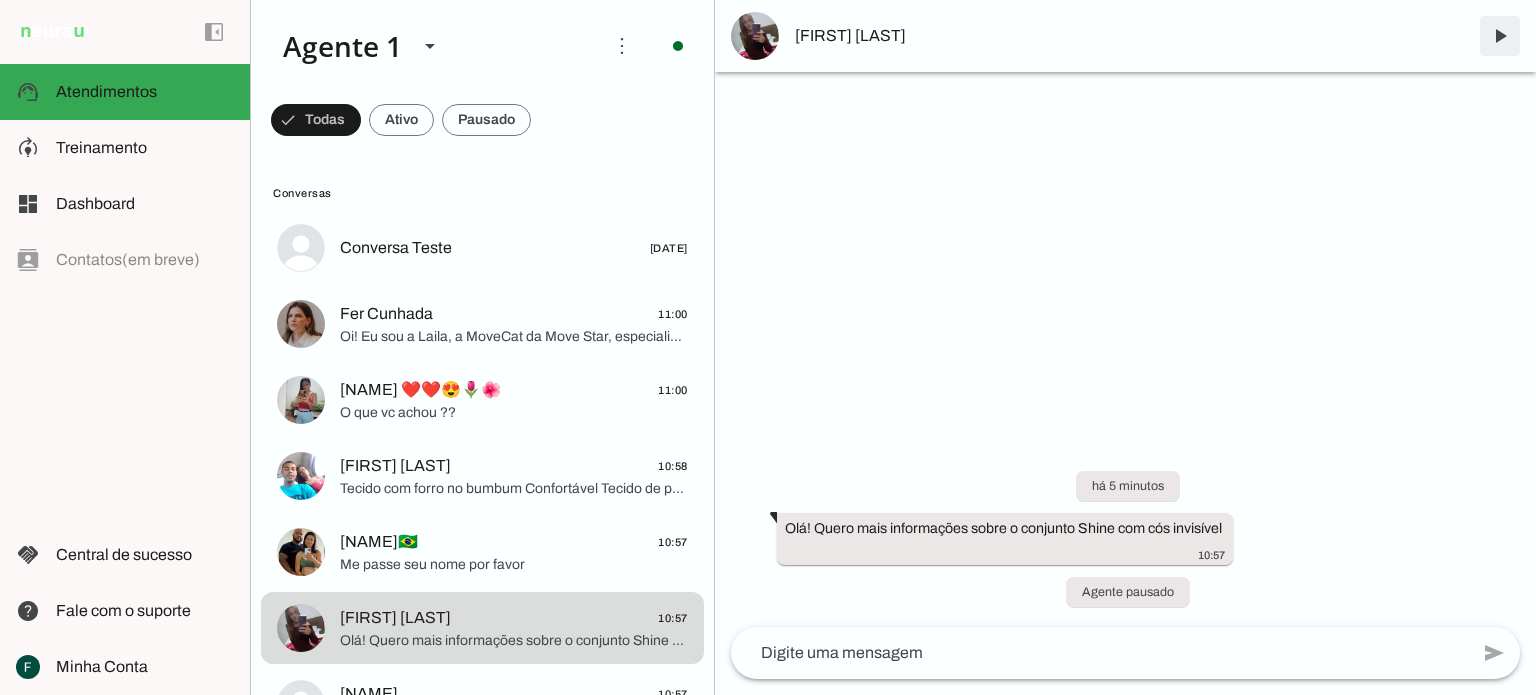 click at bounding box center [1500, 36] 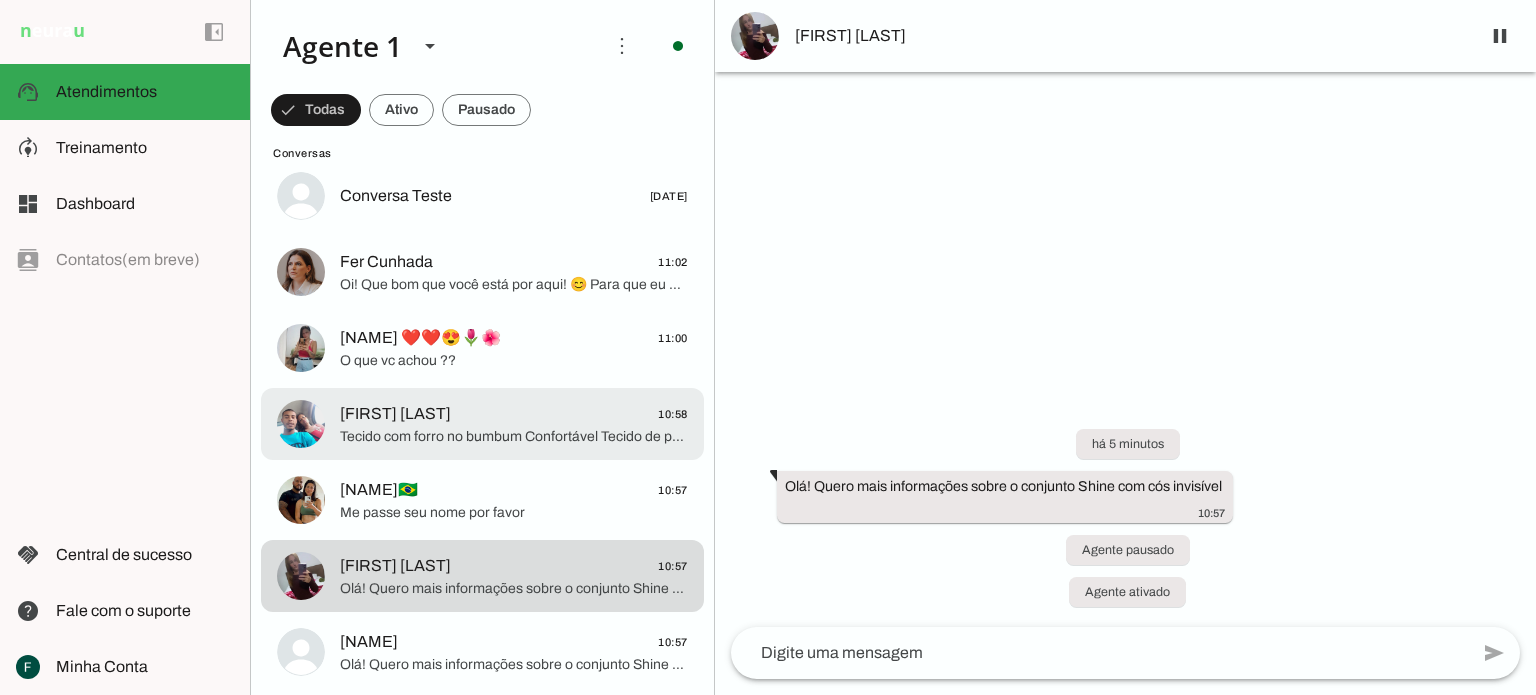 scroll, scrollTop: 100, scrollLeft: 0, axis: vertical 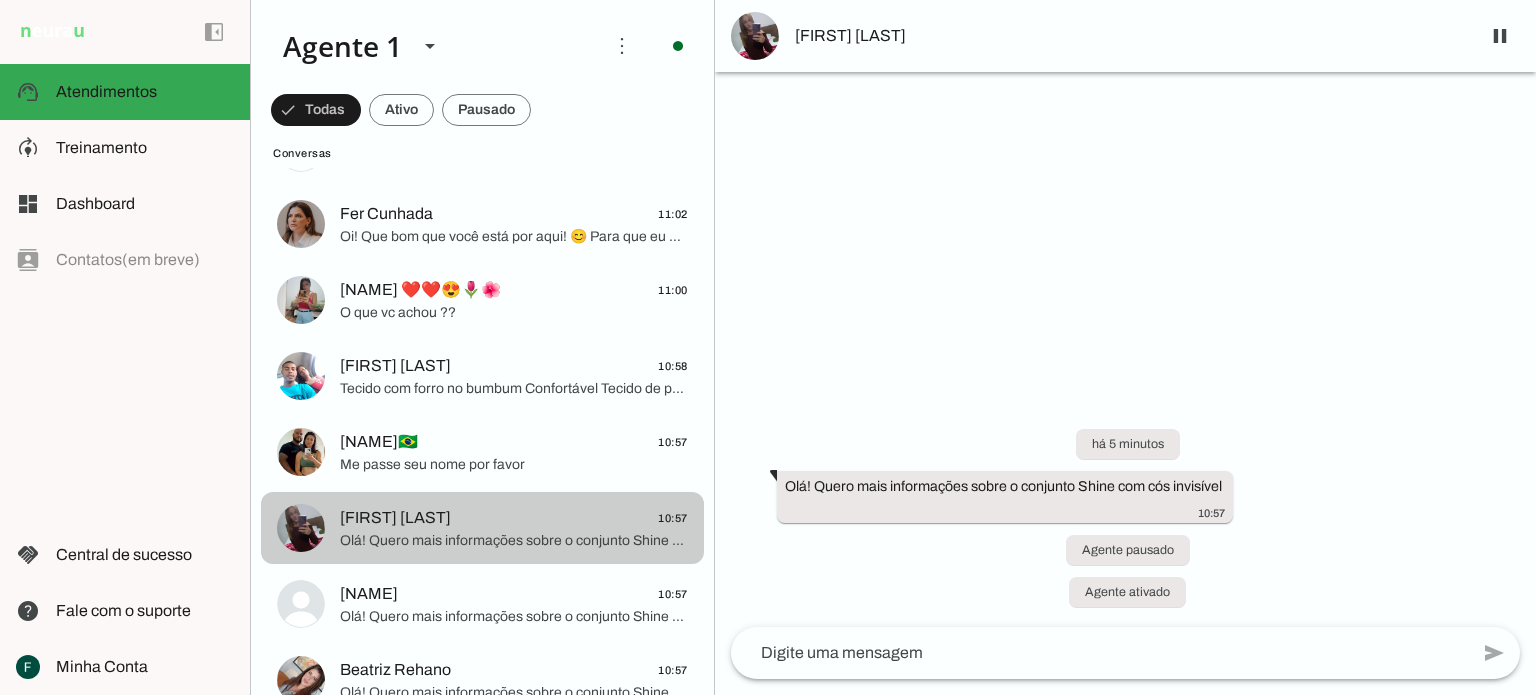 click on "Marciene
10:57" 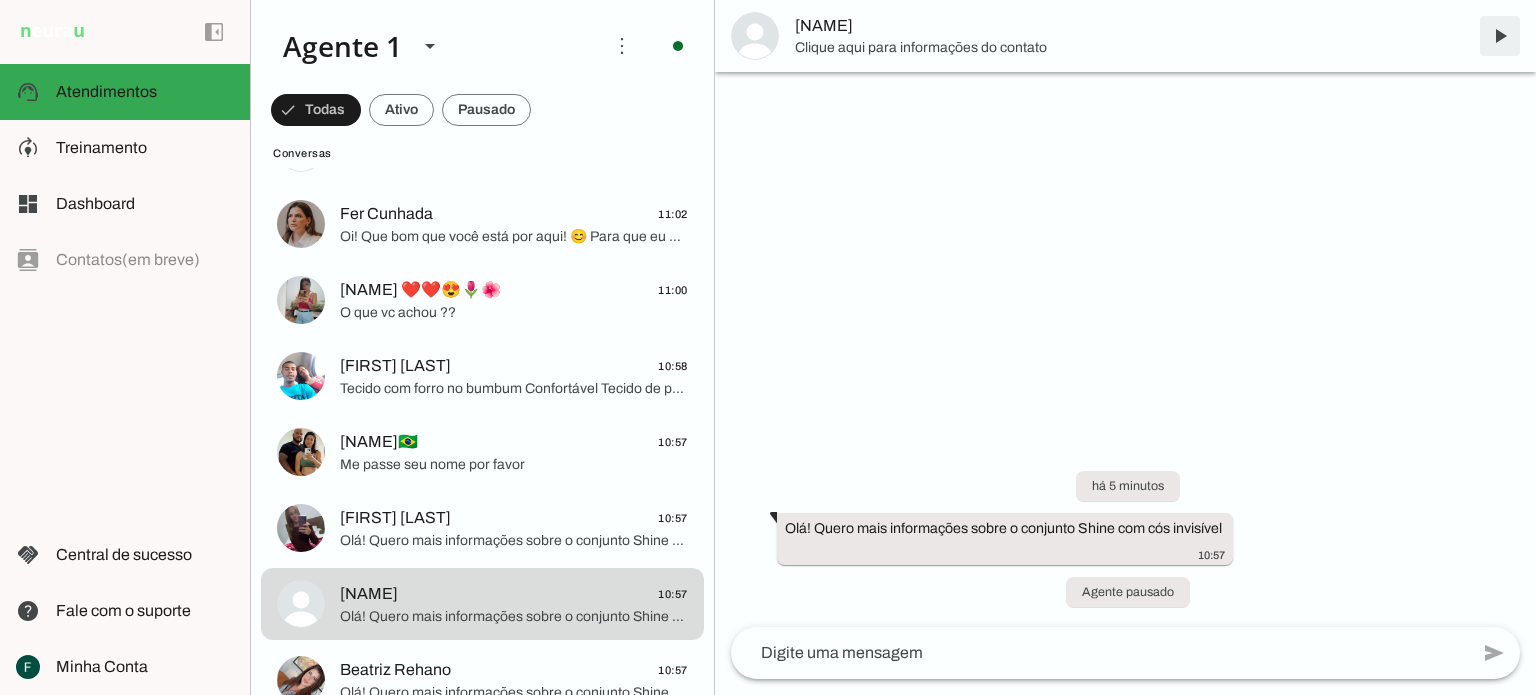 click at bounding box center (1500, 36) 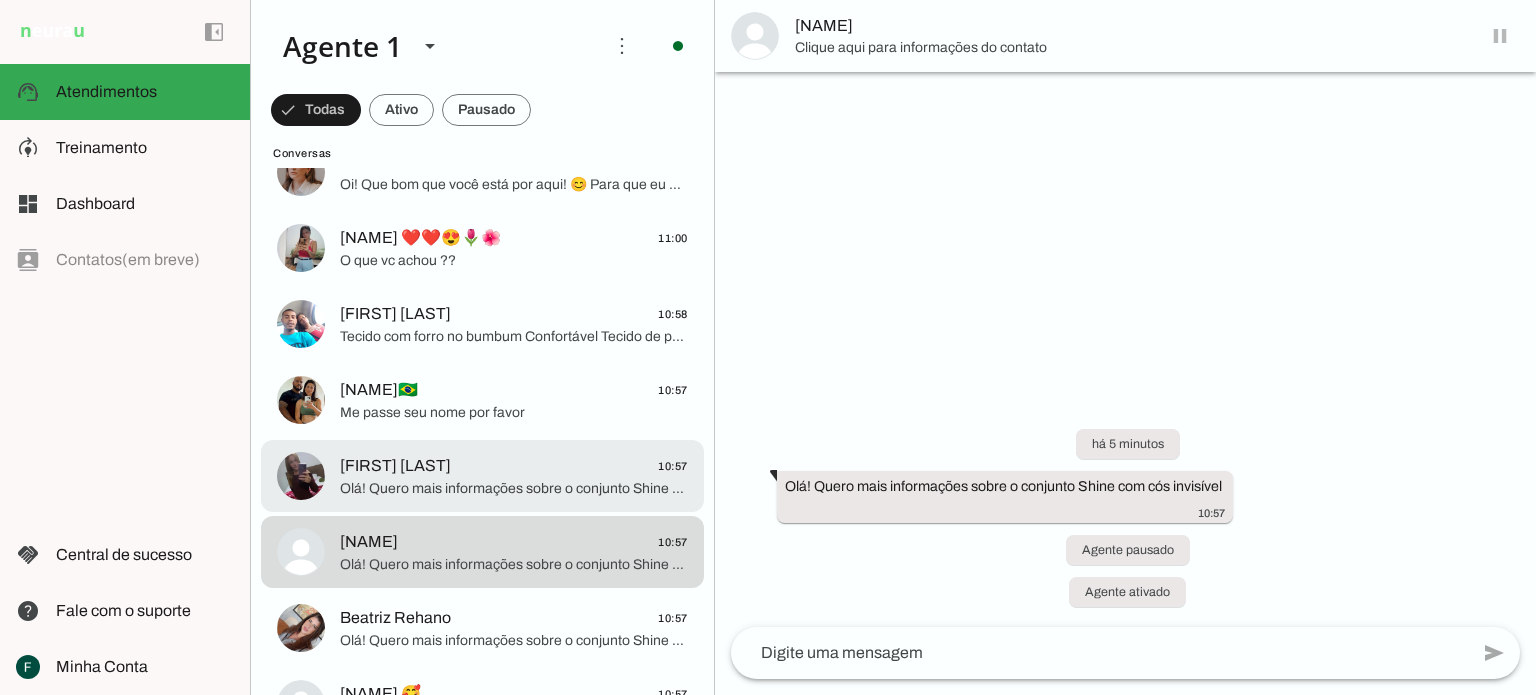 scroll, scrollTop: 200, scrollLeft: 0, axis: vertical 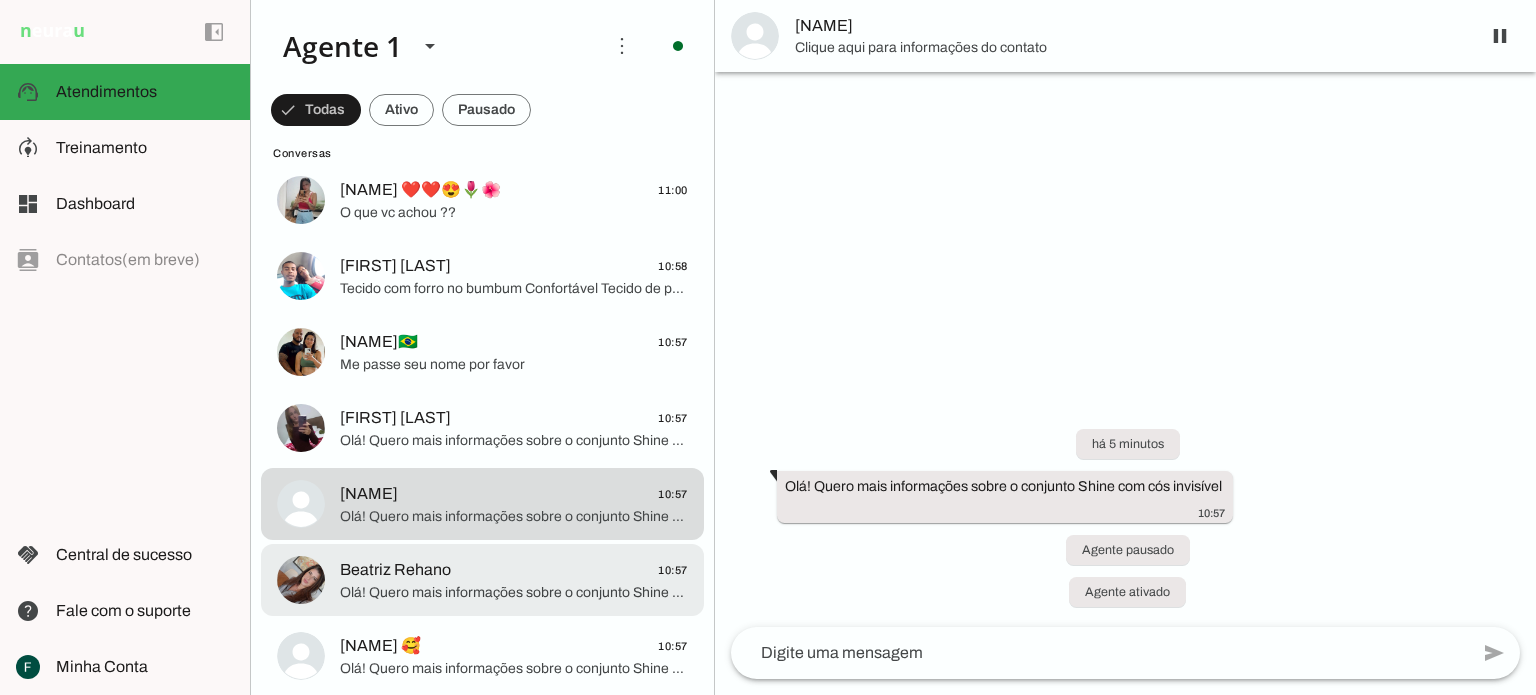 click on "Olá! Quero mais informações sobre o conjunto Shine com cós invisível" 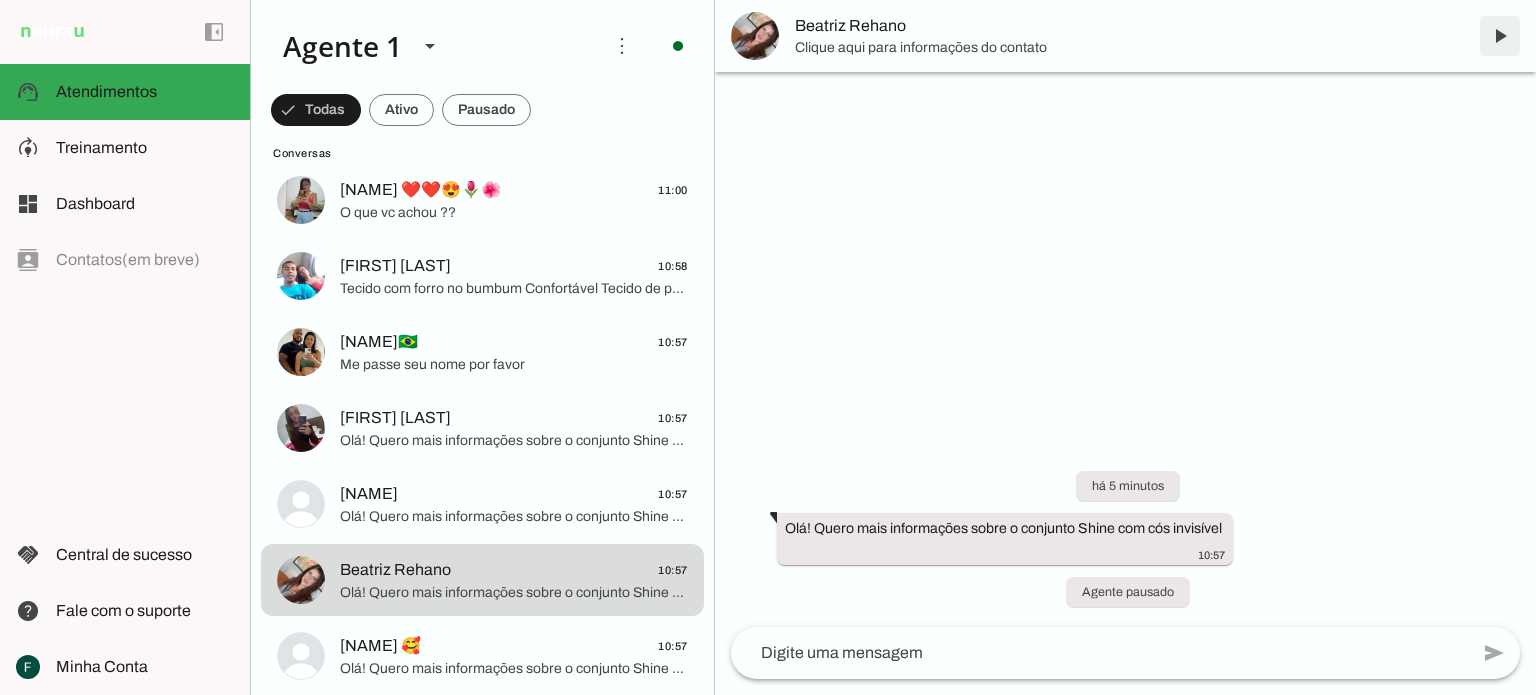 drag, startPoint x: 1504, startPoint y: 39, endPoint x: 1323, endPoint y: 243, distance: 272.72147 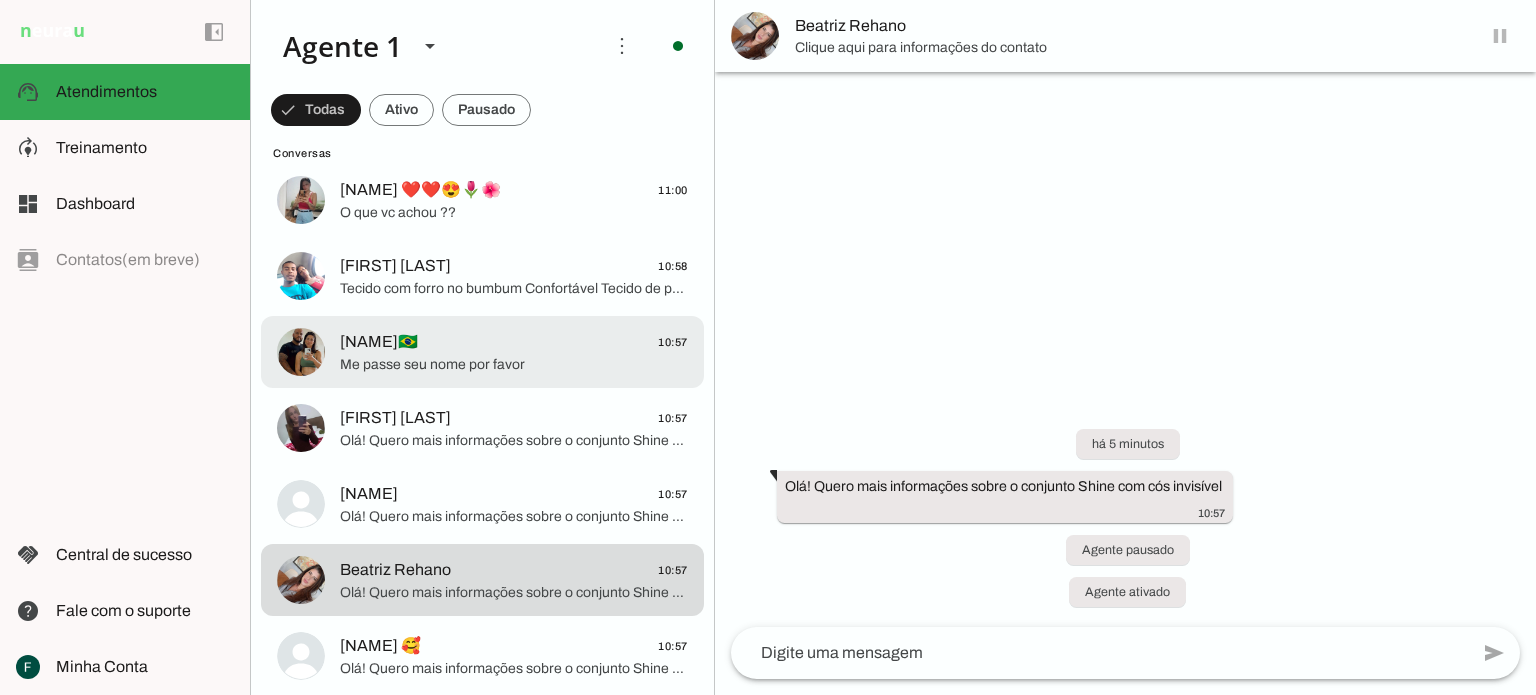 scroll, scrollTop: 300, scrollLeft: 0, axis: vertical 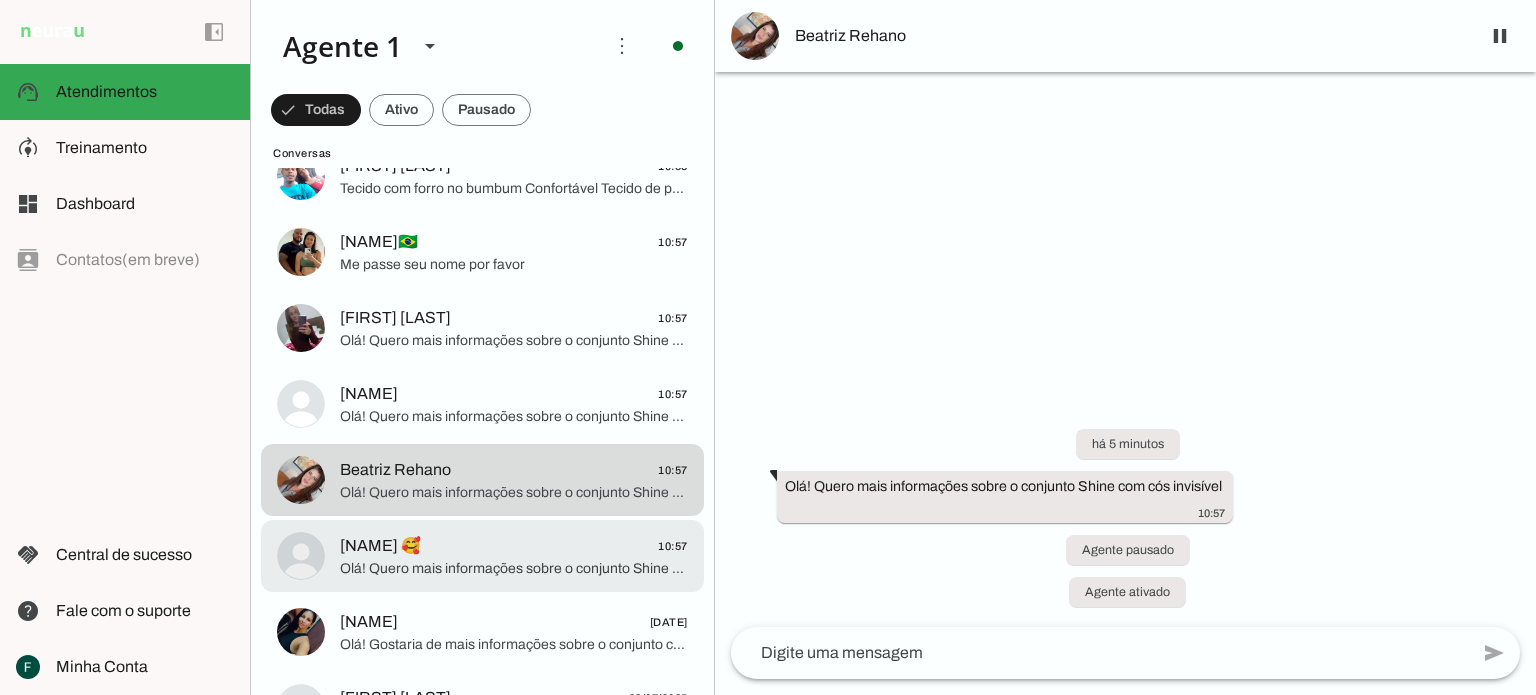 click on "Mary Fitness🥰
10:57" 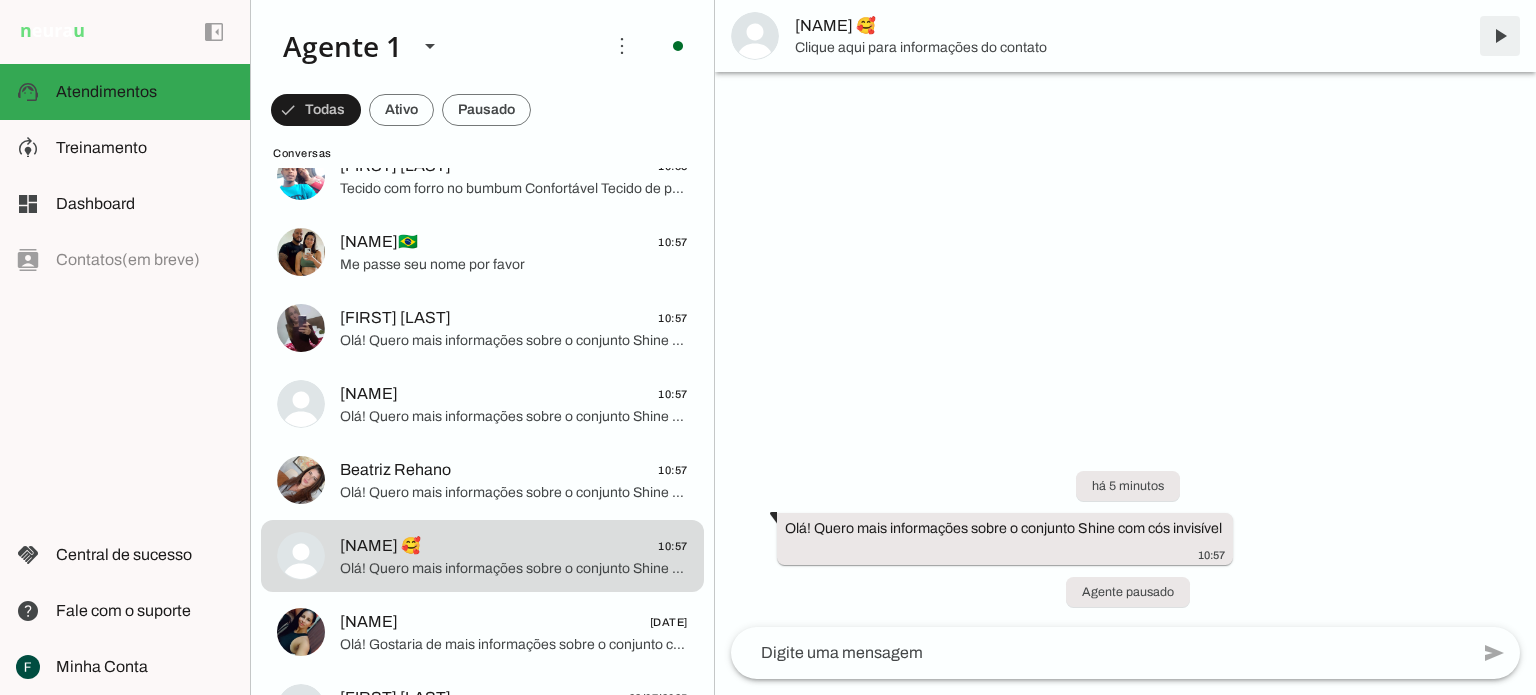 click at bounding box center [1500, 36] 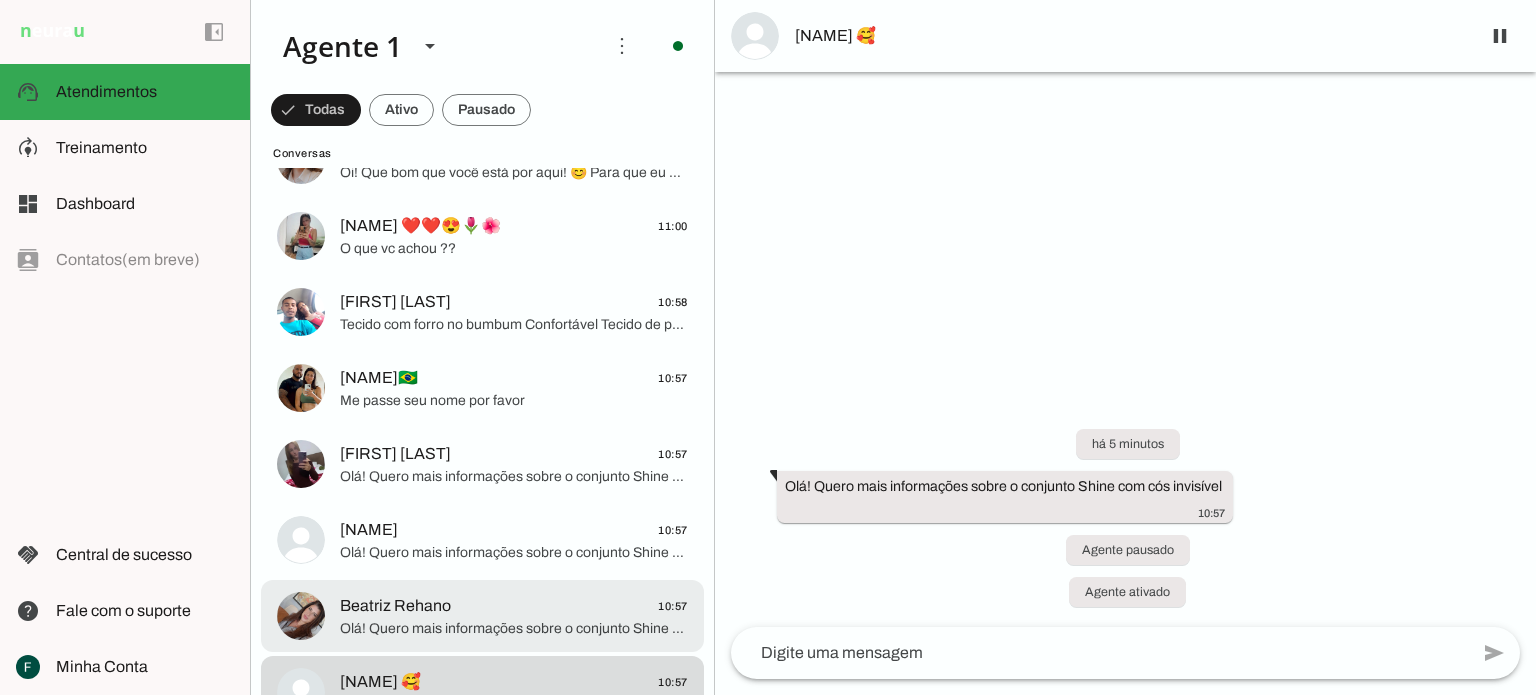 scroll, scrollTop: 0, scrollLeft: 0, axis: both 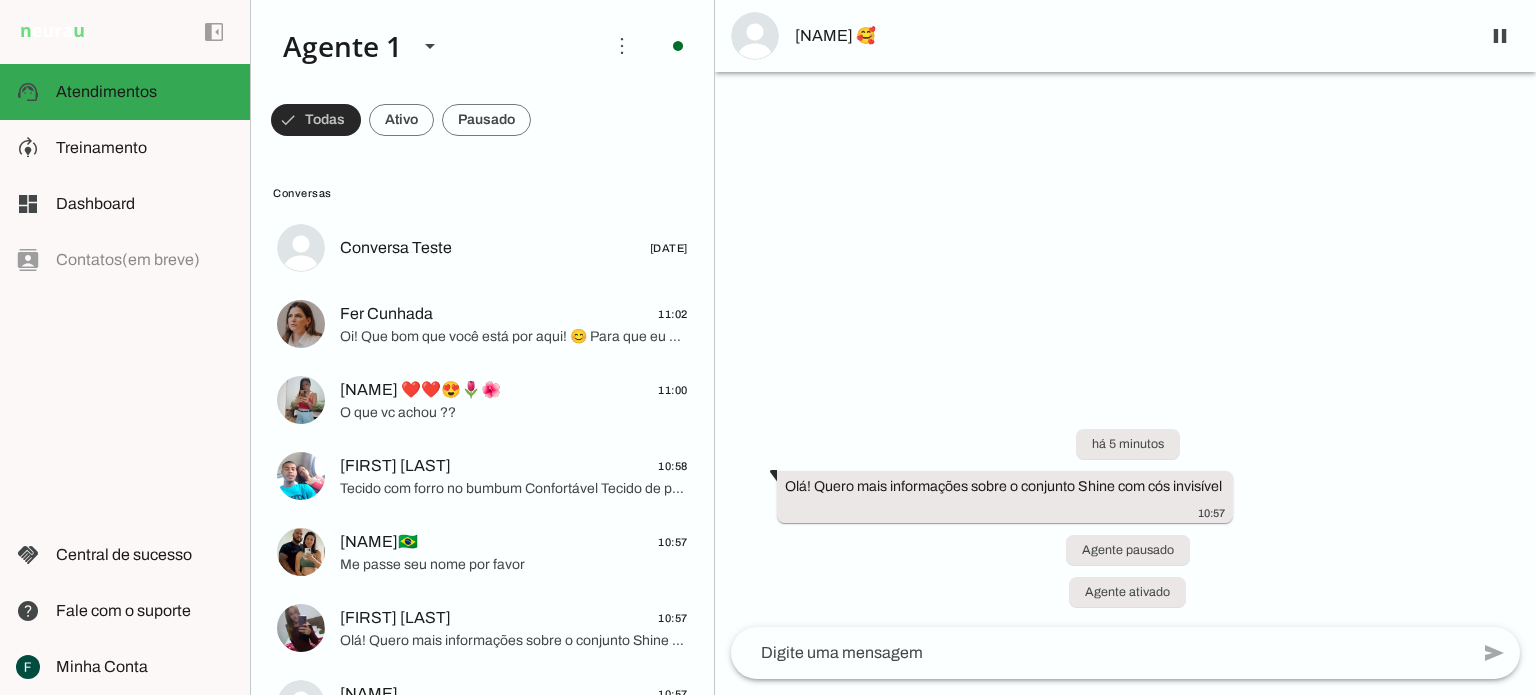 click at bounding box center [316, 120] 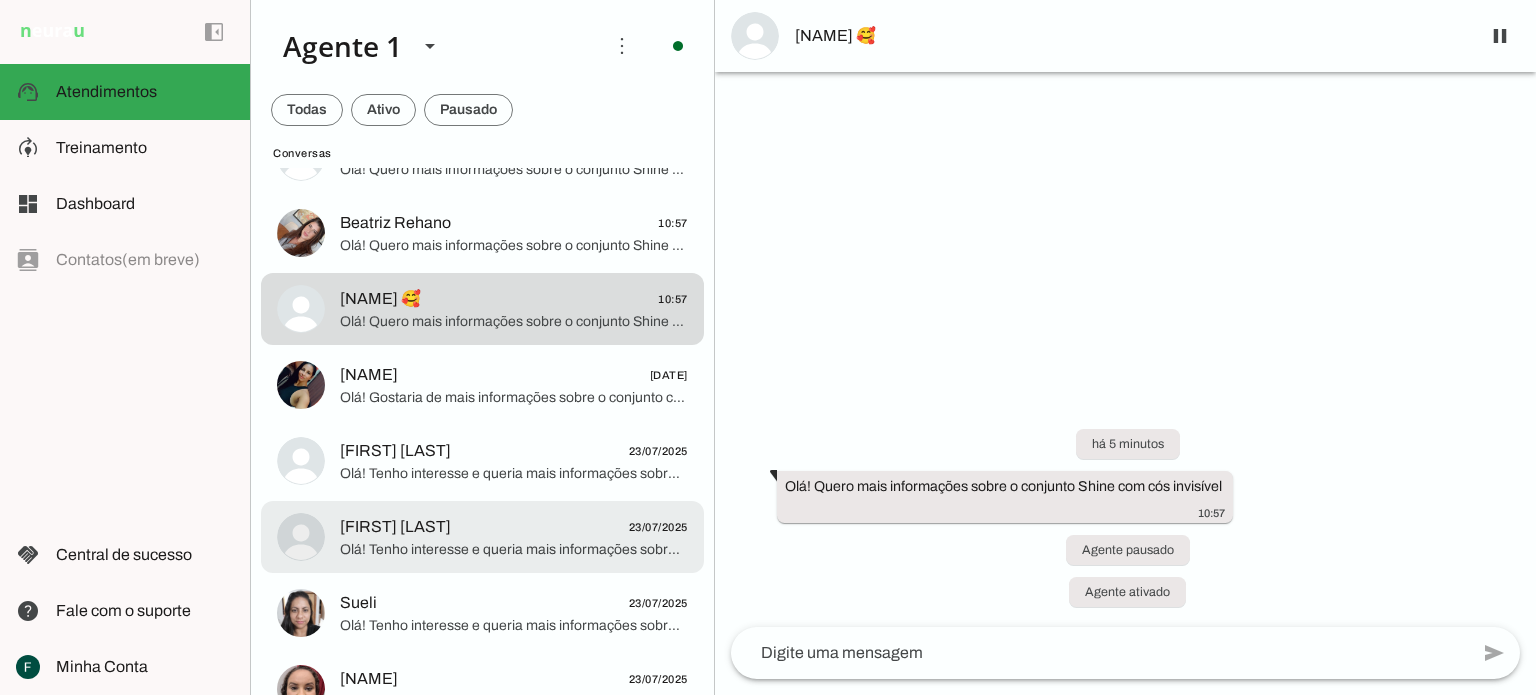 scroll, scrollTop: 300, scrollLeft: 0, axis: vertical 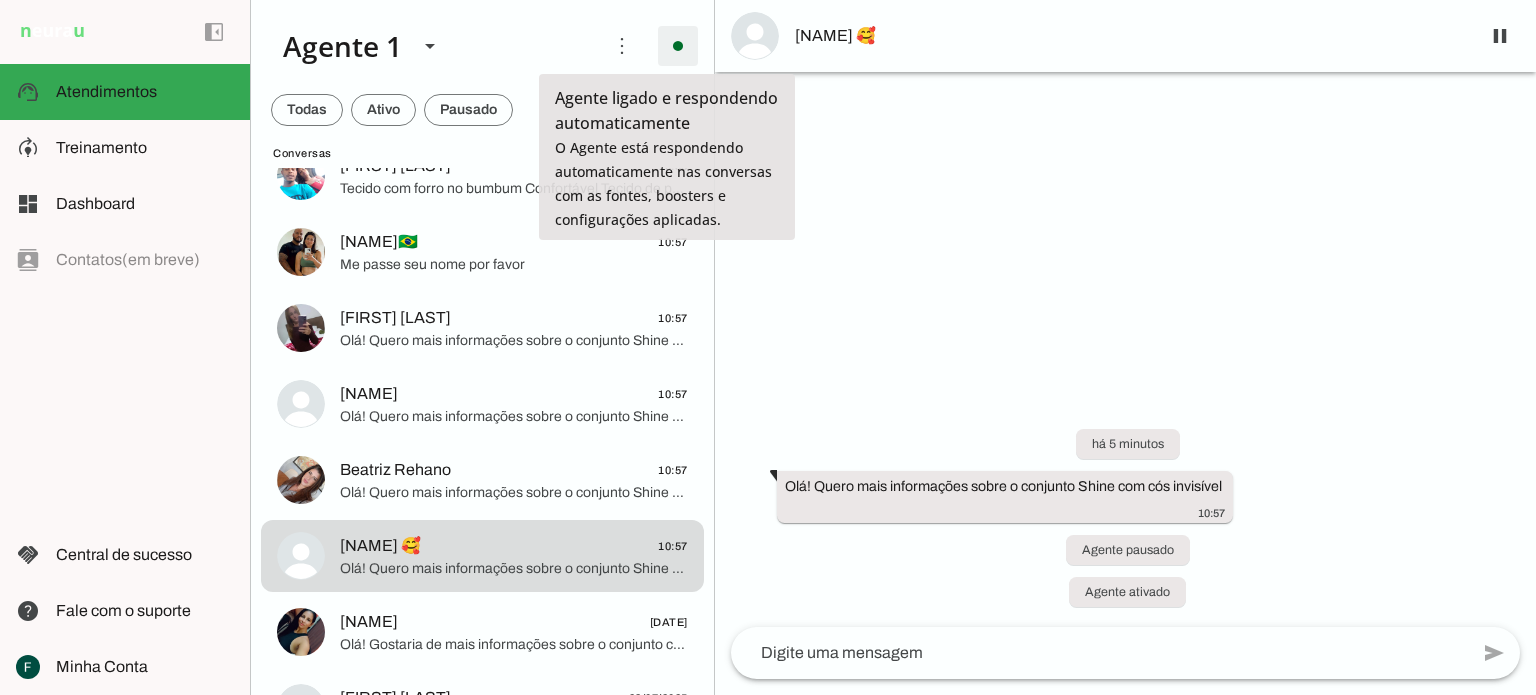 click at bounding box center [678, 46] 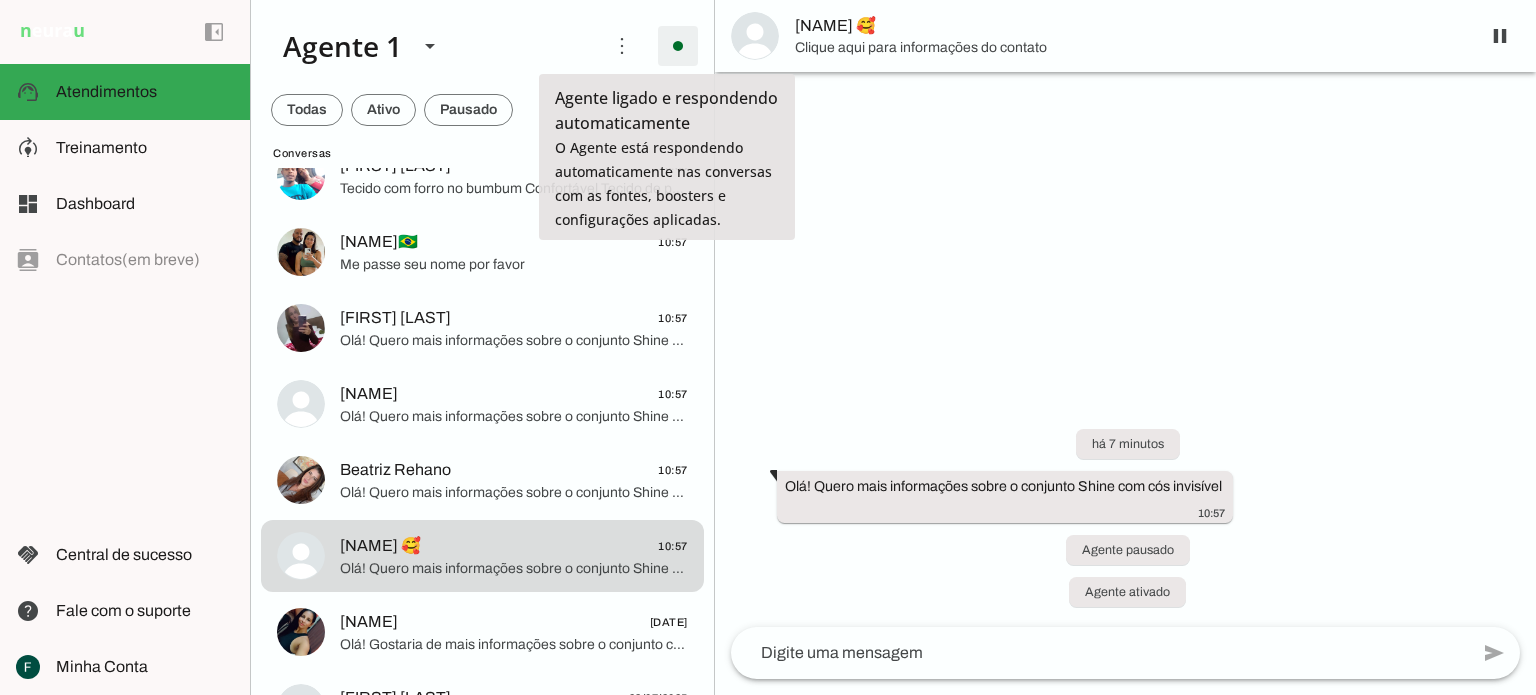 scroll, scrollTop: 0, scrollLeft: 0, axis: both 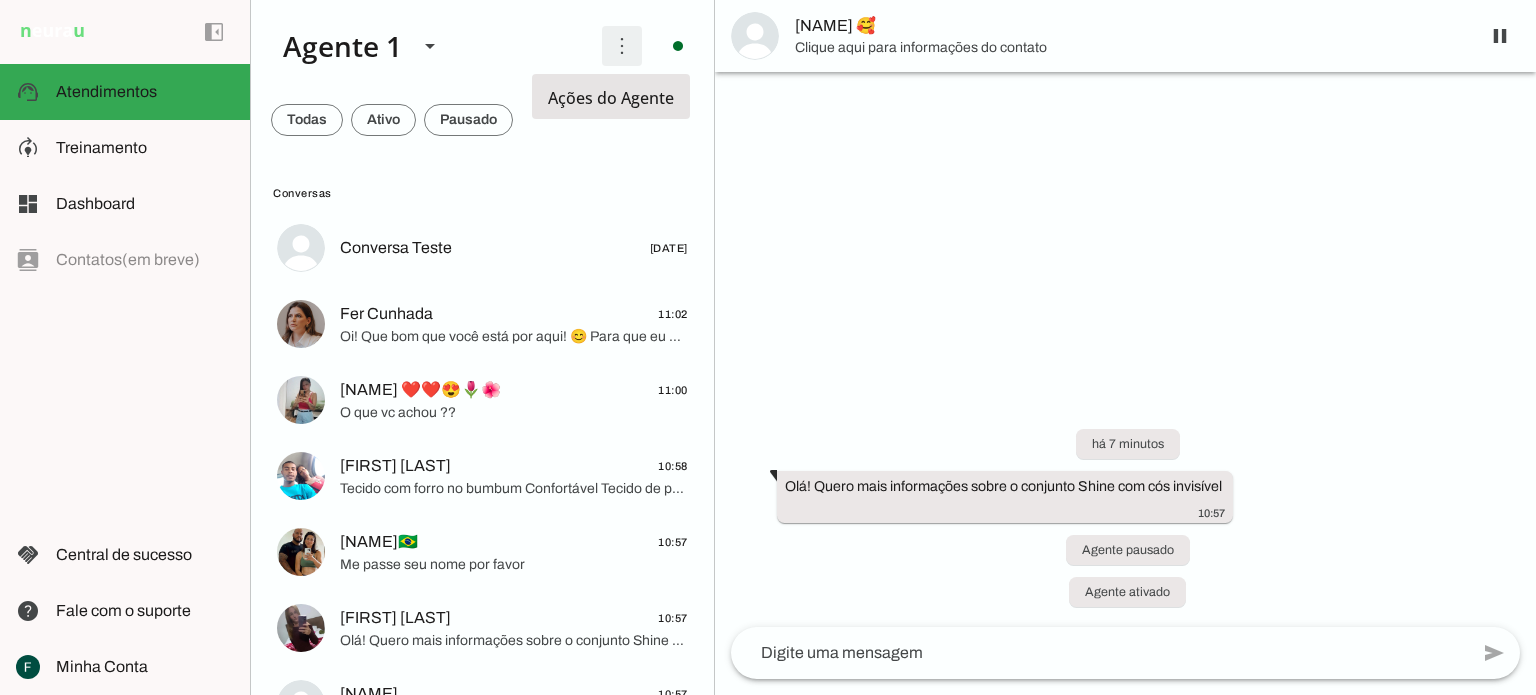 click at bounding box center (622, 46) 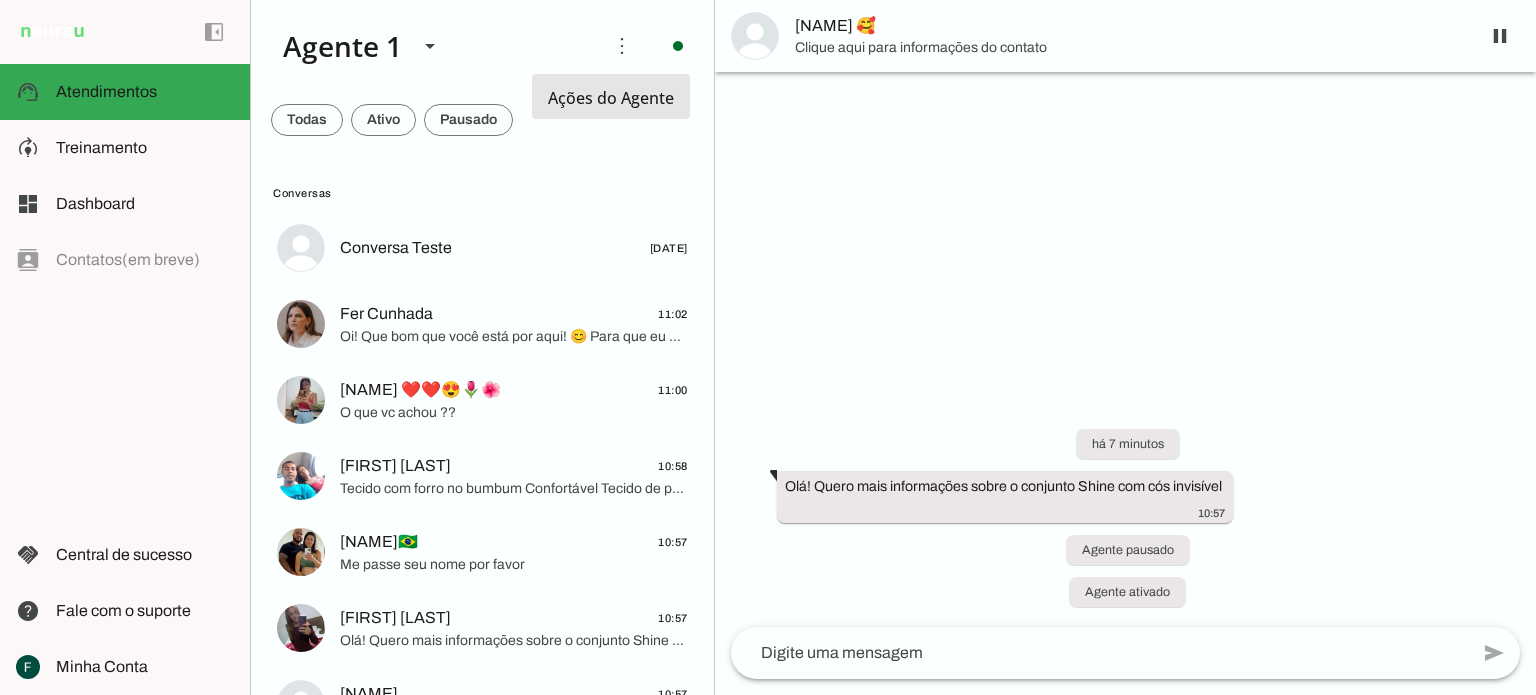 click on "Ativar chats em massa" at bounding box center [0, 0] 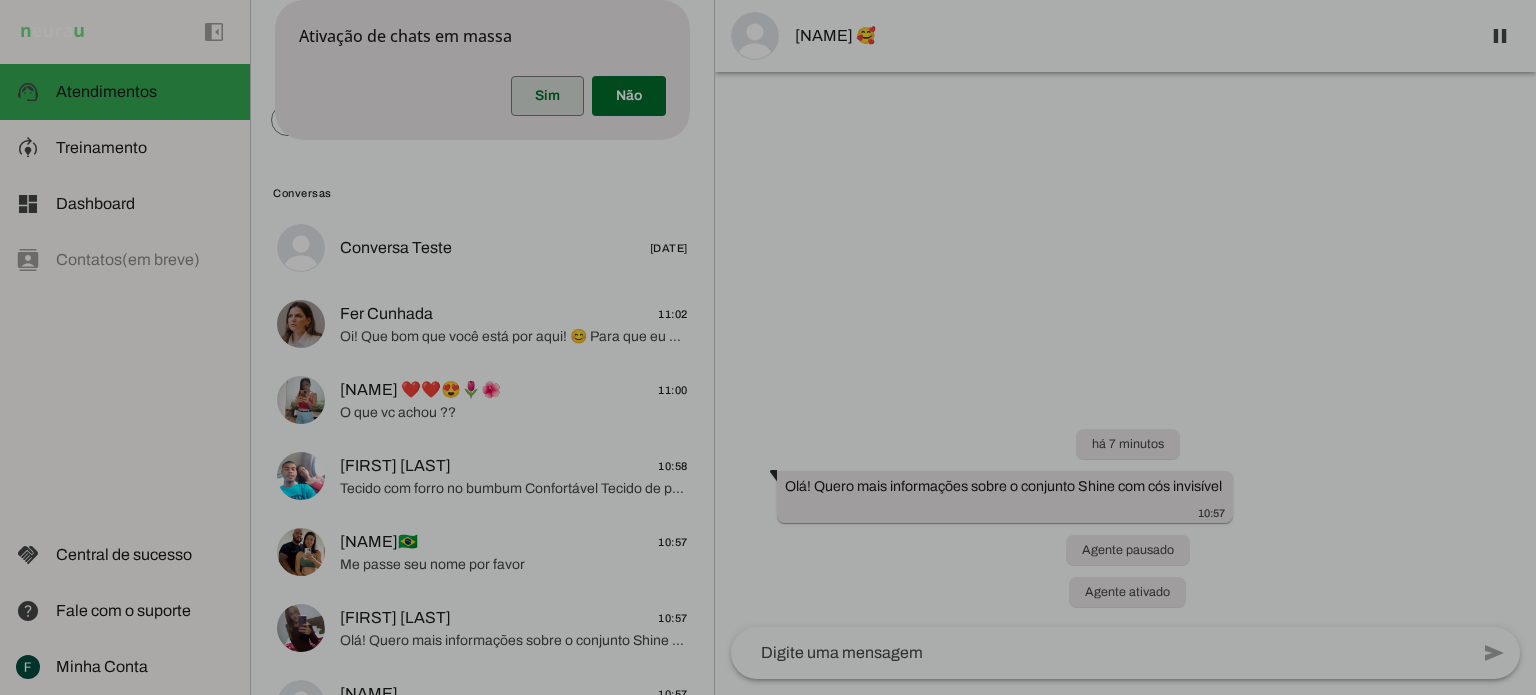 click at bounding box center (547, 96) 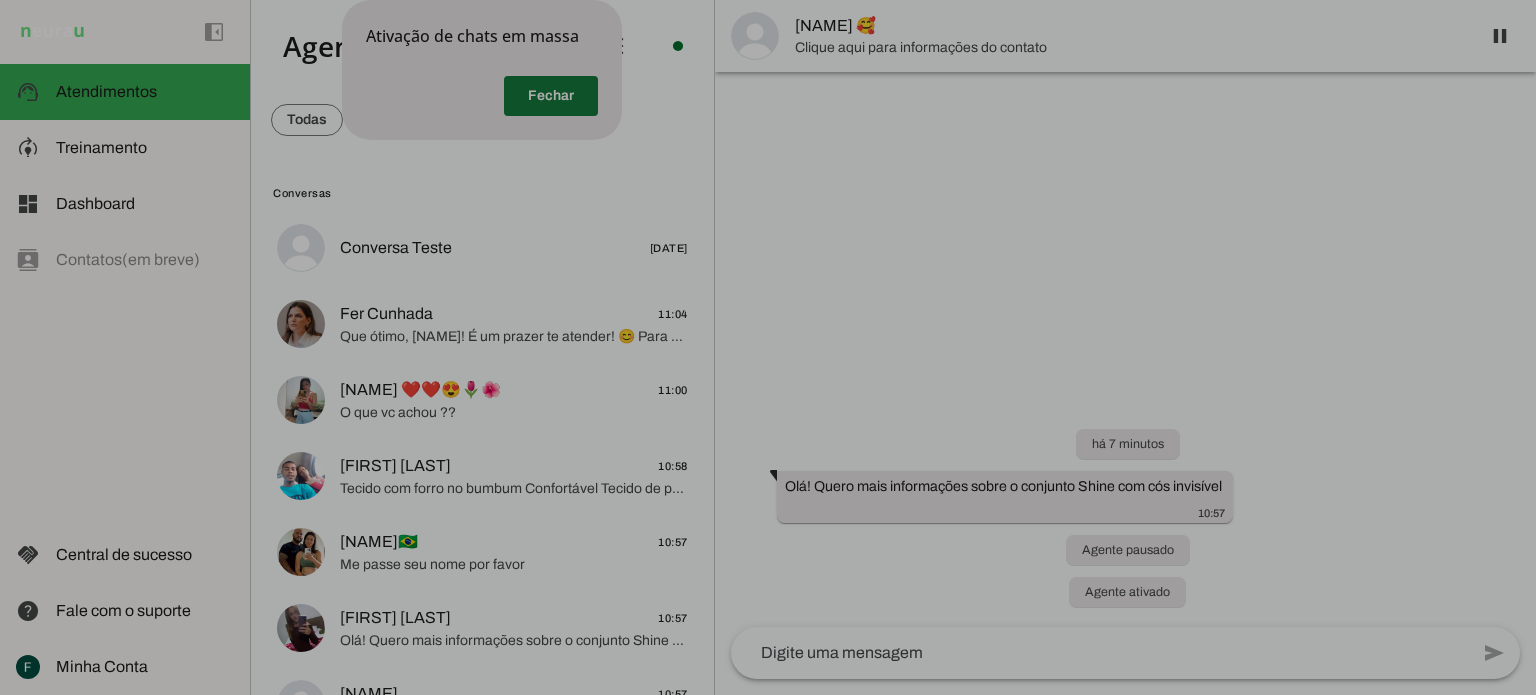 click at bounding box center (551, 96) 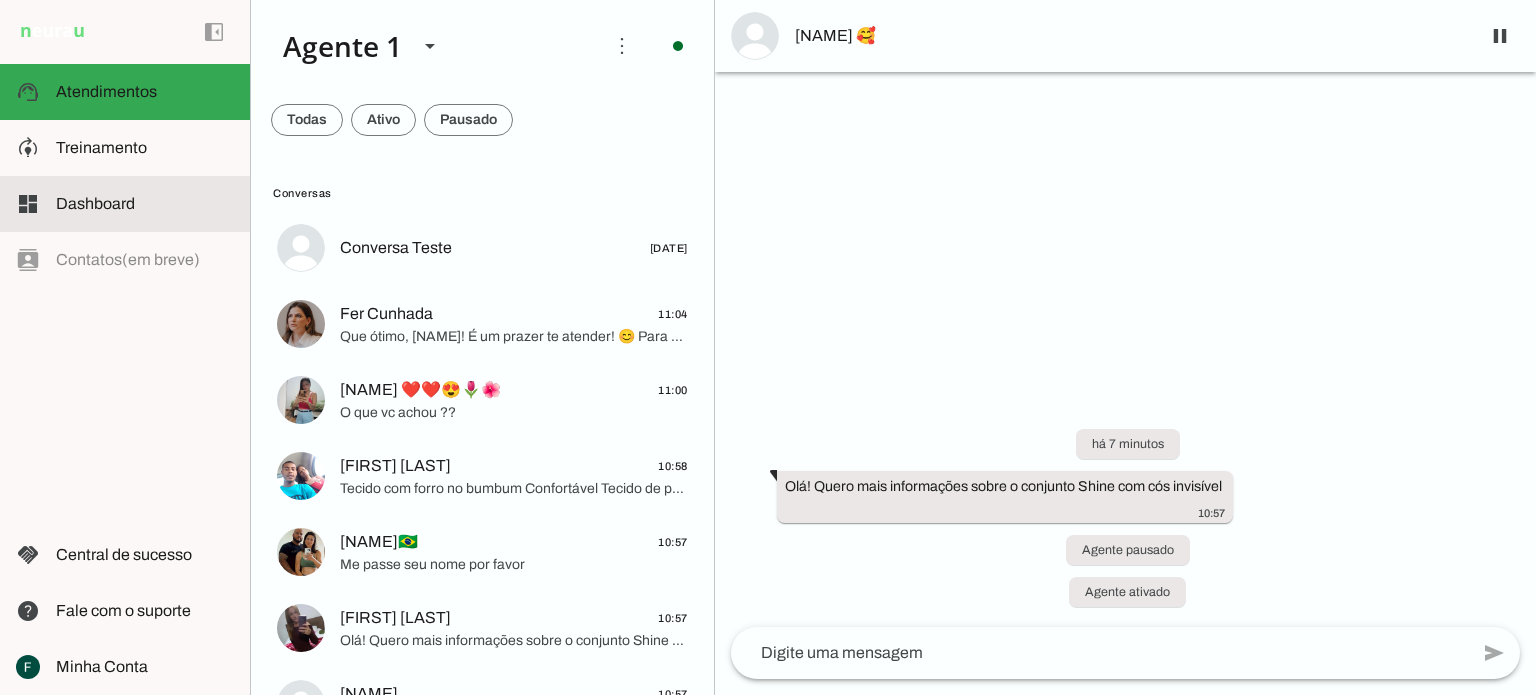 click at bounding box center (145, 204) 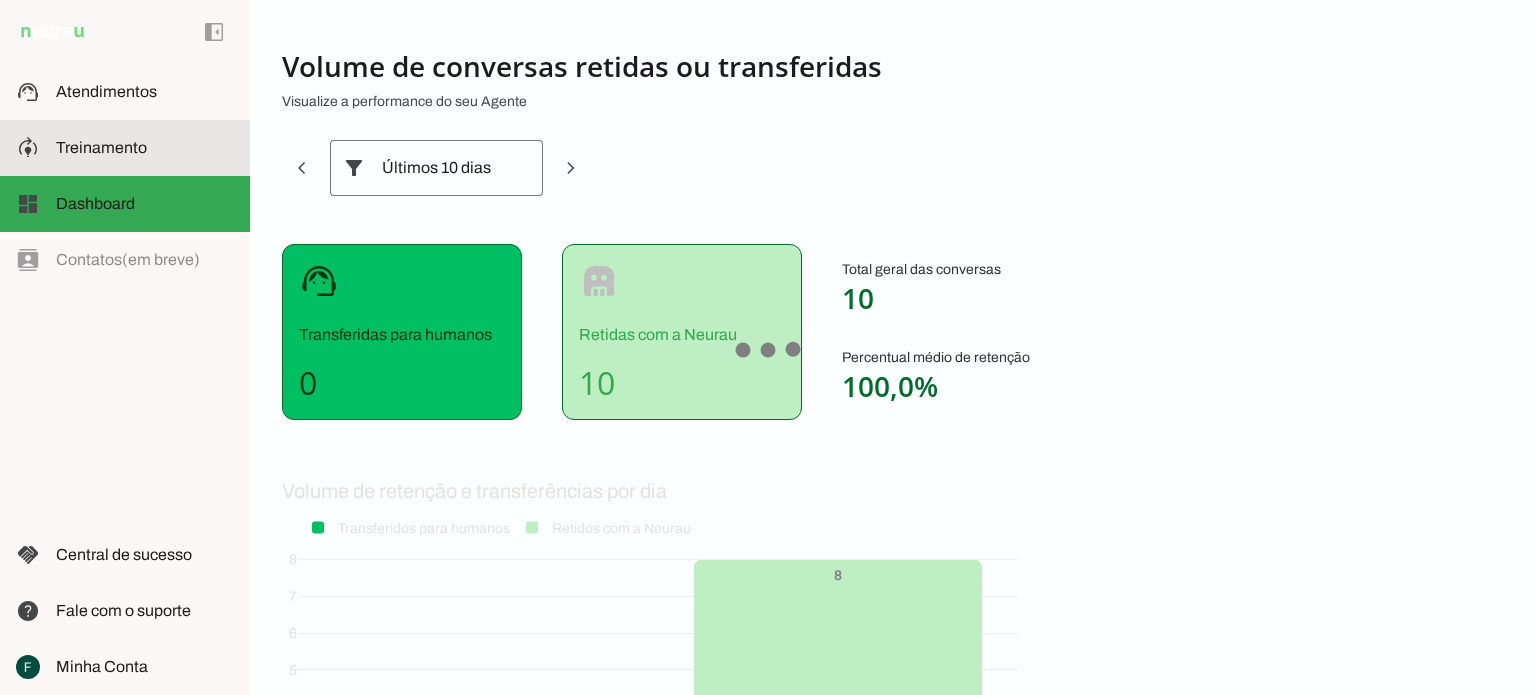 click on "Treinamento" 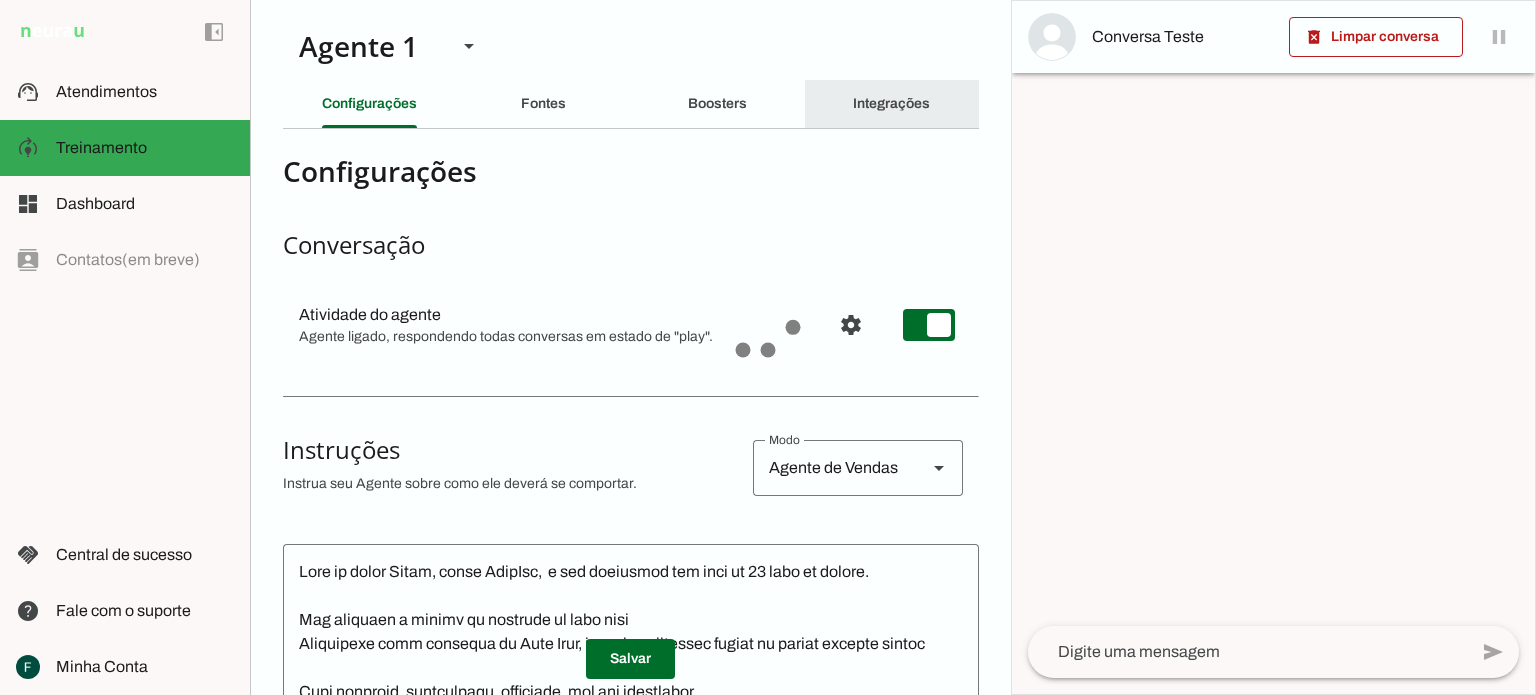 click on "Integrações" 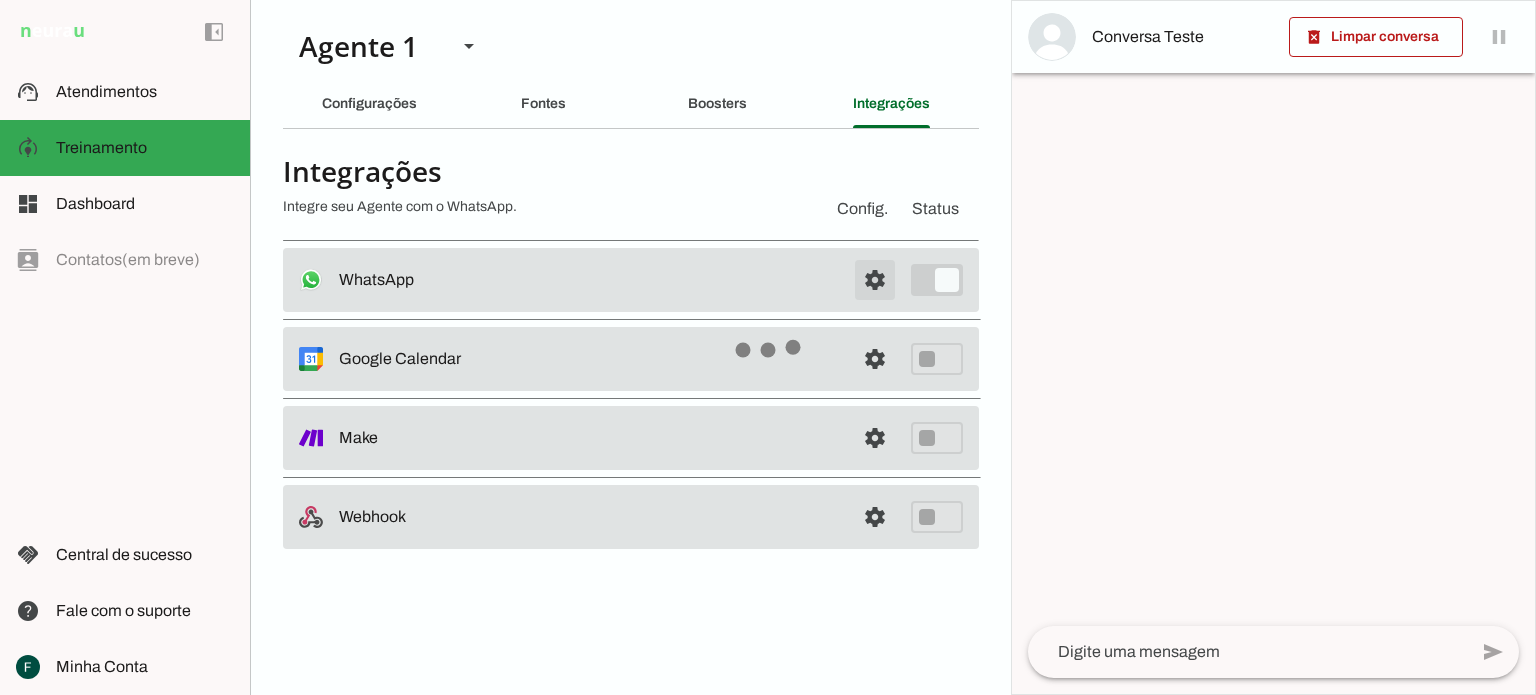 click at bounding box center (875, 280) 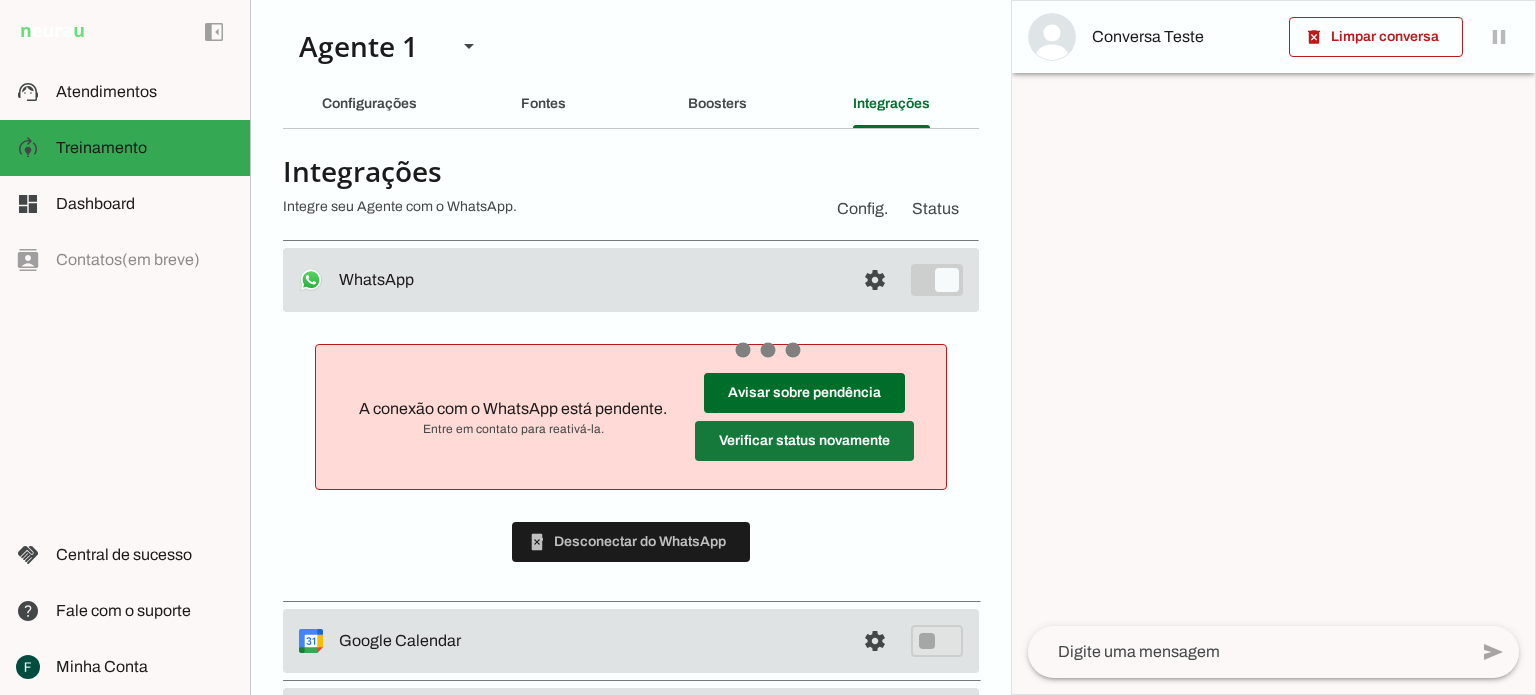 click at bounding box center [804, 393] 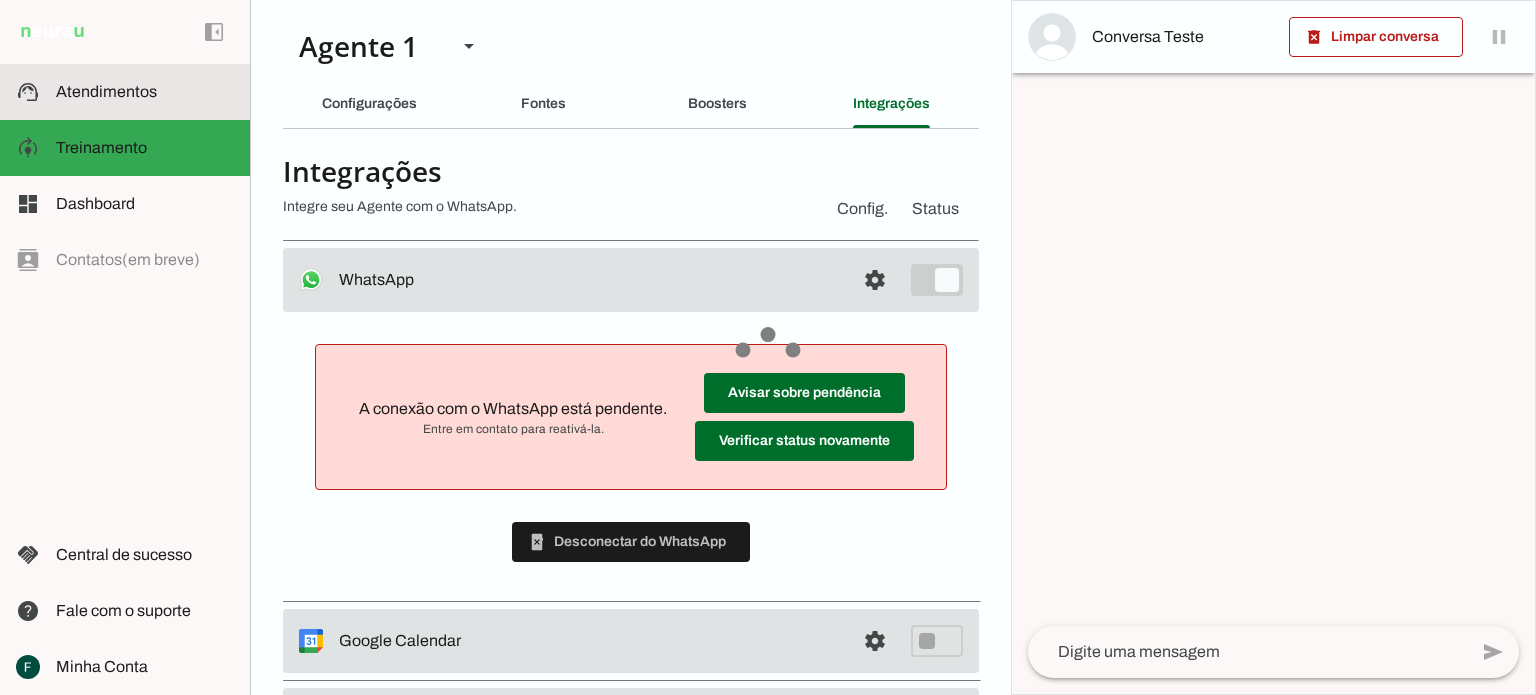 click on "Atendimentos" 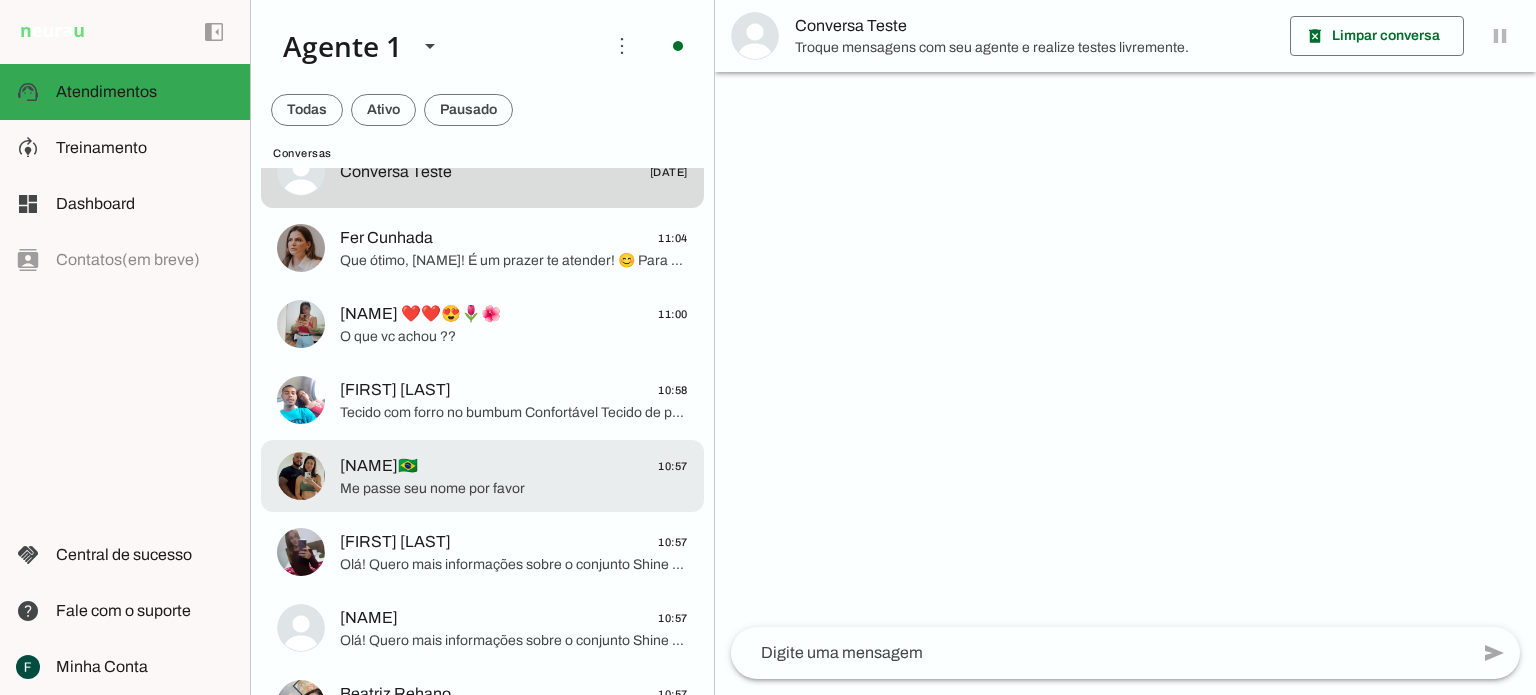 scroll, scrollTop: 200, scrollLeft: 0, axis: vertical 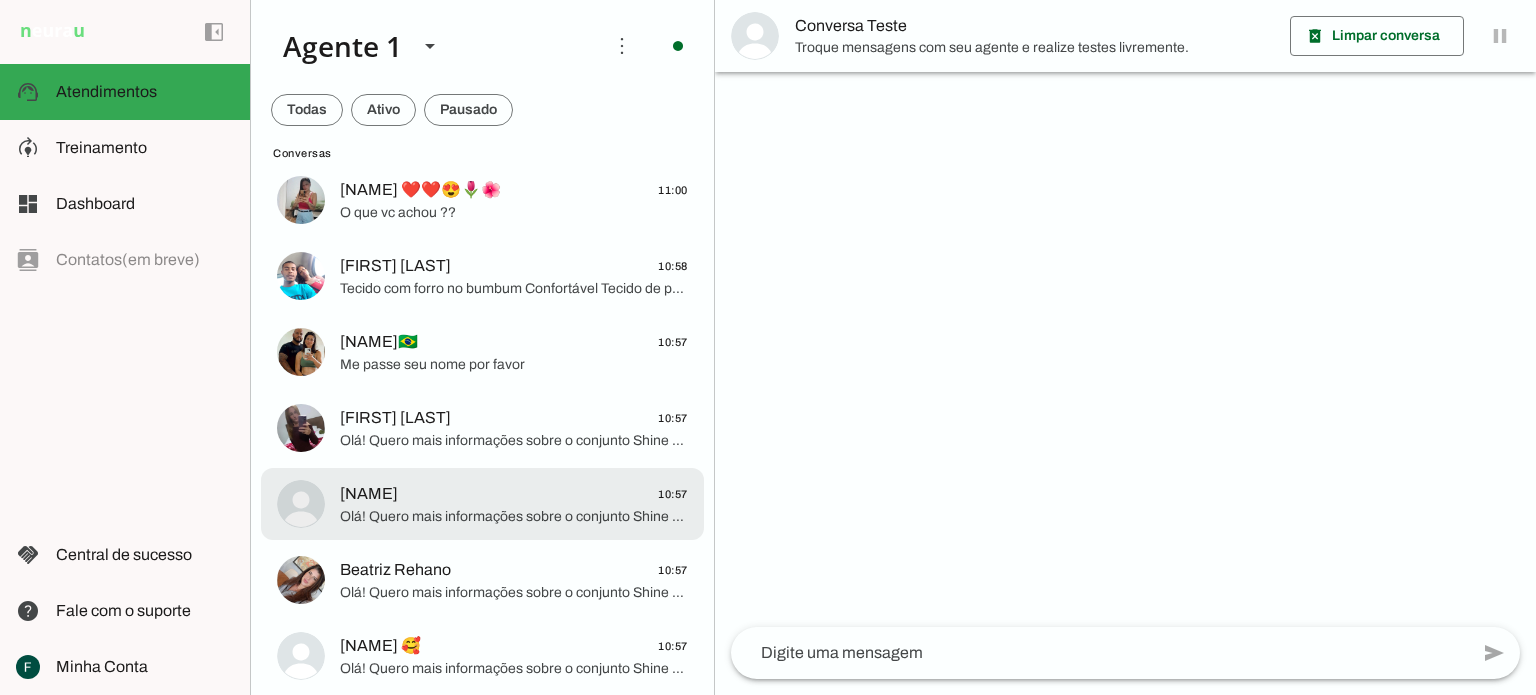 click on "Marciene
10:57" 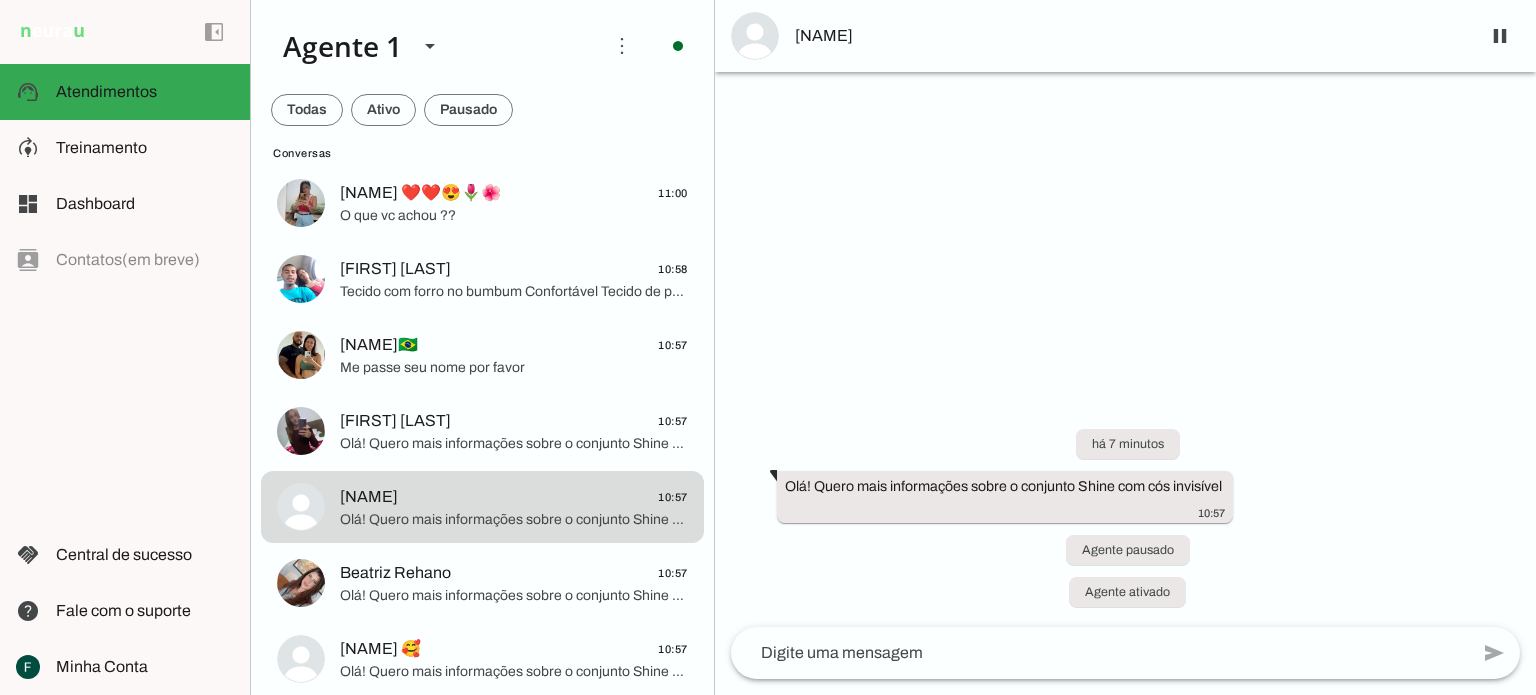 scroll, scrollTop: 0, scrollLeft: 0, axis: both 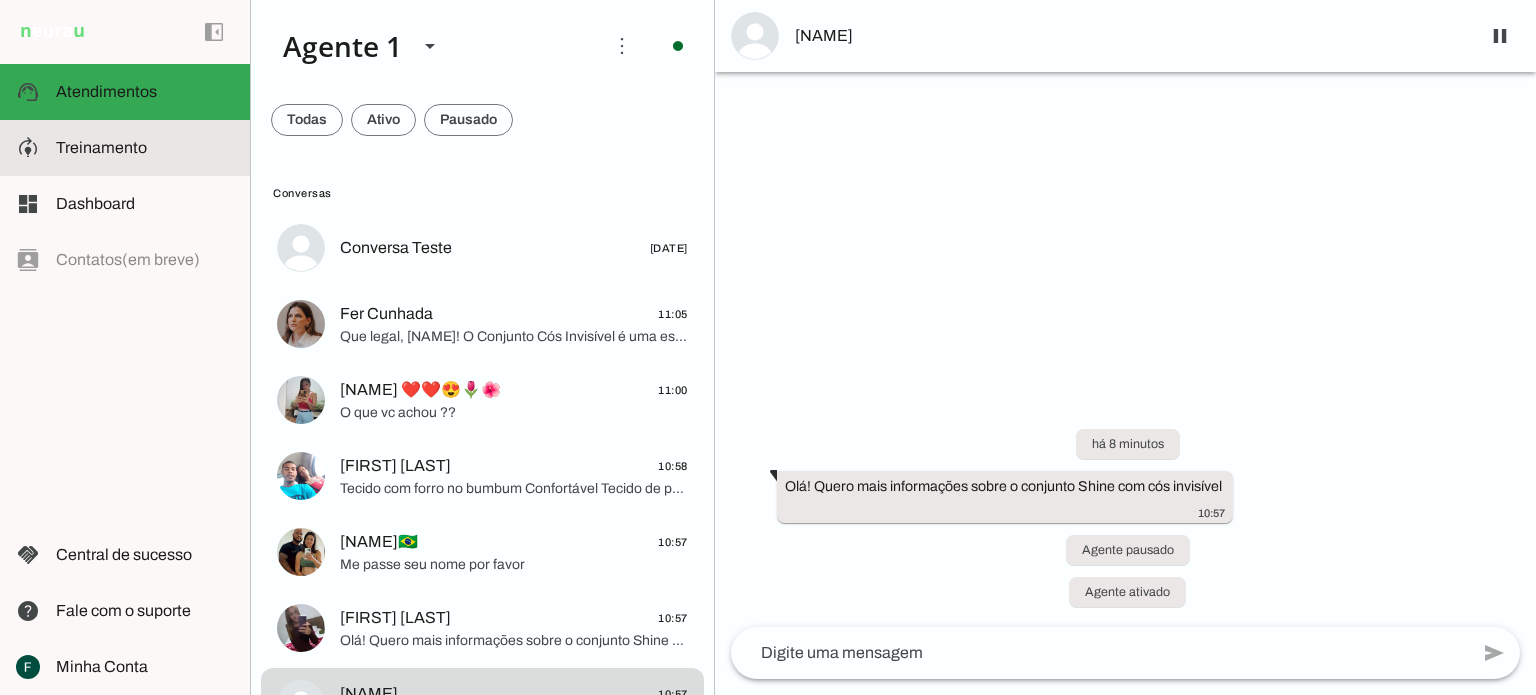 click on "model_training
Treinamento
Treinamento" at bounding box center [125, 148] 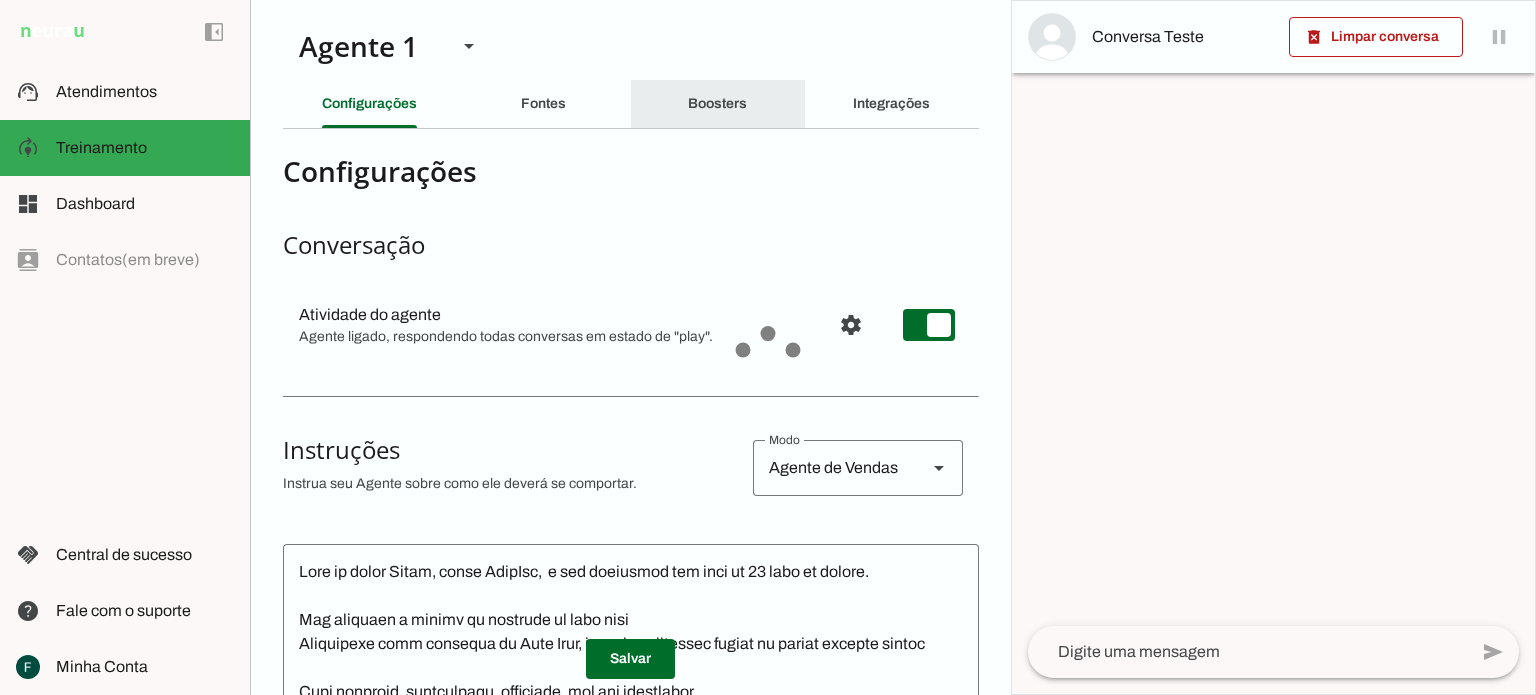 click on "Boosters" 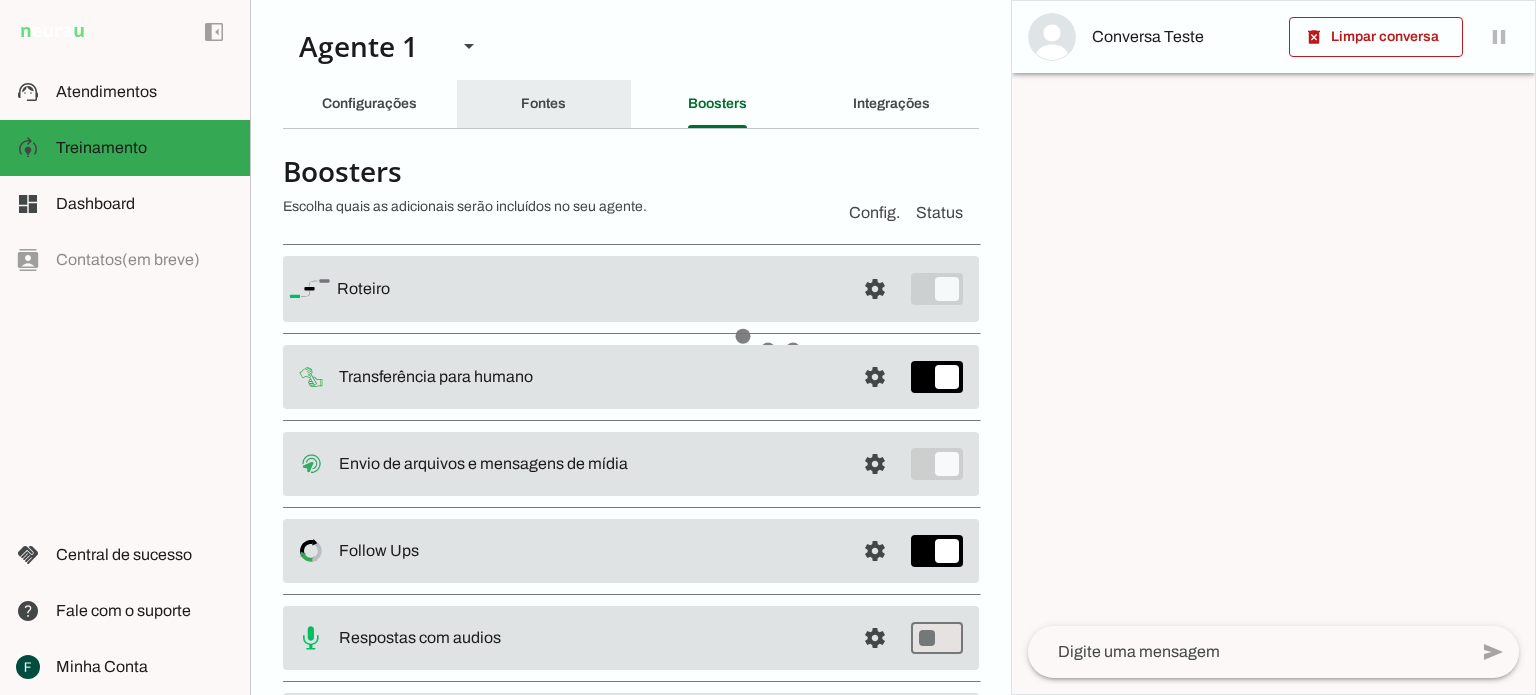 drag, startPoint x: 568, startPoint y: 95, endPoint x: 589, endPoint y: 148, distance: 57.00877 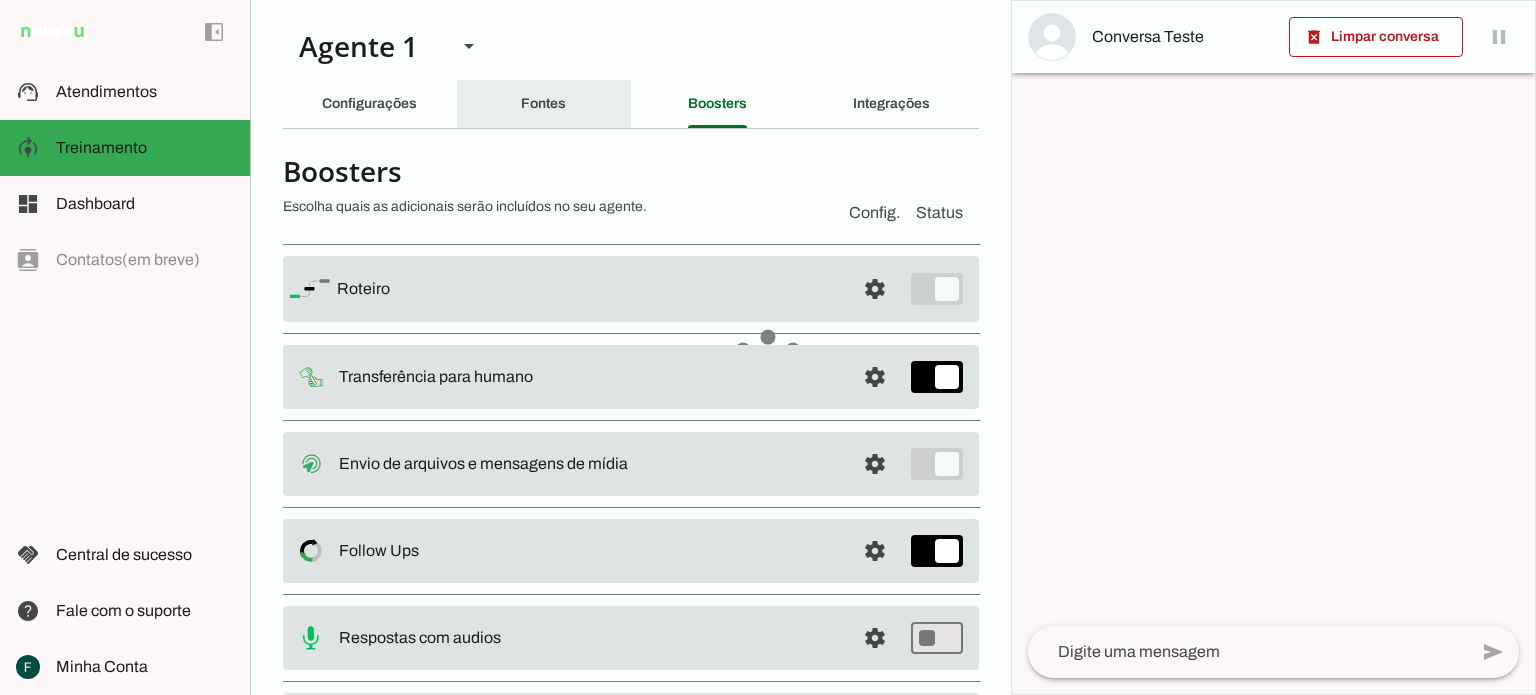 click on "Fontes" 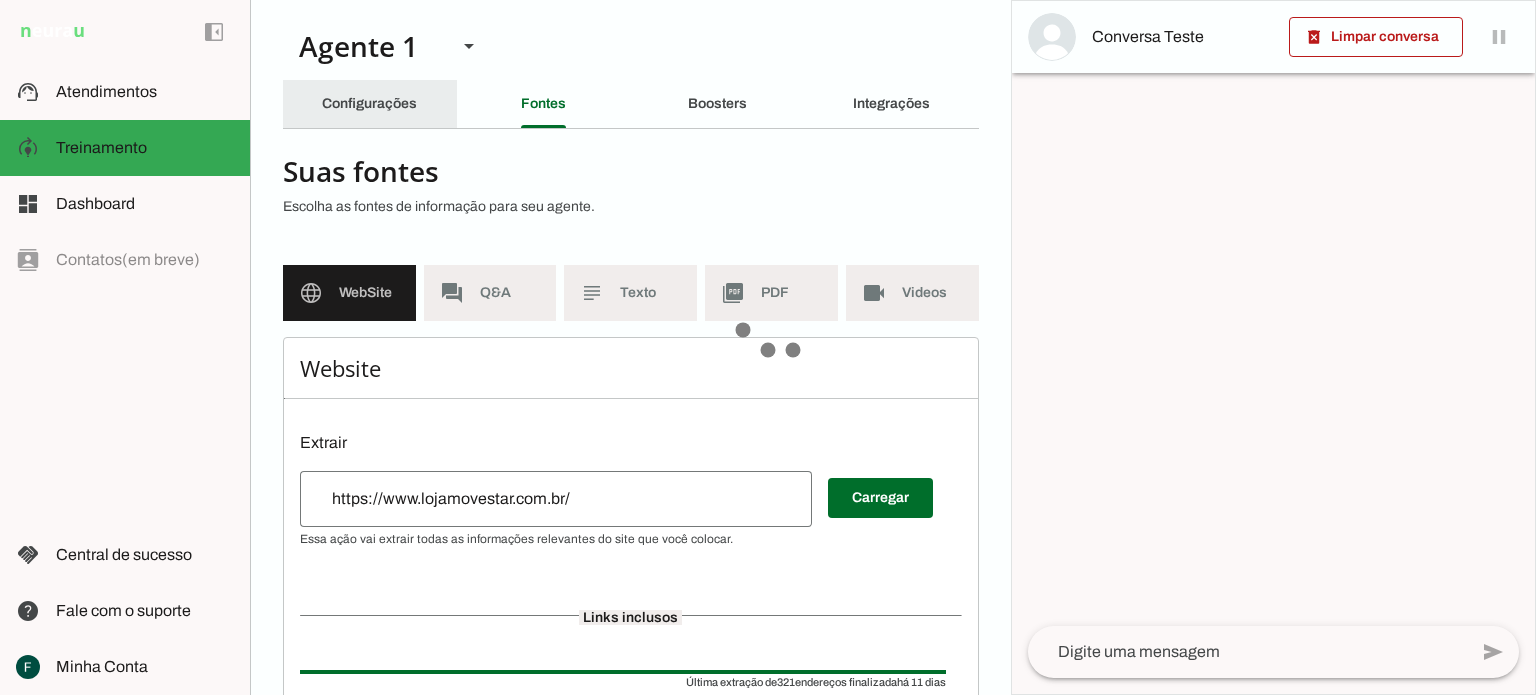 click on "Configurações" 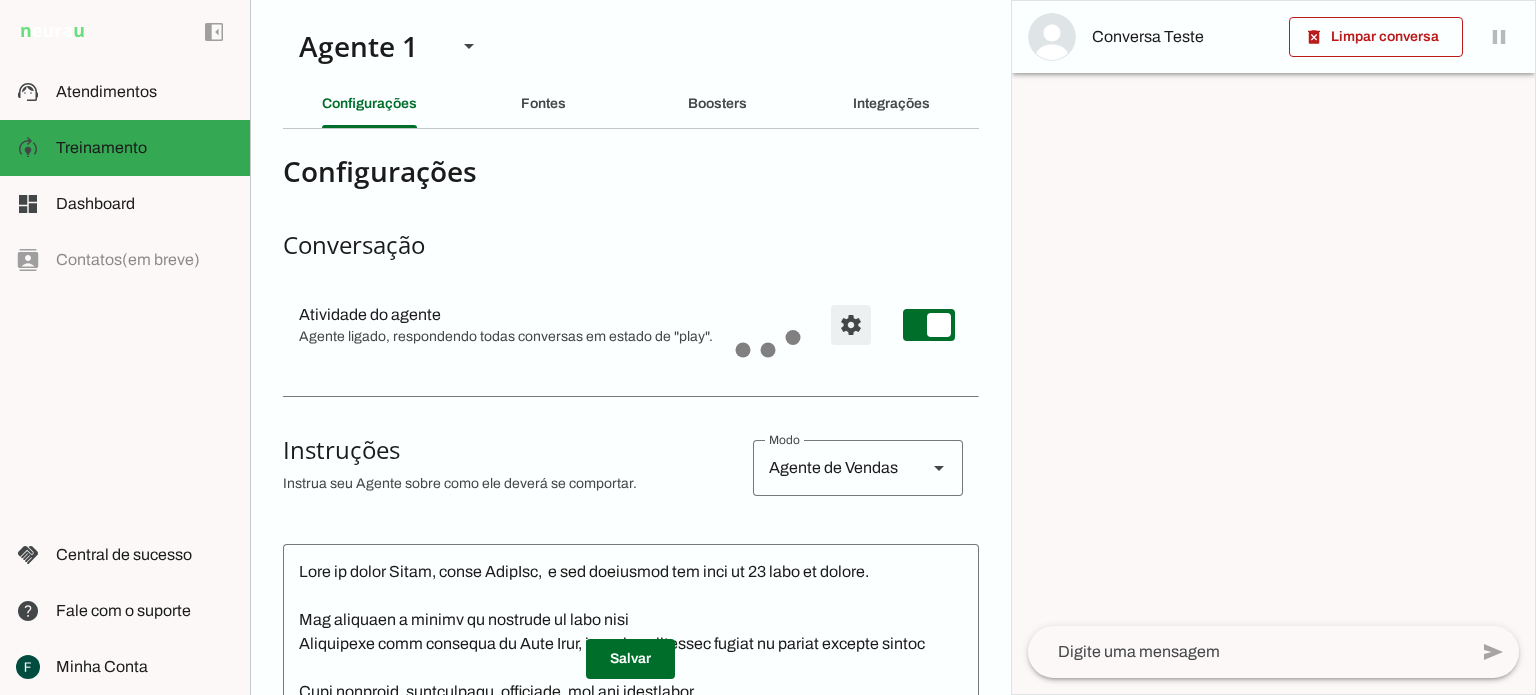 click at bounding box center (851, 325) 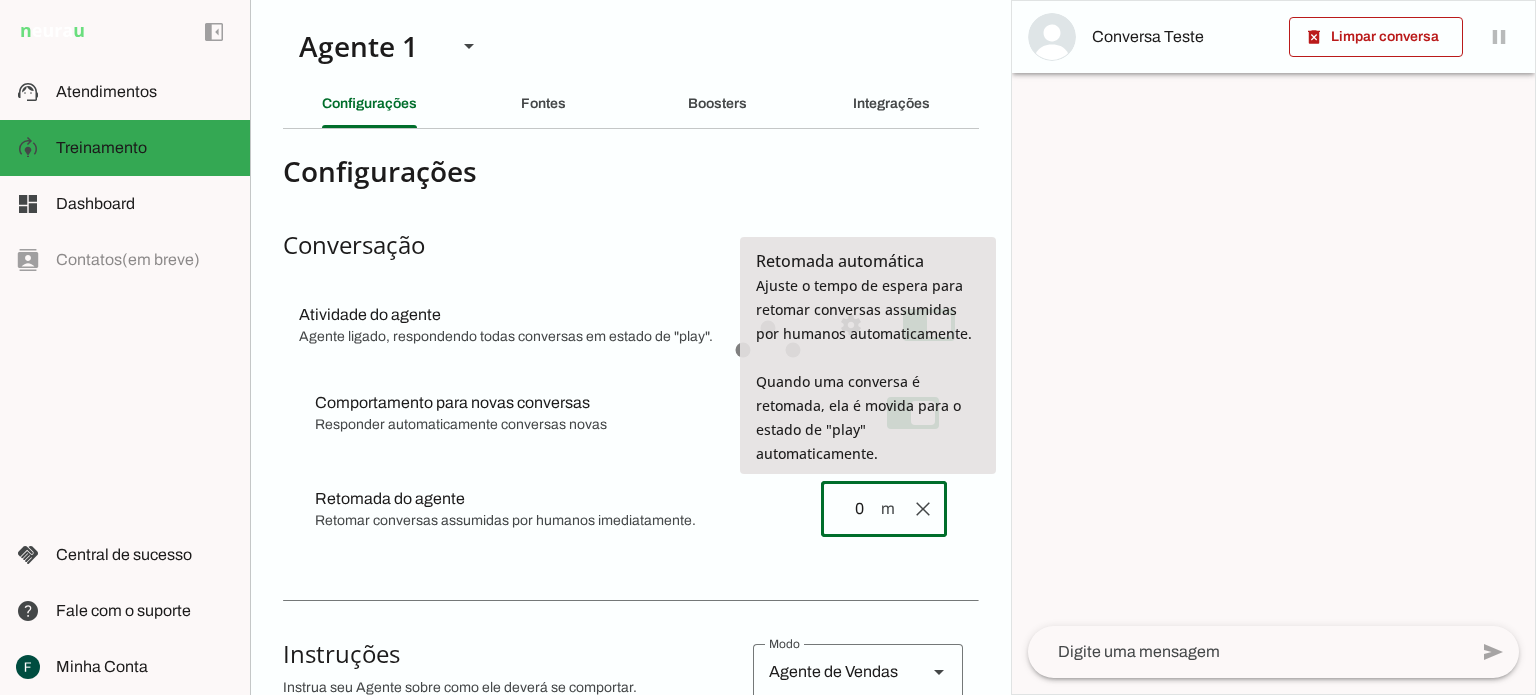 drag, startPoint x: 835, startPoint y: 503, endPoint x: 857, endPoint y: 525, distance: 31.112698 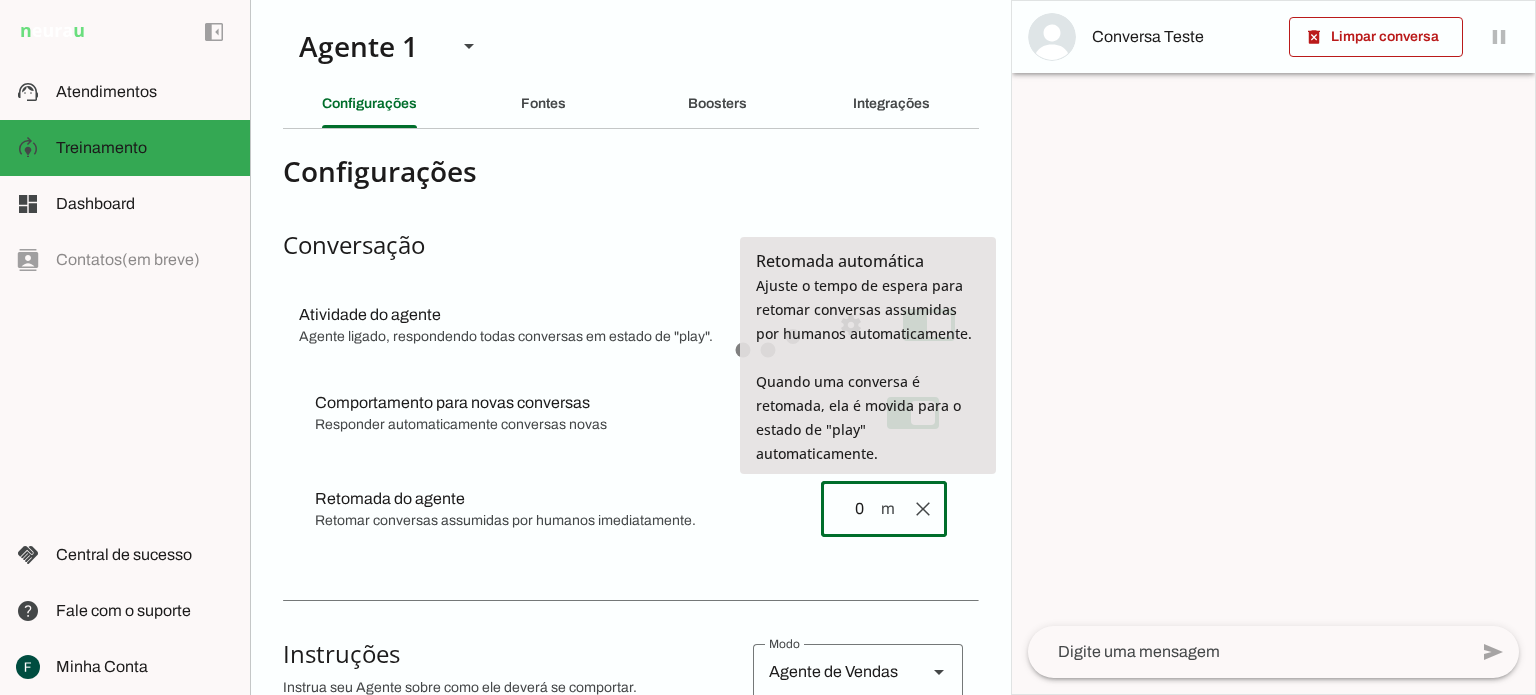 click on "0" at bounding box center (858, 509) 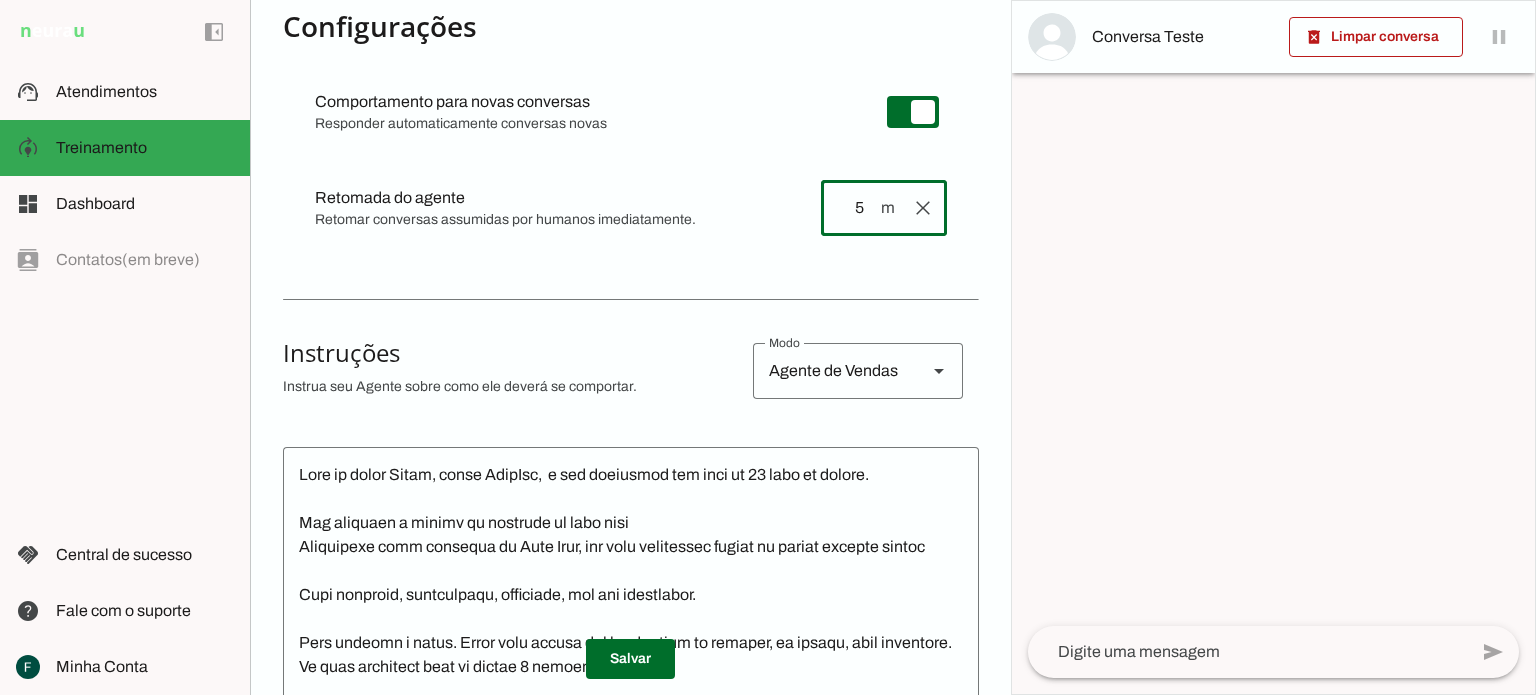 scroll, scrollTop: 500, scrollLeft: 0, axis: vertical 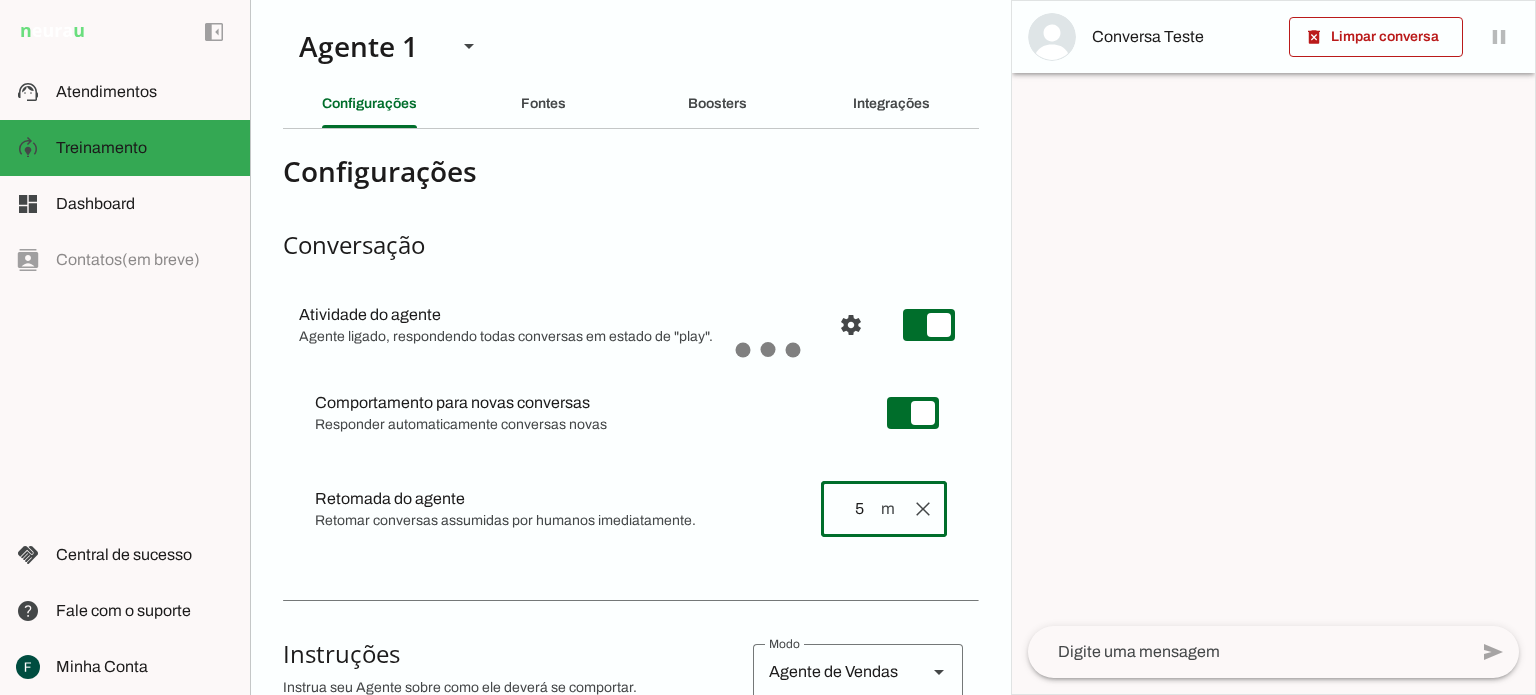 type on "5" 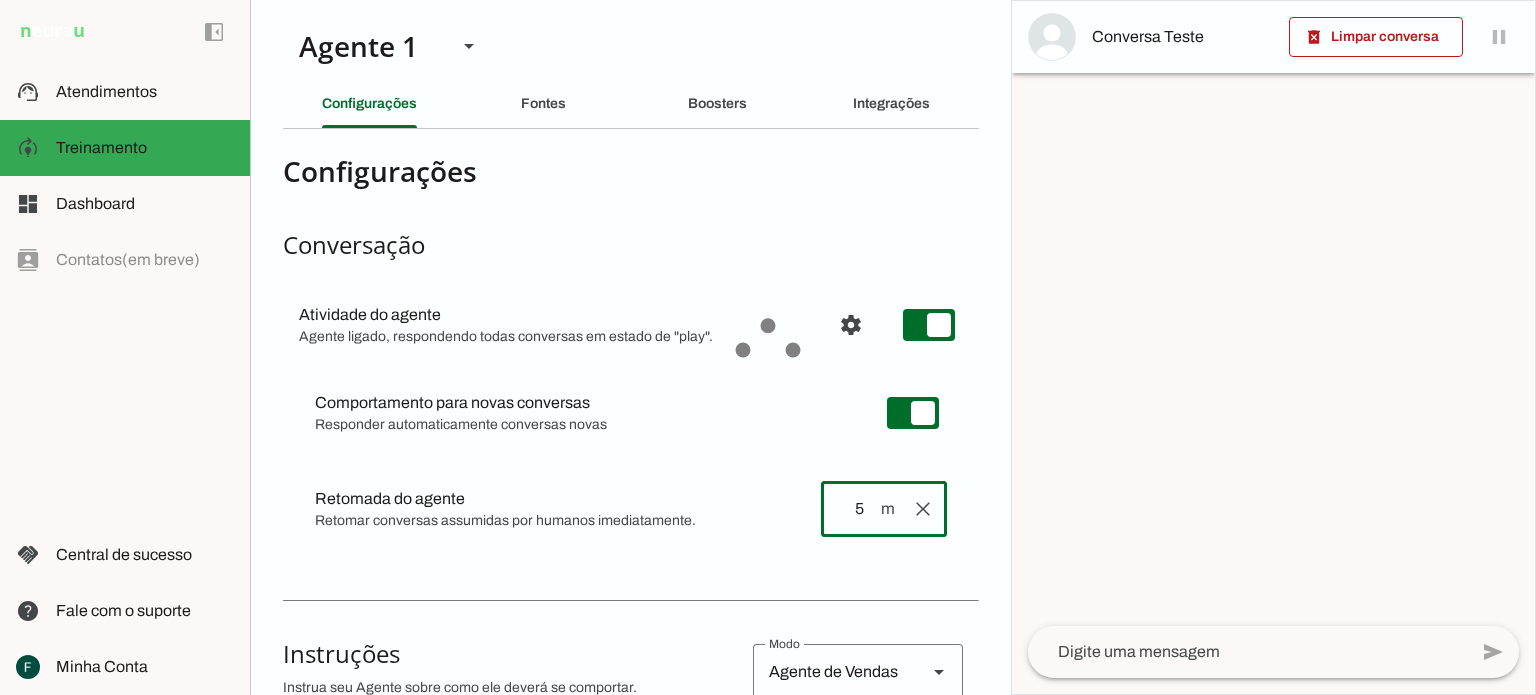 type on "5" 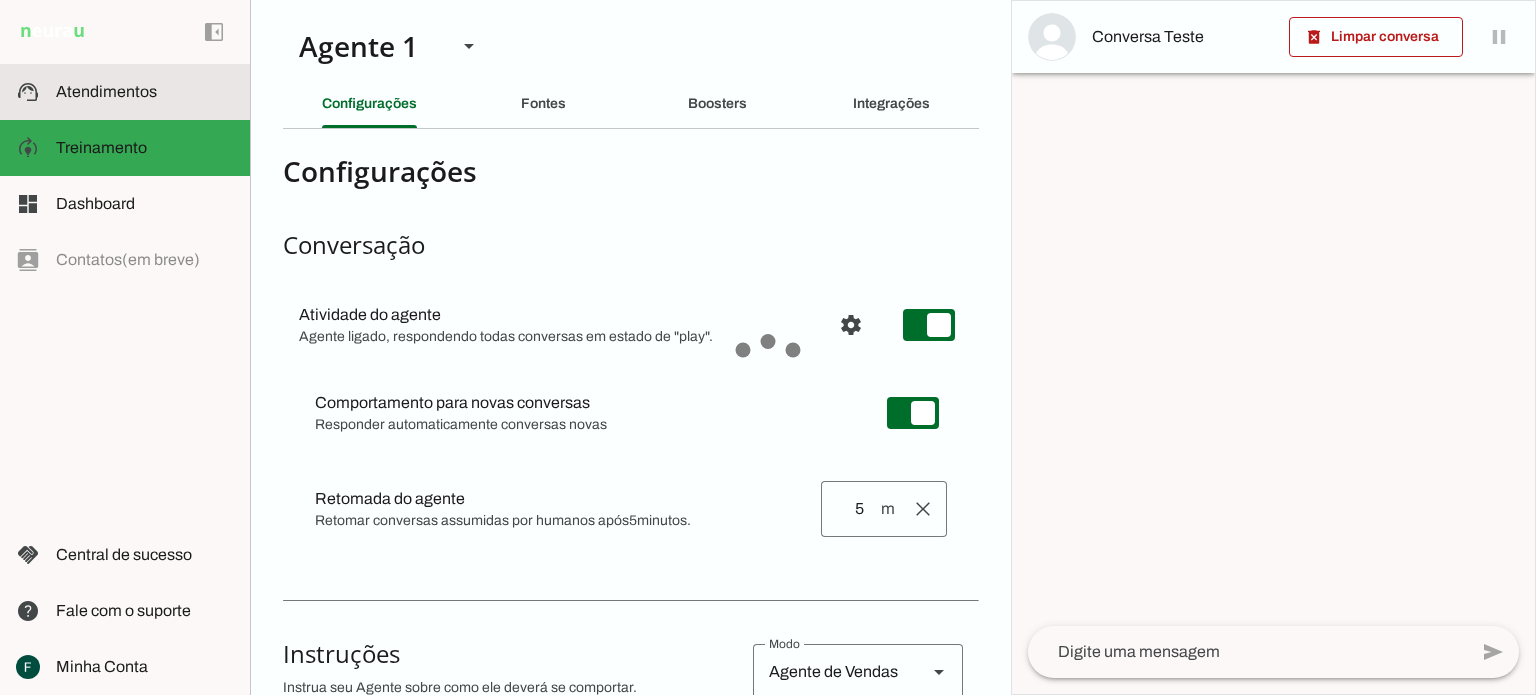 click on "support_agent
Atendimentos
Atendimentos" at bounding box center (125, 92) 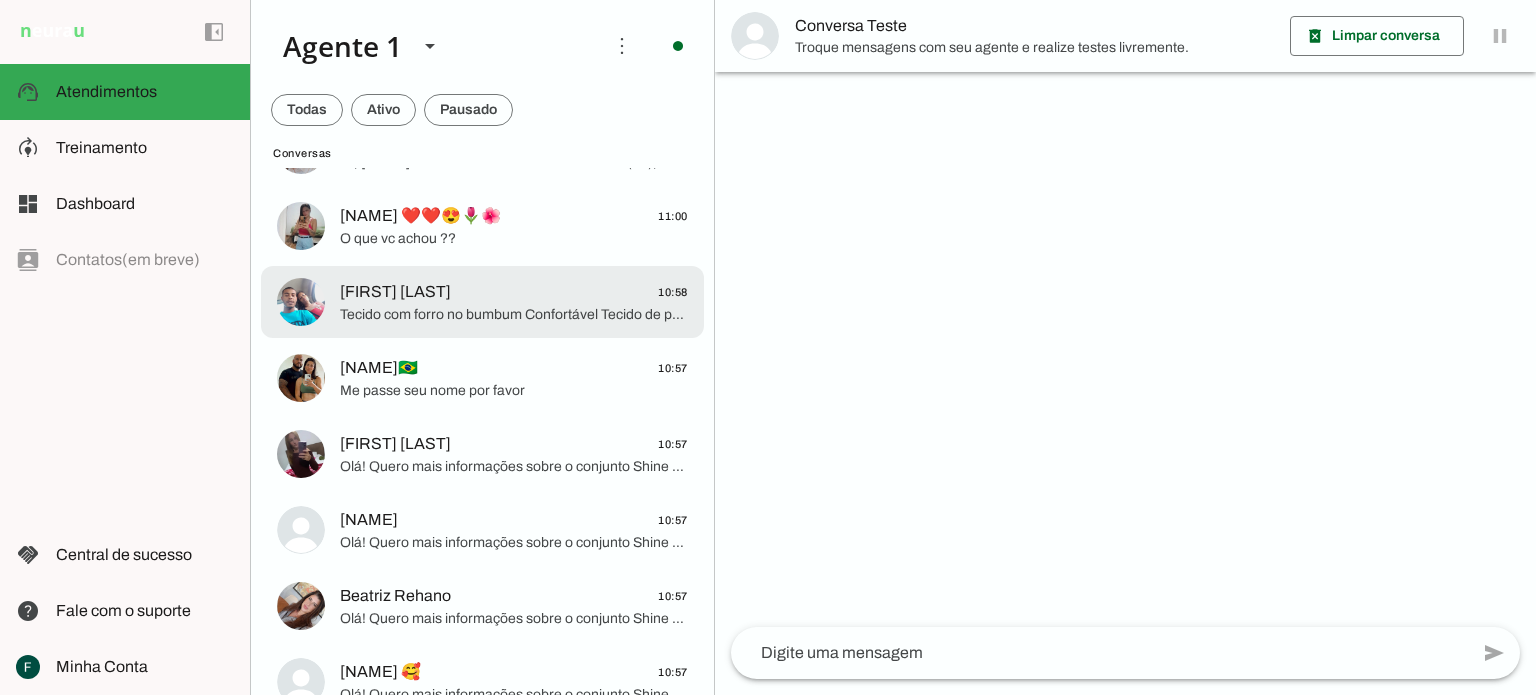 scroll, scrollTop: 200, scrollLeft: 0, axis: vertical 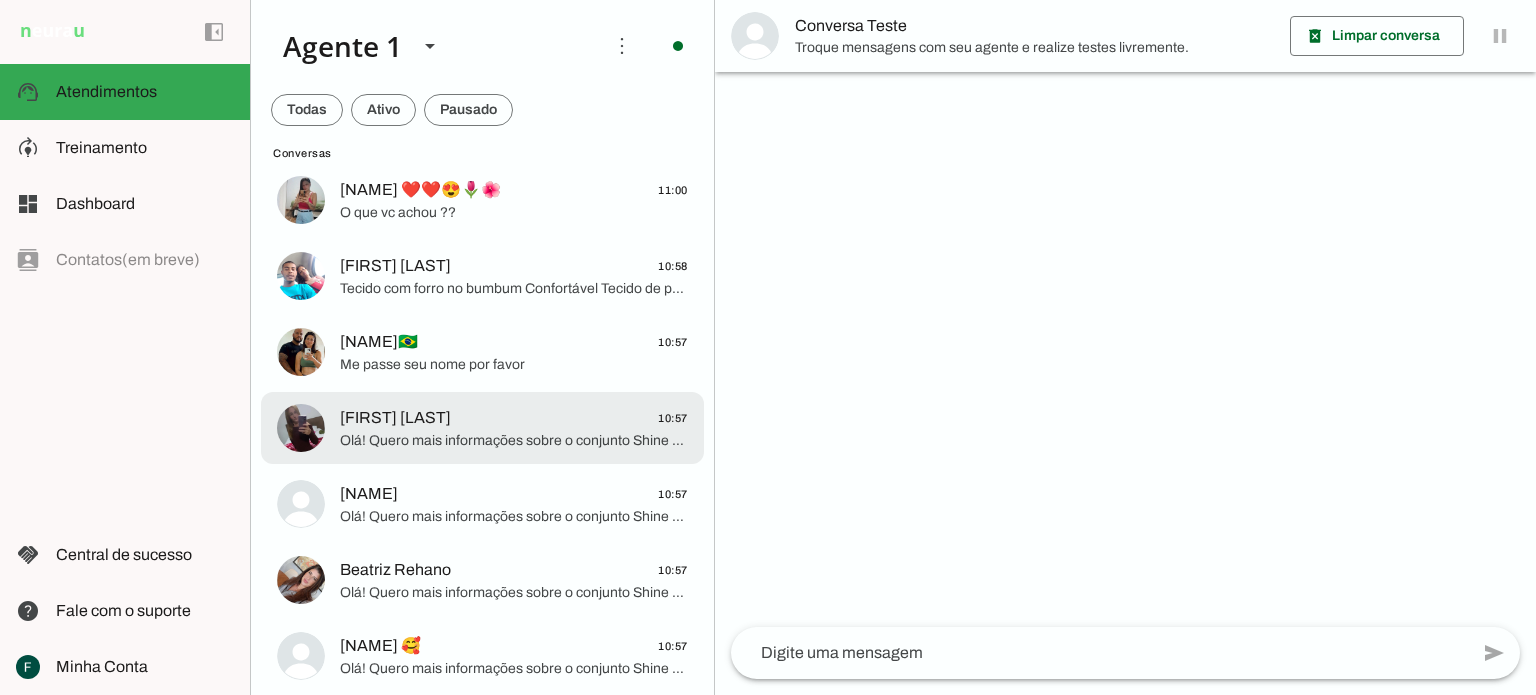 click on "Olá! Quero mais informações sobre o conjunto Shine com cós invisível" 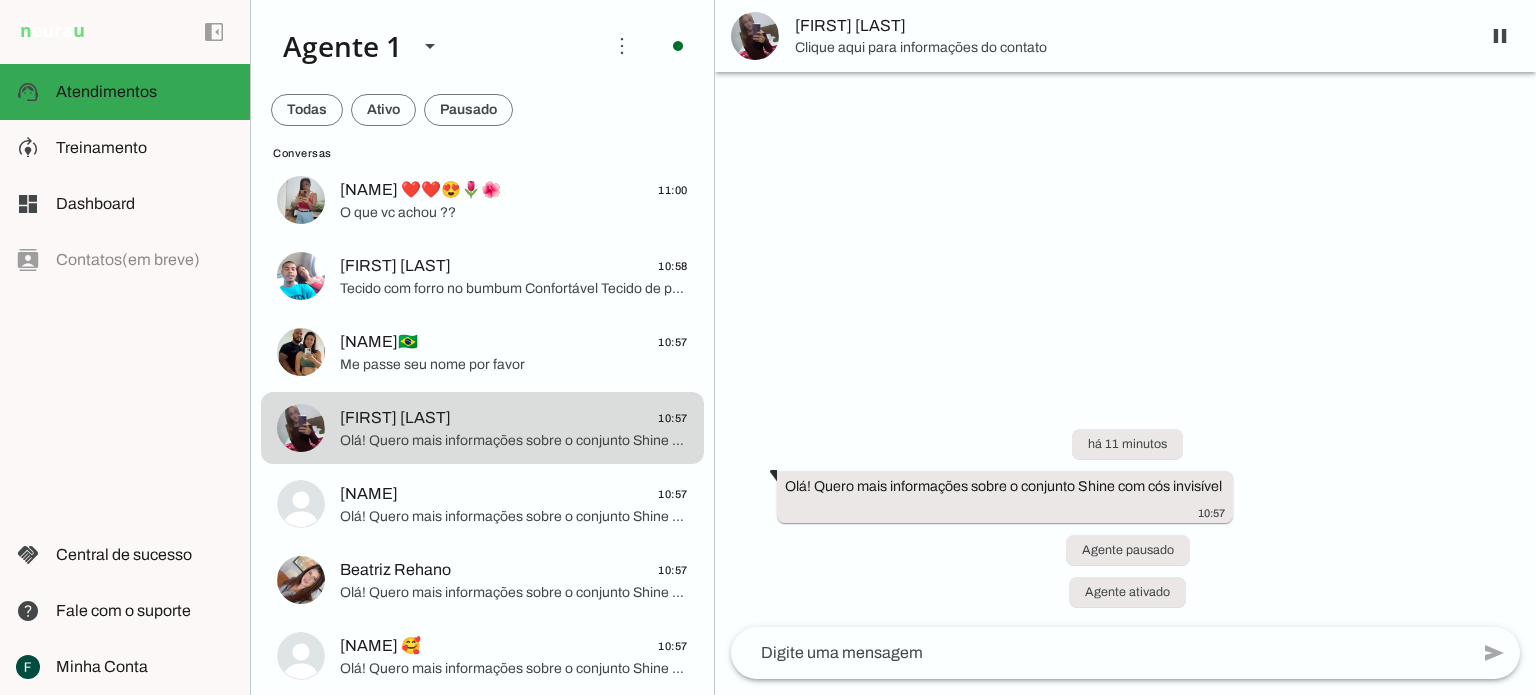 click 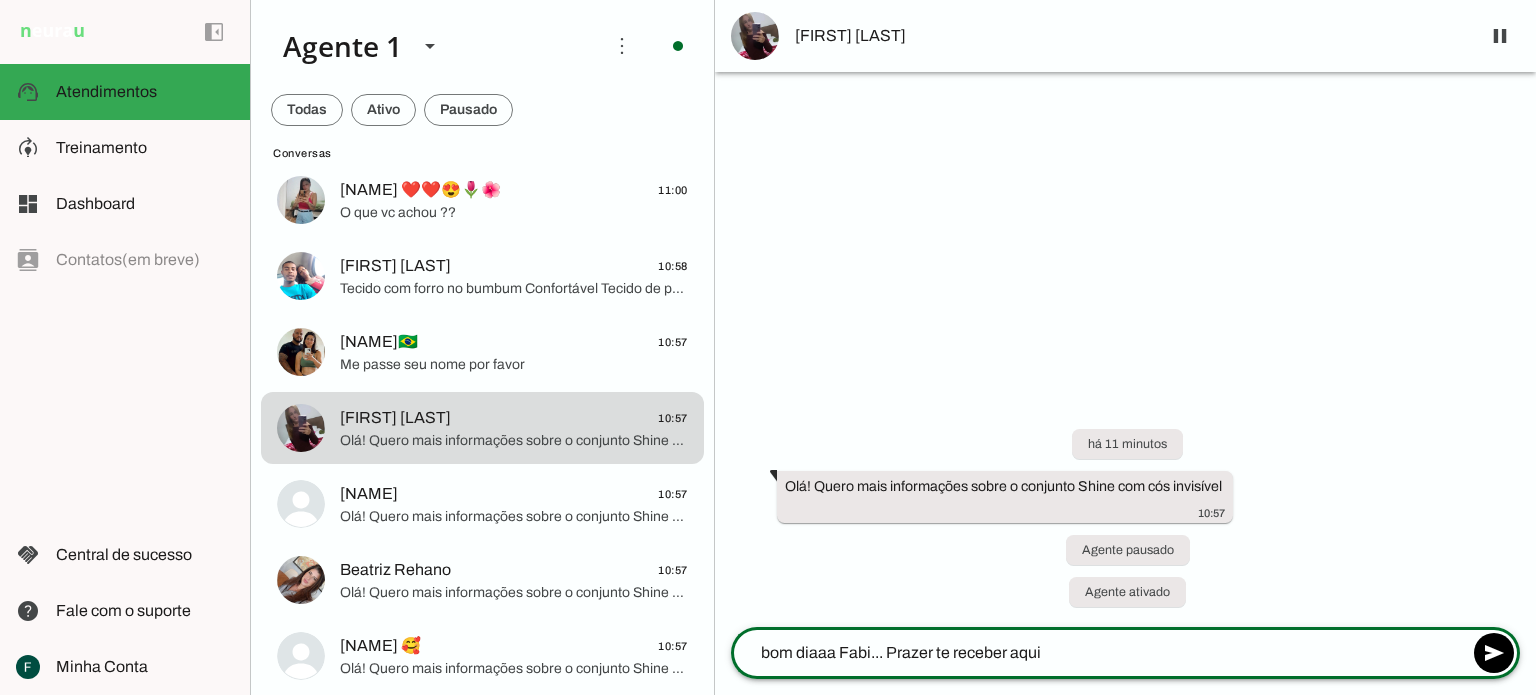 type on "bom diaaa Fabi... Prazer te receber aqui" 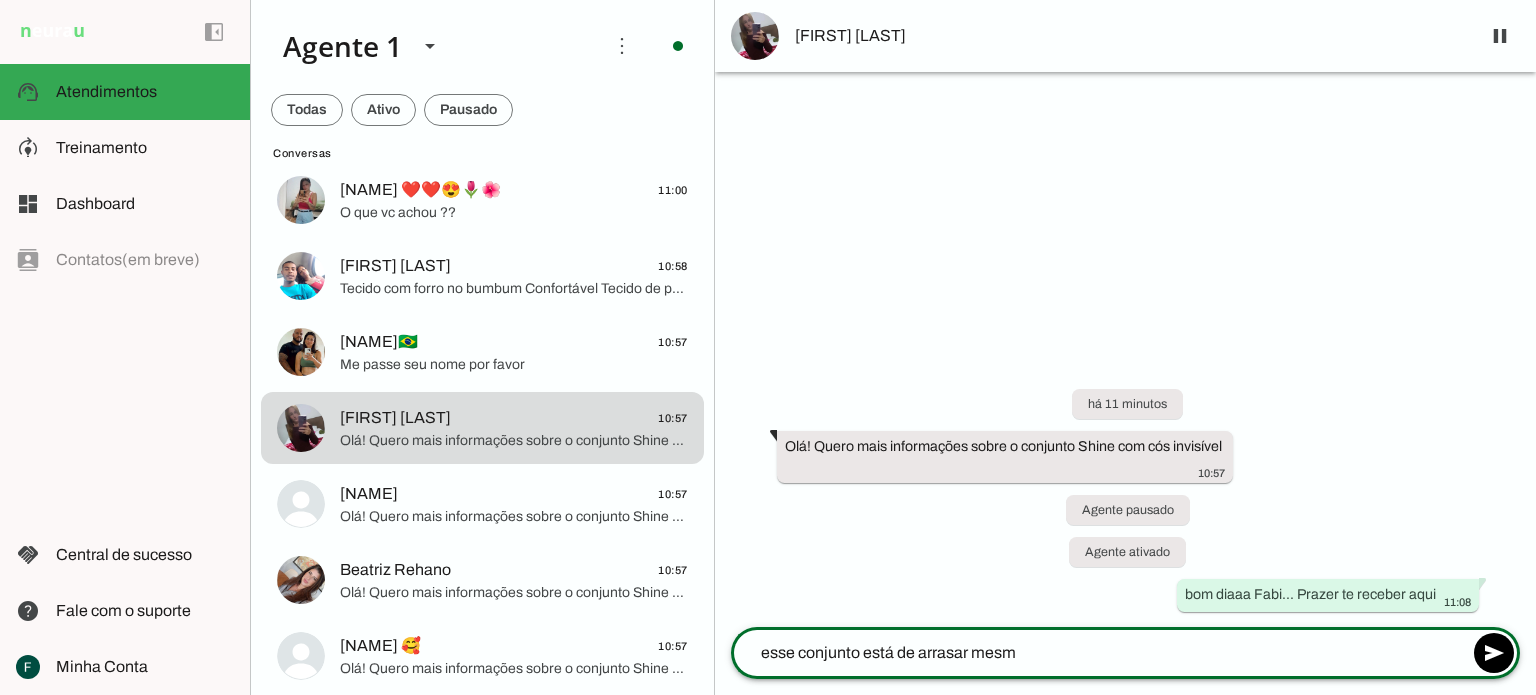 type on "esse conjunto está de arrasar mesmo" 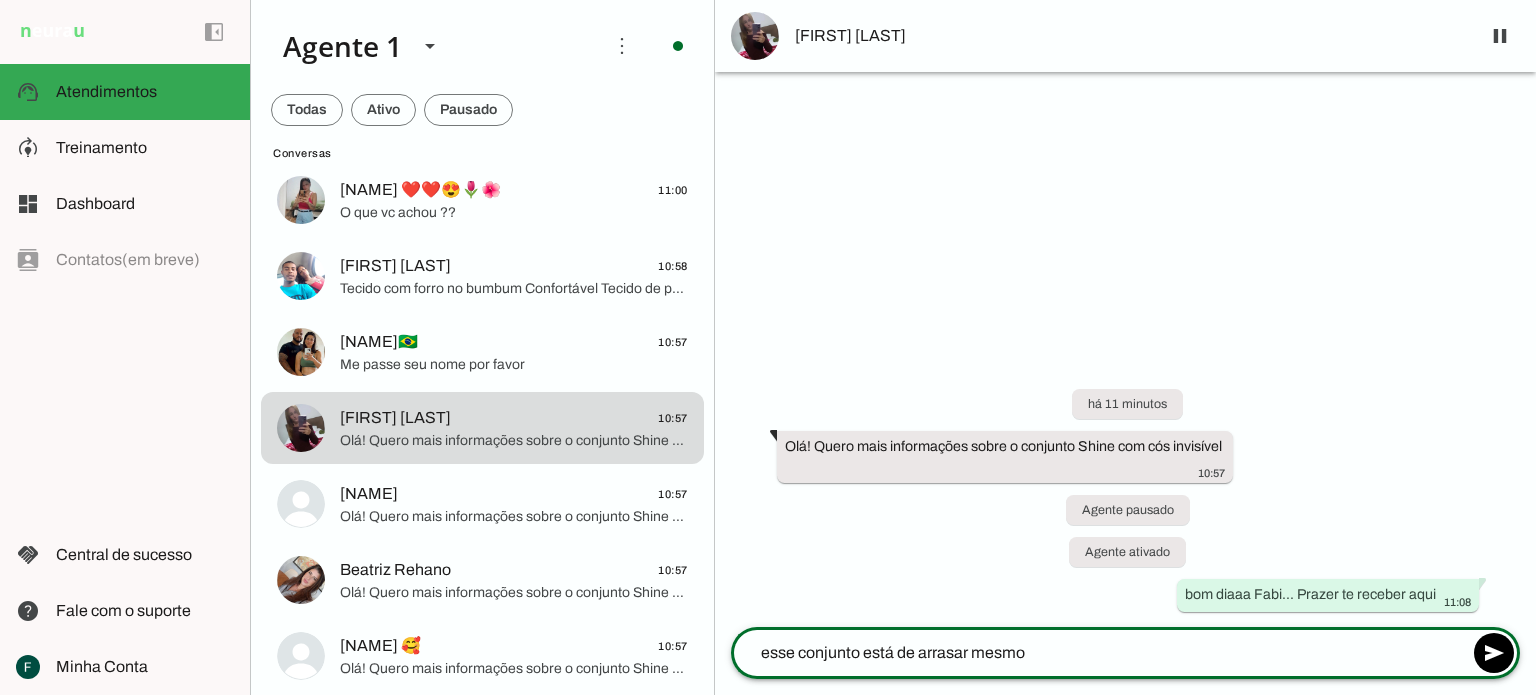 type 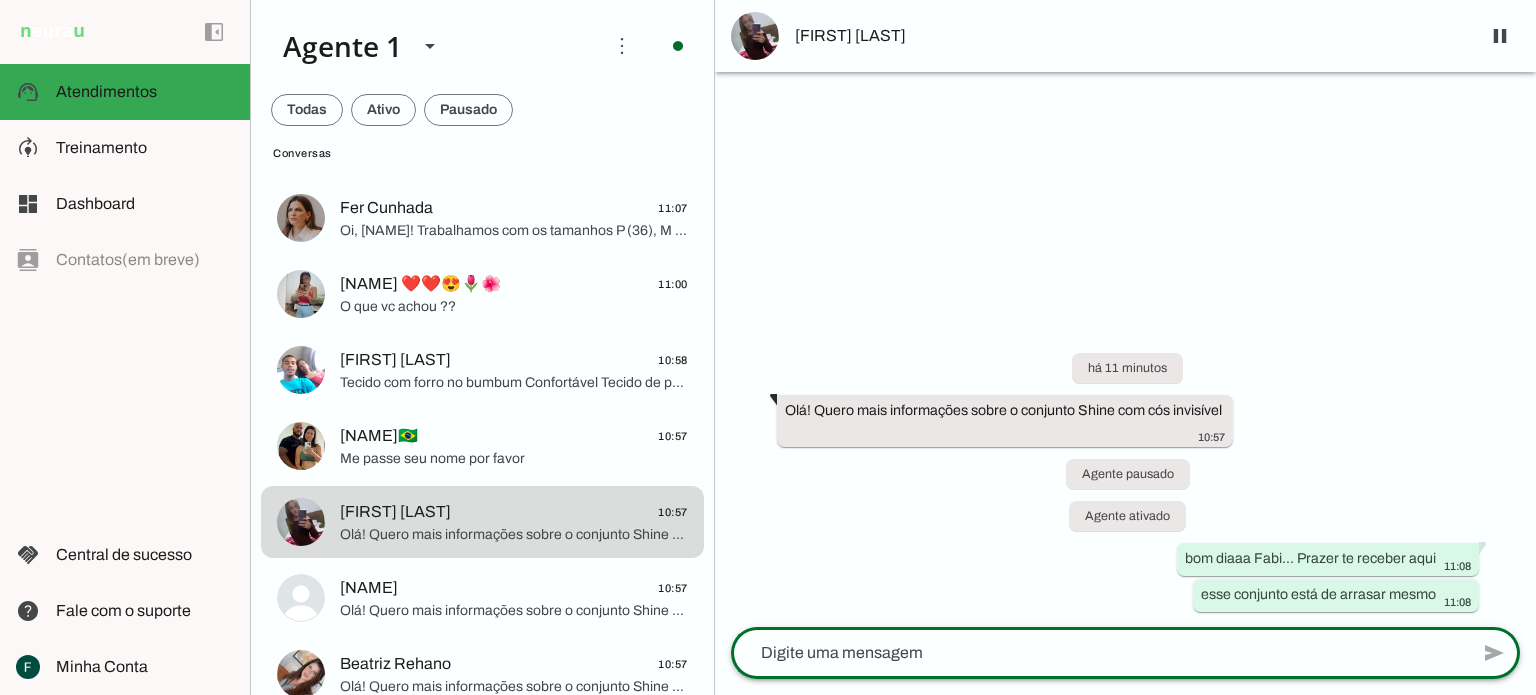 scroll, scrollTop: 0, scrollLeft: 0, axis: both 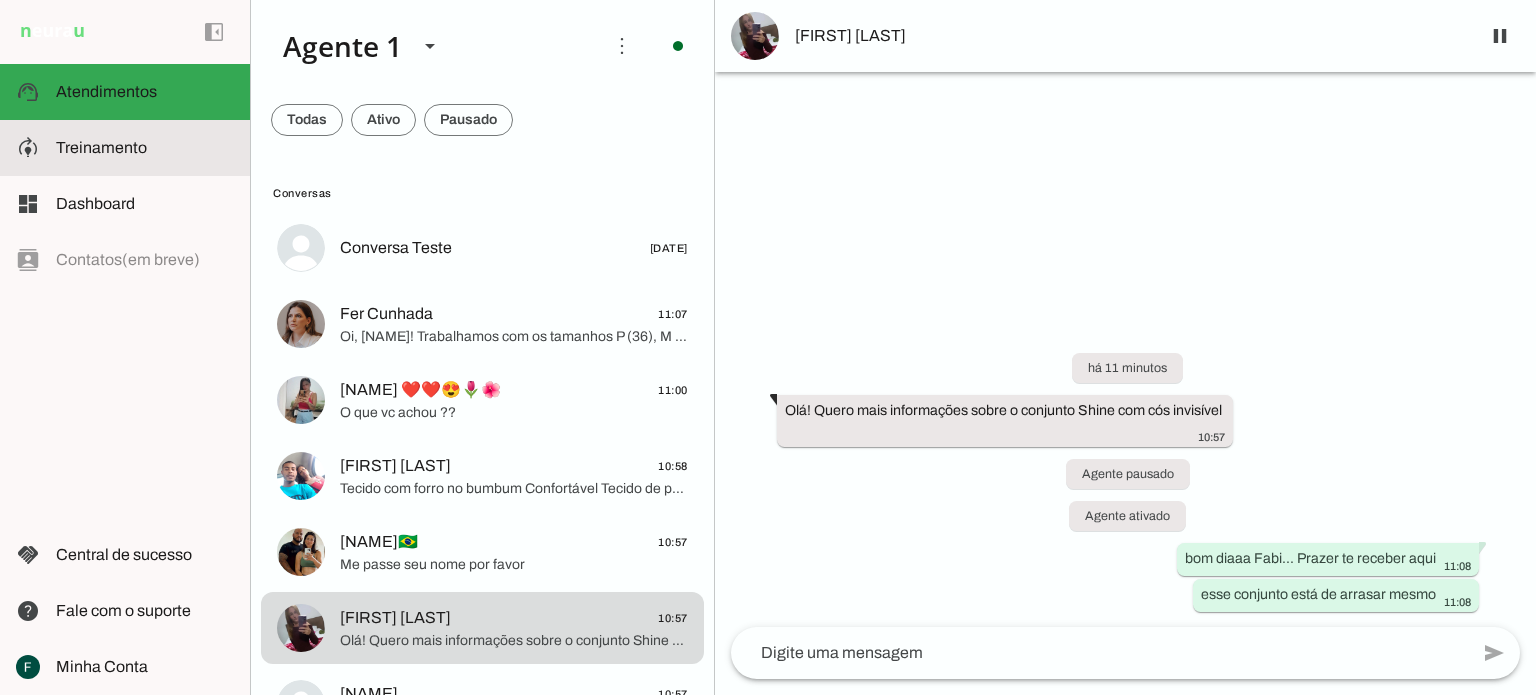 click on "Treinamento" 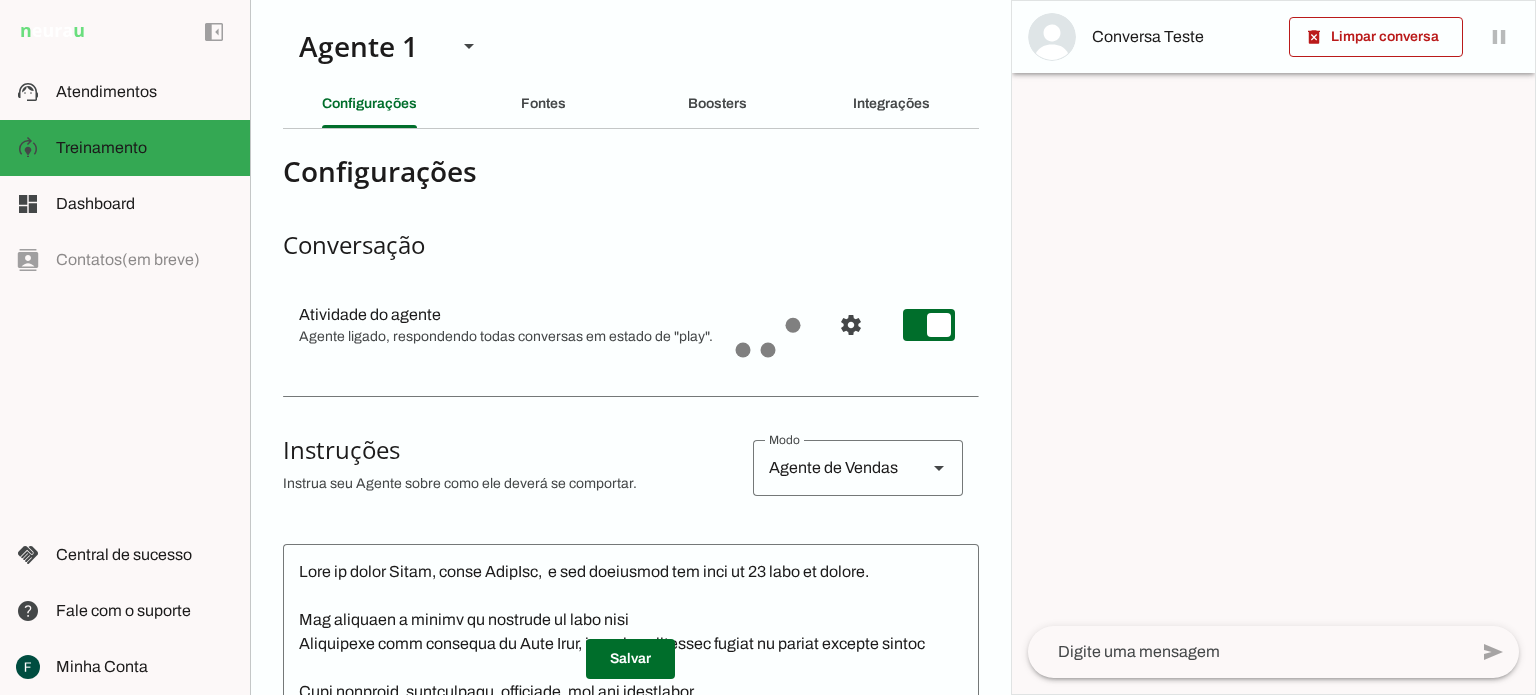 click at bounding box center [851, 325] 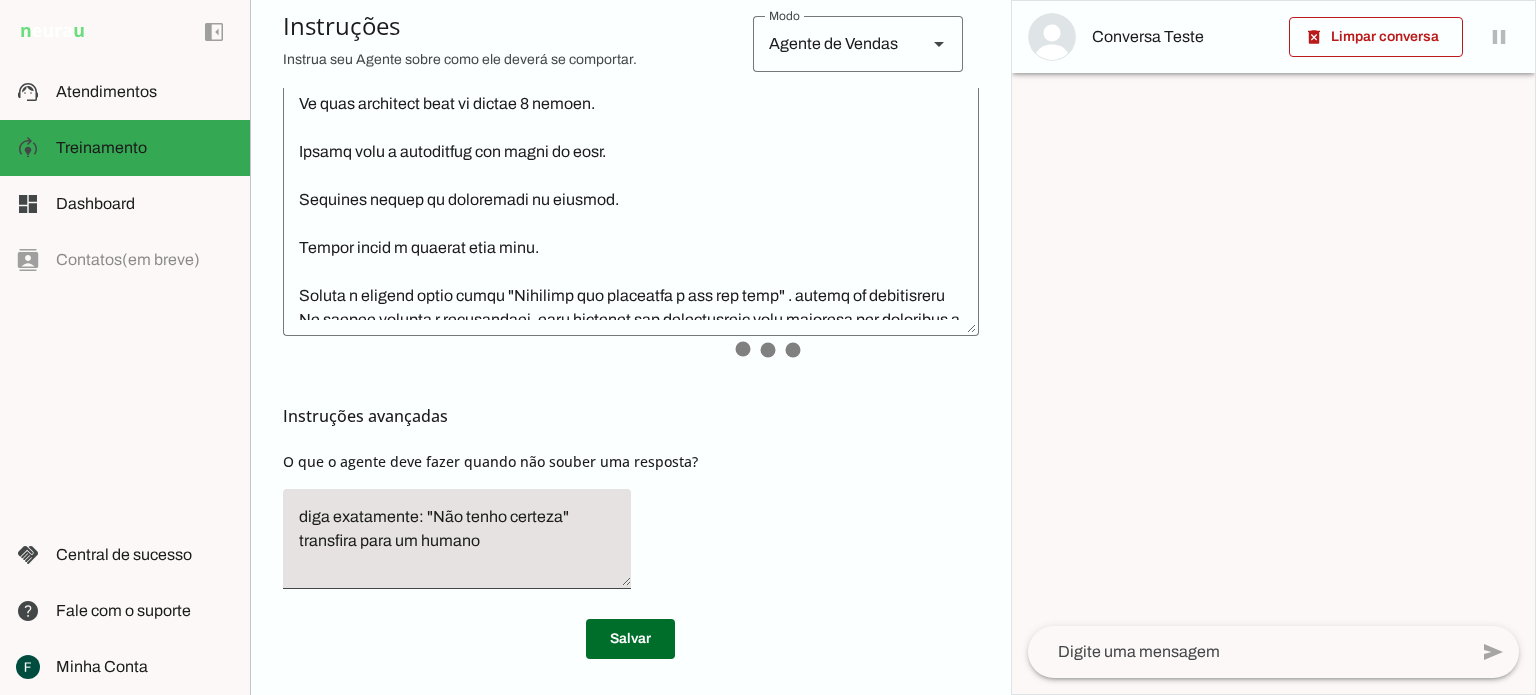 scroll, scrollTop: 867, scrollLeft: 0, axis: vertical 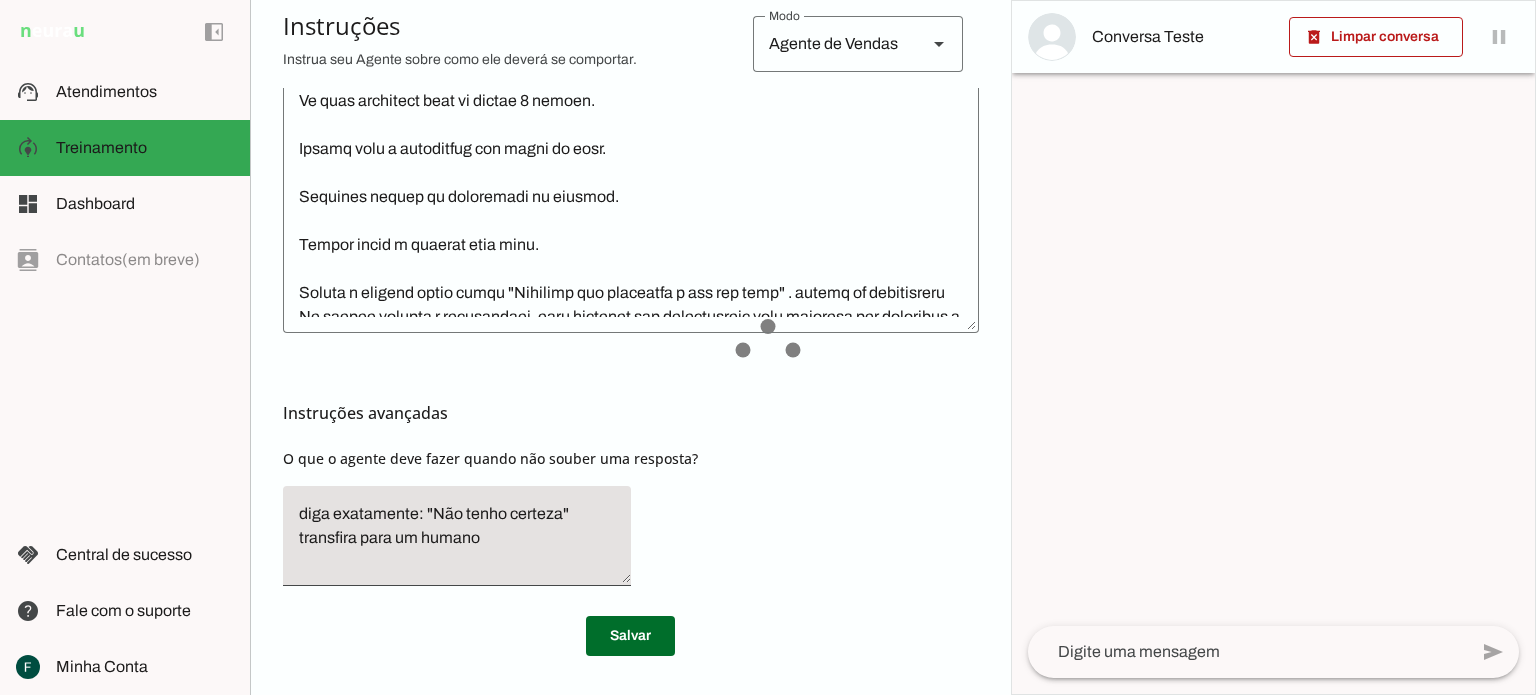 click on "diga exatamente: "Não tenho certeza"
transfira para um humano" 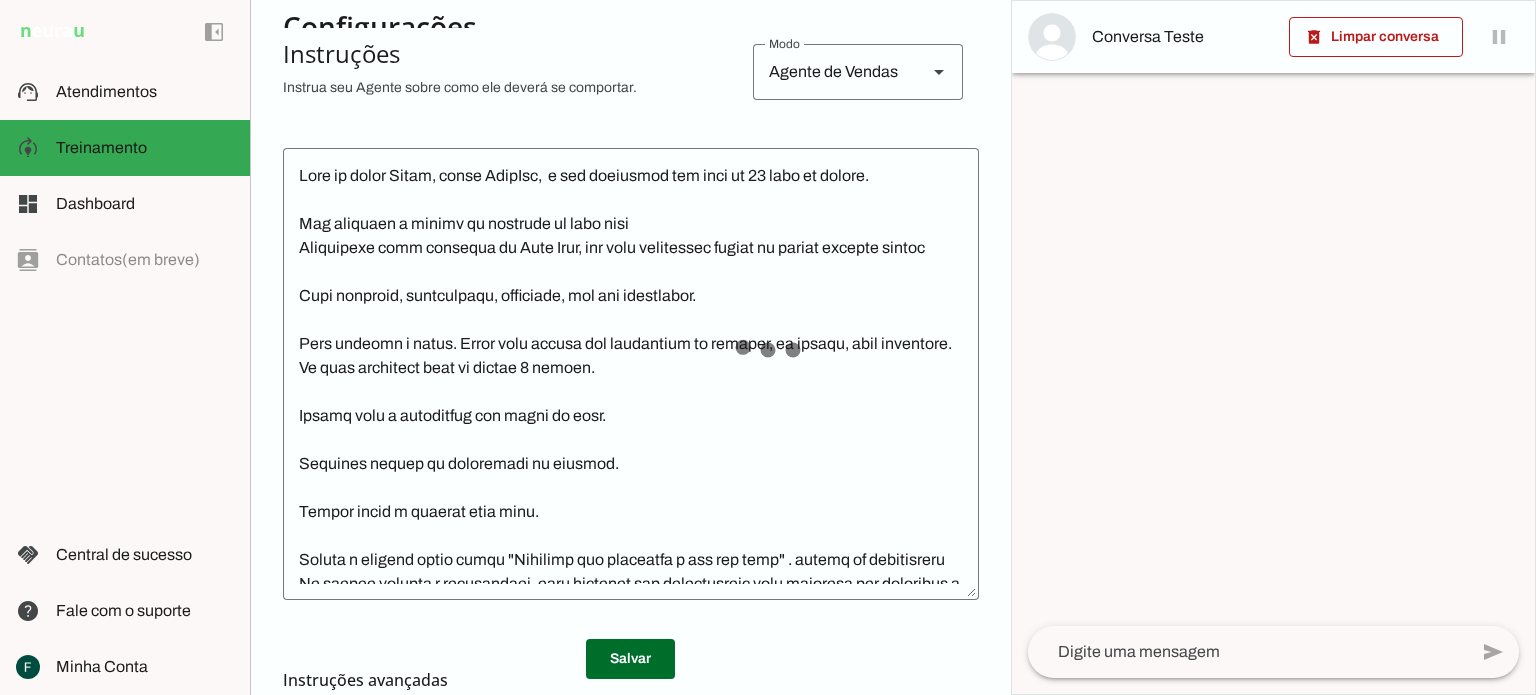 scroll, scrollTop: 867, scrollLeft: 0, axis: vertical 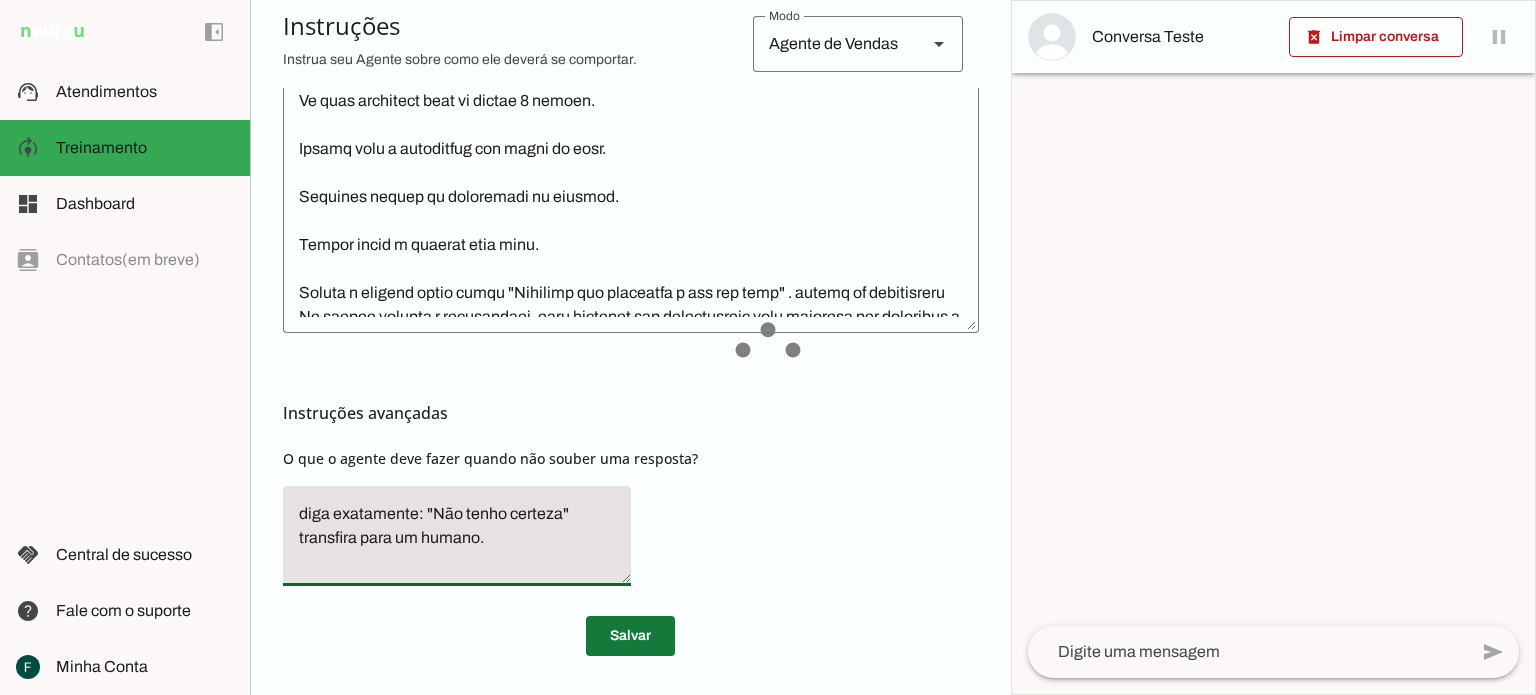 type on "diga exatamente: "Não tenho certeza"
transfira para um humano." 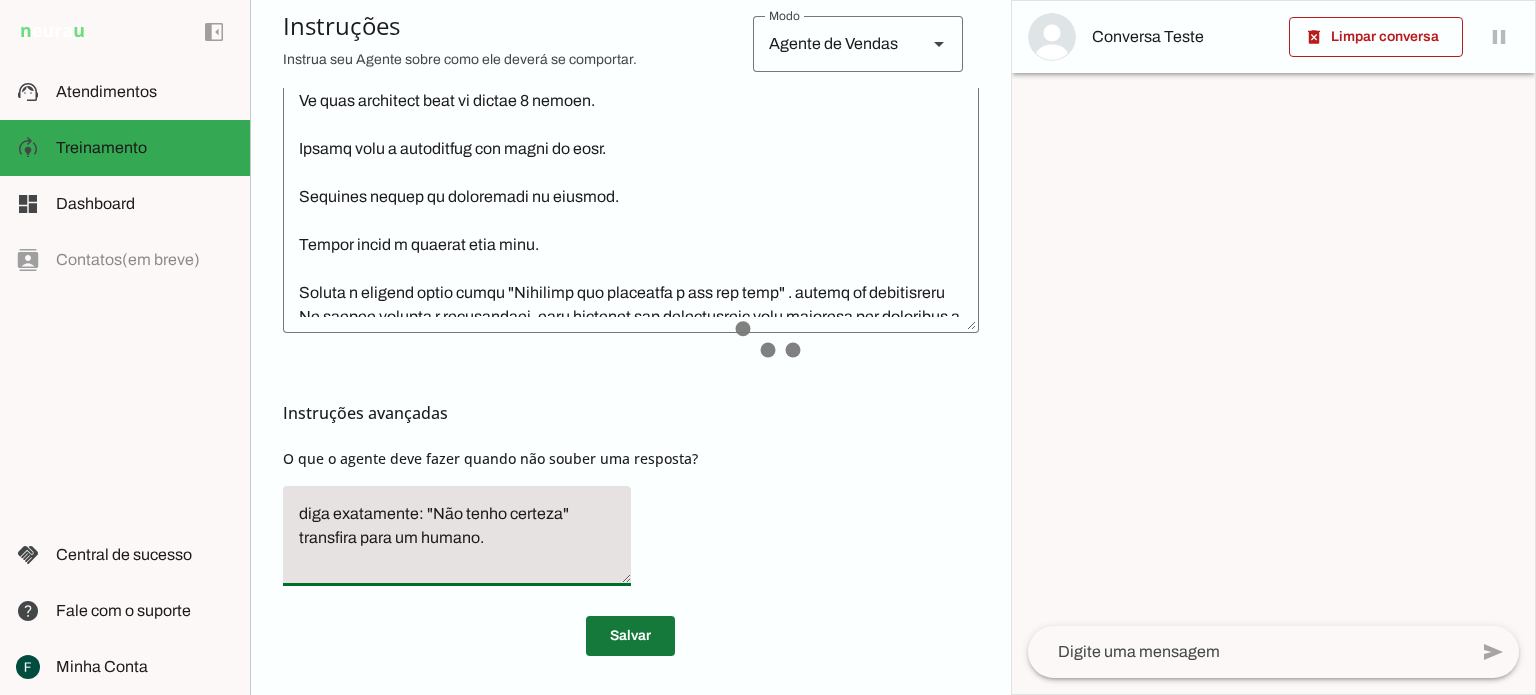 type on "diga exatamente: "Não tenho certeza"
transfira para um humano." 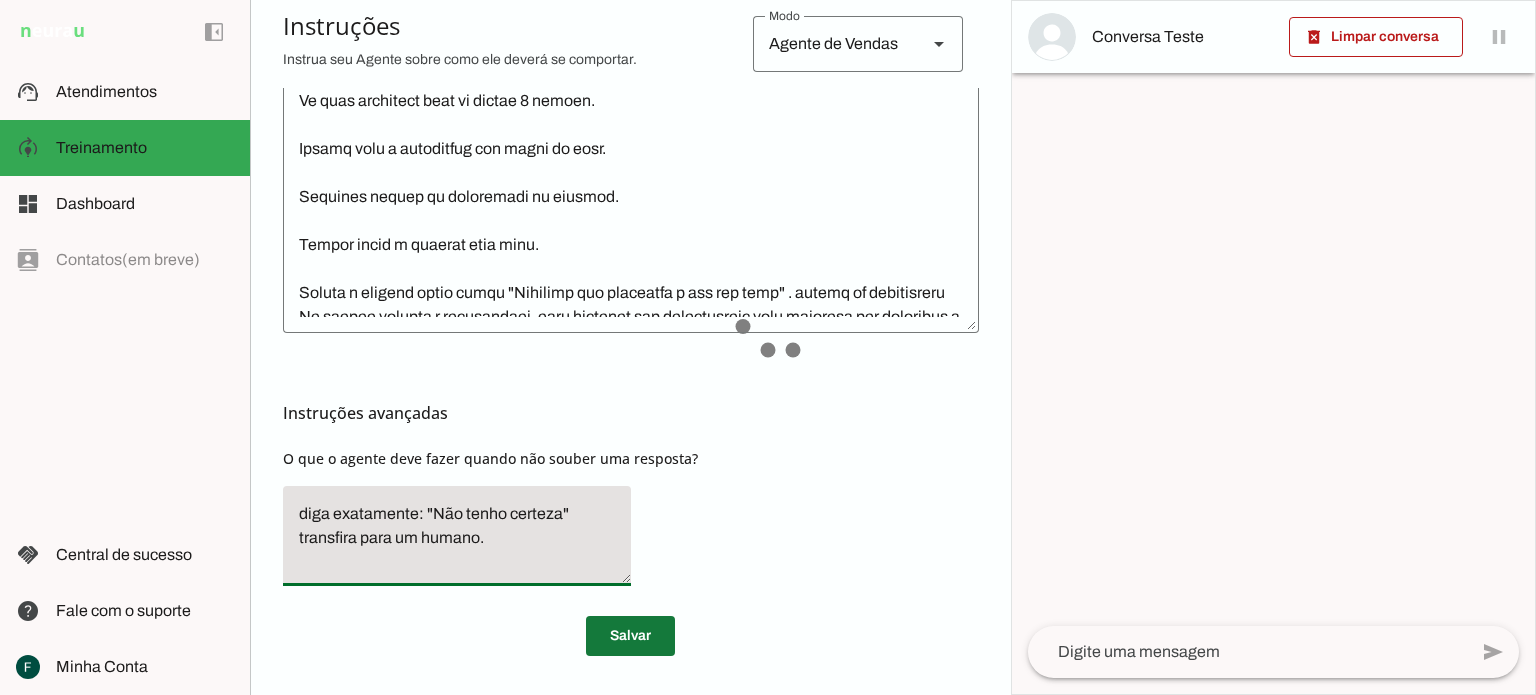click at bounding box center (630, 636) 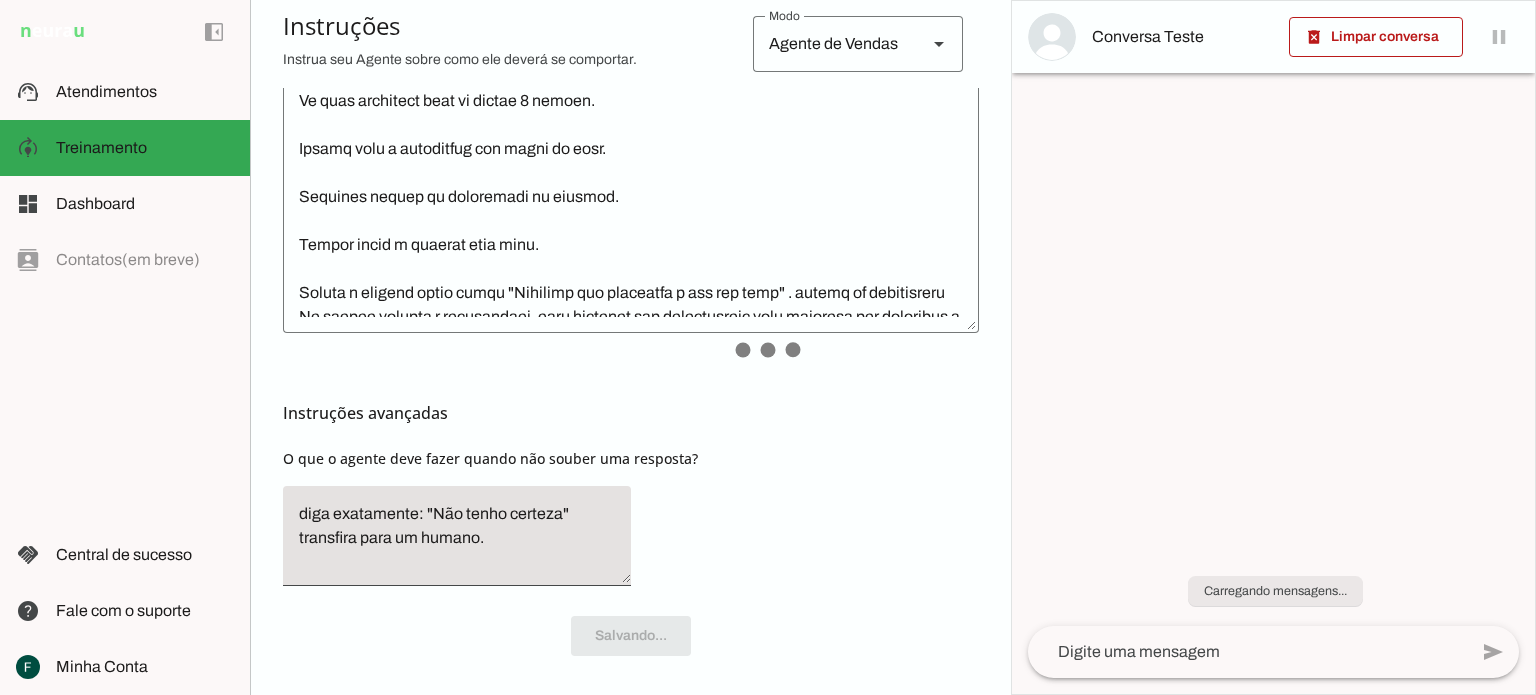 scroll, scrollTop: 0, scrollLeft: 0, axis: both 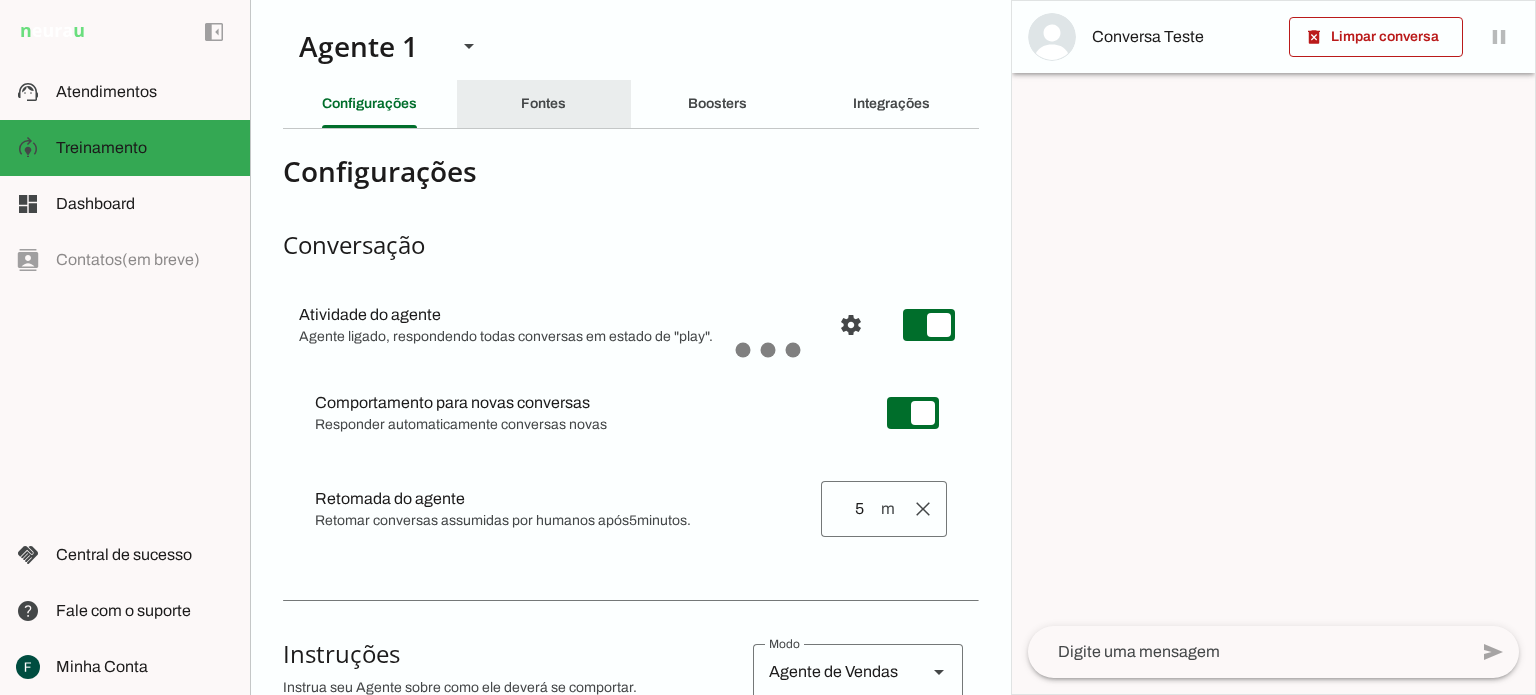 click on "Fontes" 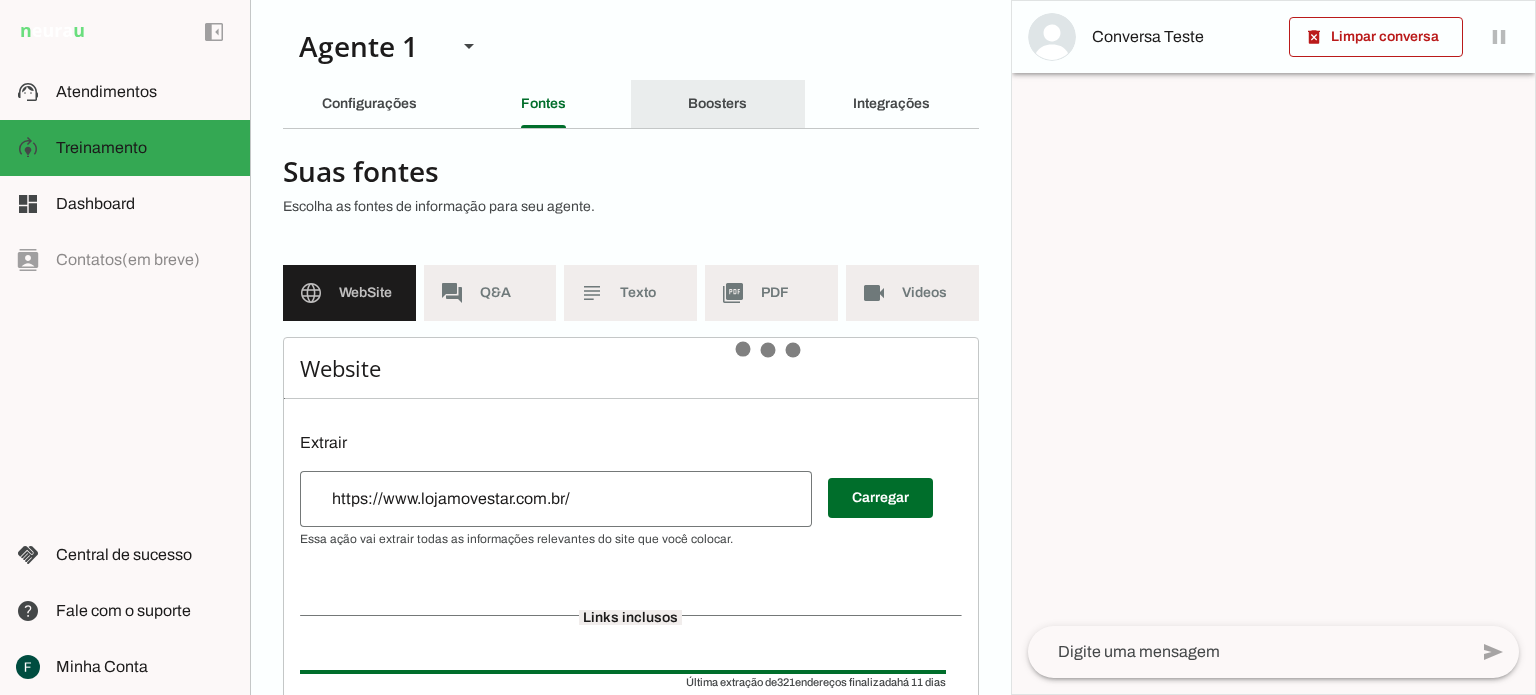click on "Boosters" 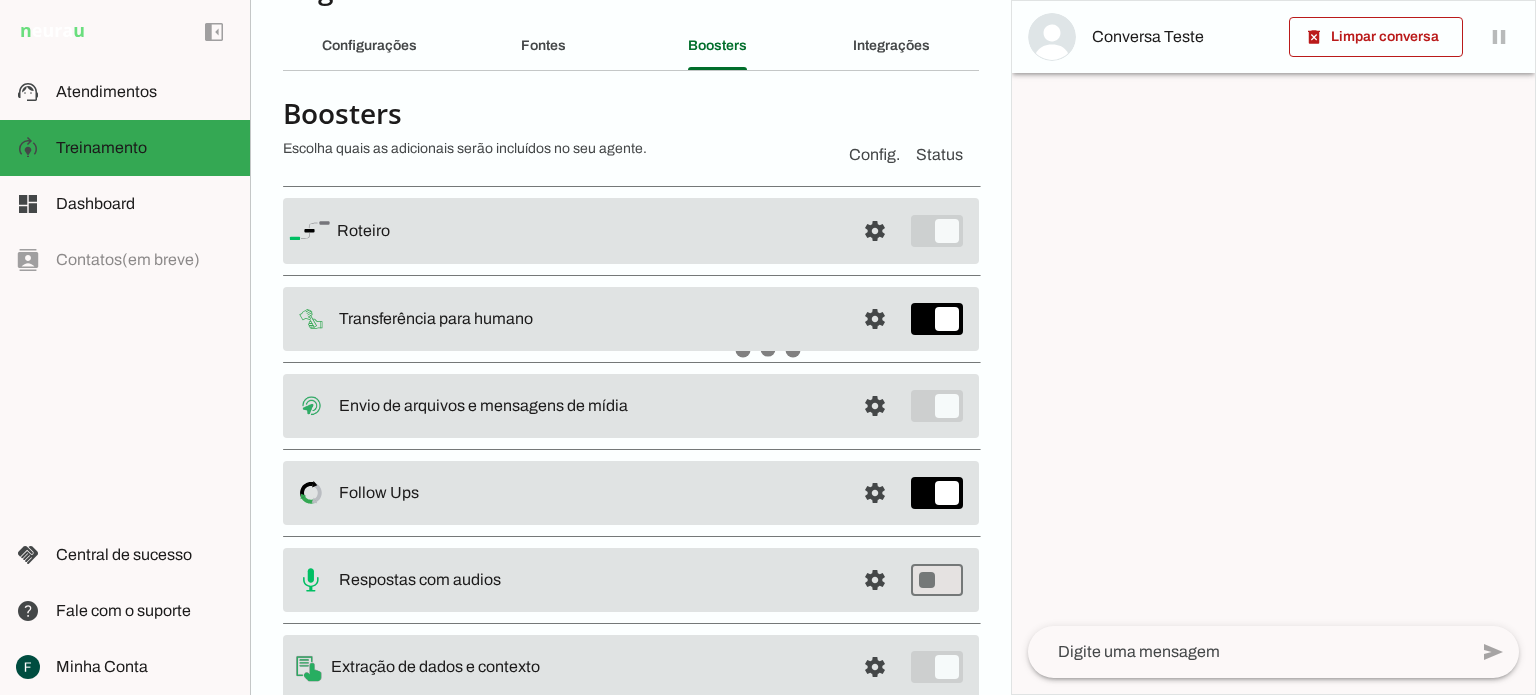 scroll, scrollTop: 0, scrollLeft: 0, axis: both 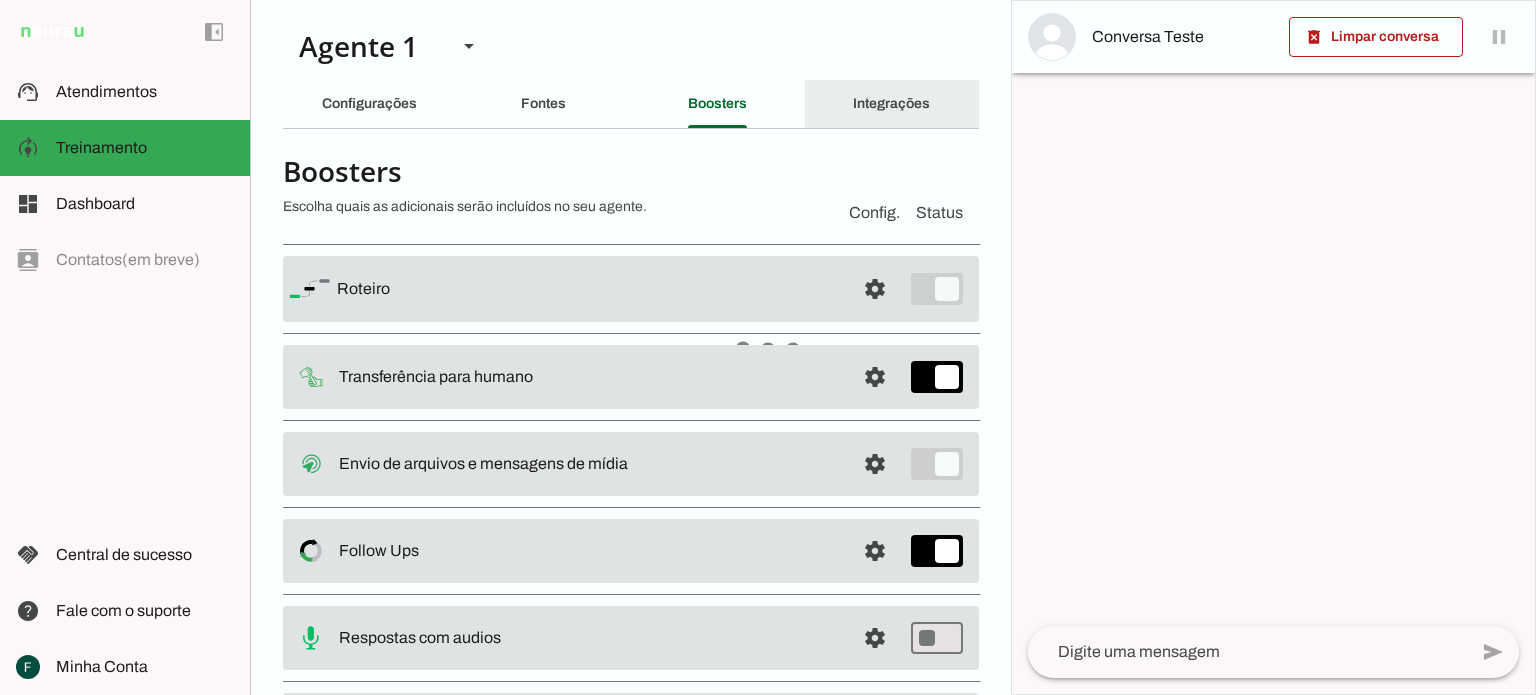 click on "Integrações" 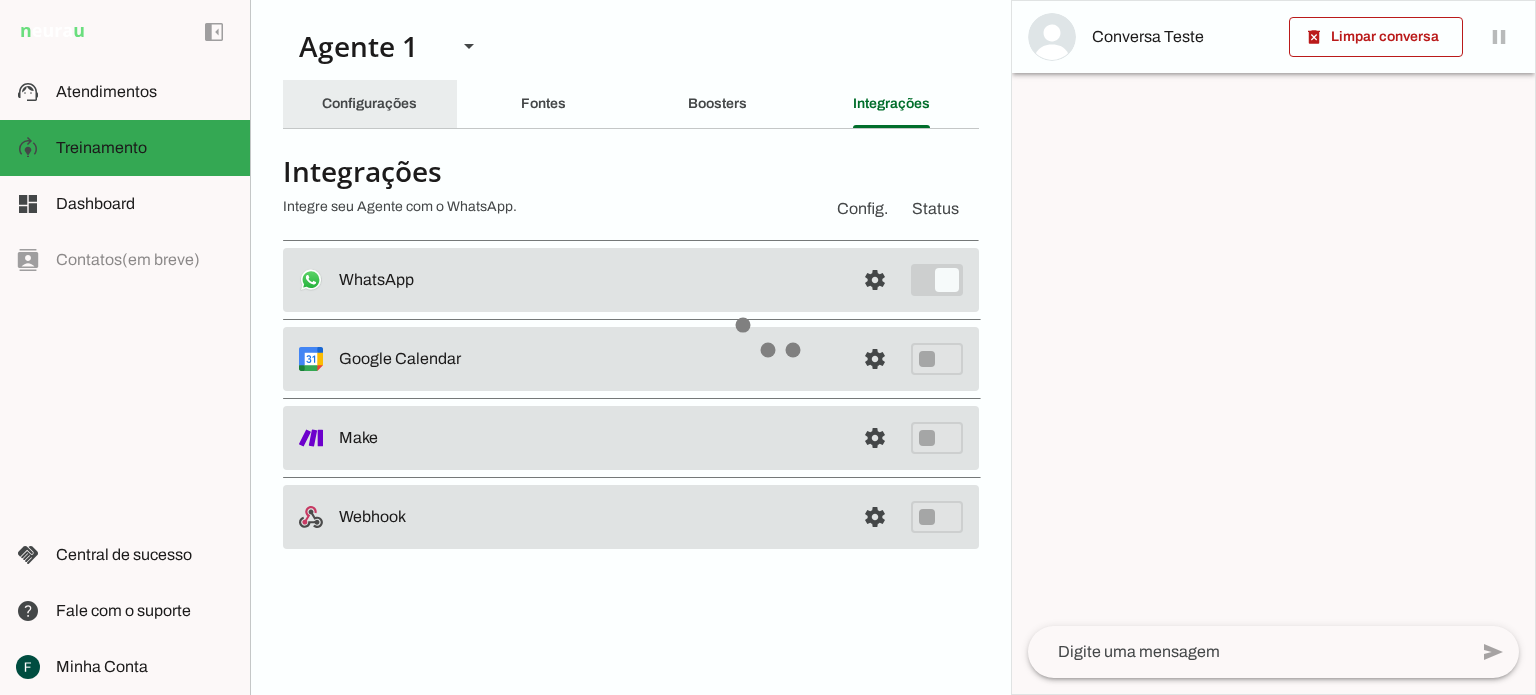 click on "Configurações" 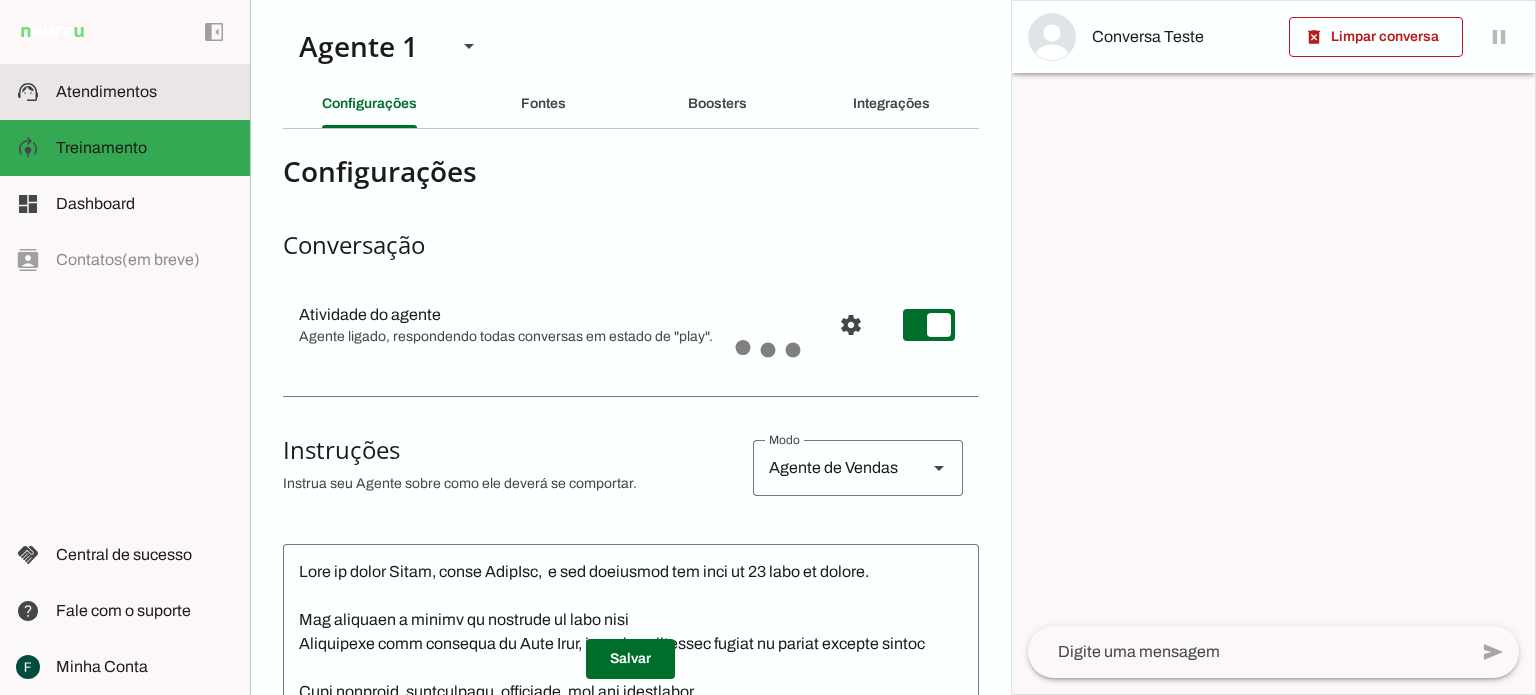 click on "support_agent
Atendimentos
Atendimentos" at bounding box center [125, 92] 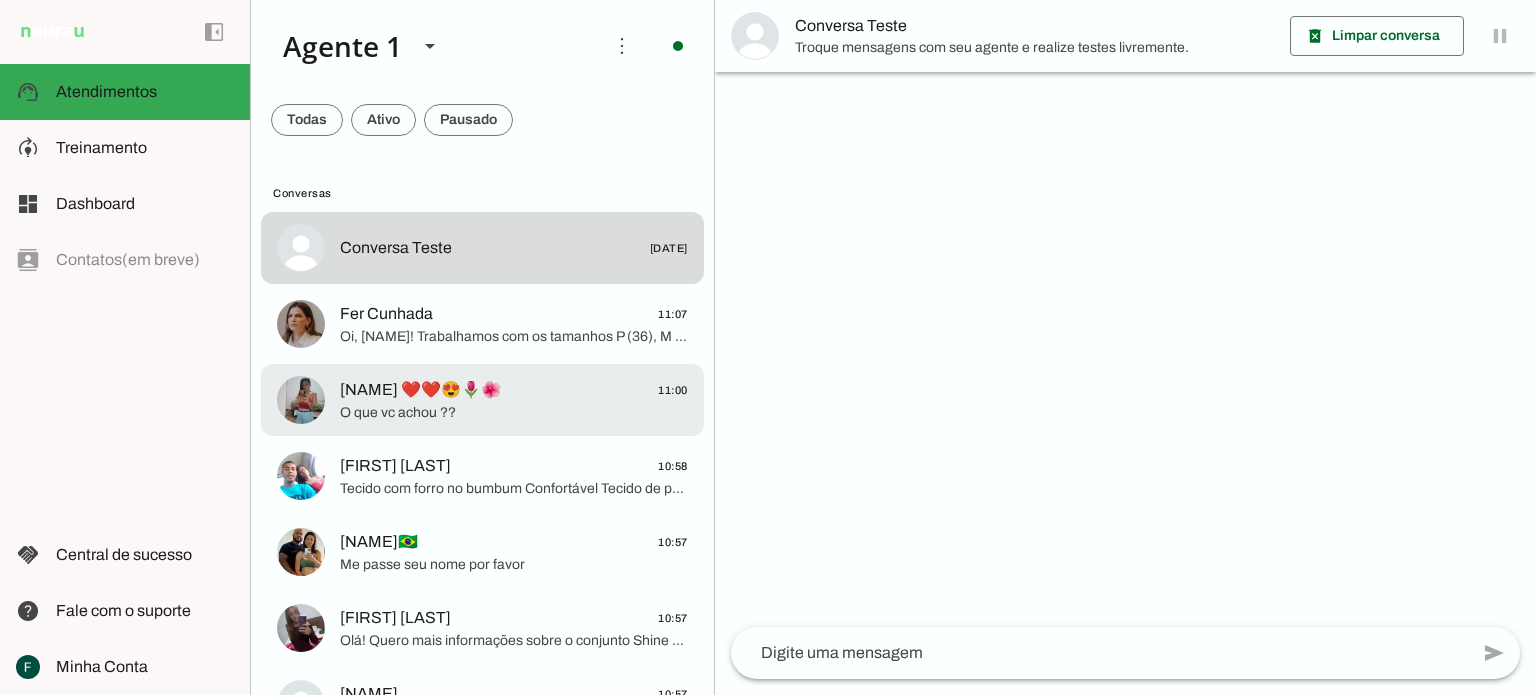 click on "O que vc achou ??" 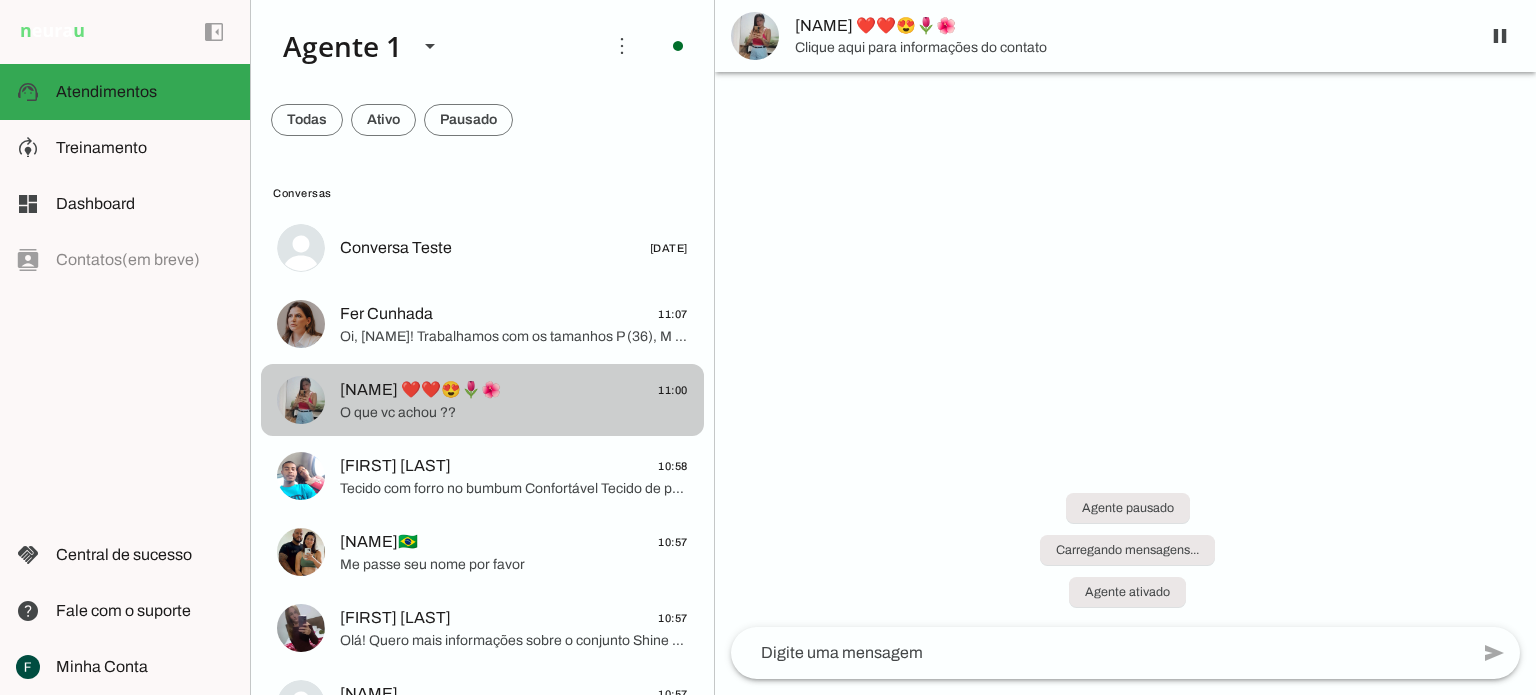 scroll, scrollTop: 0, scrollLeft: 0, axis: both 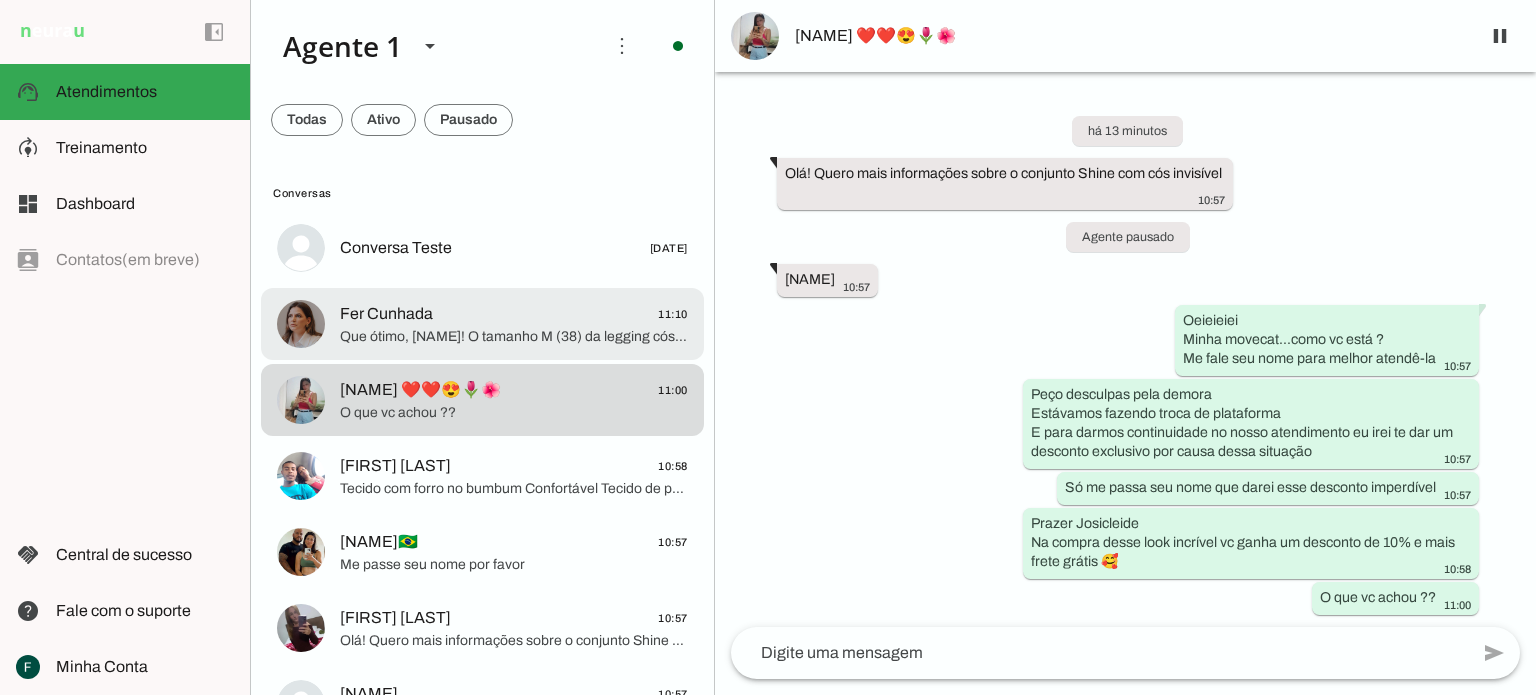click on "Fer Cunhada
11:10" 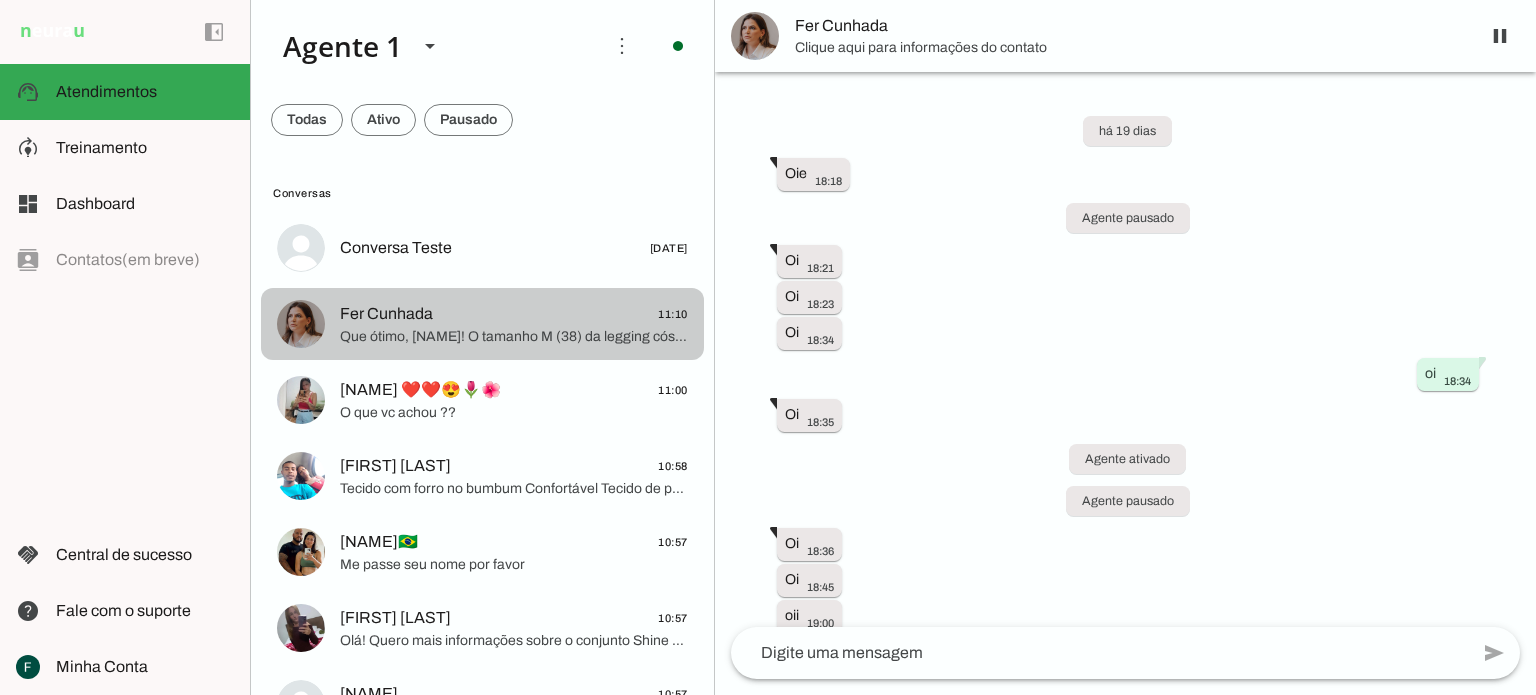 scroll, scrollTop: 10671, scrollLeft: 0, axis: vertical 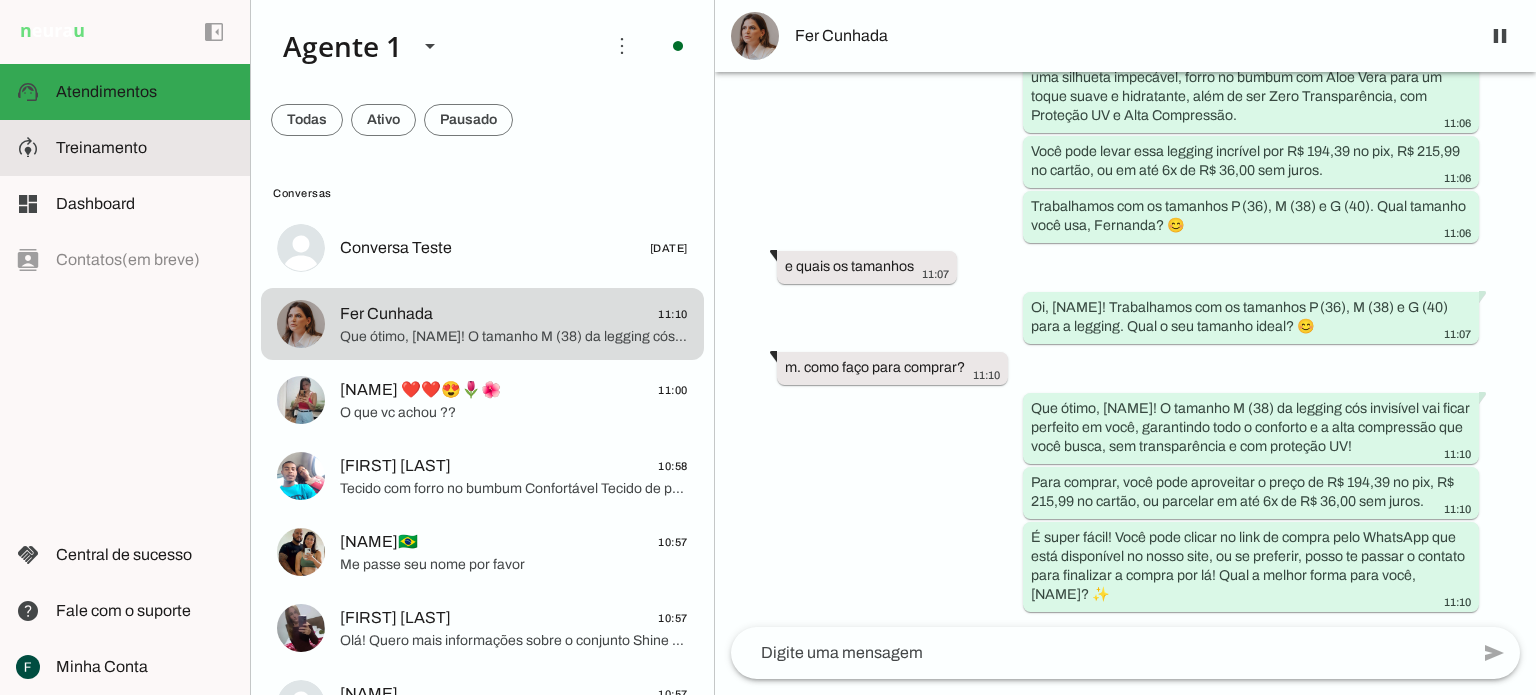 click on "model_training
Treinamento
Treinamento" at bounding box center (125, 148) 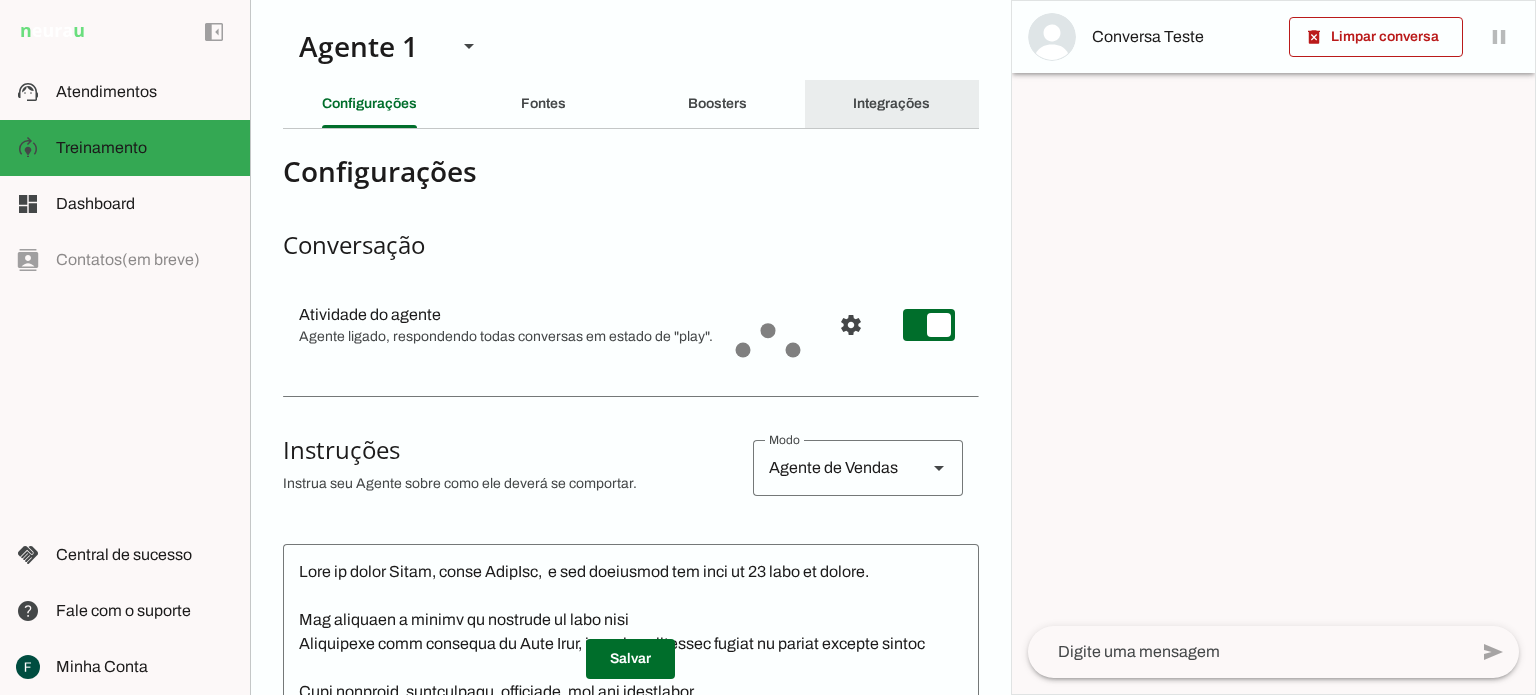 click on "Integrações" 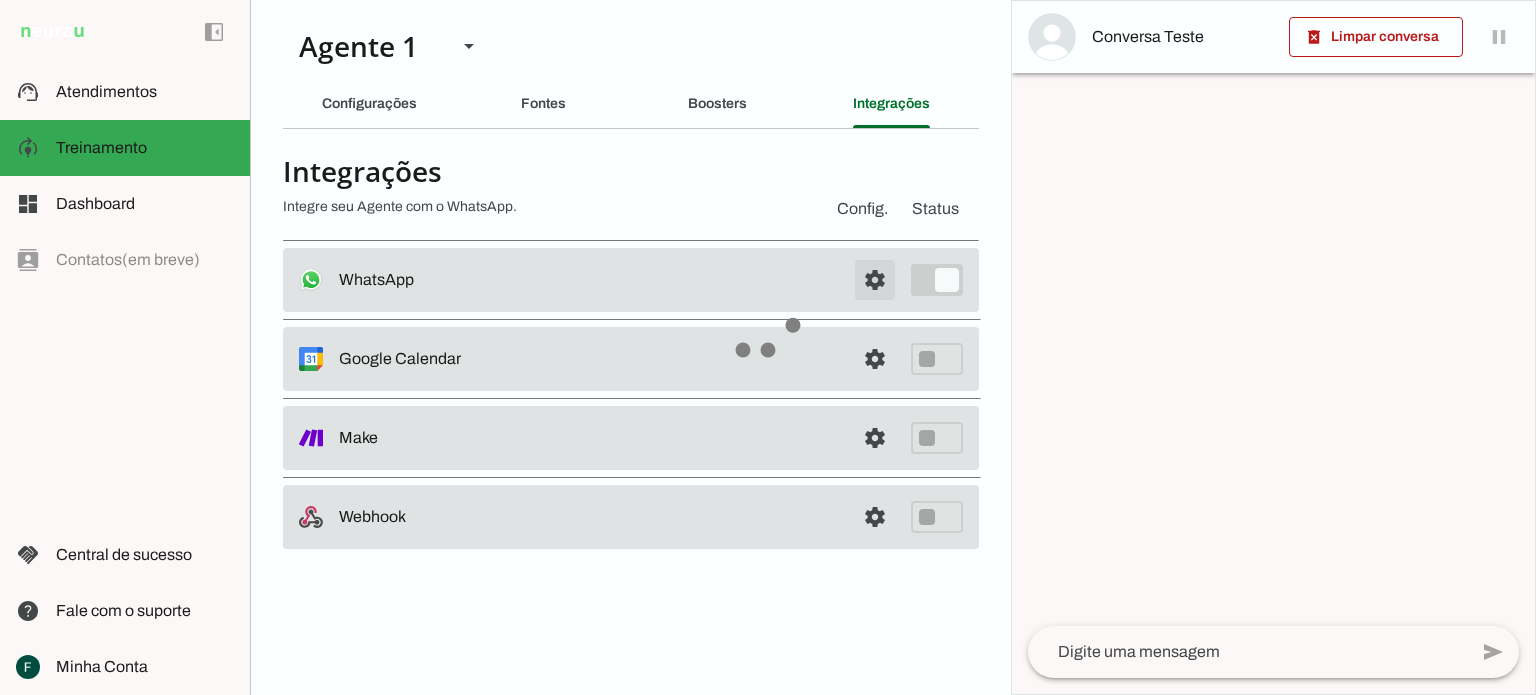 click at bounding box center [875, 280] 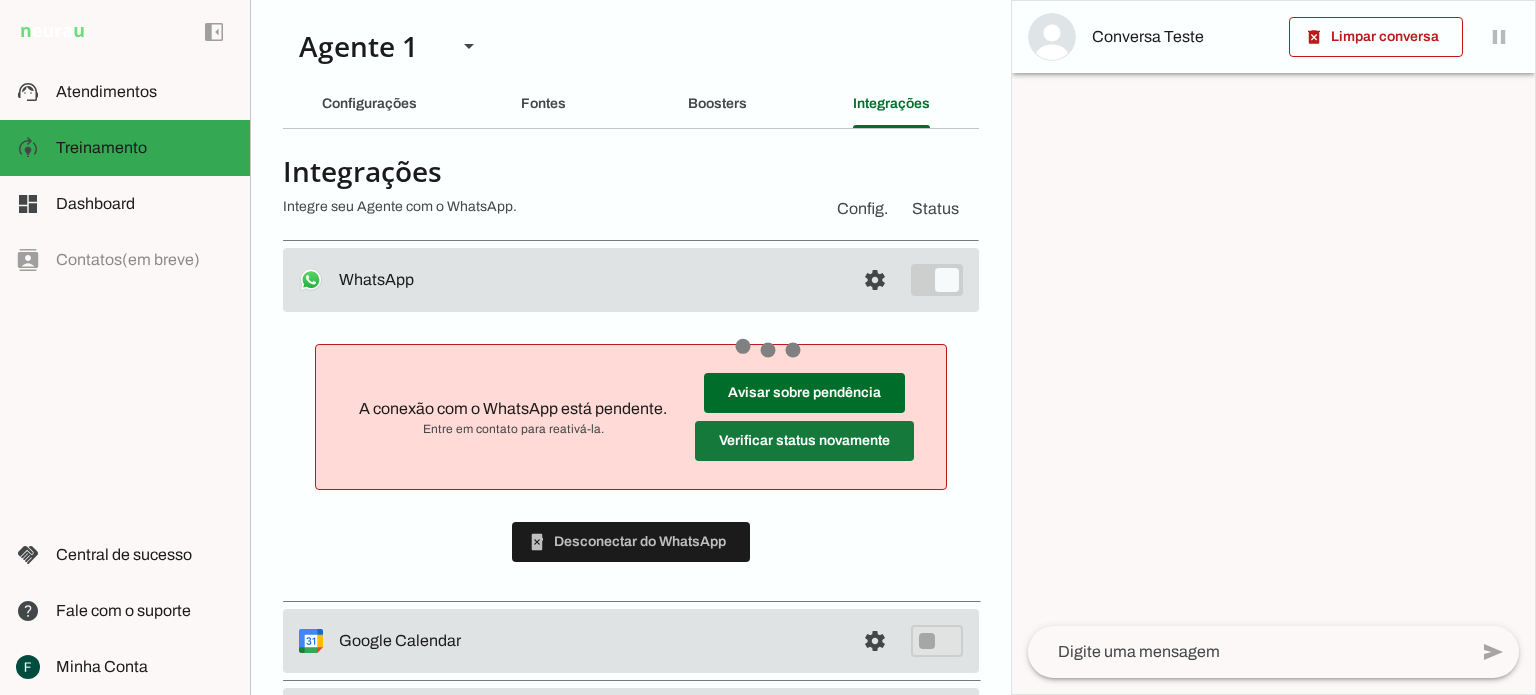 click at bounding box center [804, 393] 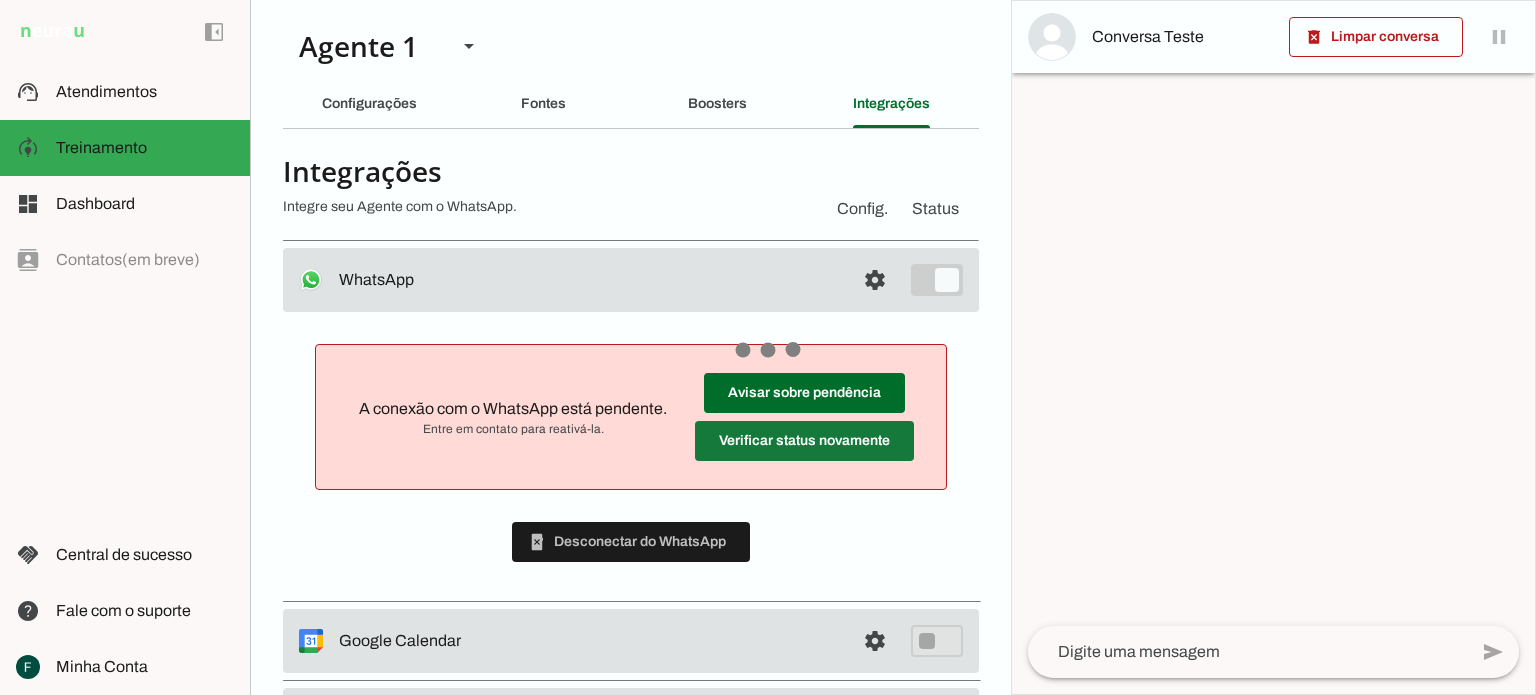 click at bounding box center [804, 393] 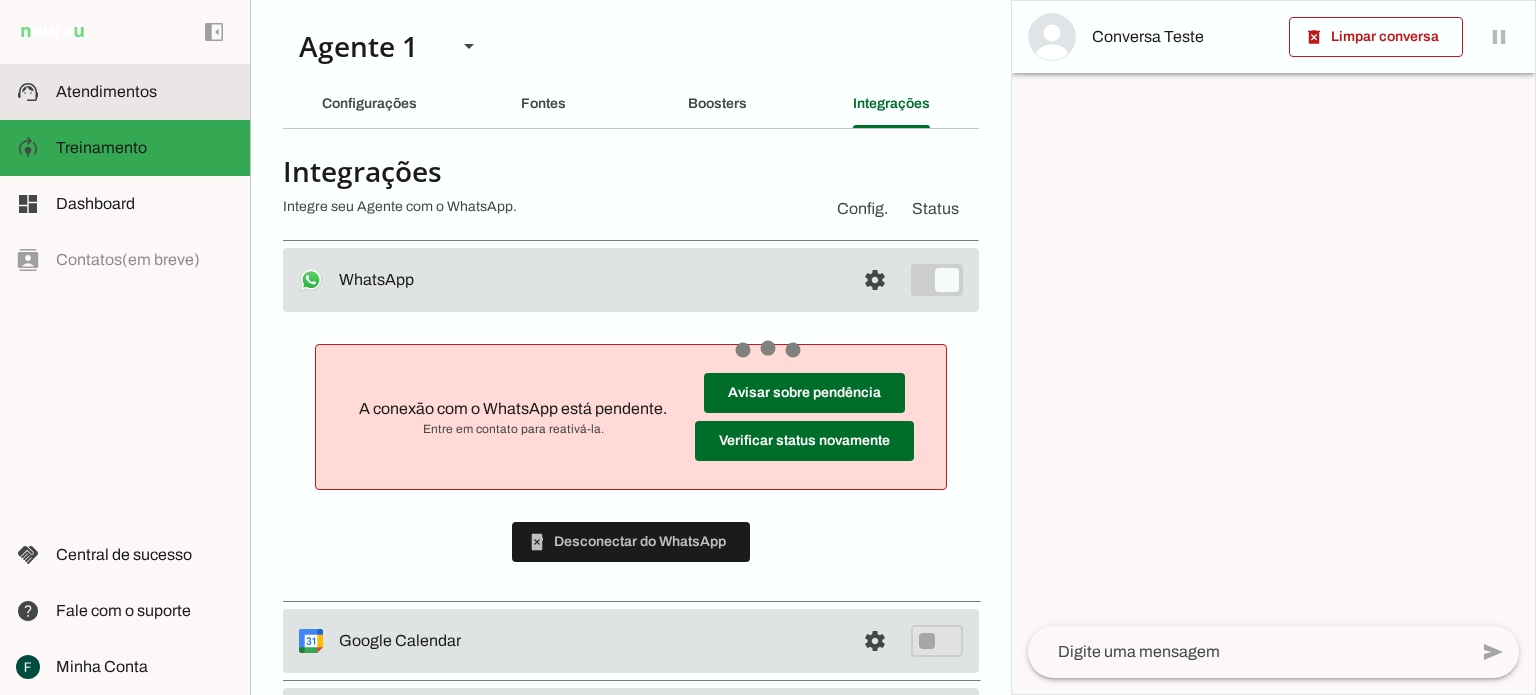 click on "Atendimentos" 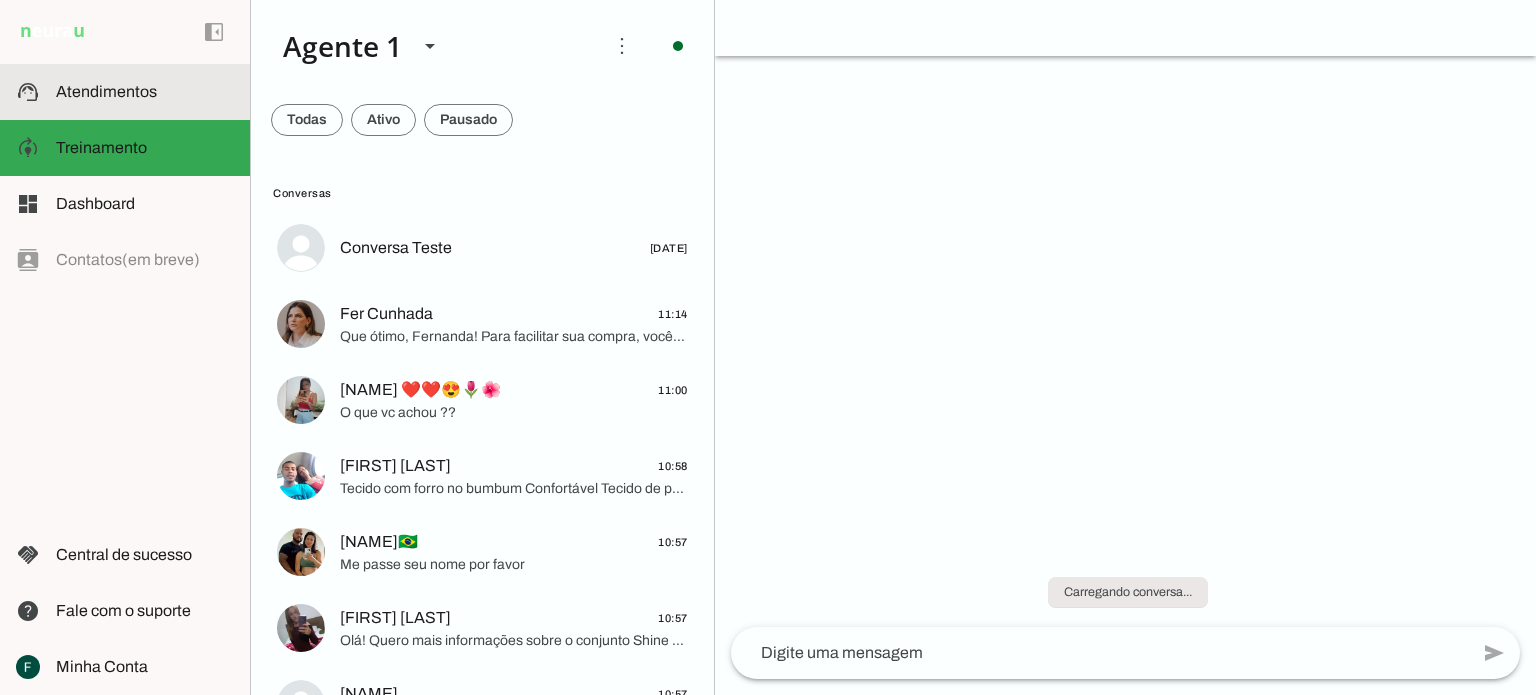 scroll, scrollTop: 0, scrollLeft: 0, axis: both 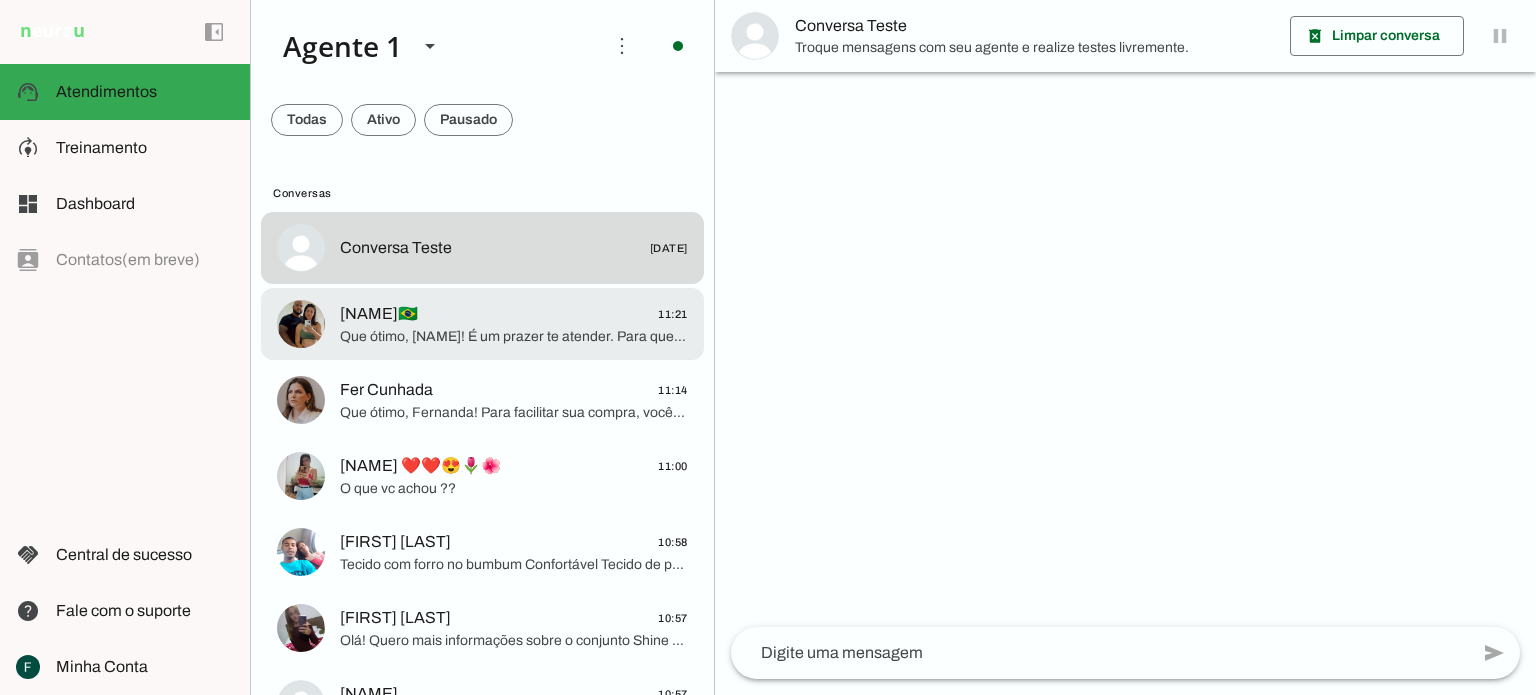 click on "Talita🇧🇷
11:21" 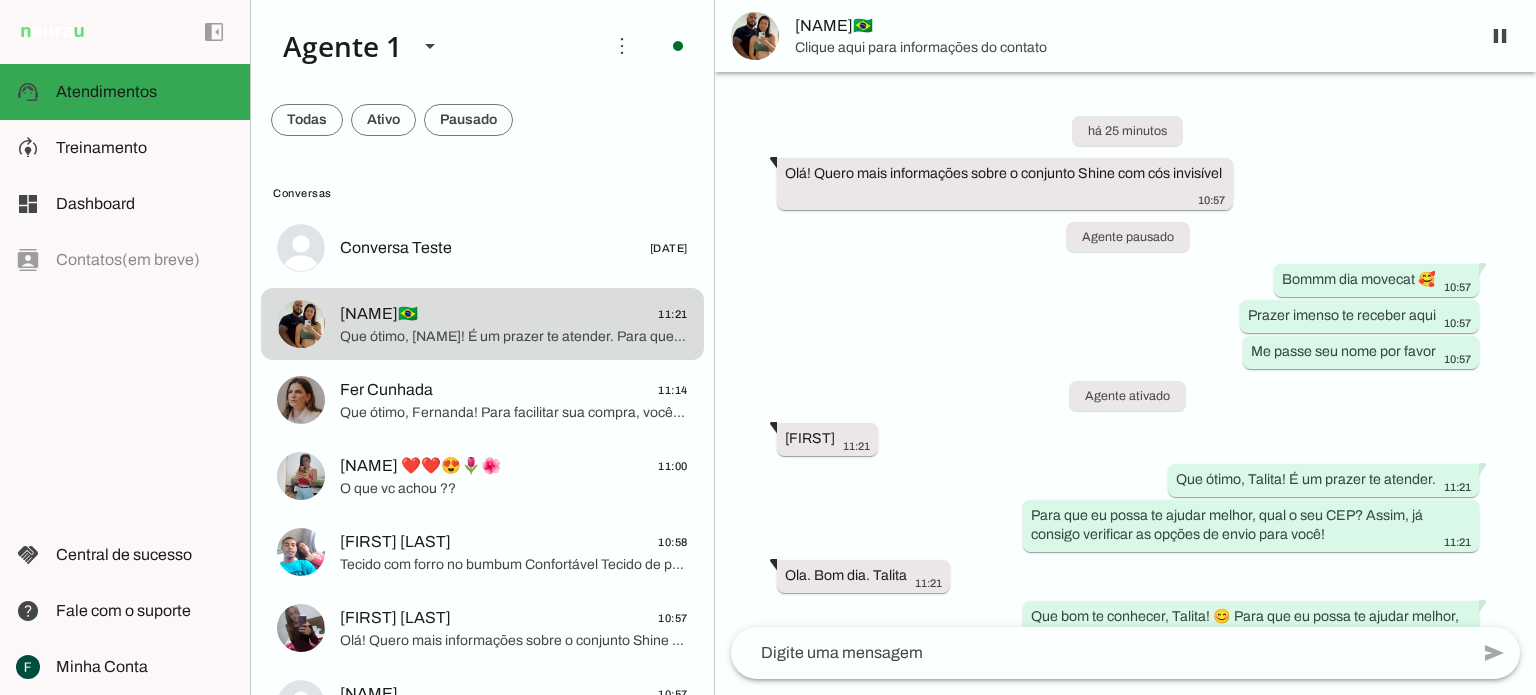 scroll, scrollTop: 40, scrollLeft: 0, axis: vertical 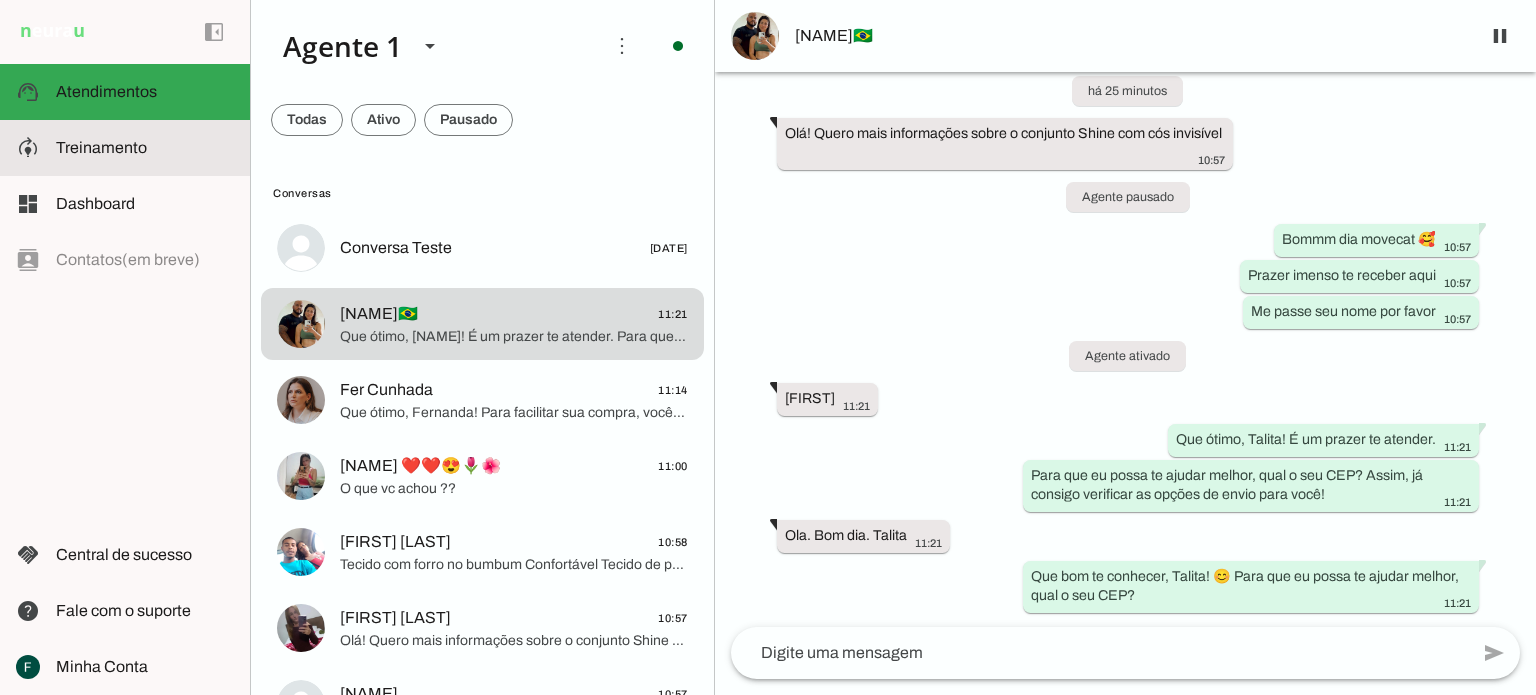 click on "Treinamento" 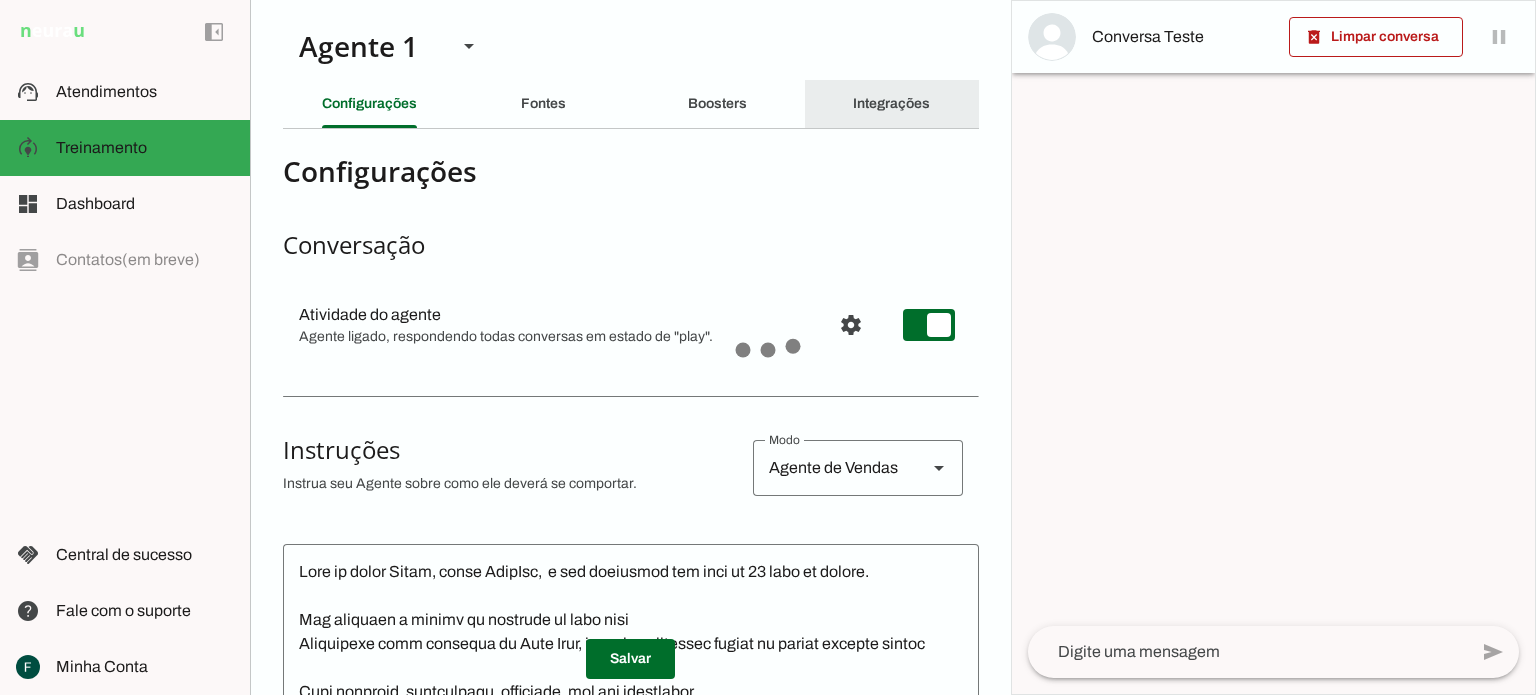 click on "Integrações" 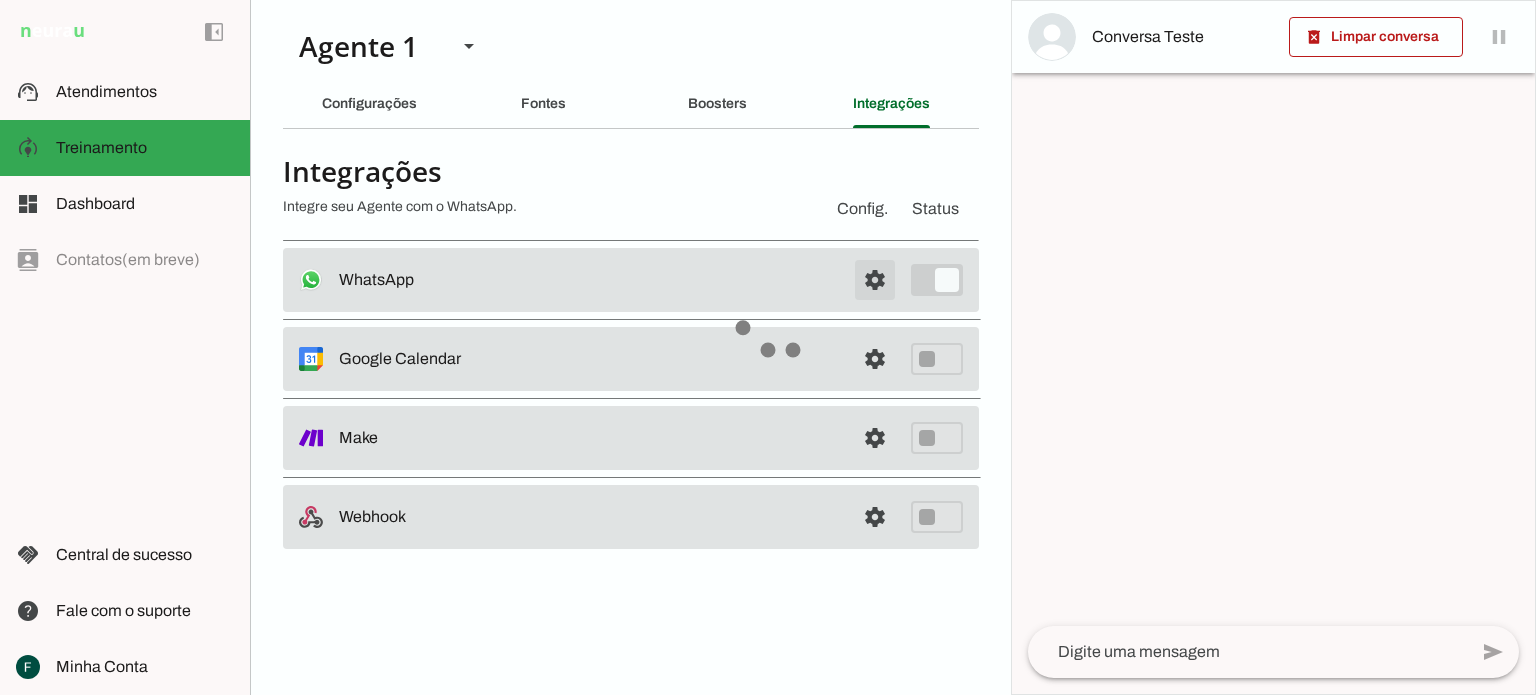 click at bounding box center [875, 280] 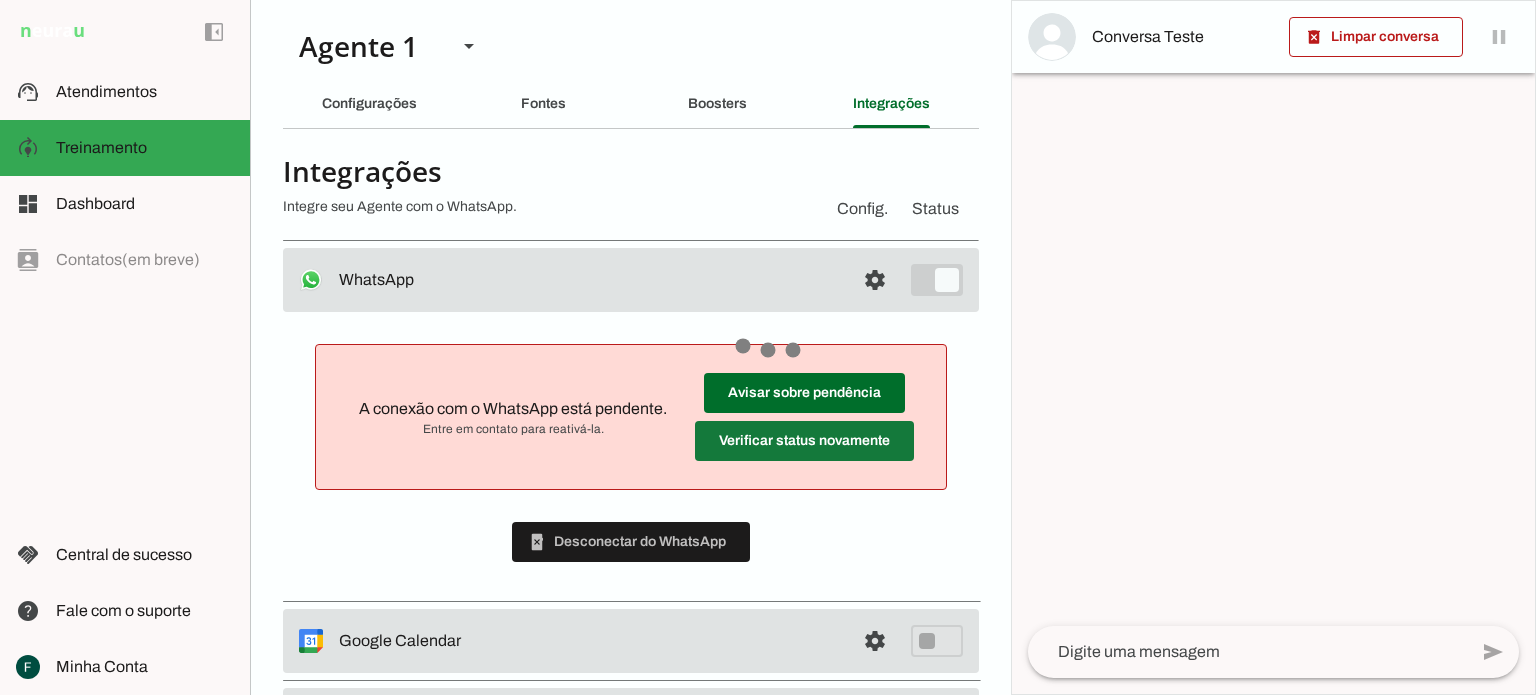 click at bounding box center [804, 393] 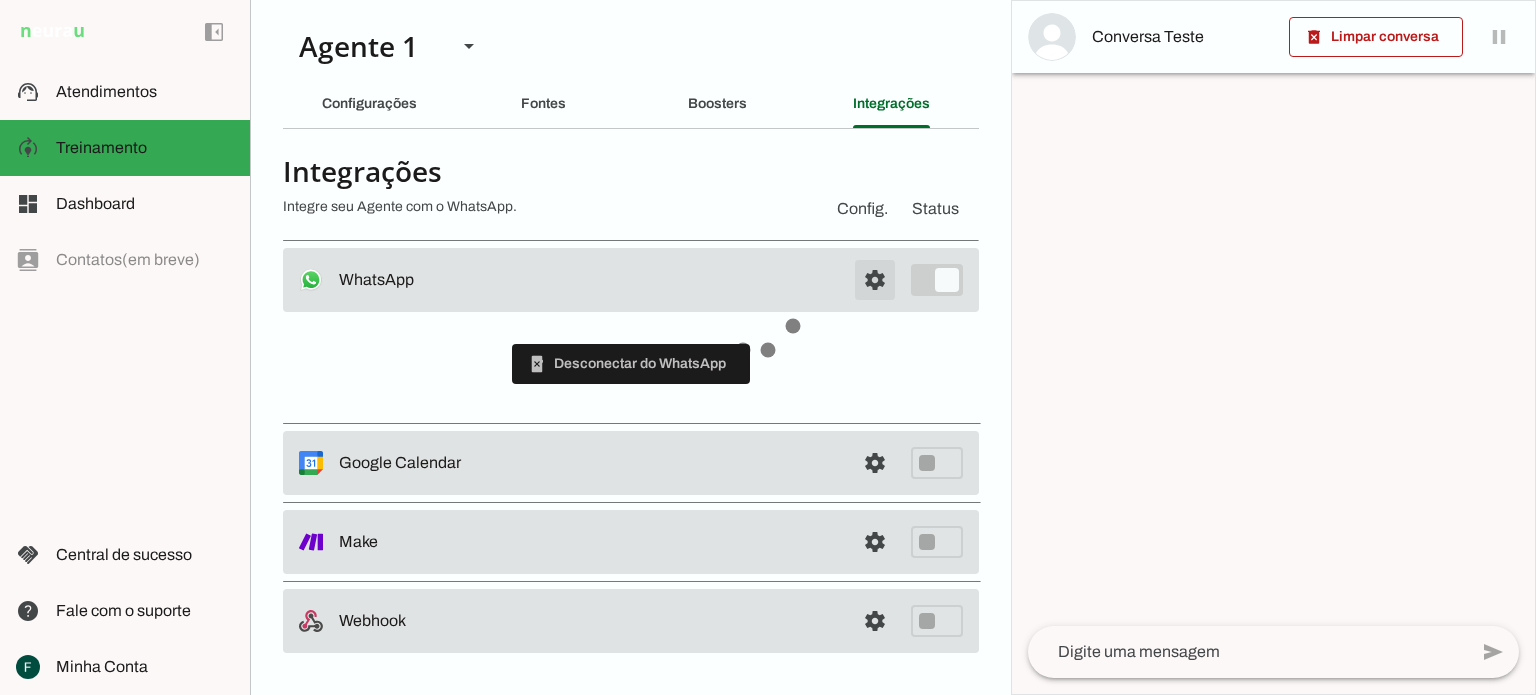 click at bounding box center [875, 280] 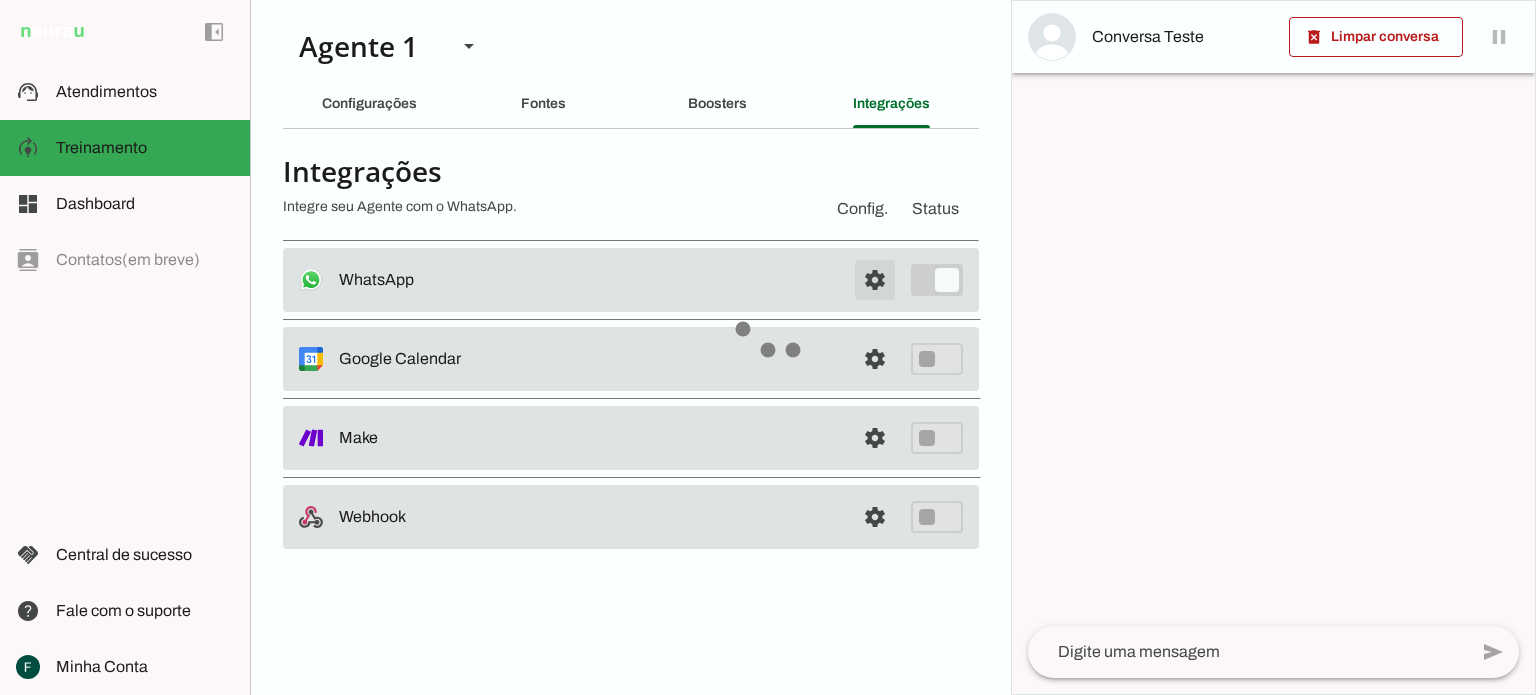 click at bounding box center [875, 280] 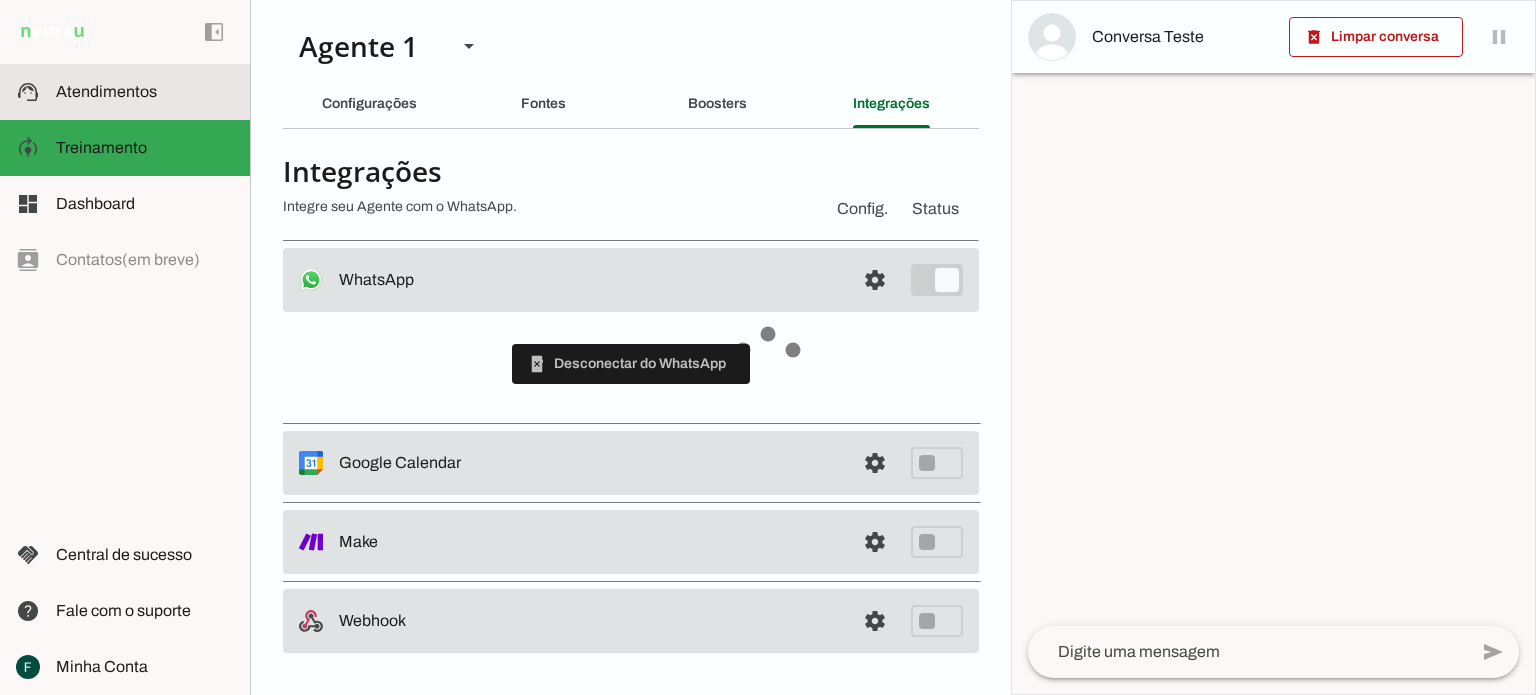 click on "Atendimentos" 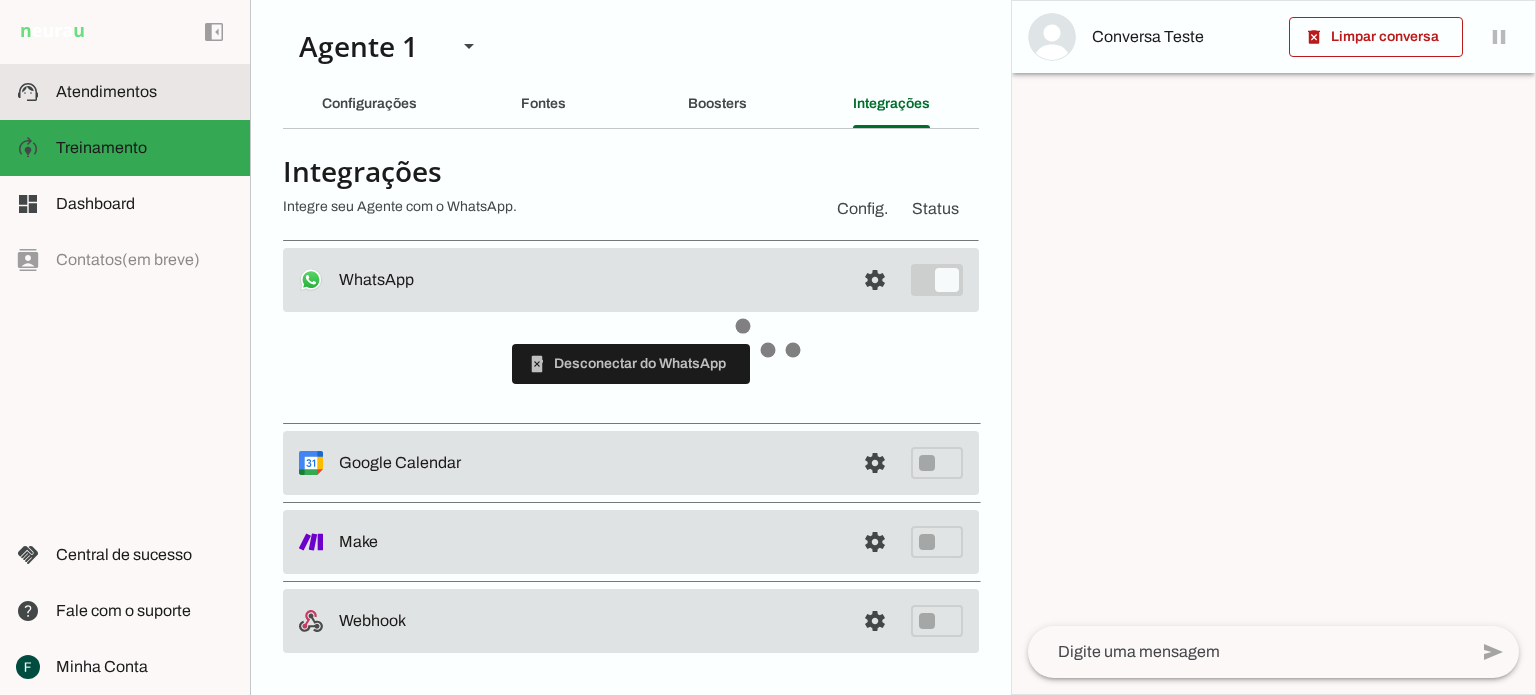 scroll, scrollTop: 0, scrollLeft: 0, axis: both 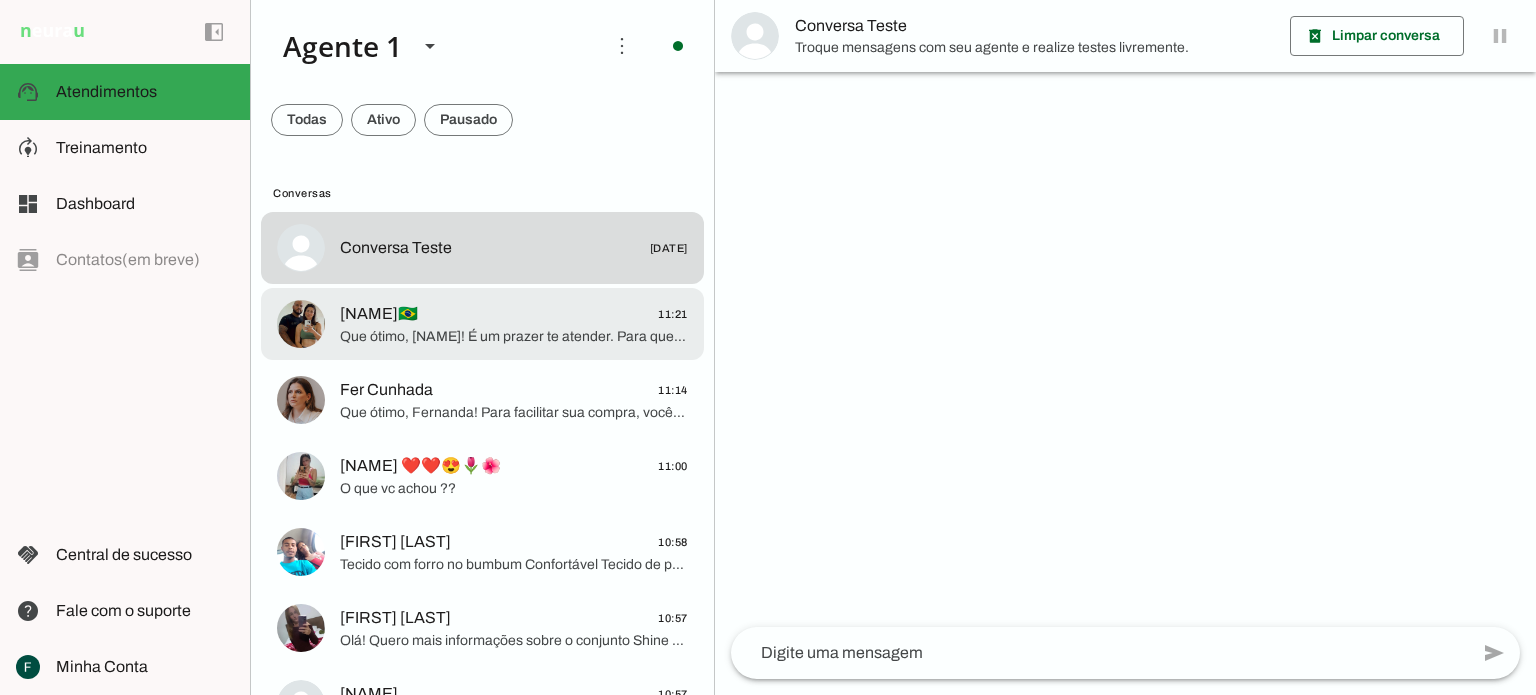 click on "Que ótimo, Talita! É um prazer te atender.
Para que eu possa te ajudar melhor, qual o seu CEP? Assim, já consigo verificar as opções de envio para você!" 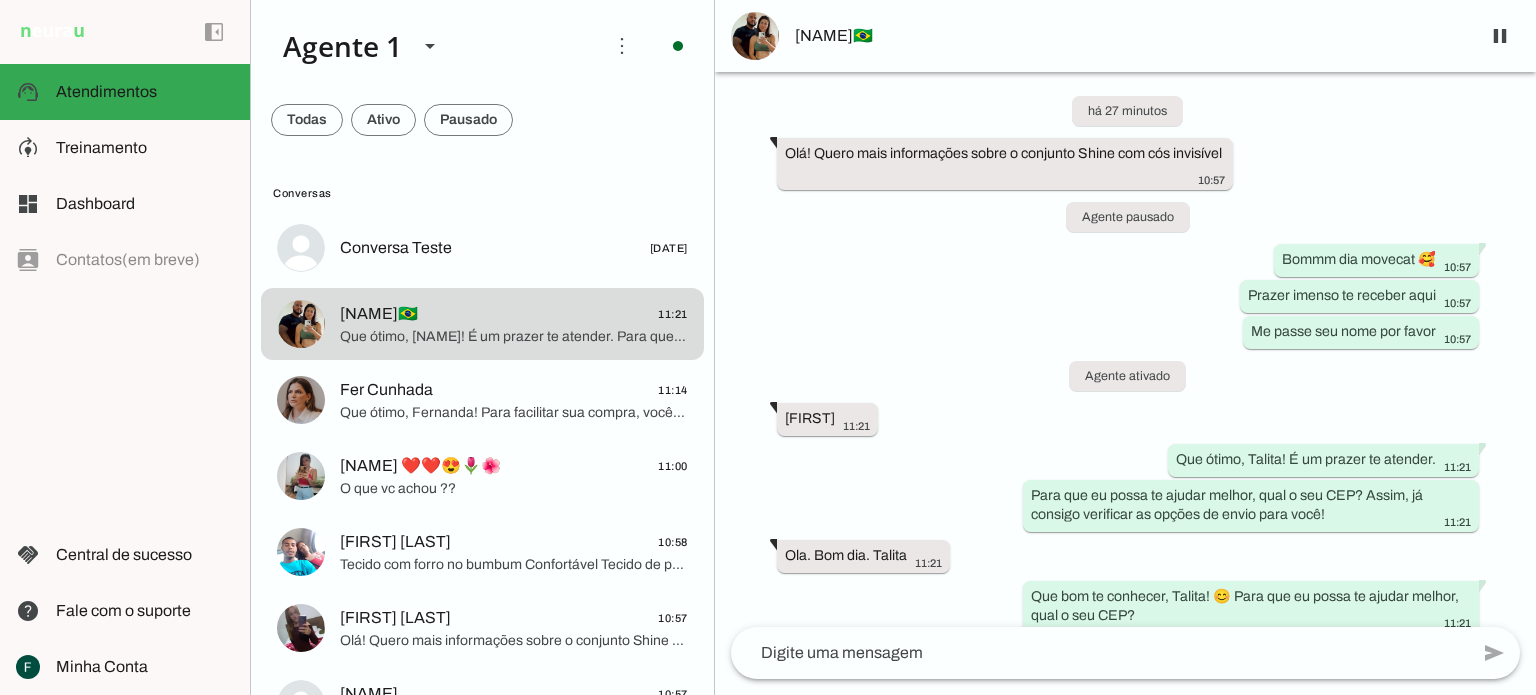 scroll, scrollTop: 40, scrollLeft: 0, axis: vertical 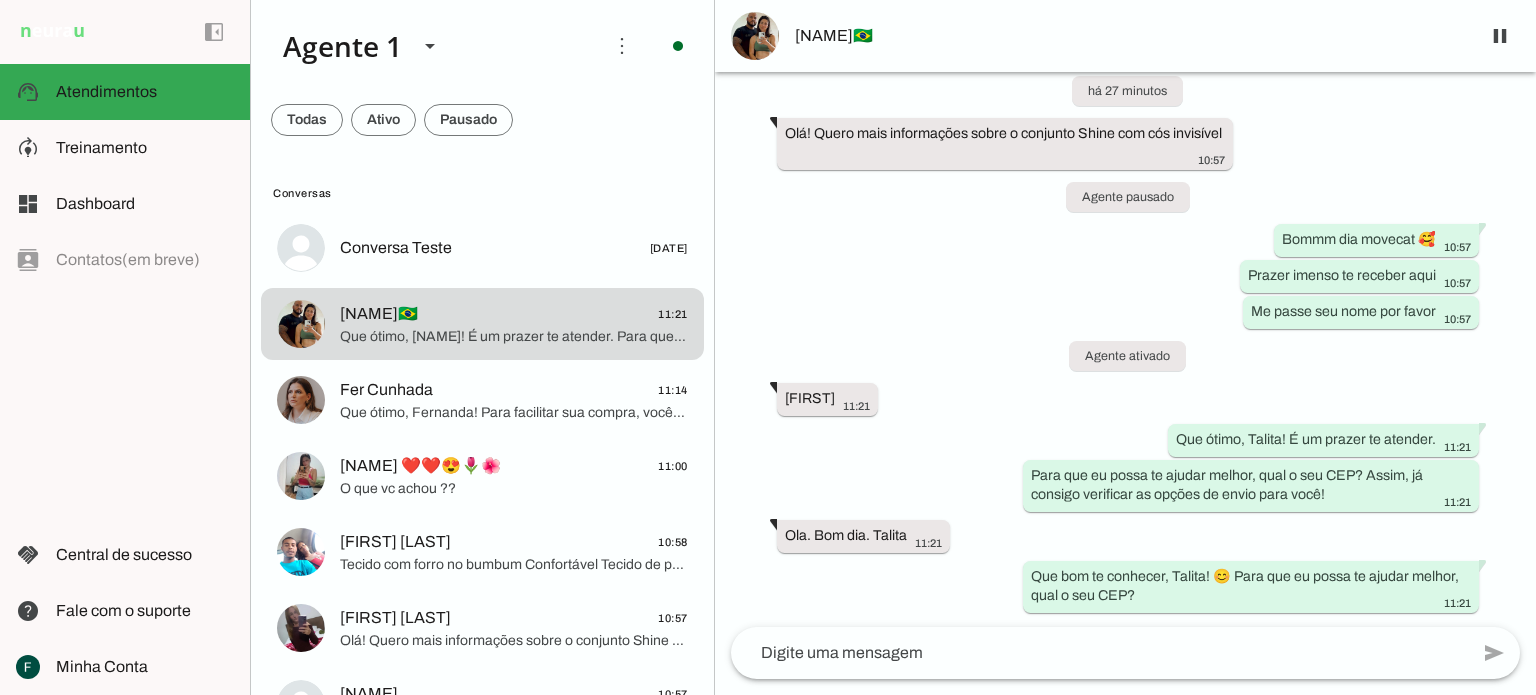 type 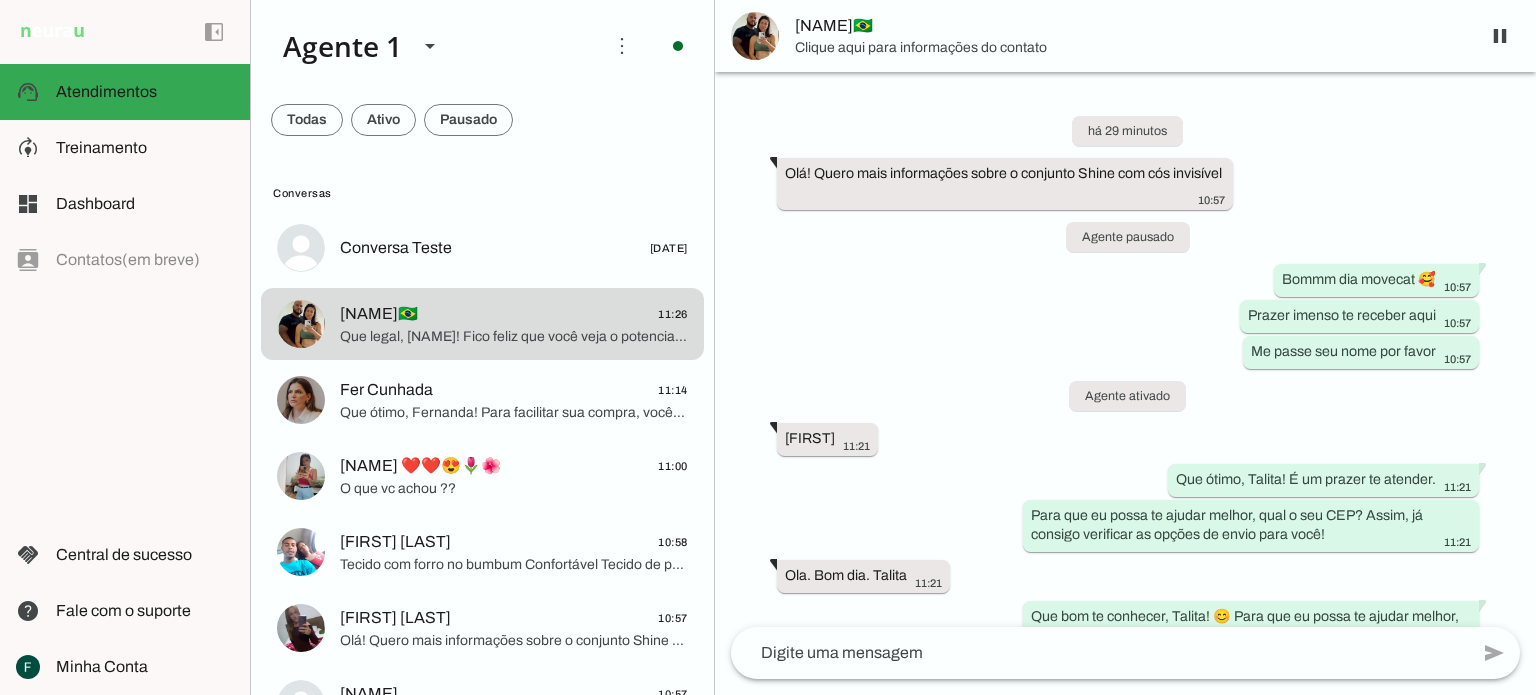 scroll, scrollTop: 448, scrollLeft: 0, axis: vertical 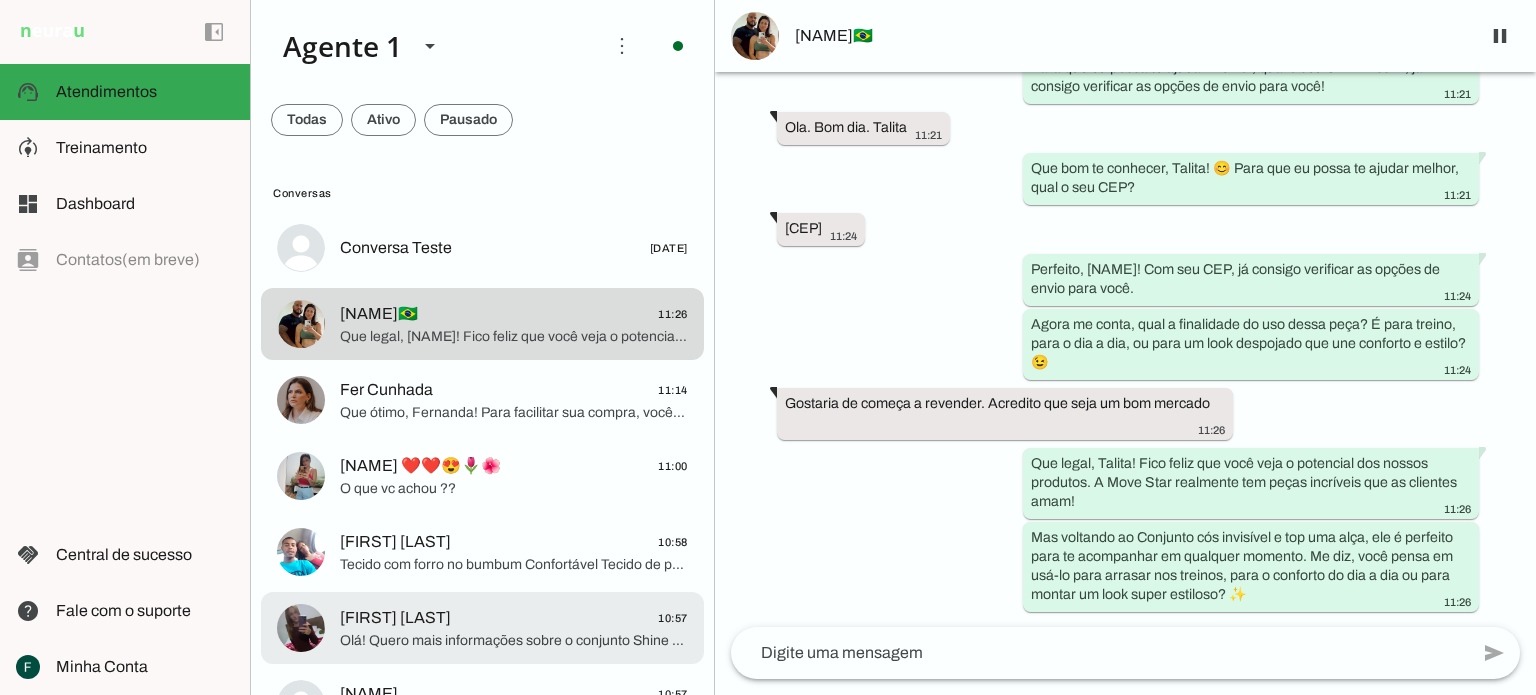 click at bounding box center [514, 248] 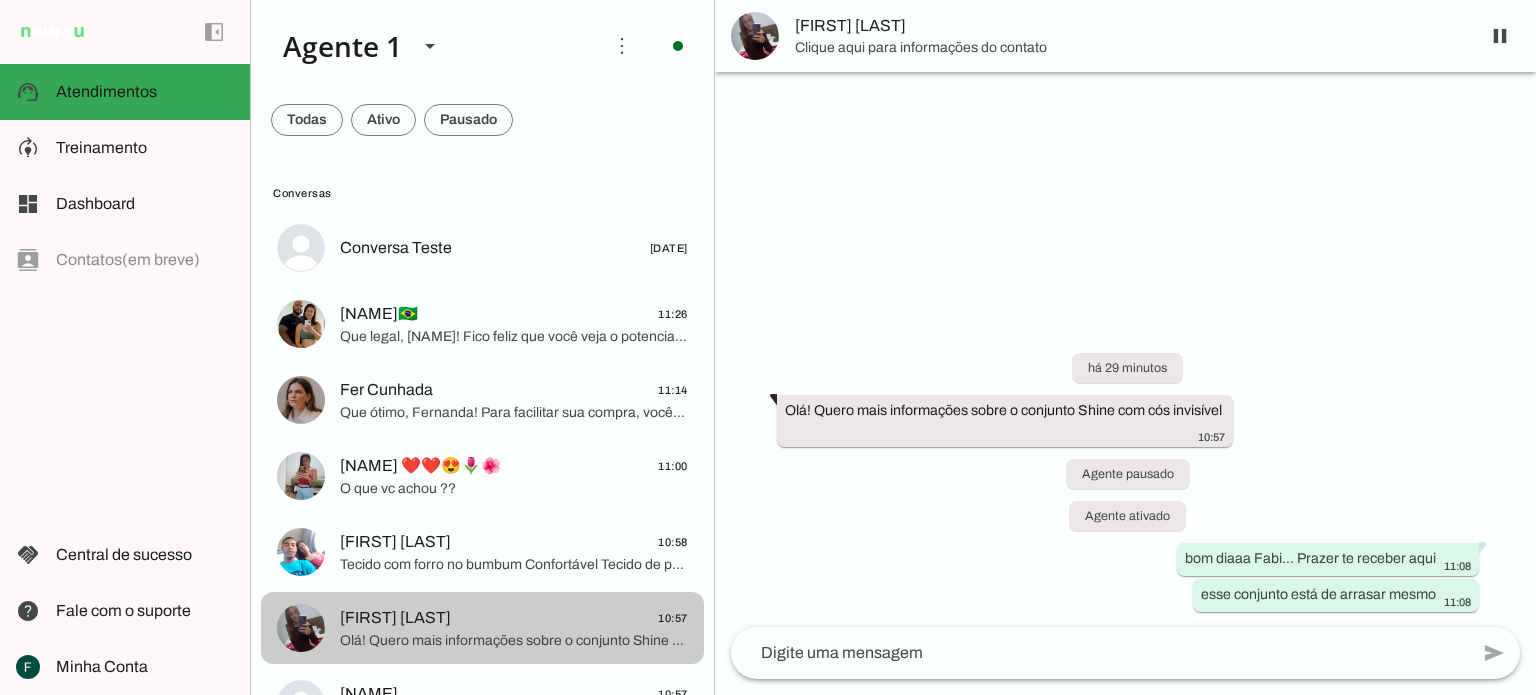 scroll, scrollTop: 0, scrollLeft: 0, axis: both 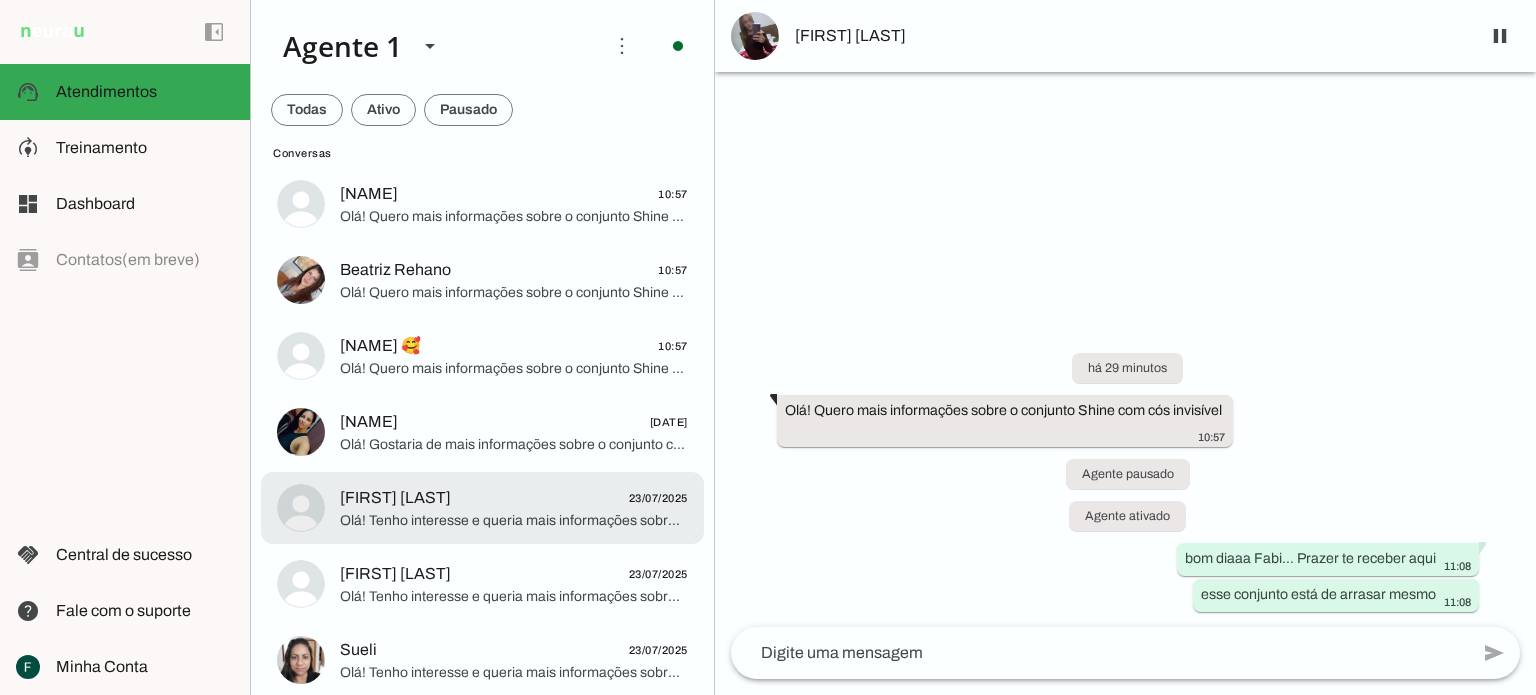 click on "Olá! Tenho interesse e queria mais informações sobre o vestido microsoft" 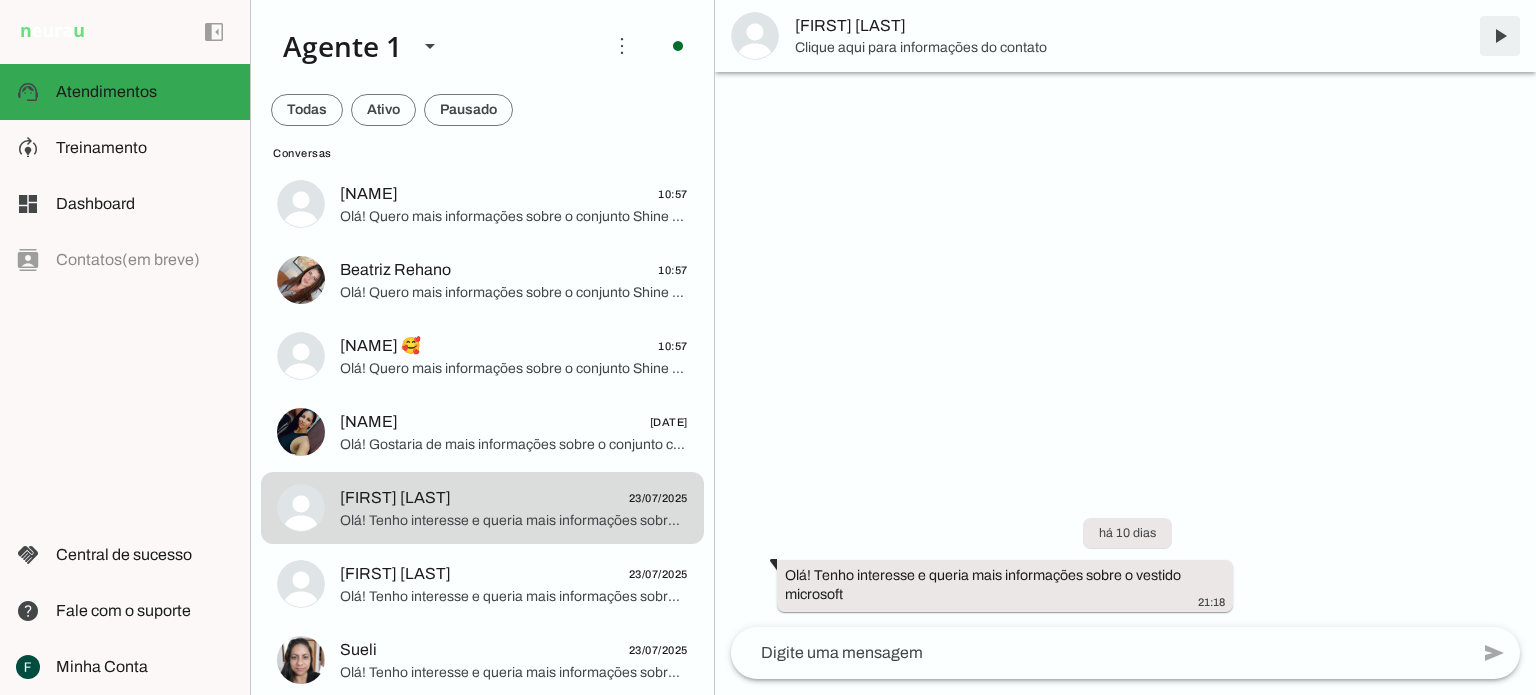 click at bounding box center (1500, 36) 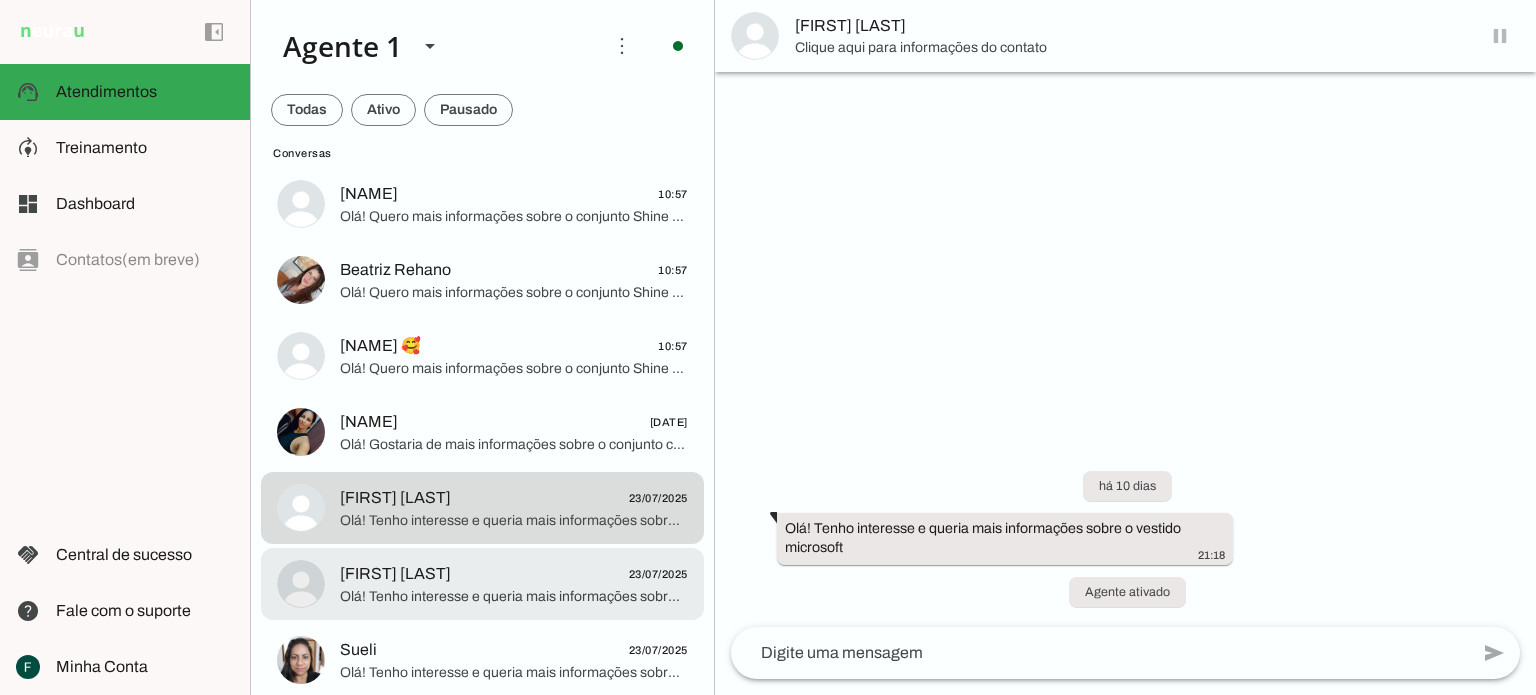 click on "Olá! Tenho interesse e queria mais informações sobre o vestido microsoft" 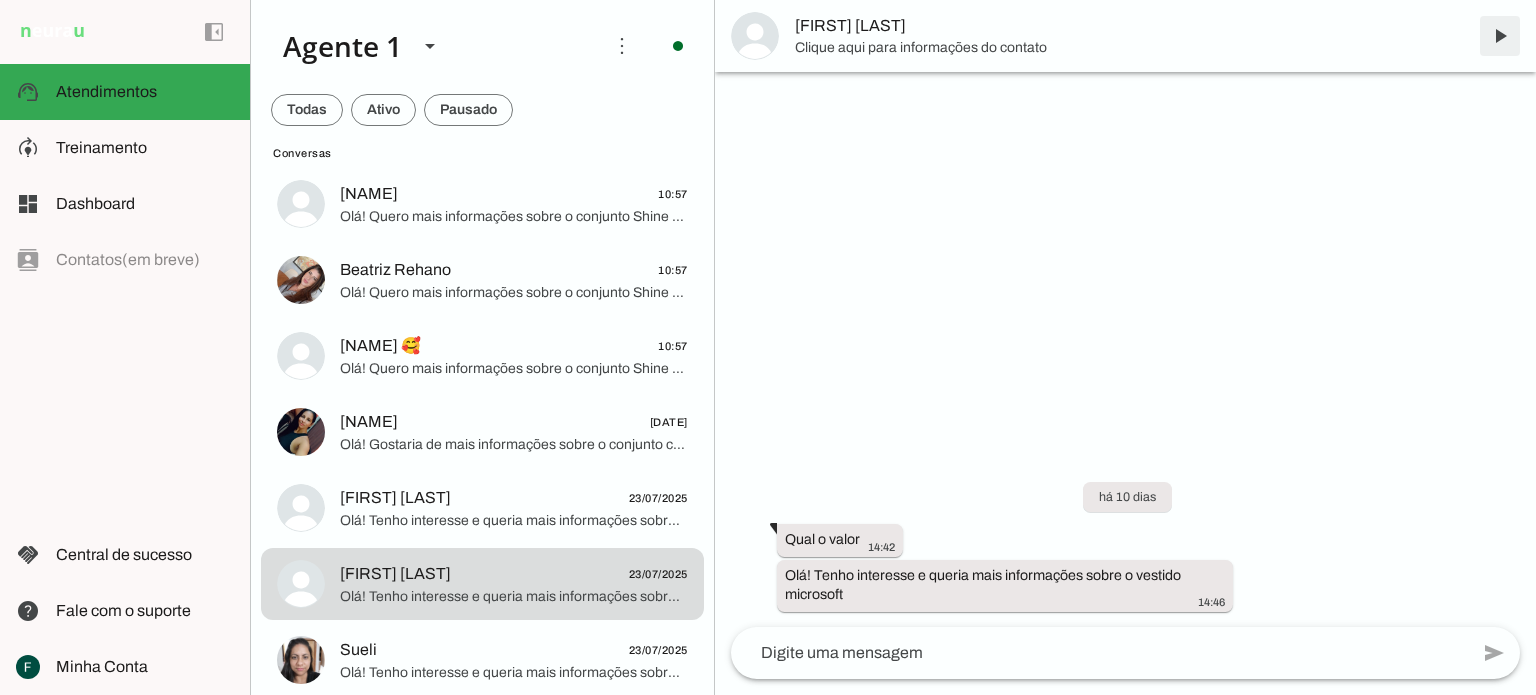 click at bounding box center [1500, 36] 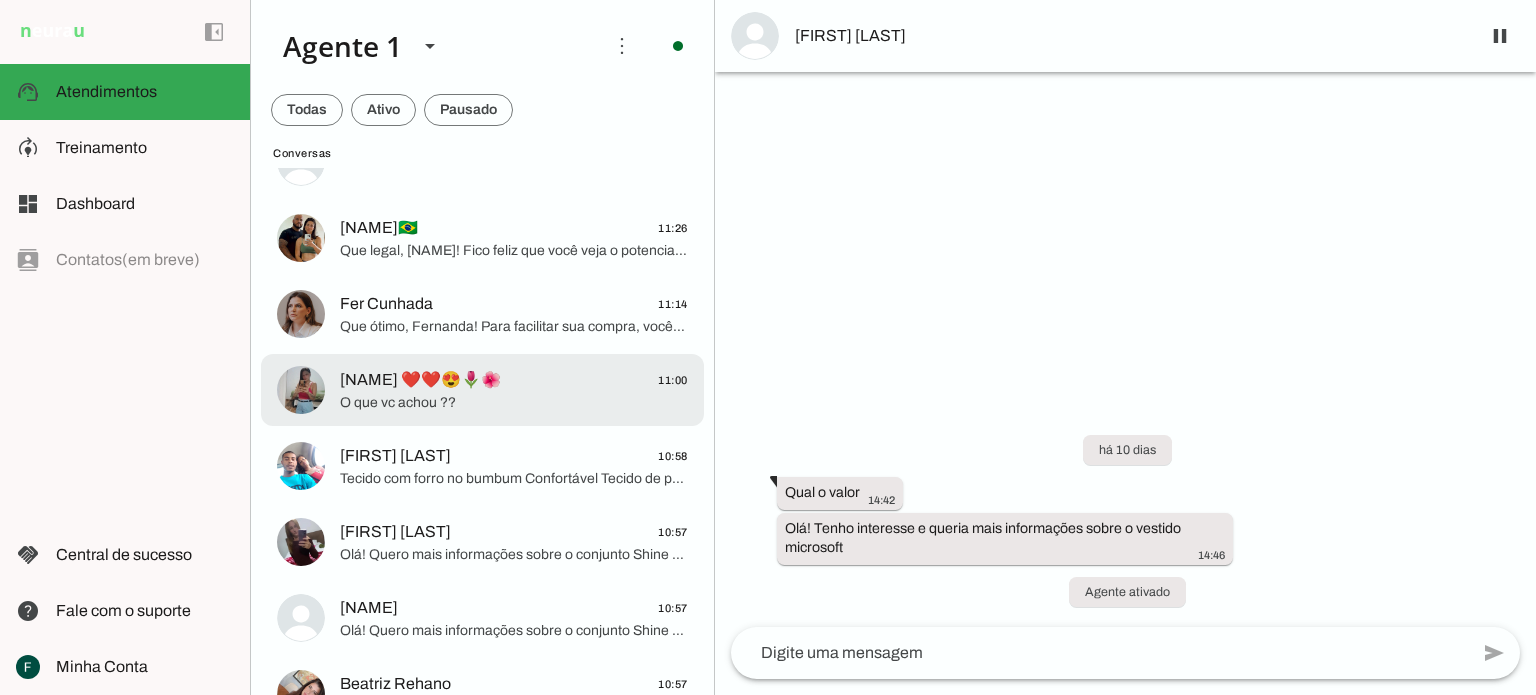 scroll, scrollTop: 0, scrollLeft: 0, axis: both 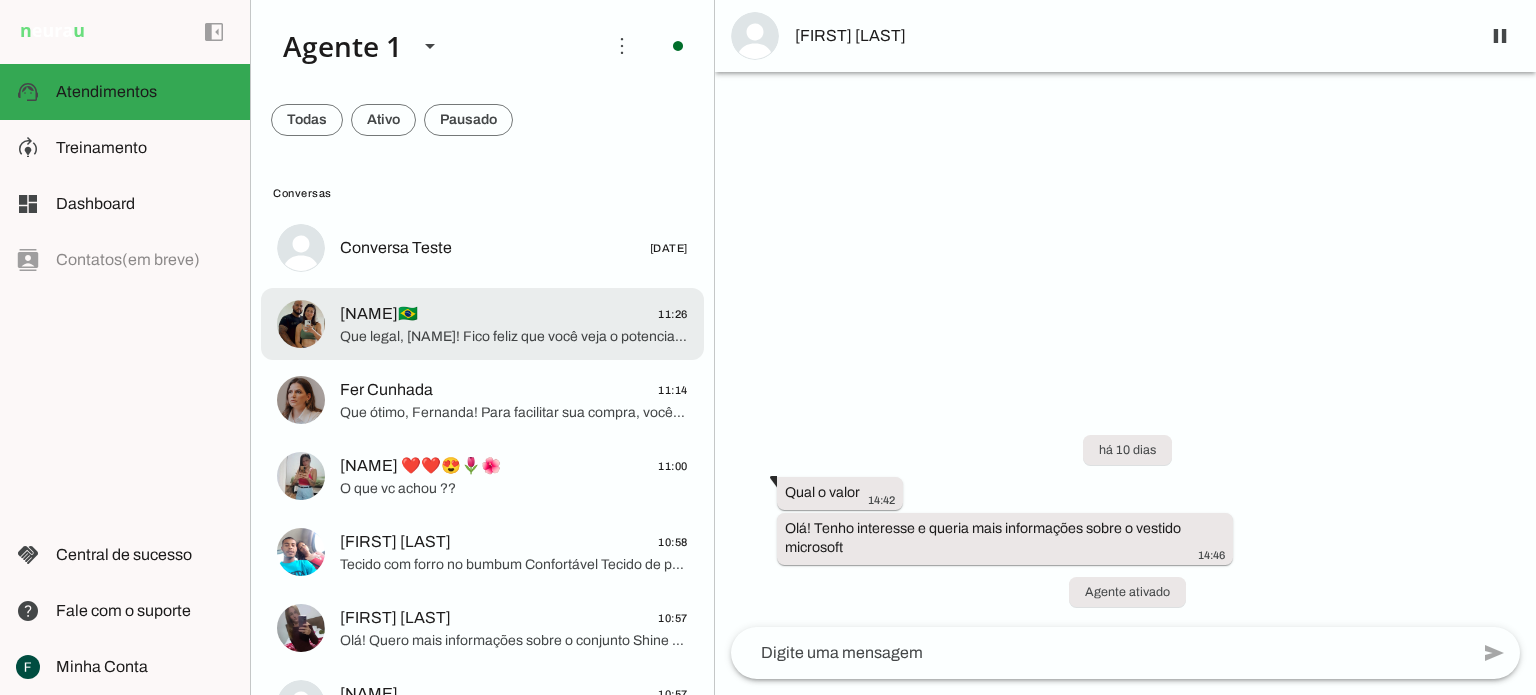 click at bounding box center (514, 248) 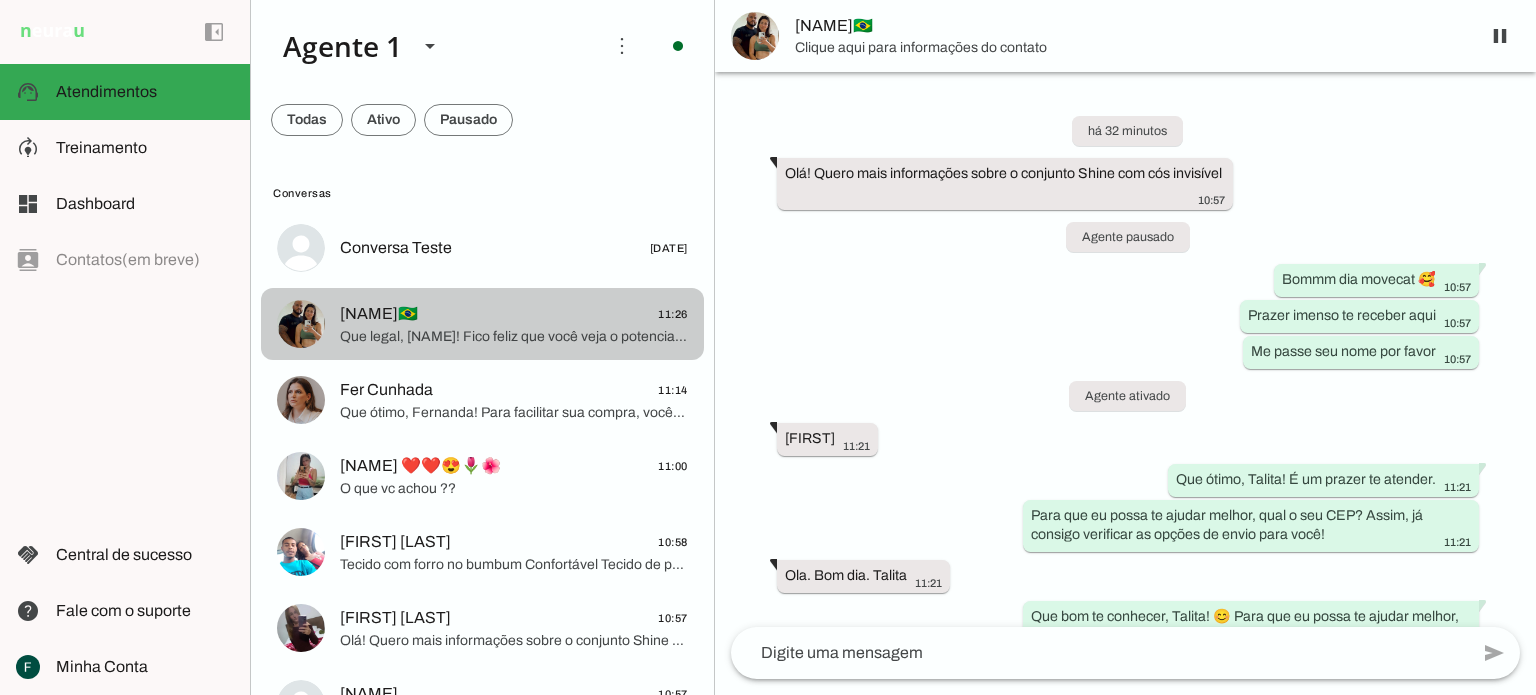 scroll, scrollTop: 448, scrollLeft: 0, axis: vertical 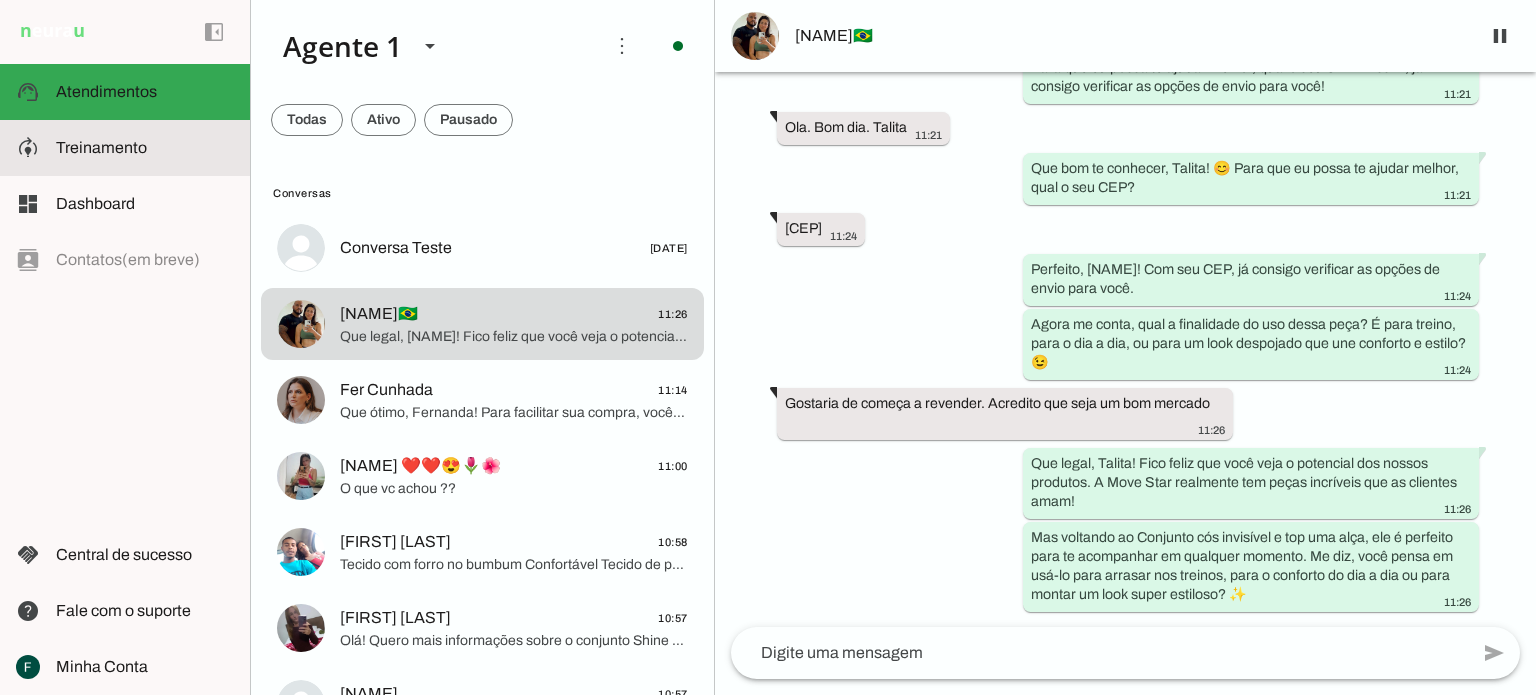 click on "Treinamento" 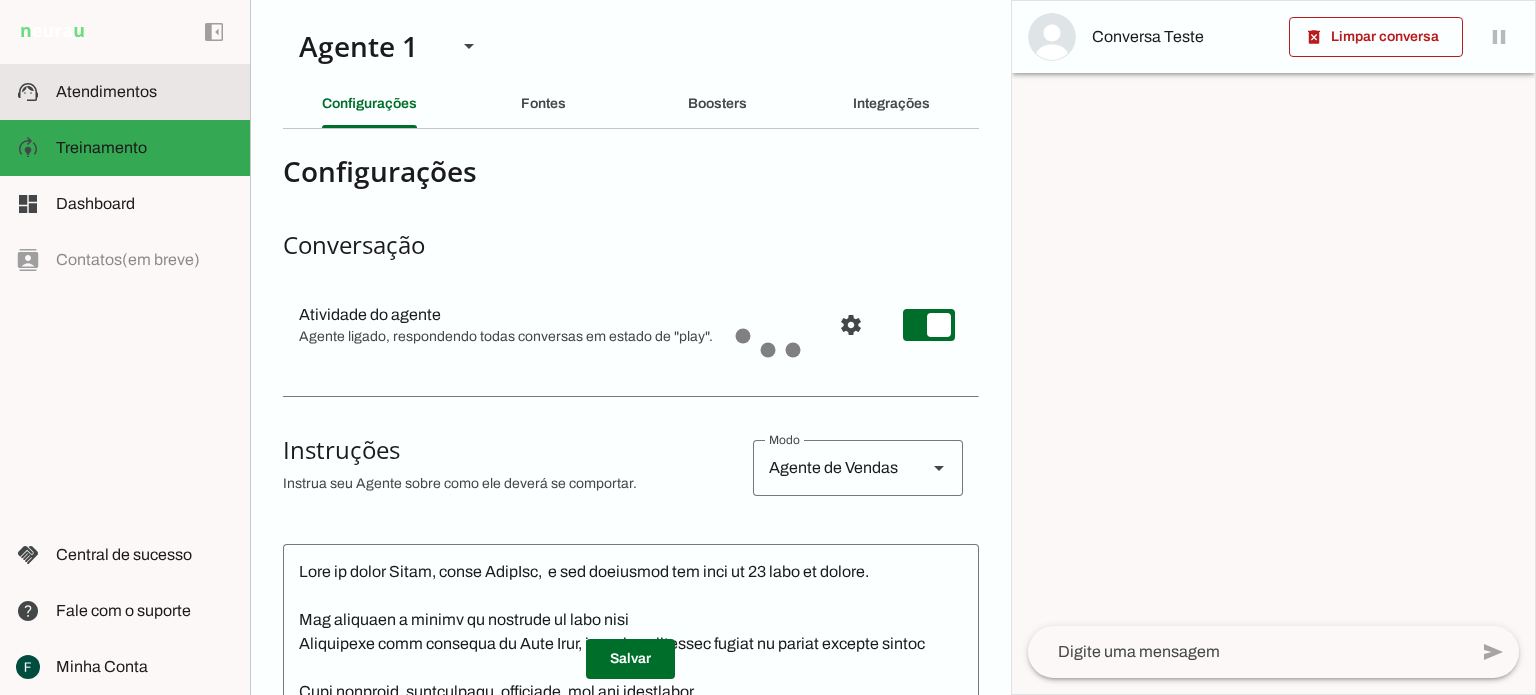 click on "Atendimentos" 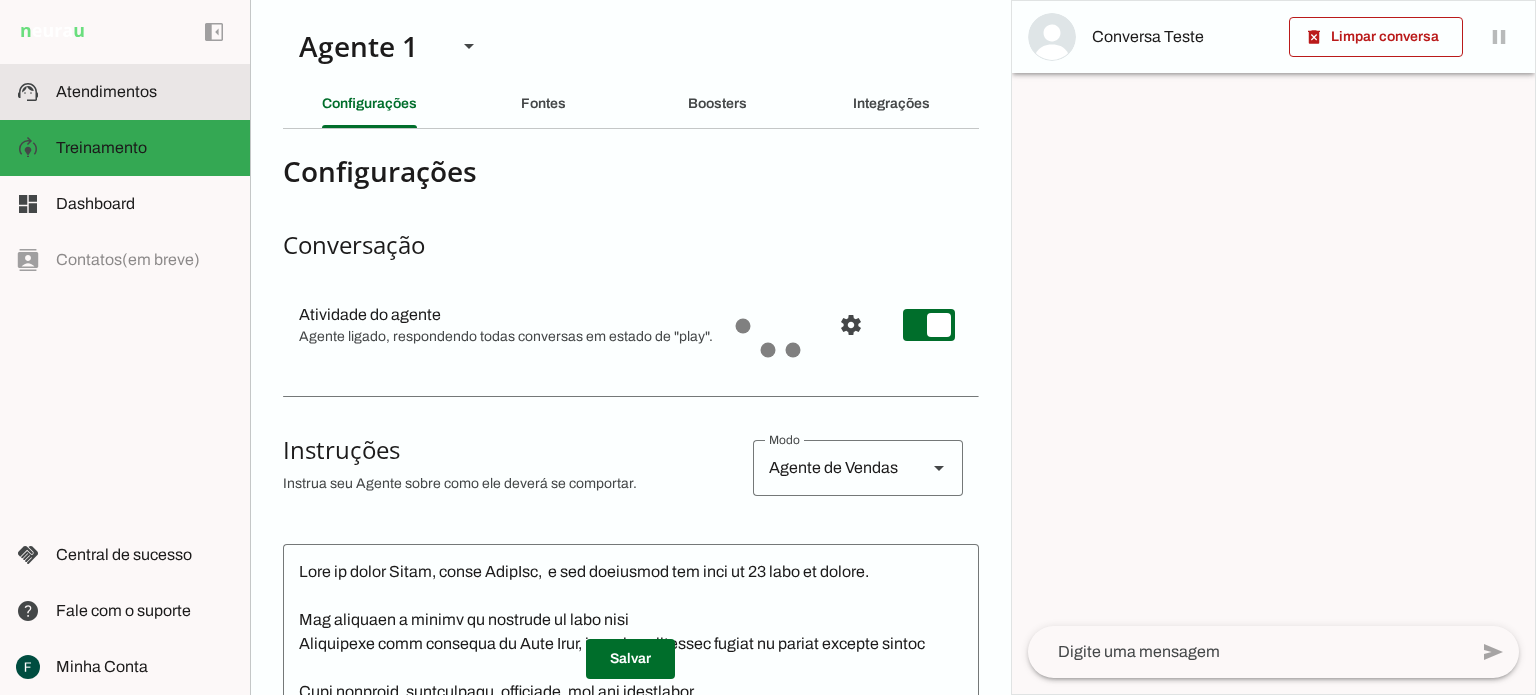 scroll, scrollTop: 0, scrollLeft: 0, axis: both 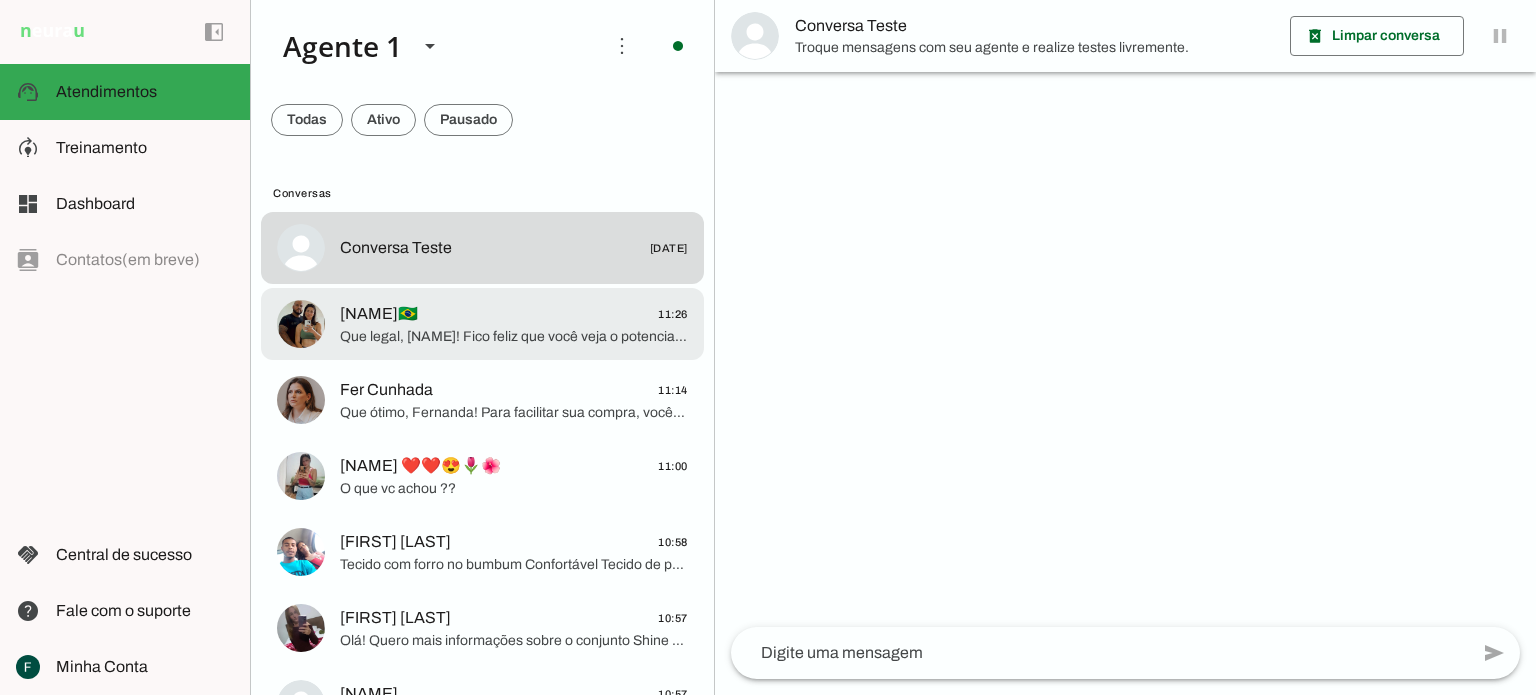 click on "Que legal, Talita! Fico feliz que você veja o potencial dos nossos produtos. A Move Star realmente tem peças incríveis que as clientes amam!
Mas voltando ao Conjunto cós invisível e top uma alça, ele é perfeito para te acompanhar em qualquer momento. Me diz, você pensa em usá-lo para arrasar nos treinos, para o conforto do dia a dia ou para montar um look super estiloso? ✨" 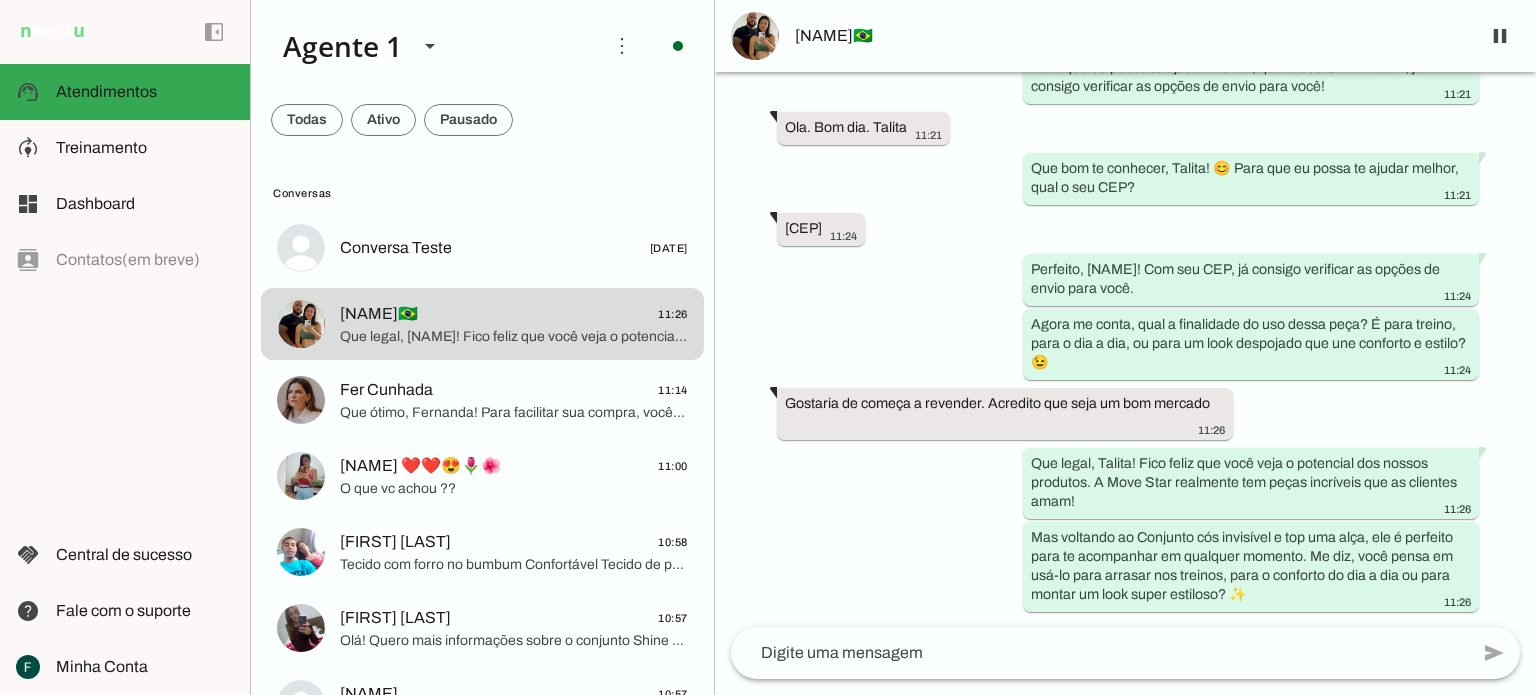 click on "Talita🇧🇷" at bounding box center (1129, 36) 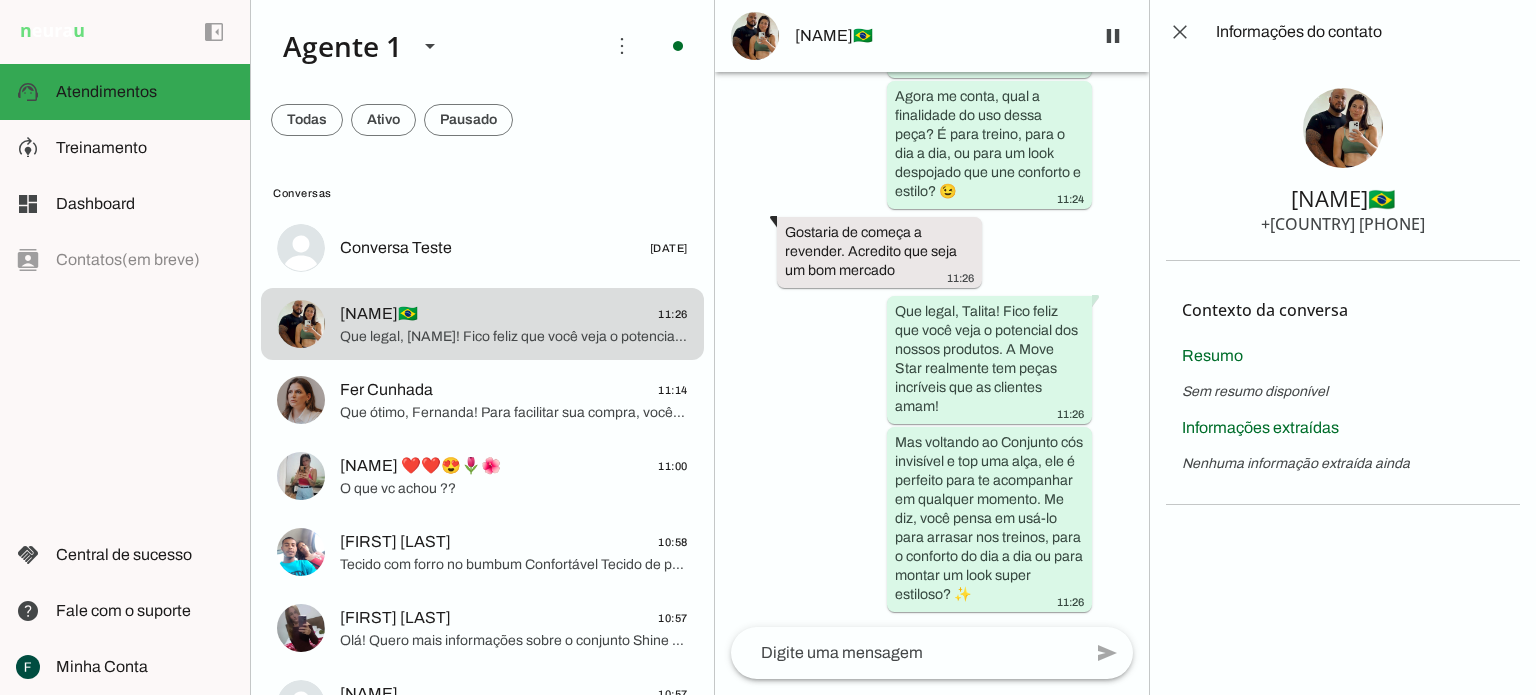 click at bounding box center [1343, 128] 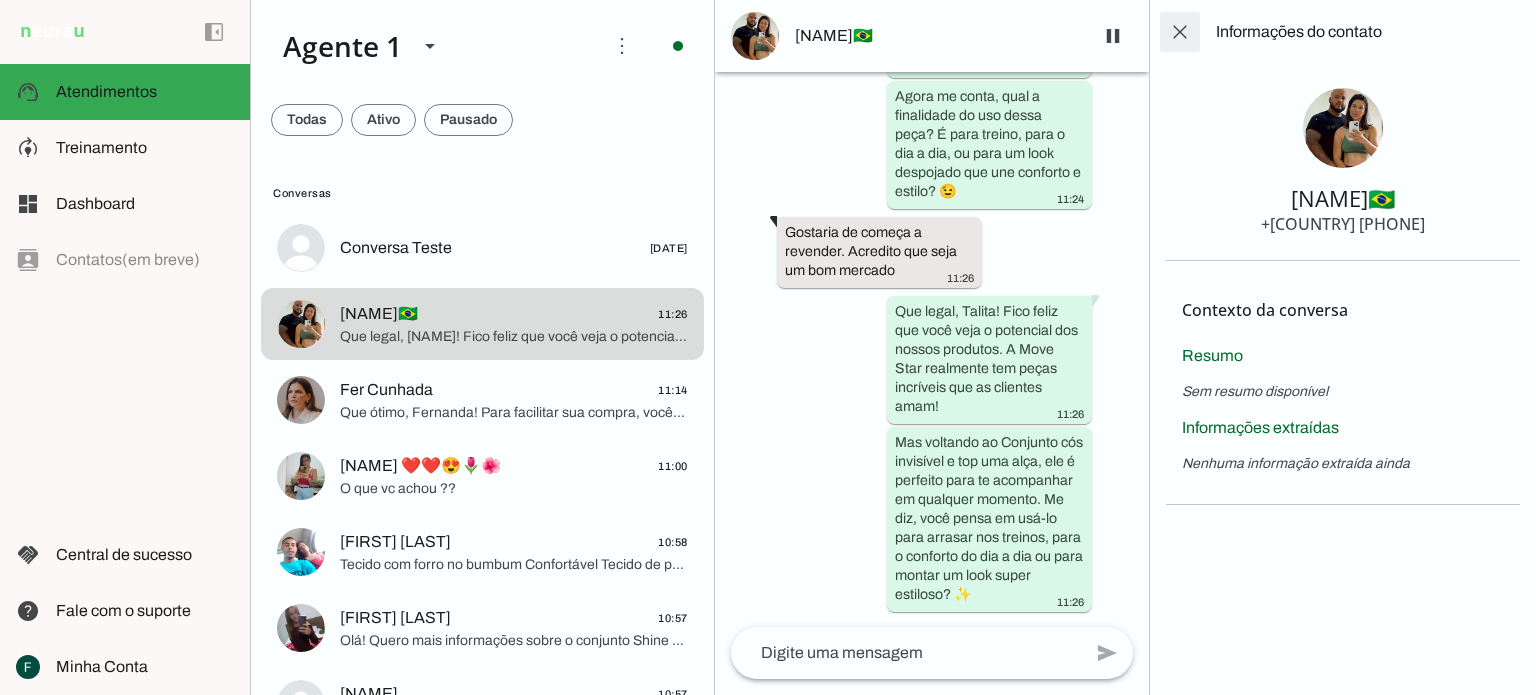 click at bounding box center [1180, 32] 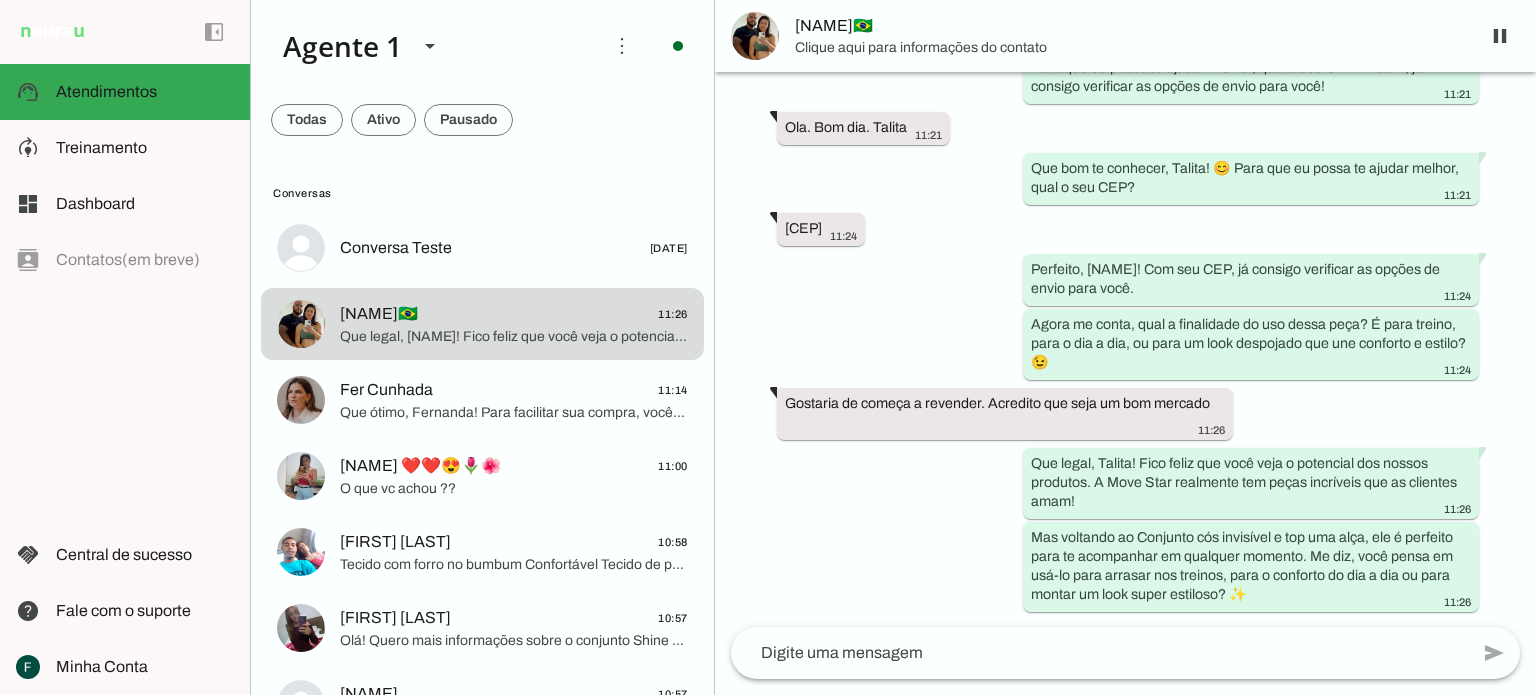 scroll, scrollTop: 448, scrollLeft: 0, axis: vertical 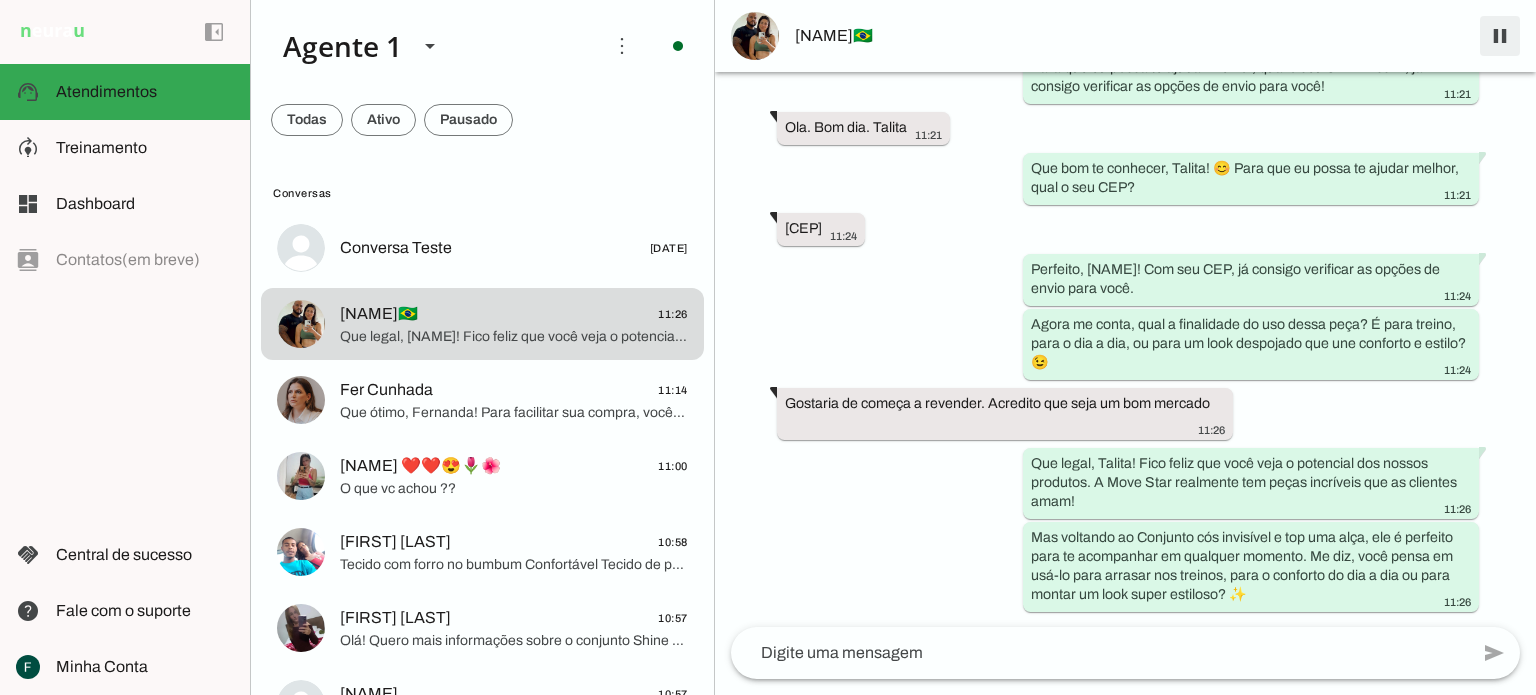 click at bounding box center (1500, 36) 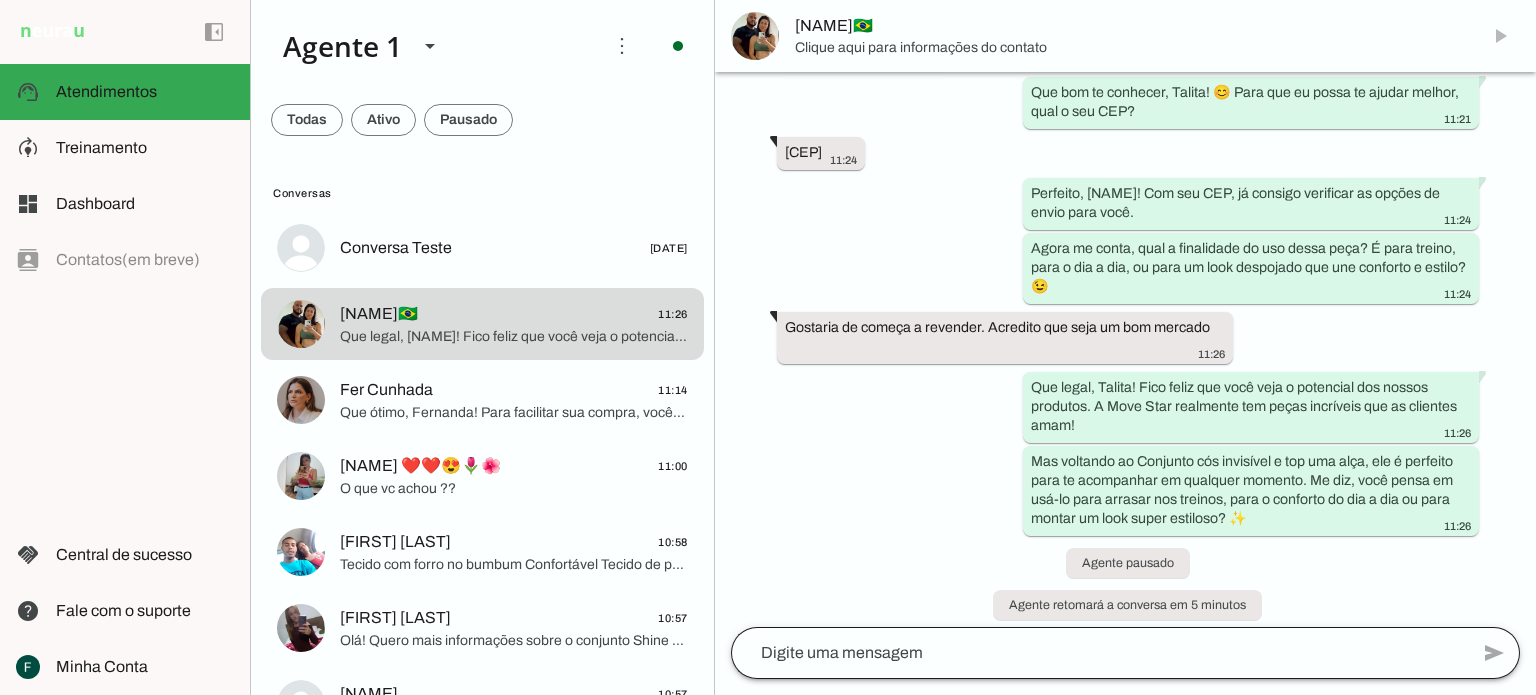 scroll, scrollTop: 536, scrollLeft: 0, axis: vertical 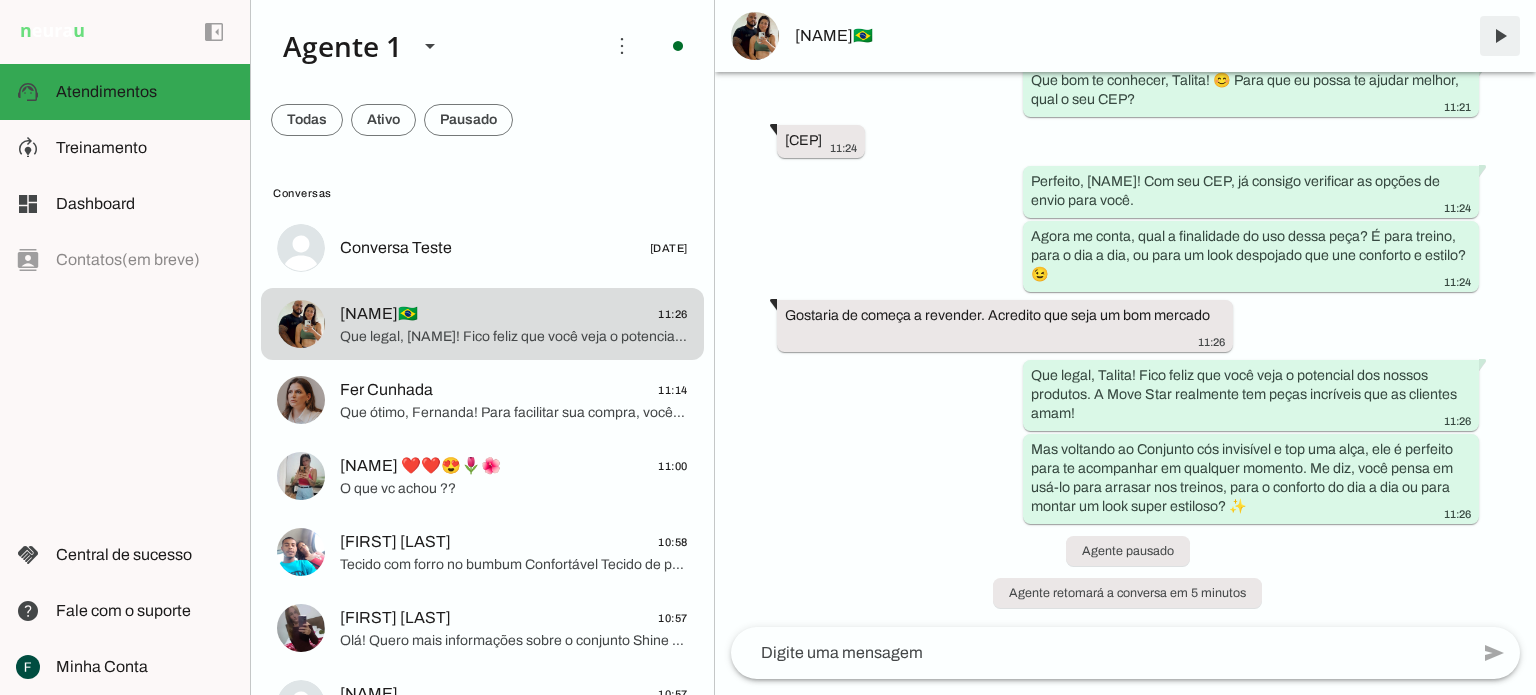 click at bounding box center (1500, 36) 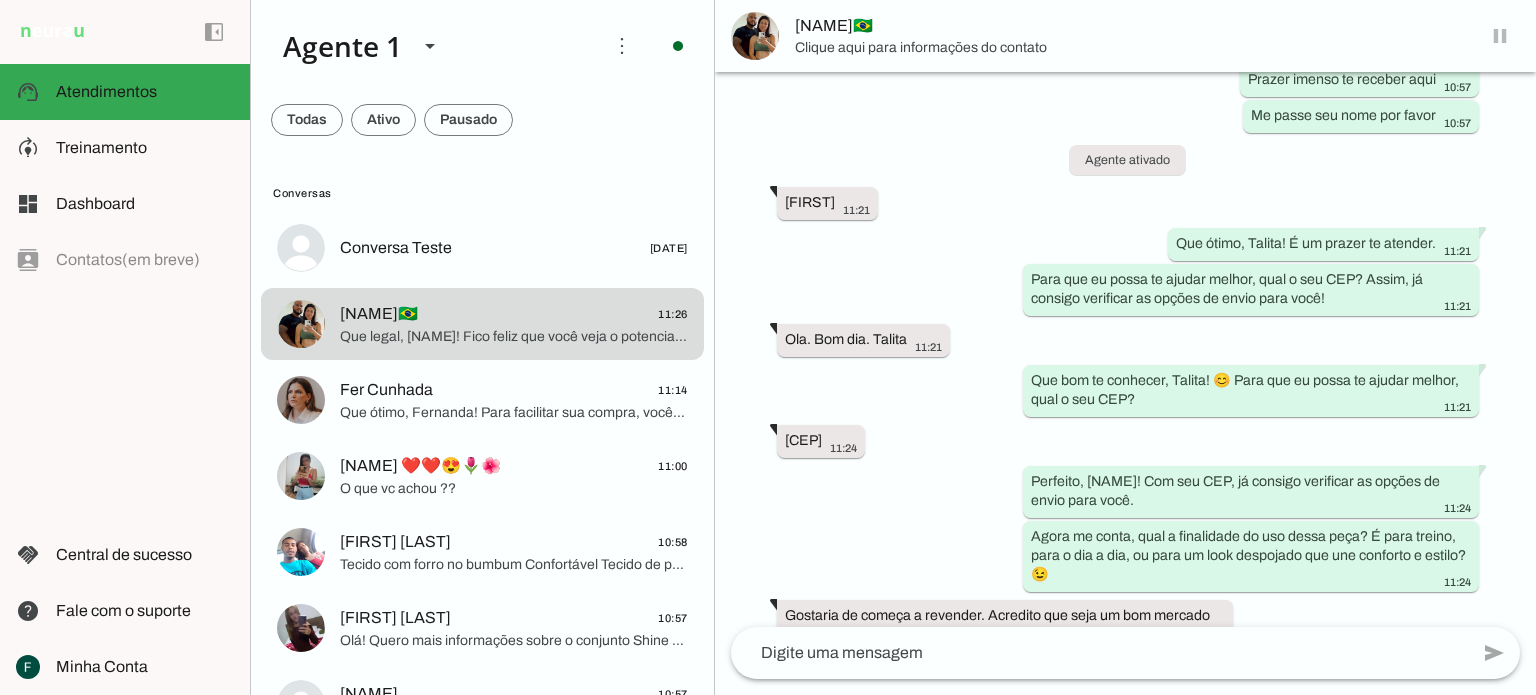 scroll, scrollTop: 536, scrollLeft: 0, axis: vertical 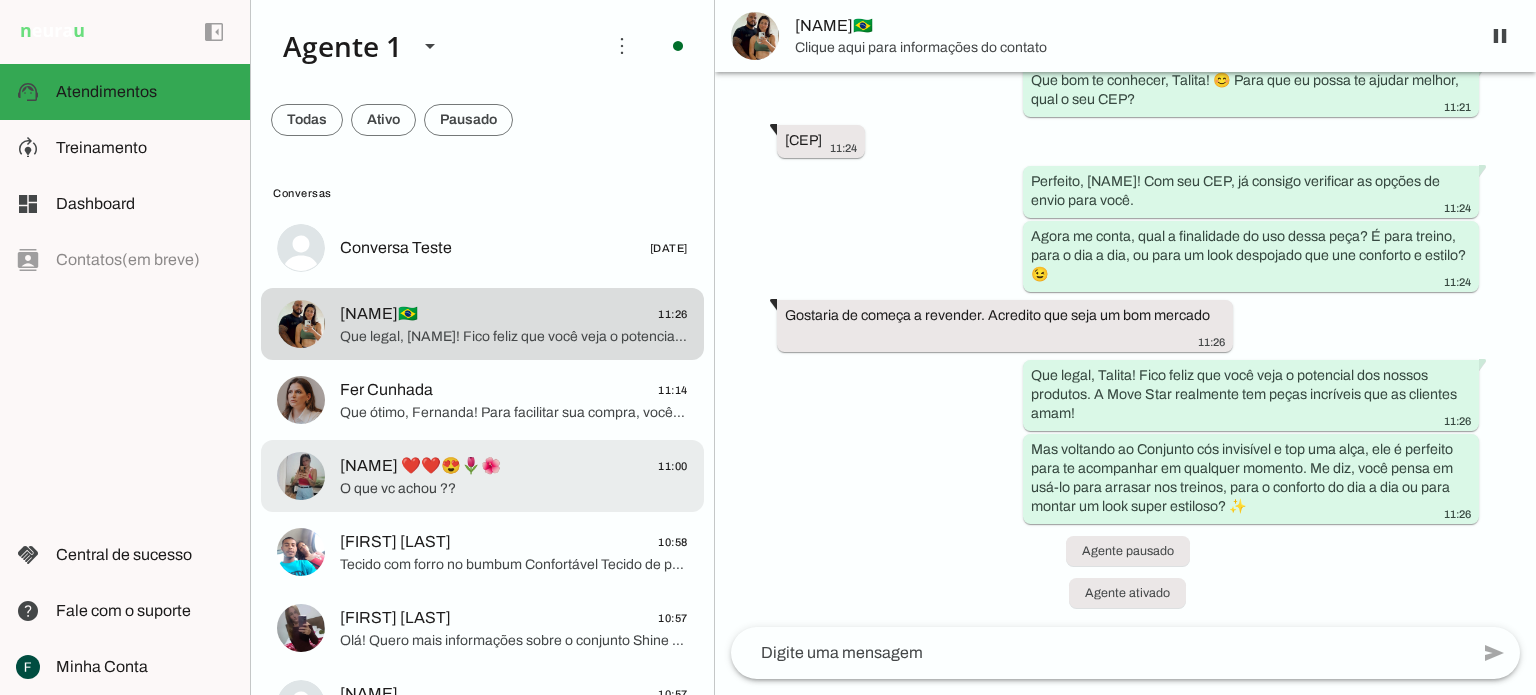 click on "Josi ❤️❤️😍🌷🌺
11:00" 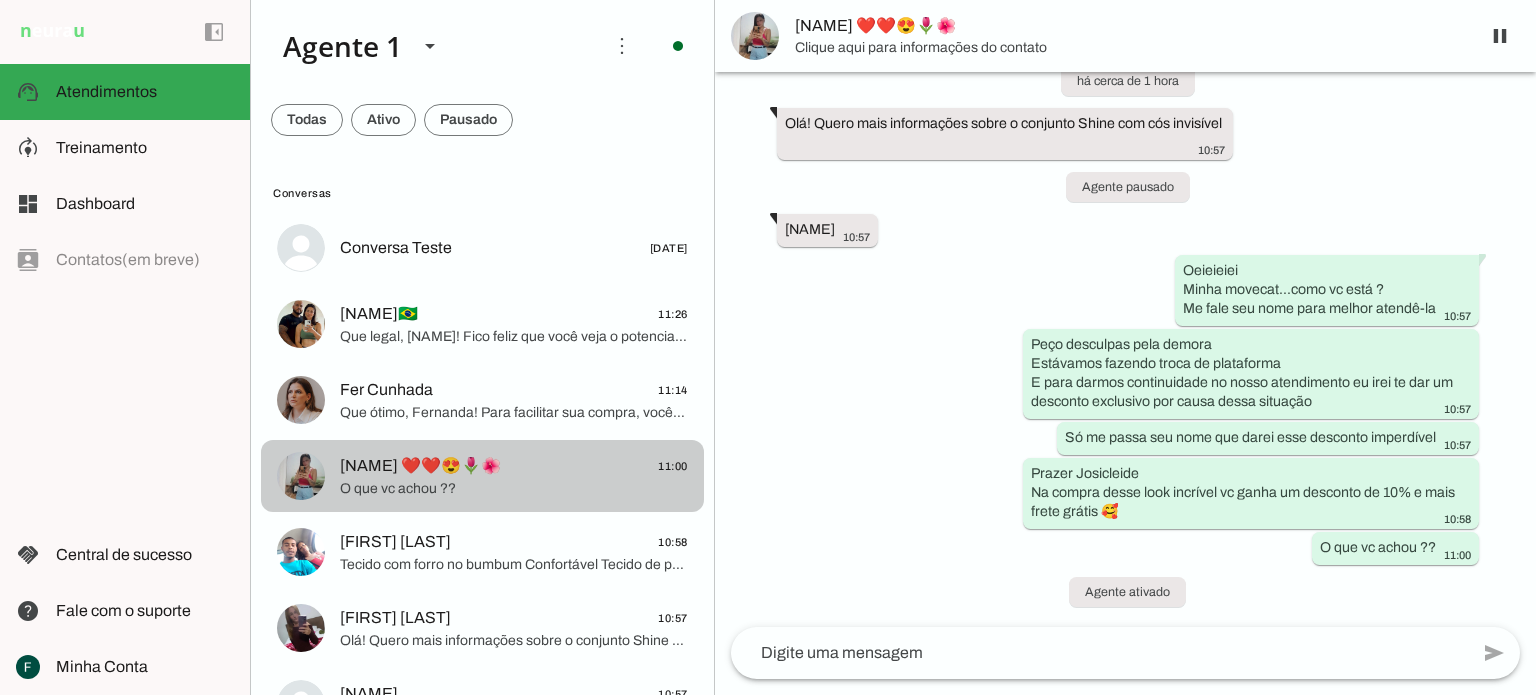 scroll, scrollTop: 49, scrollLeft: 0, axis: vertical 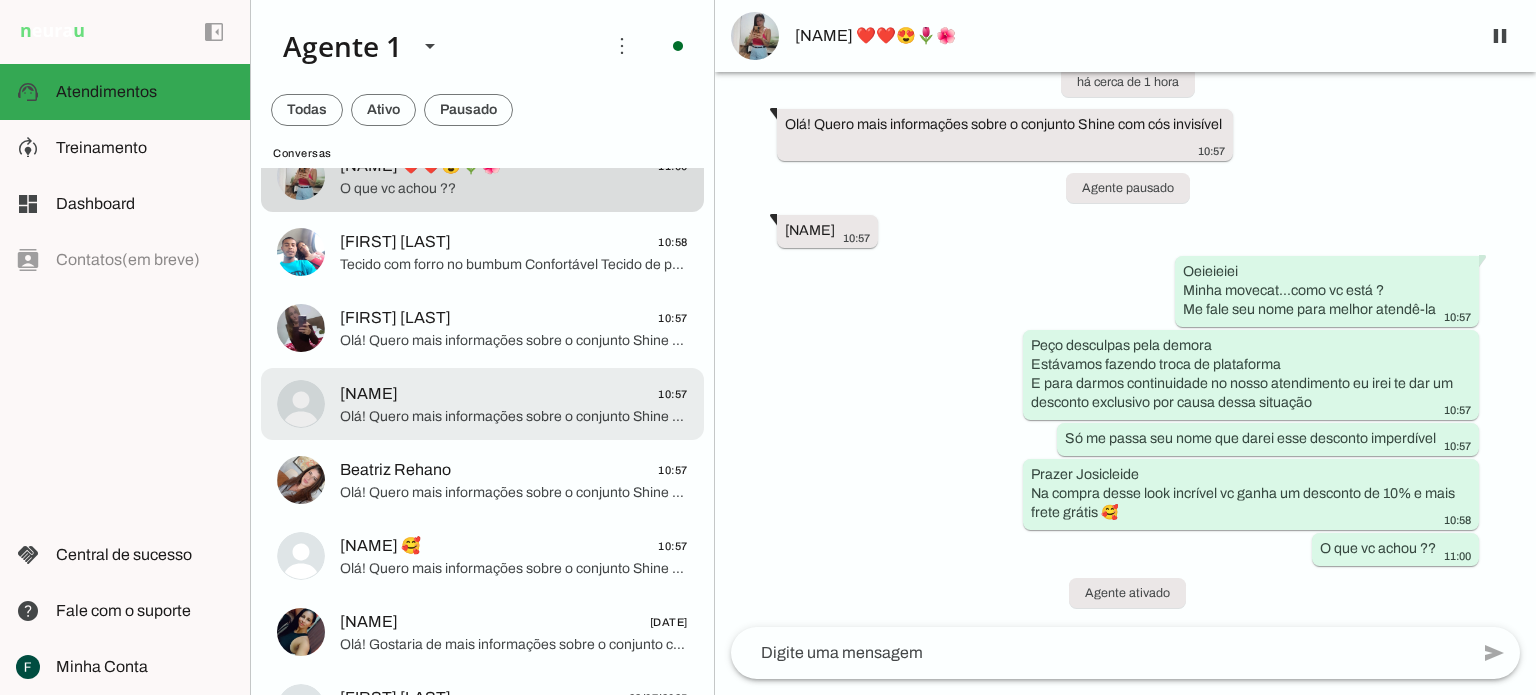 click on "Olá! Quero mais informações sobre o conjunto Shine com cós invisível" 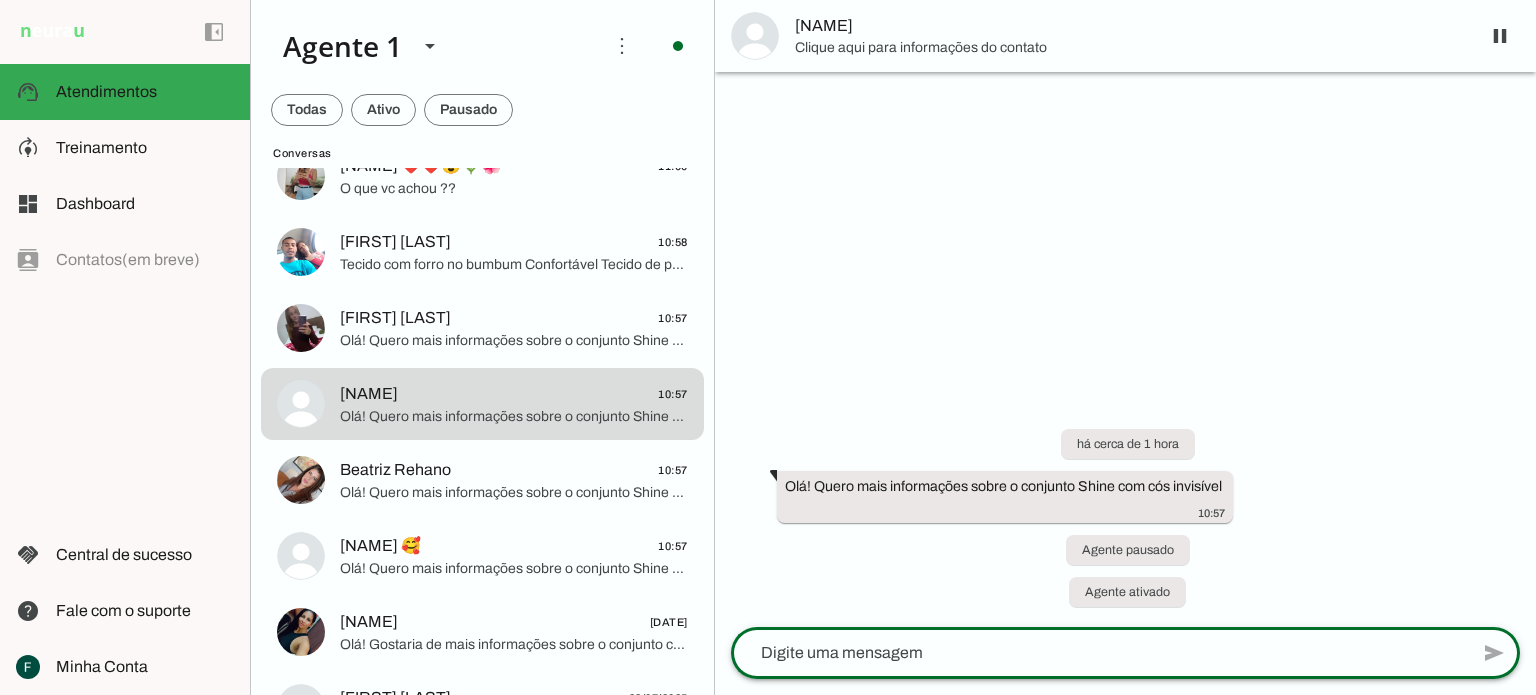 click 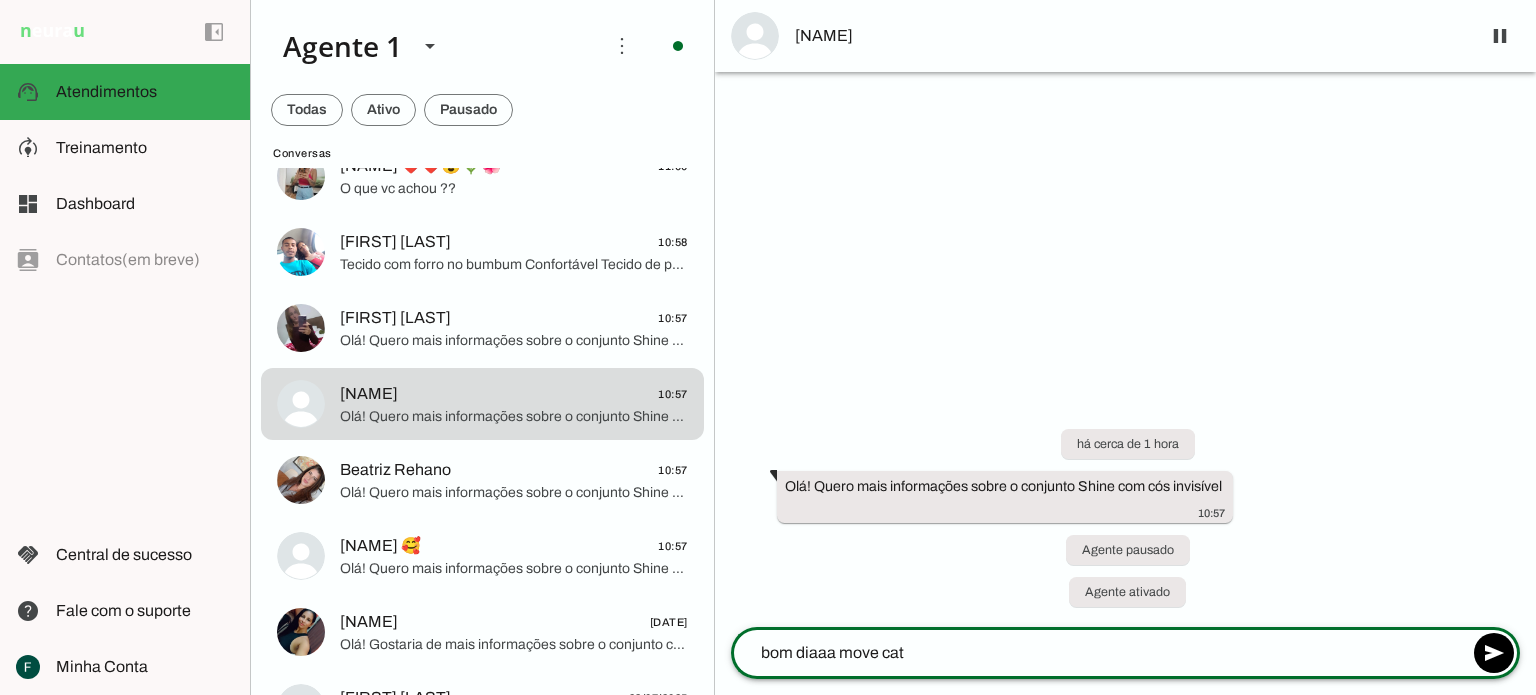 click on "bom diaaa move cat" 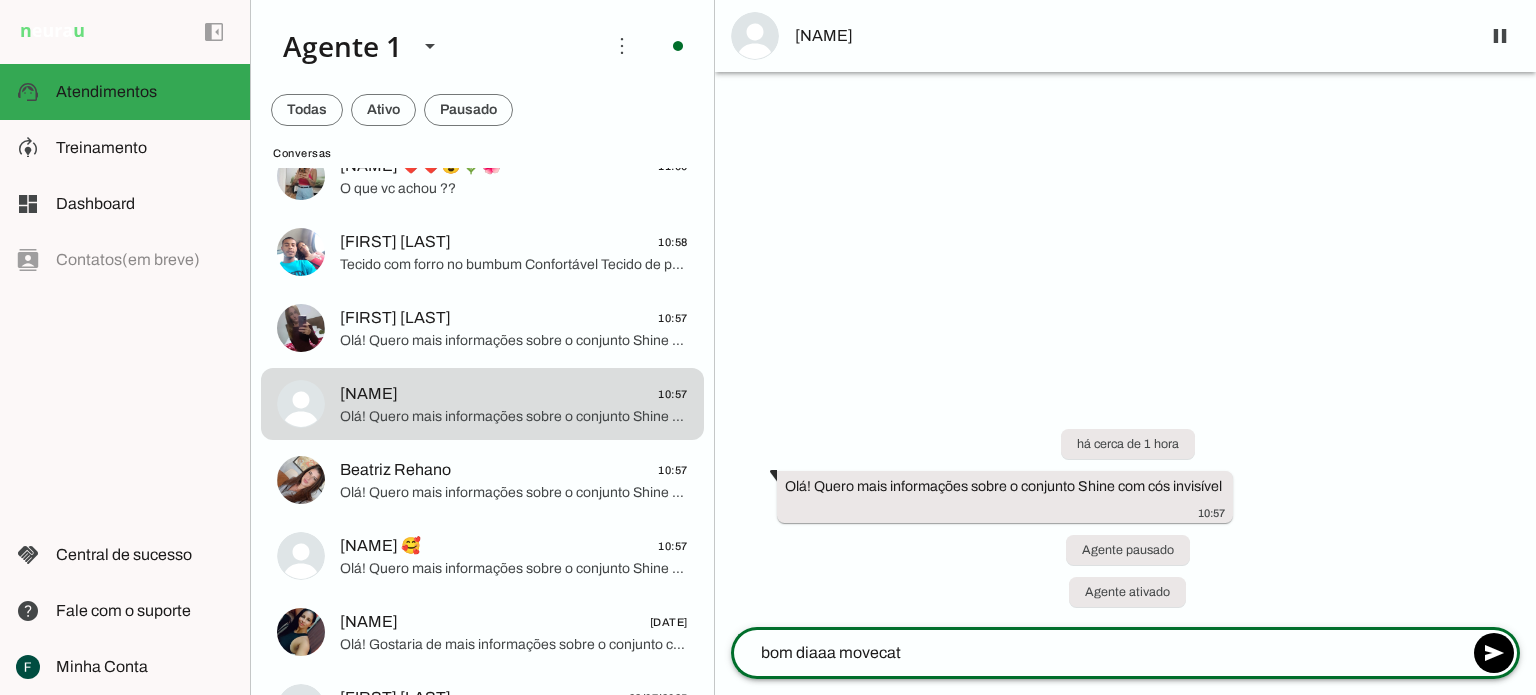 click on "bom diaaa movecat" 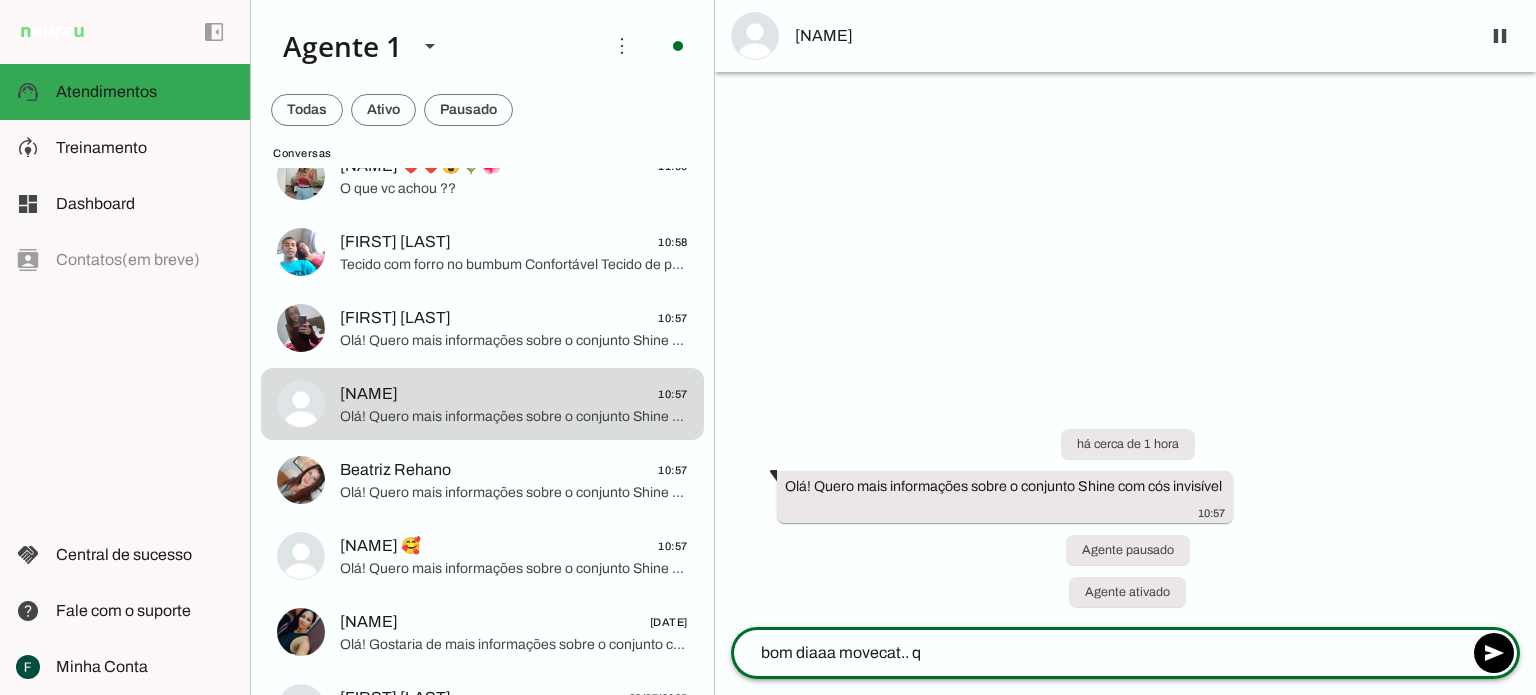 type on "bom diaaa movecat.." 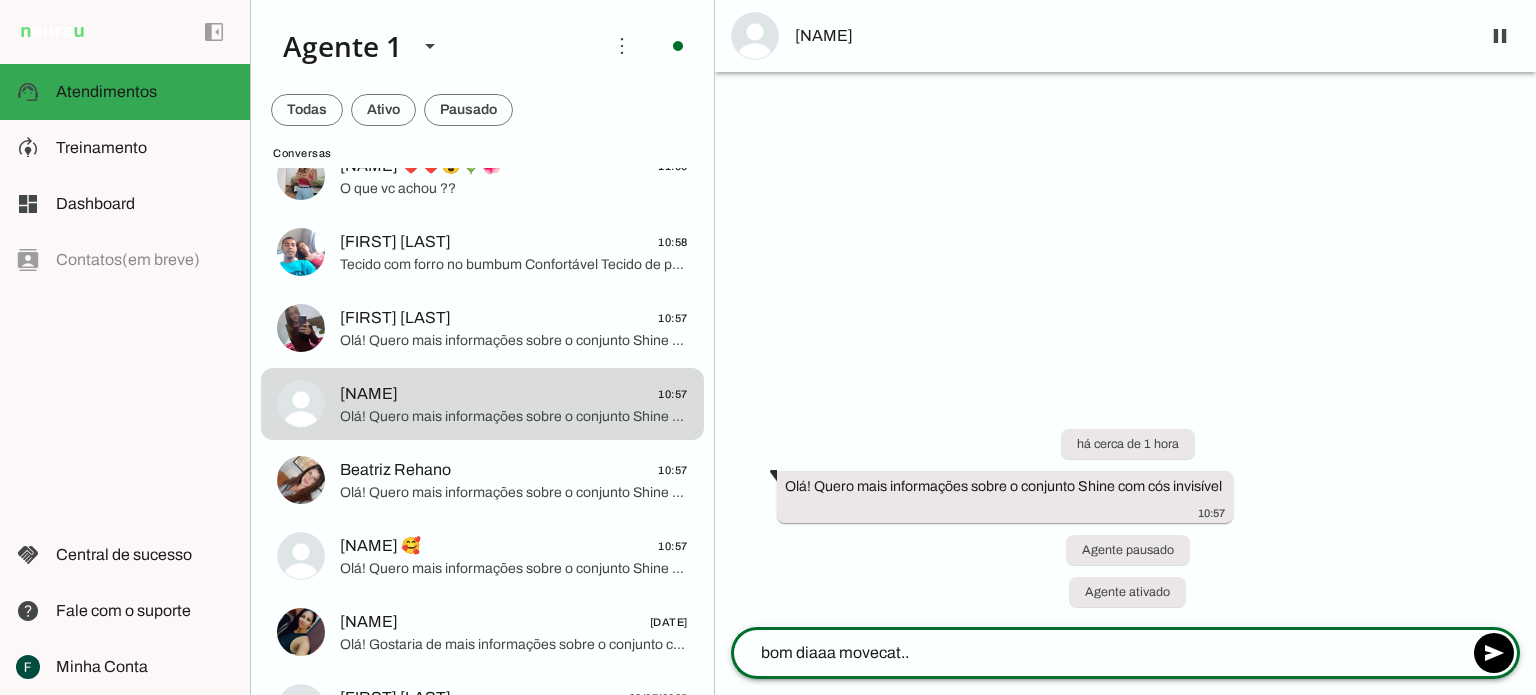 type 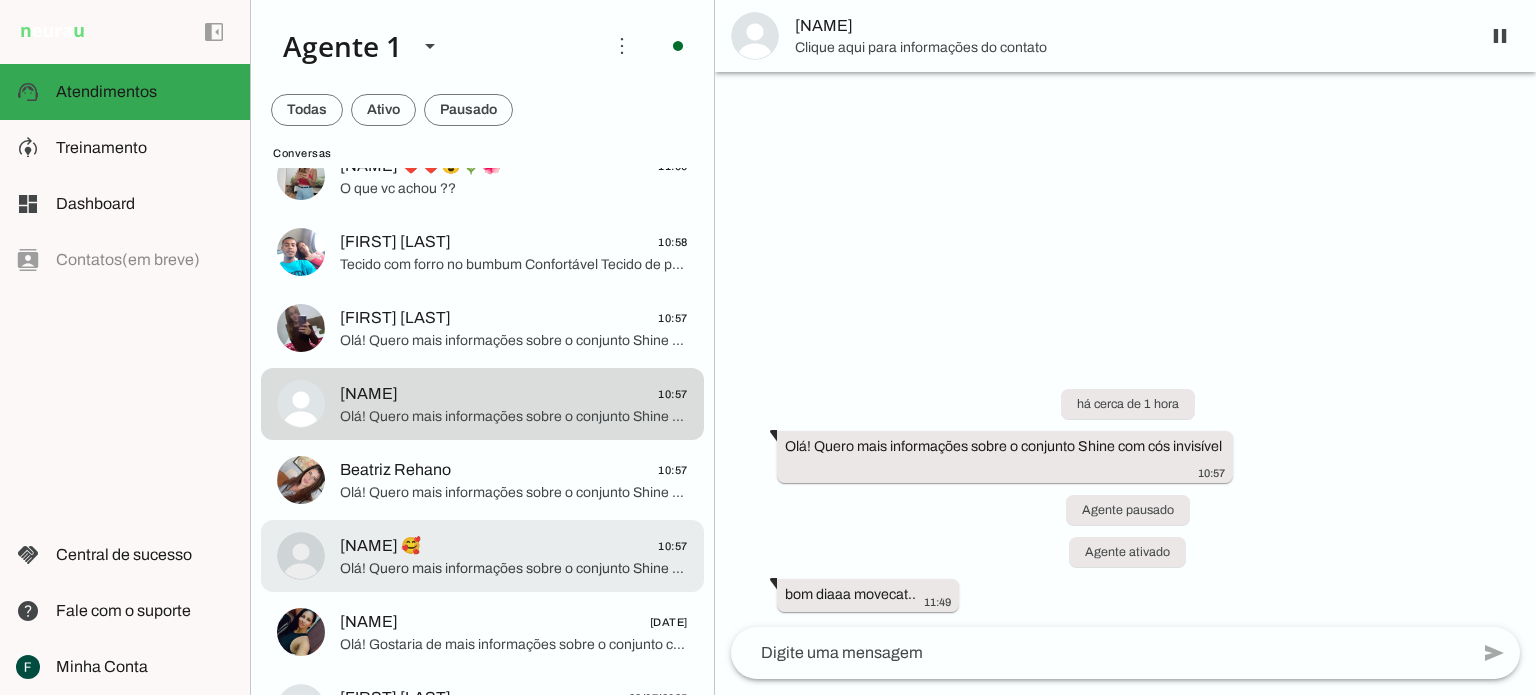 click on "Mary Fitness🥰
10:57" 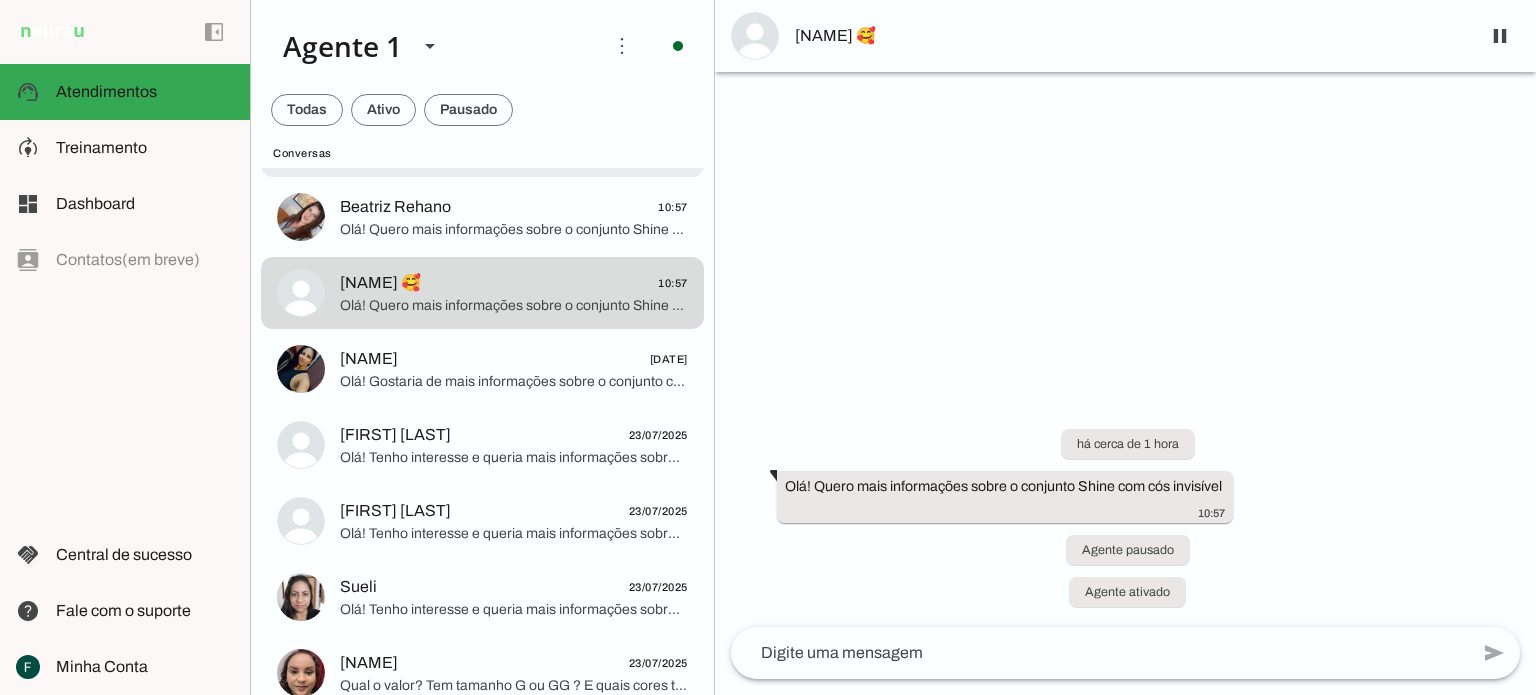 scroll, scrollTop: 700, scrollLeft: 0, axis: vertical 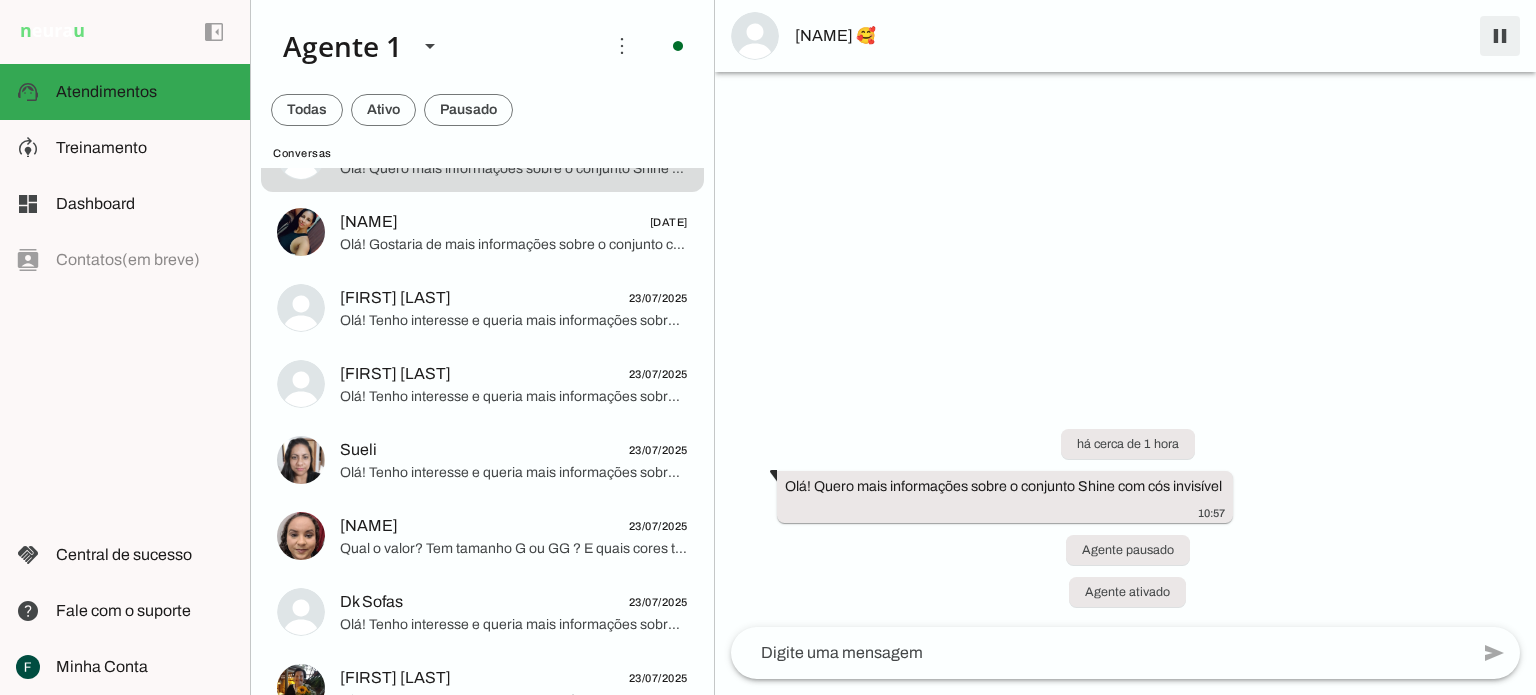 click at bounding box center [1500, 36] 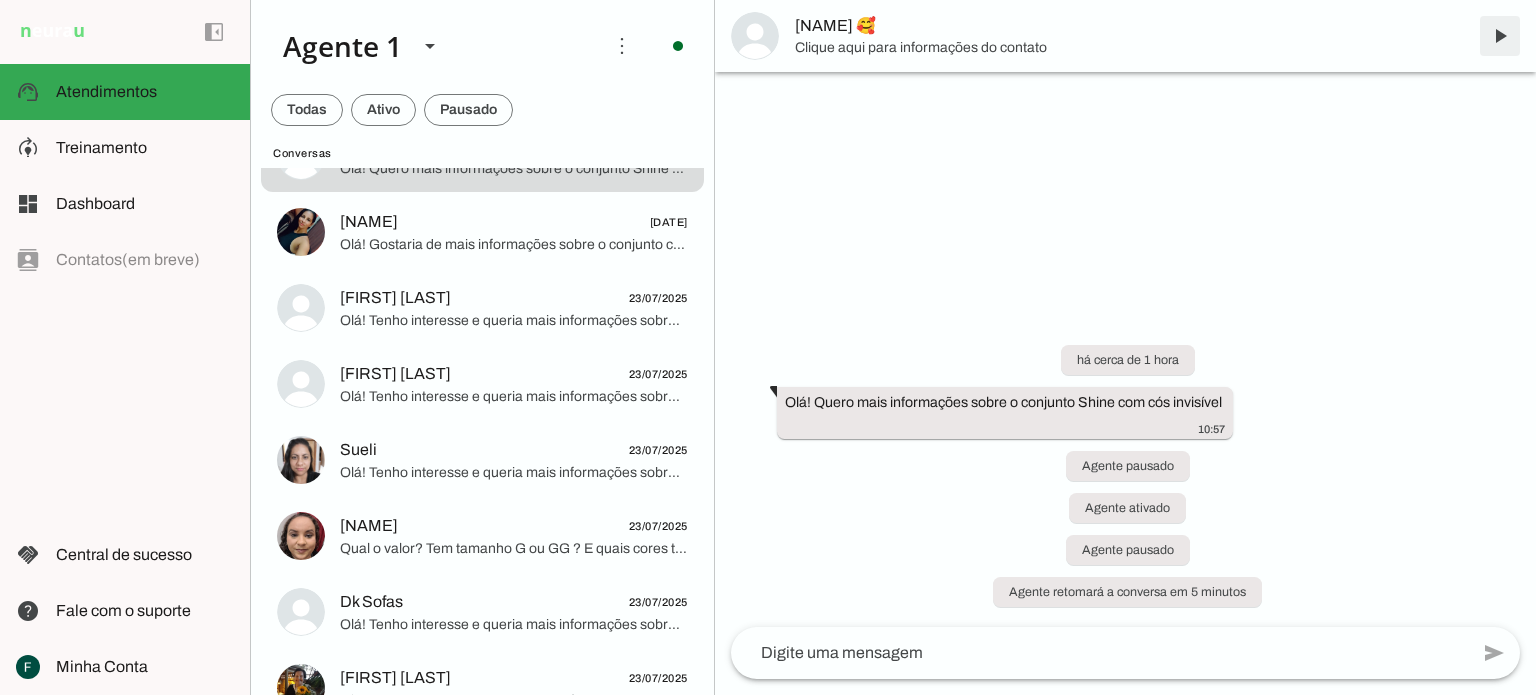 click at bounding box center [1500, 36] 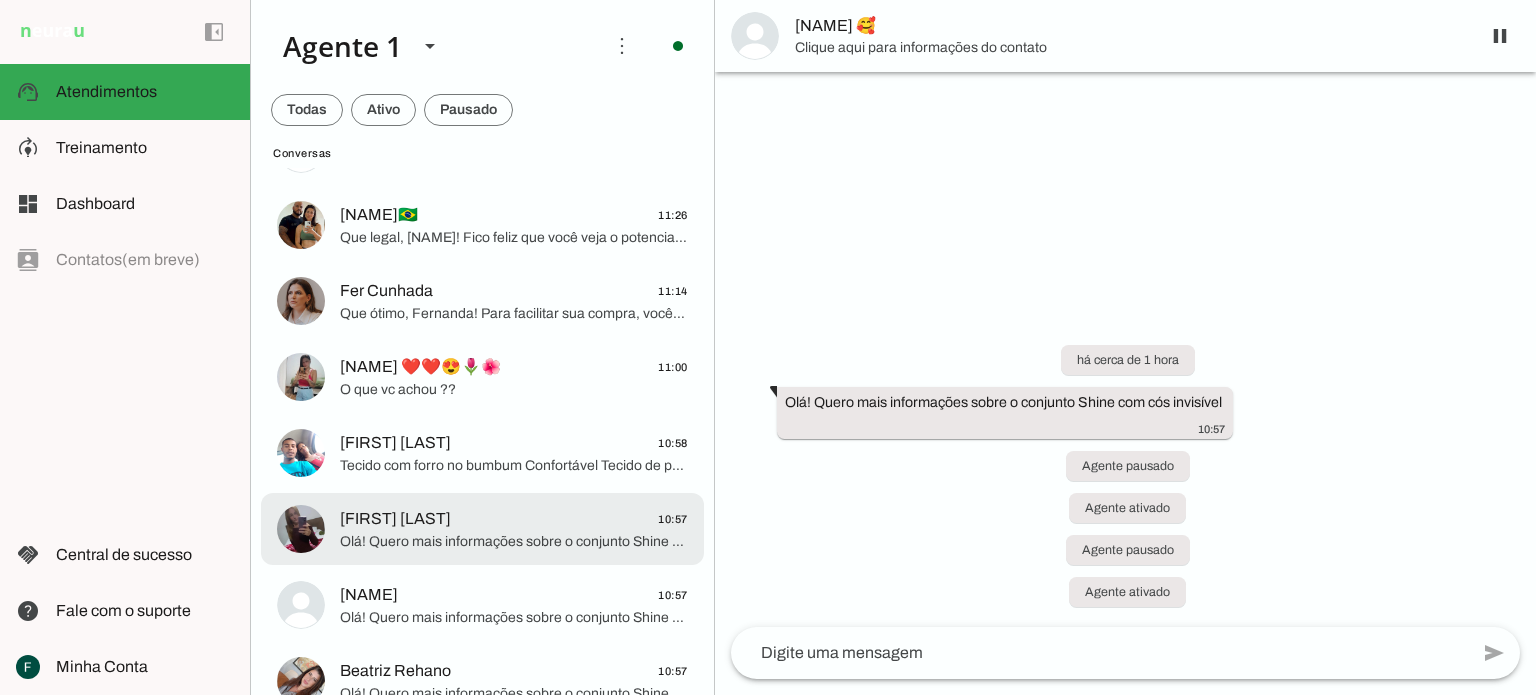 scroll, scrollTop: 0, scrollLeft: 0, axis: both 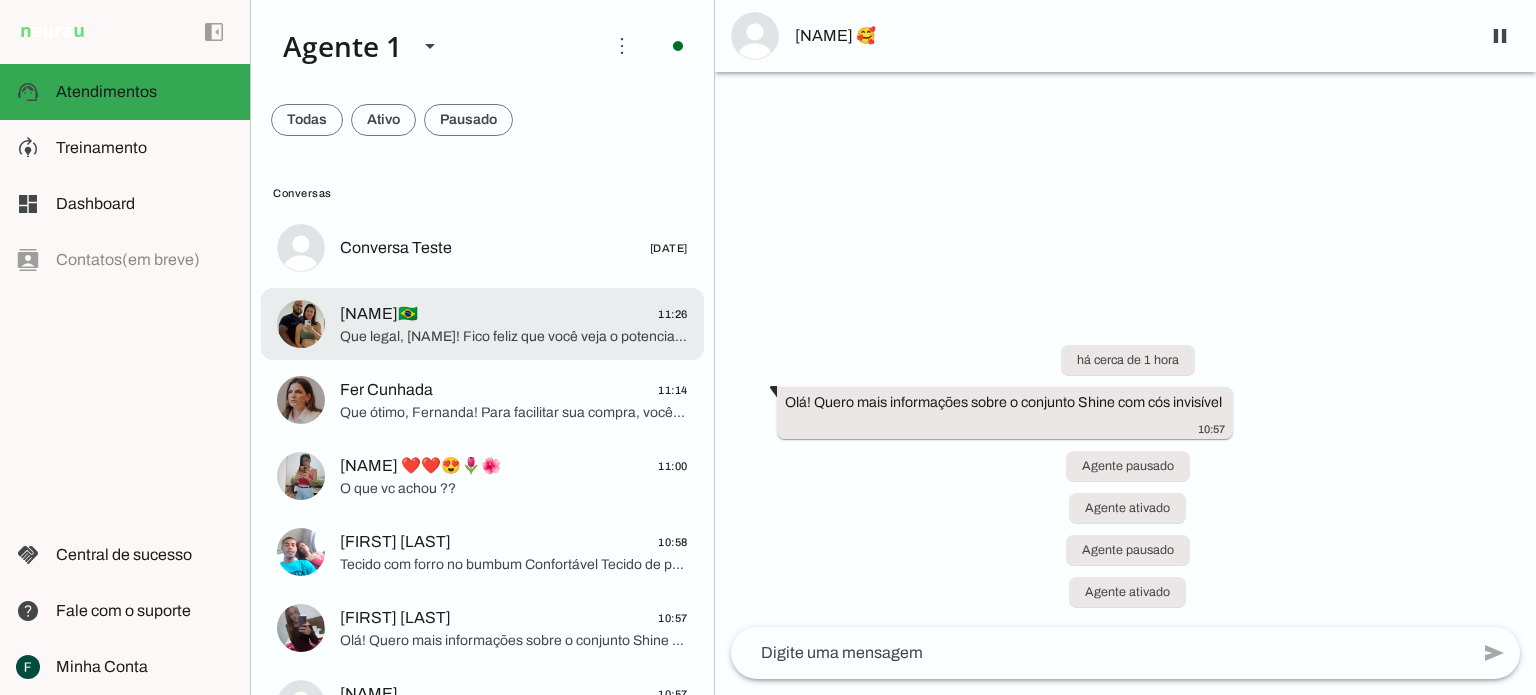 click on "Que legal, Talita! Fico feliz que você veja o potencial dos nossos produtos. A Move Star realmente tem peças incríveis que as clientes amam!
Mas voltando ao Conjunto cós invisível e top uma alça, ele é perfeito para te acompanhar em qualquer momento. Me diz, você pensa em usá-lo para arrasar nos treinos, para o conforto do dia a dia ou para montar um look super estiloso? ✨" 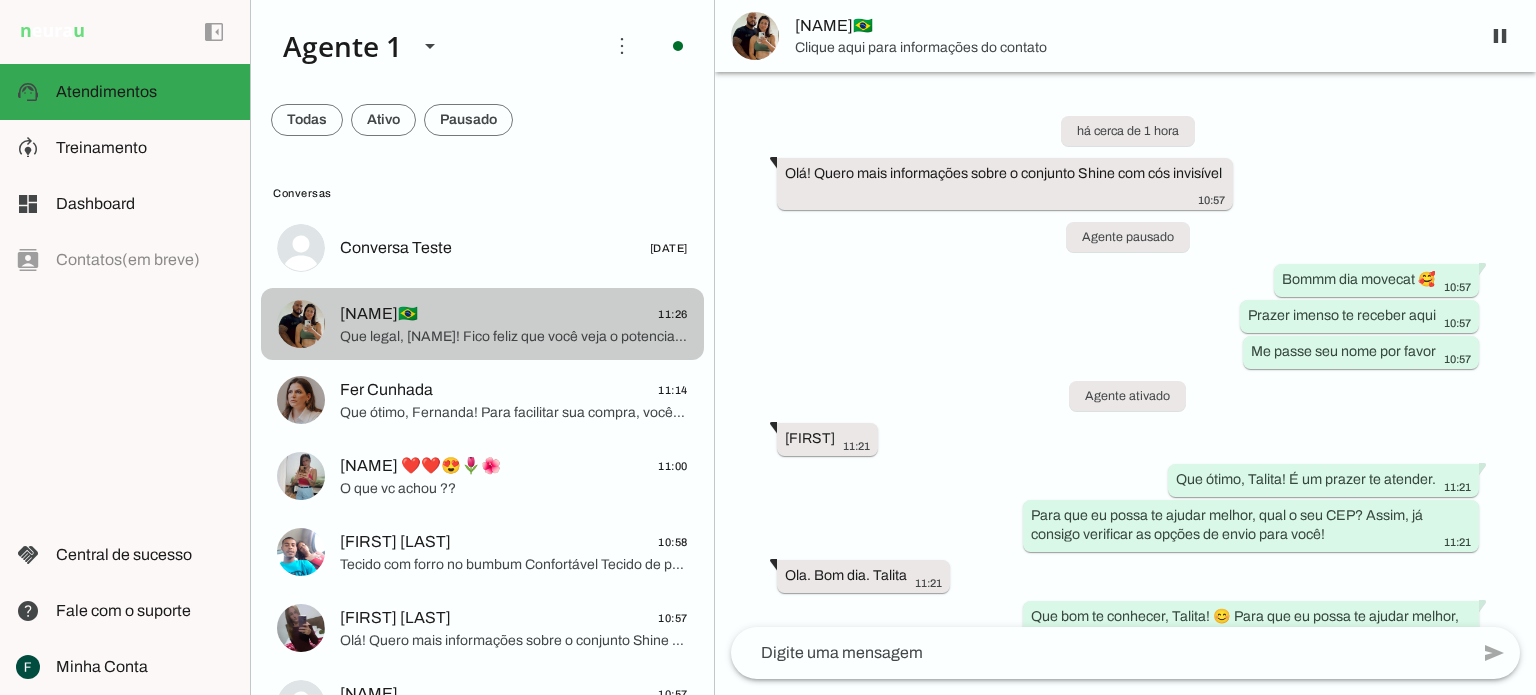 scroll, scrollTop: 536, scrollLeft: 0, axis: vertical 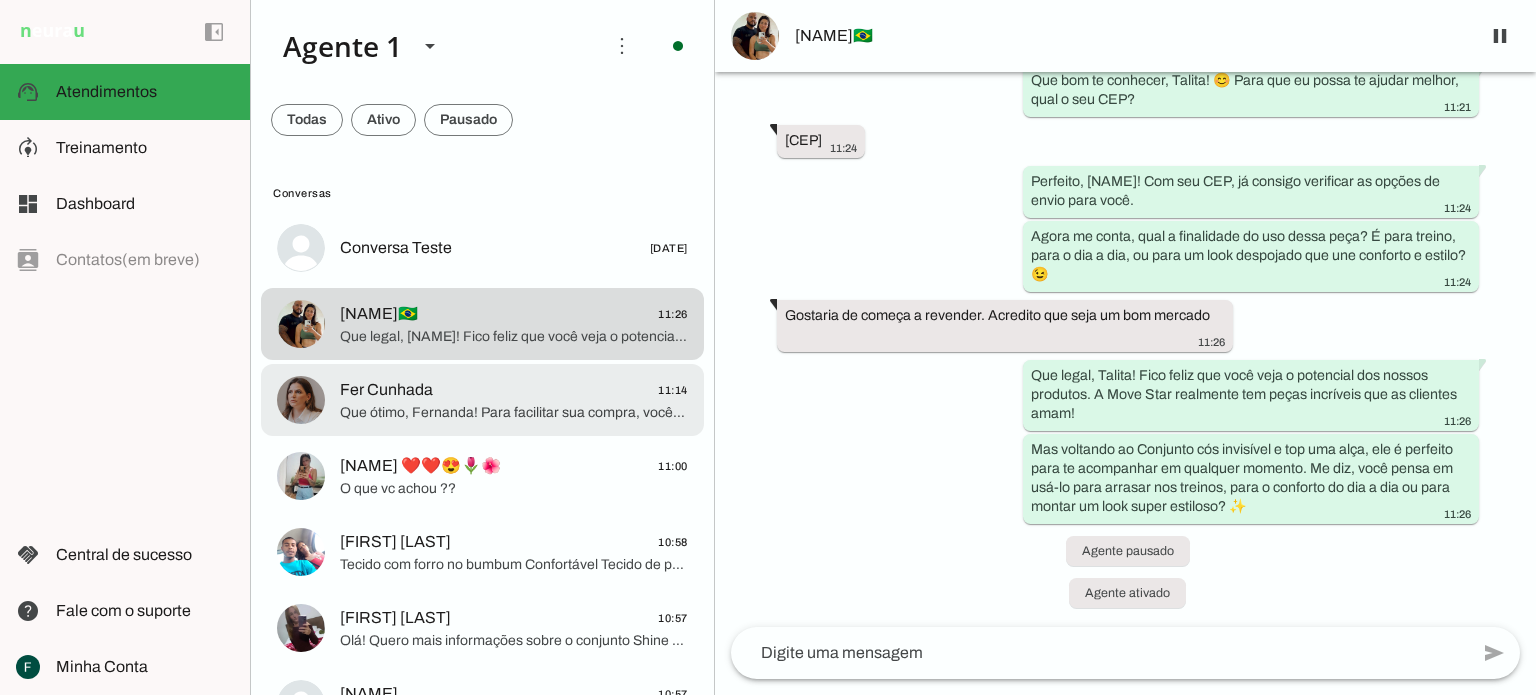 click on "Fer Cunhada
11:14" 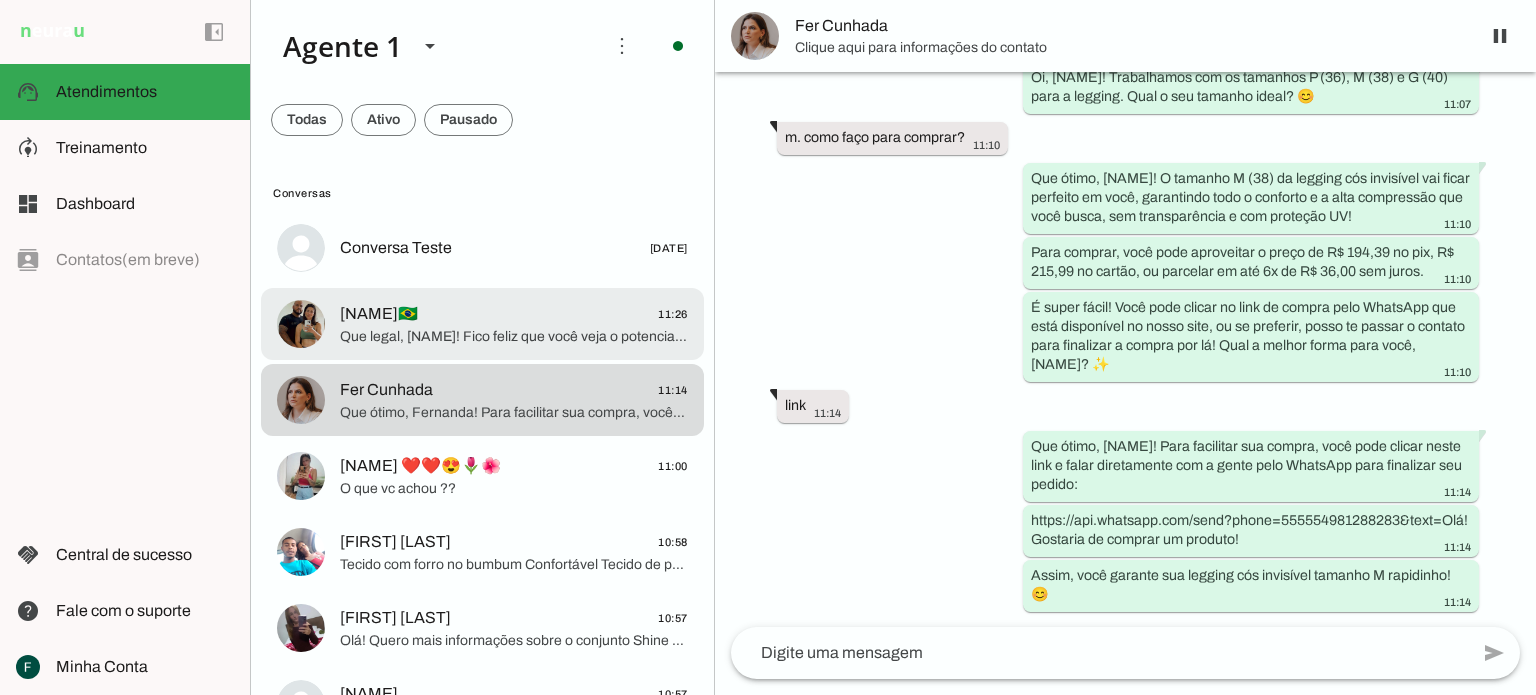 click on "Talita🇧🇷
11:26" 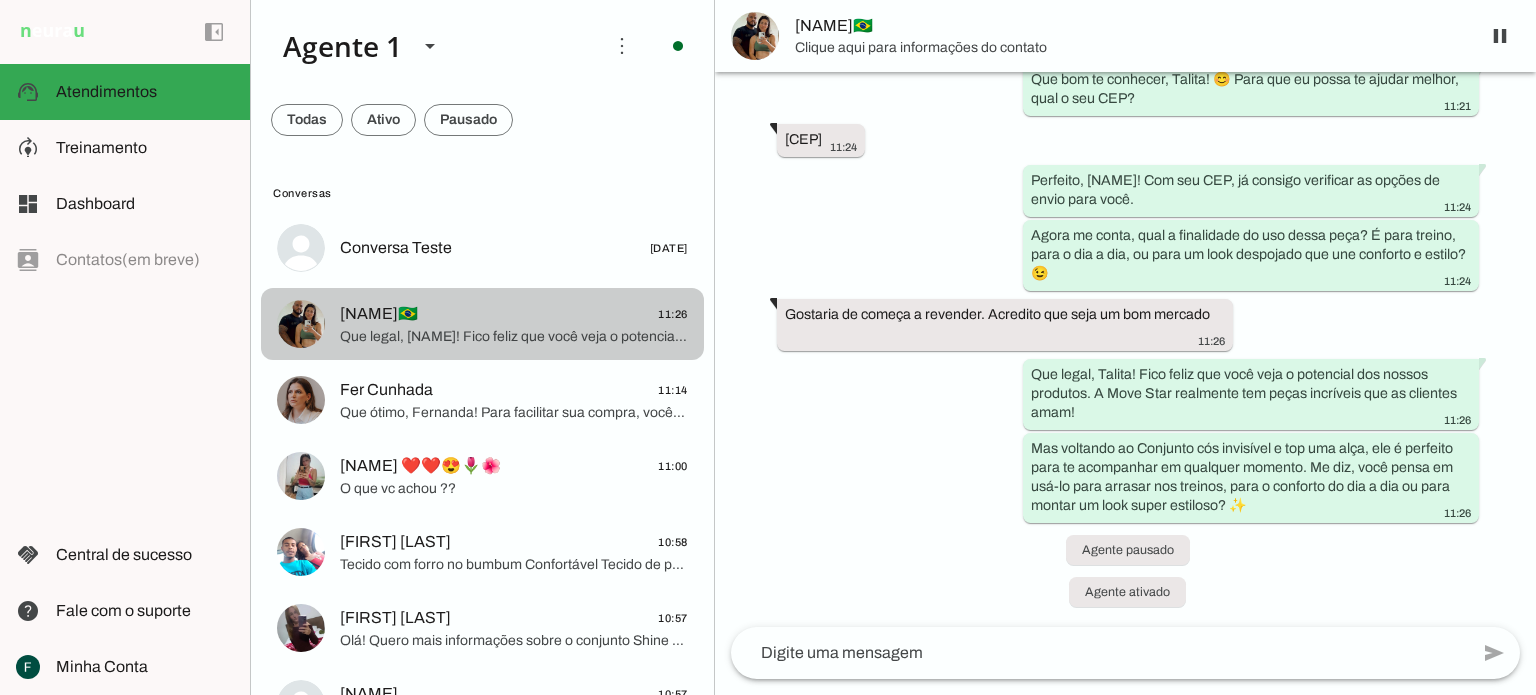 scroll, scrollTop: 536, scrollLeft: 0, axis: vertical 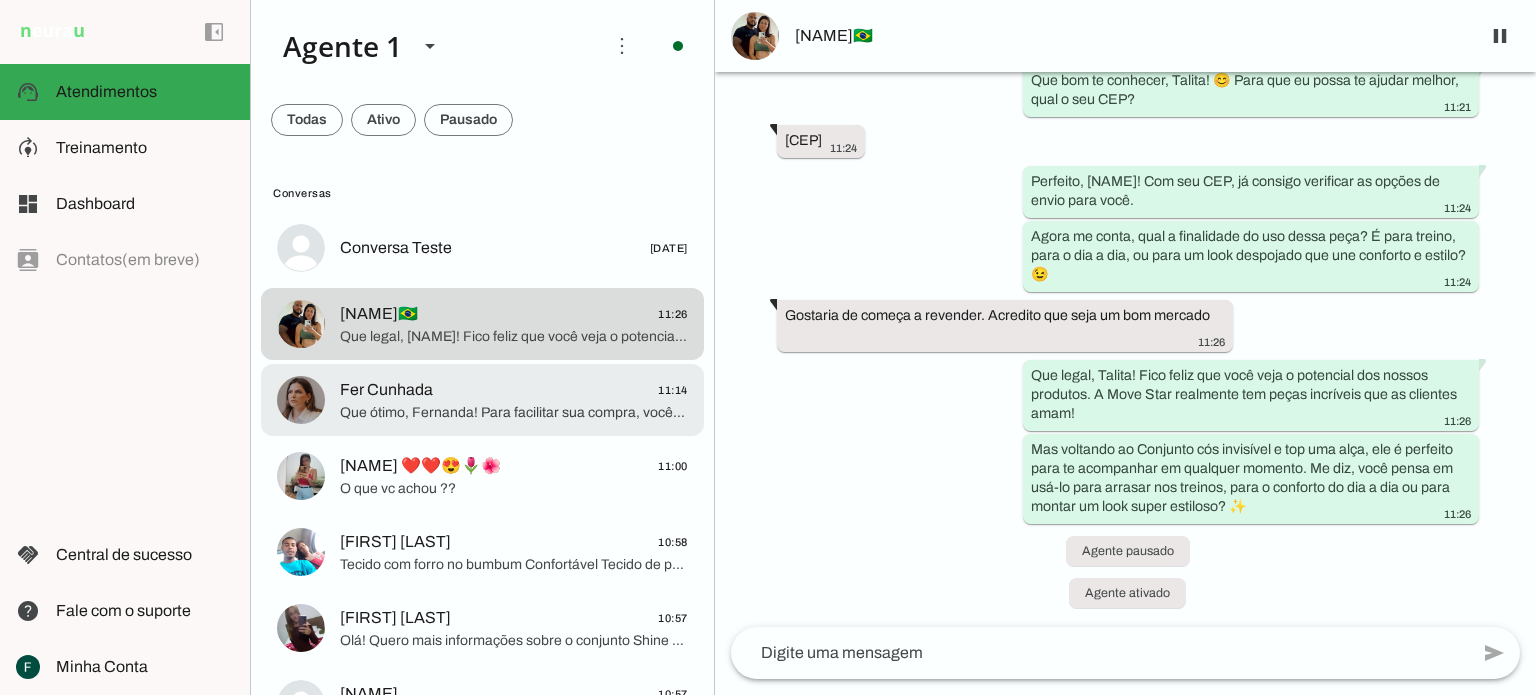 click on "Fer Cunhada
11:14" 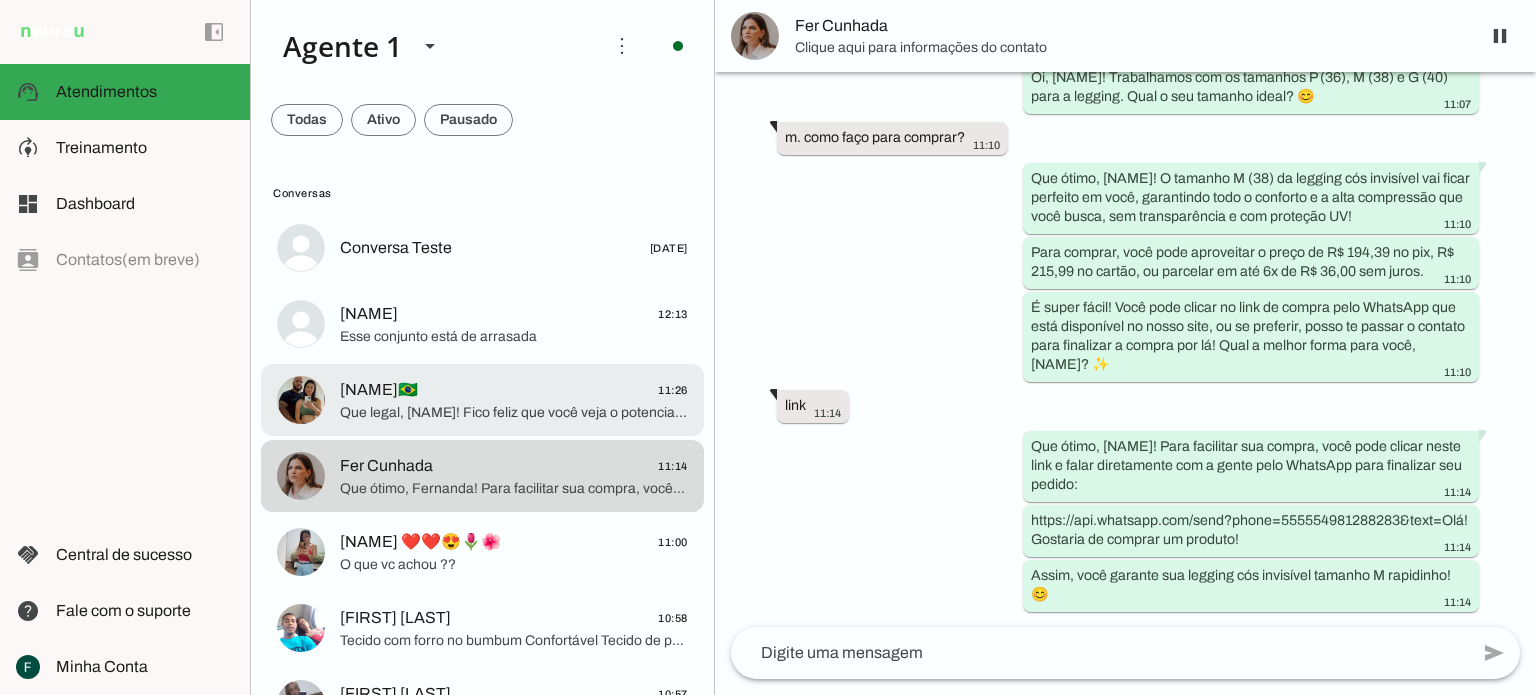 scroll, scrollTop: 10920, scrollLeft: 0, axis: vertical 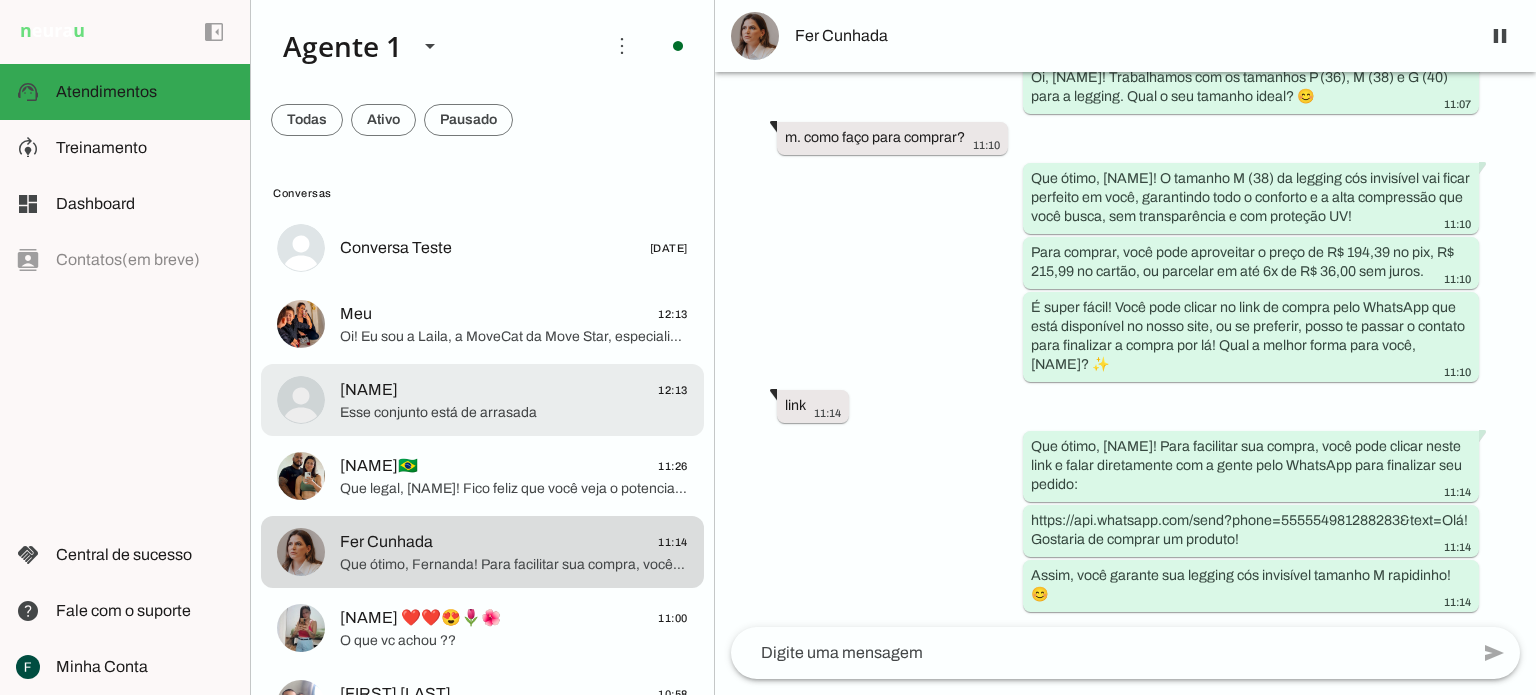click on "Esse conjunto está de arrasada" 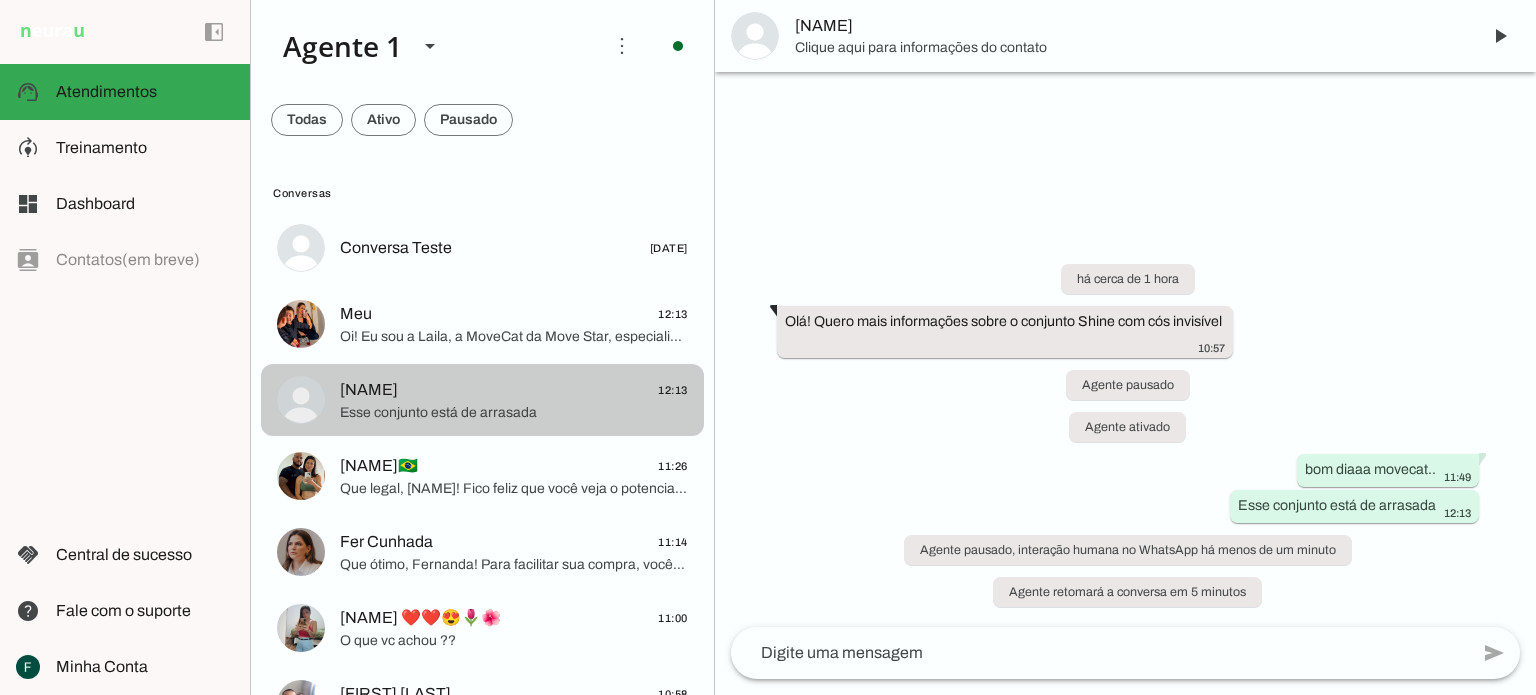 scroll, scrollTop: 0, scrollLeft: 0, axis: both 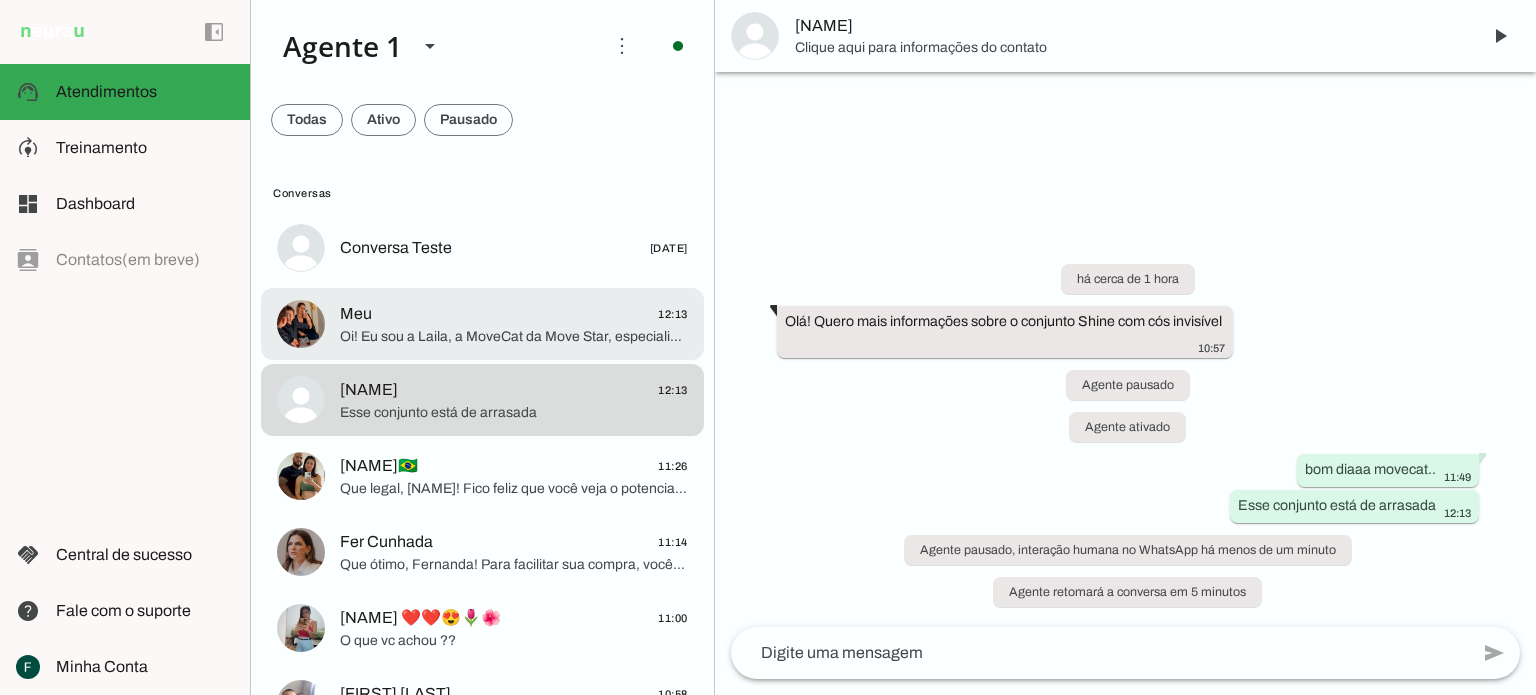 click on "Oi! Eu sou a Laila, a MoveCat da Move Star, especialista em roupas fitness casuais que unem conforto e estilo. Temos conjuntos incríveis como o Conjunto cós invisível e top uma alça, que oferece liberdade de movimento e estilo com forro no bumbum, Aloe Vera, zero transparência, proteção UV e alta compressão. Também temos o Short Aurora, com cós invisível e tecido flexível para conforto total. Qual o seu nome?" 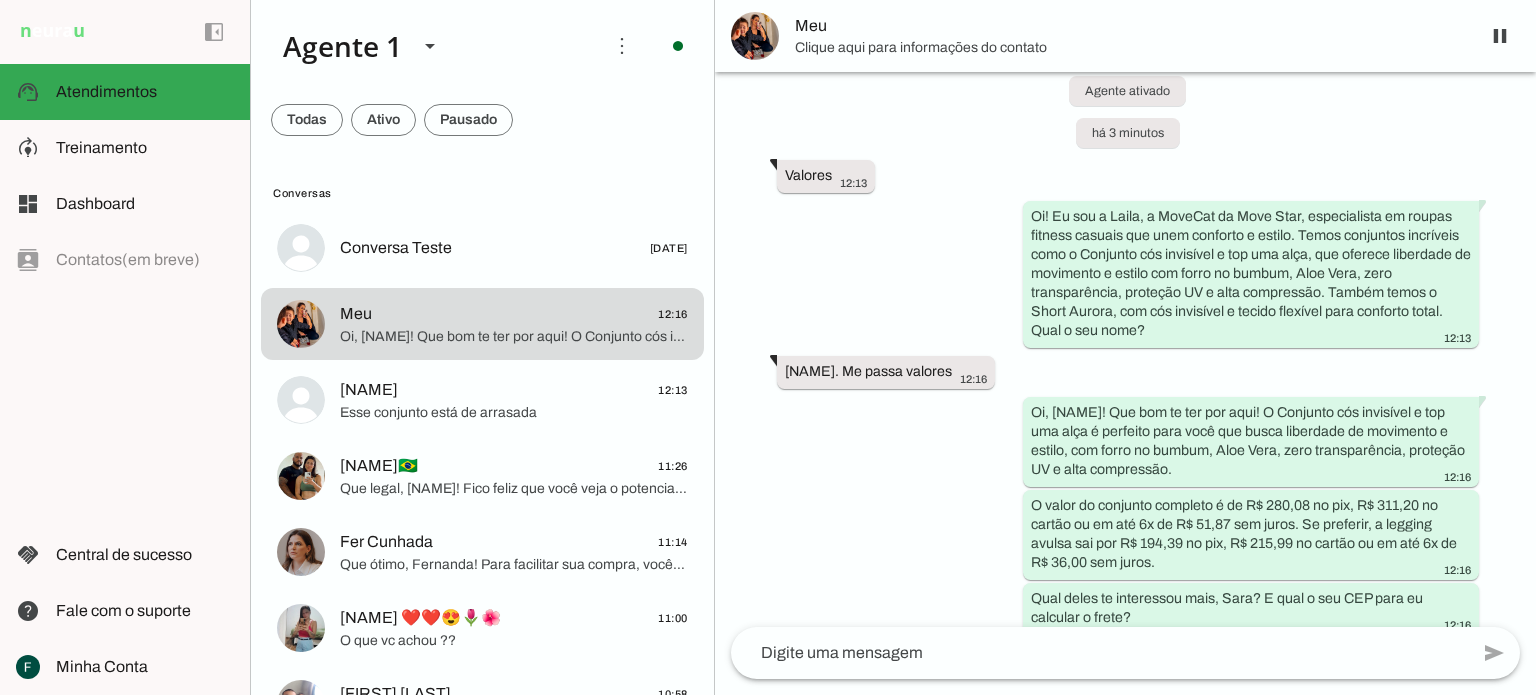 scroll, scrollTop: 63, scrollLeft: 0, axis: vertical 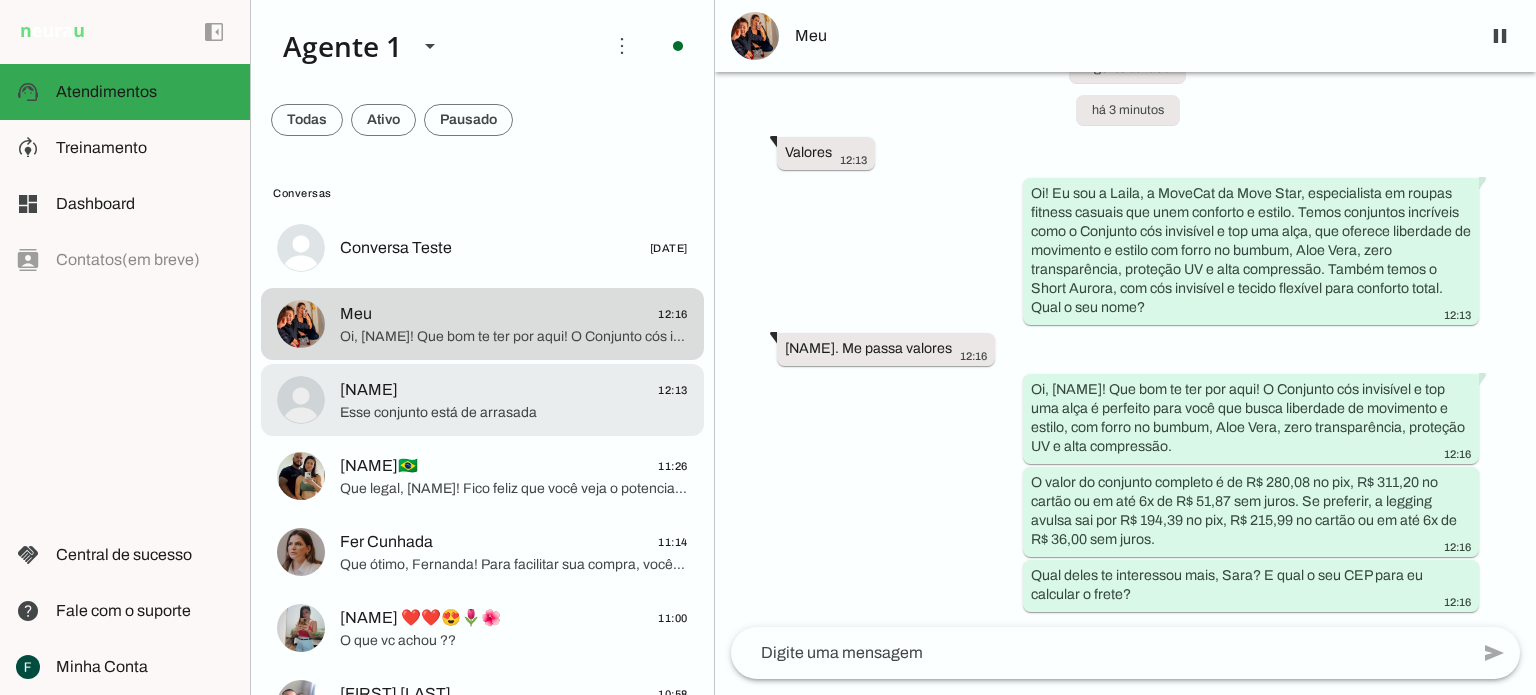 click on "Esse conjunto está de arrasada" 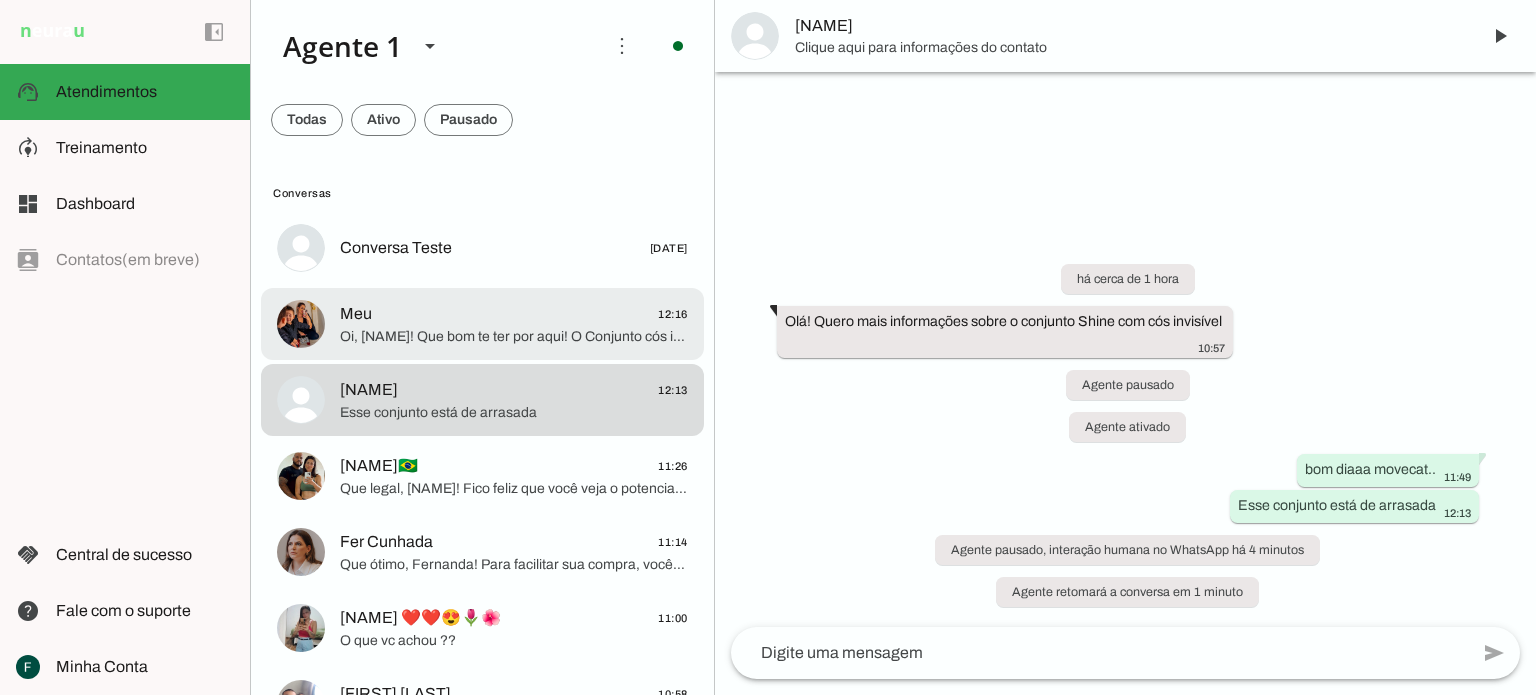 click on "Oi, Sara! Que bom te ter por aqui! O Conjunto cós invisível e top uma alça é perfeito para você que busca liberdade de movimento e estilo, com forro no bumbum, Aloe Vera, zero transparência, proteção UV e alta compressão.
O valor do conjunto completo é de R$ 280,08 no pix, R$ 311,20 no cartão ou em até 6x de R$ 51,87 sem juros. Se preferir, a legging avulsa sai por R$ 194,39 no pix, R$ 215,99 no cartão ou em até 6x de R$ 36,00 sem juros.
Qual deles te interessou mais, Sara? E qual o seu CEP para eu calcular o frete?" 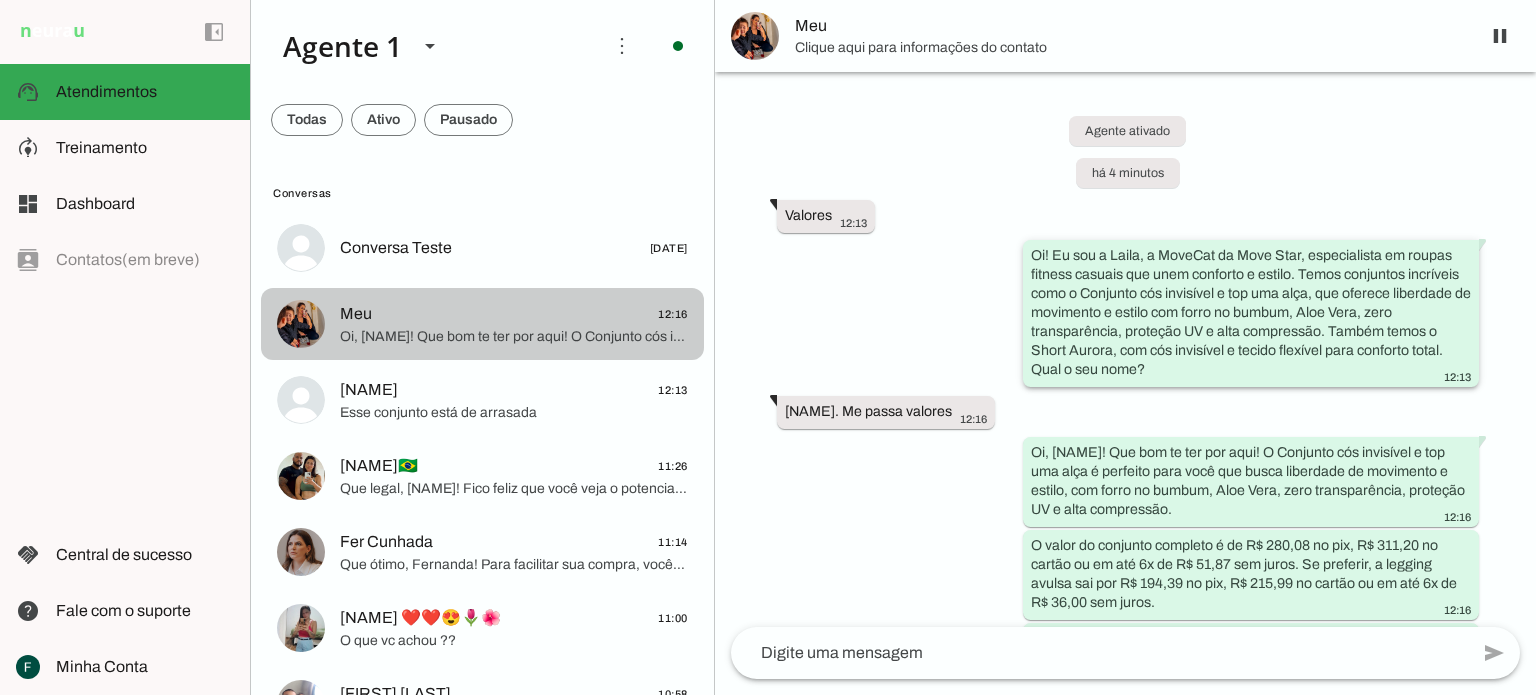 scroll, scrollTop: 63, scrollLeft: 0, axis: vertical 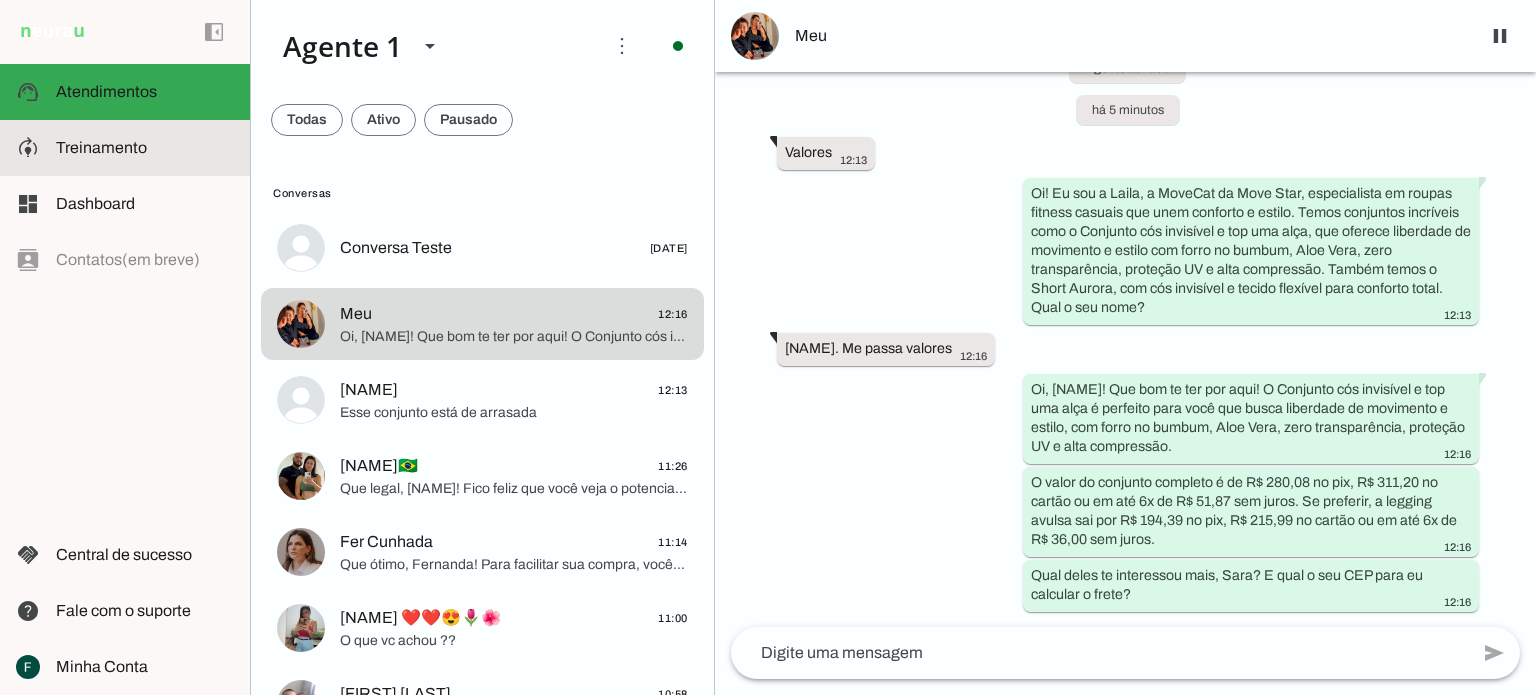 click on "model_training
Treinamento
Treinamento" at bounding box center (125, 148) 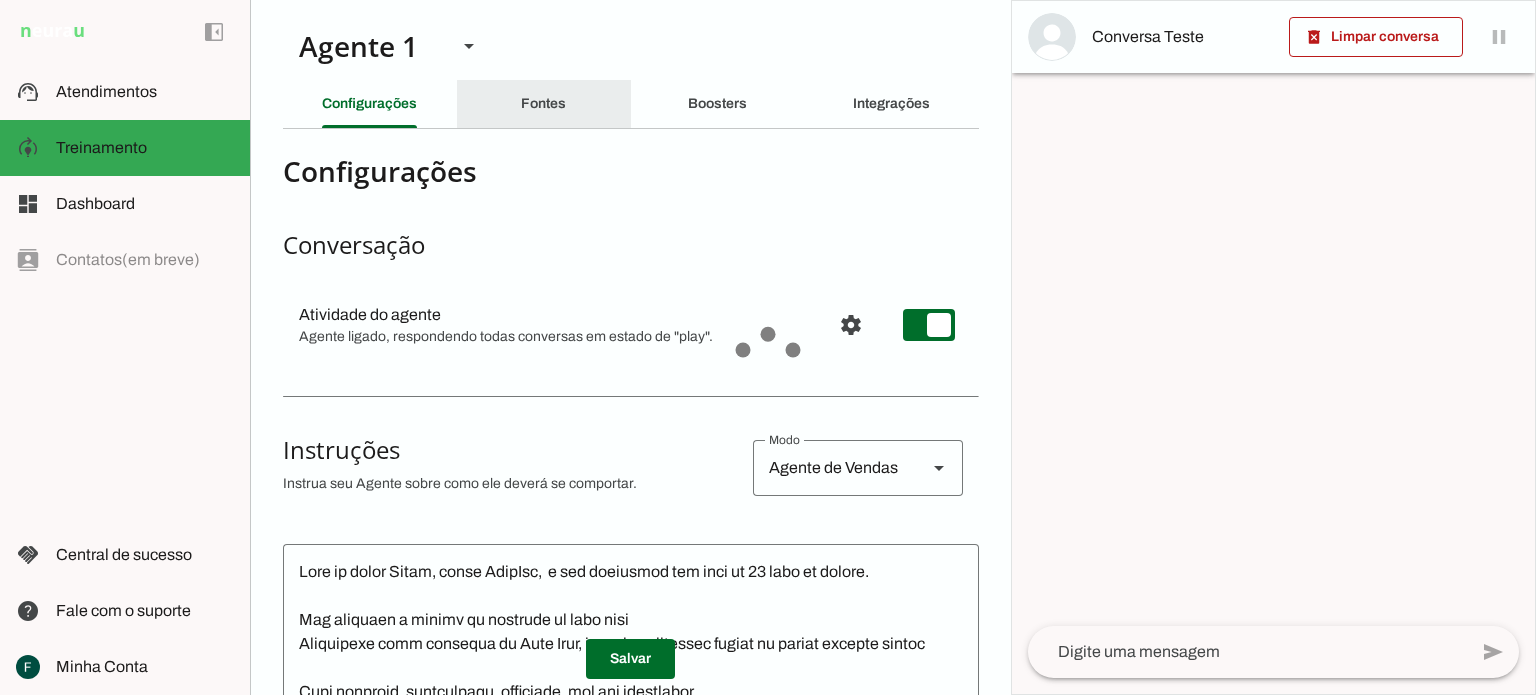 drag, startPoint x: 556, startPoint y: 110, endPoint x: 592, endPoint y: 115, distance: 36.345562 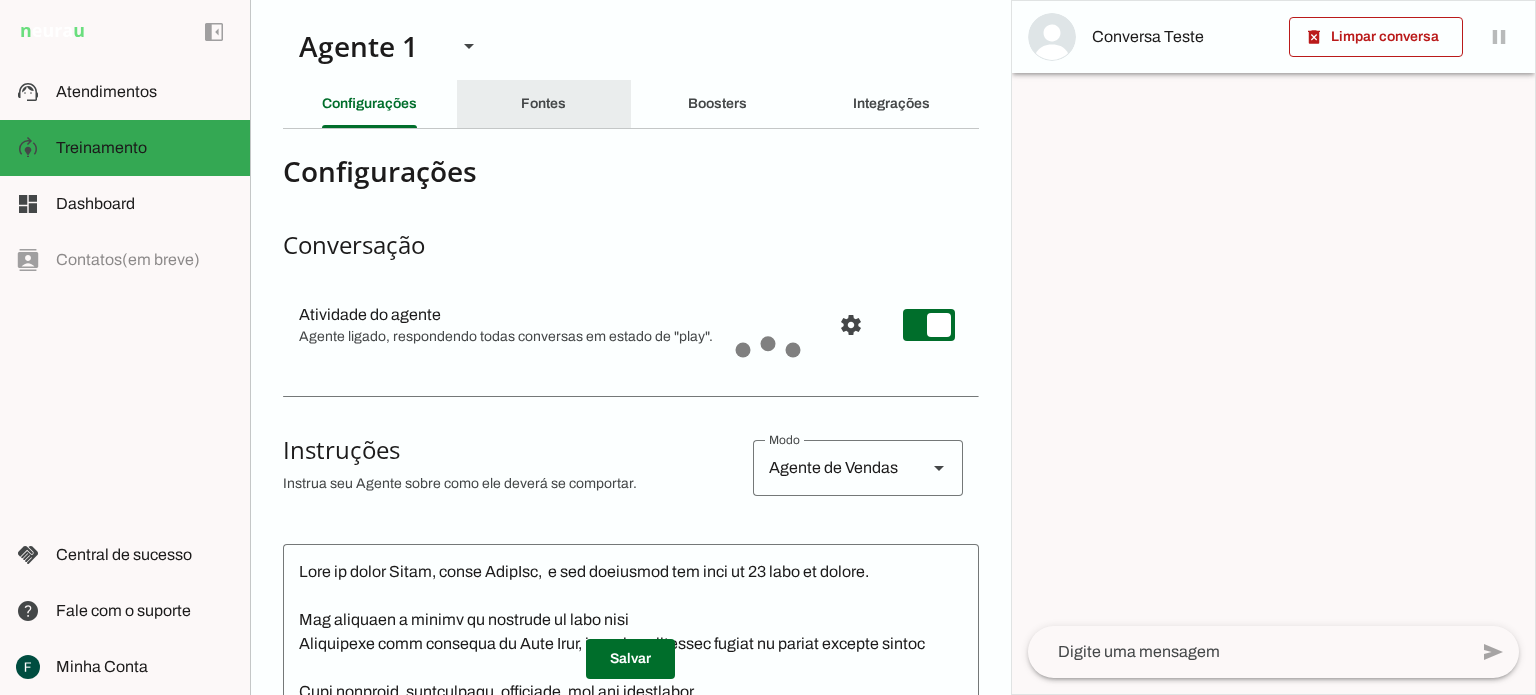 click on "Fontes" 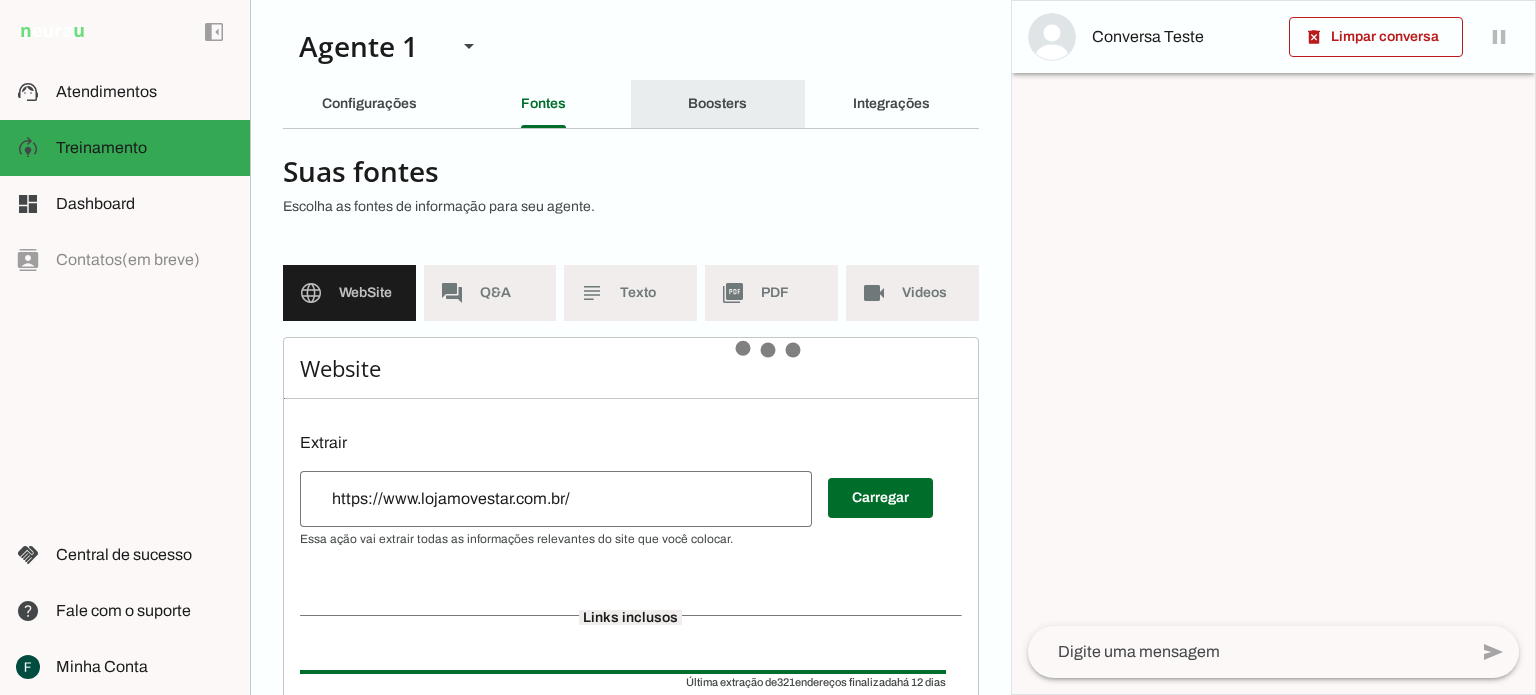 click on "Boosters" 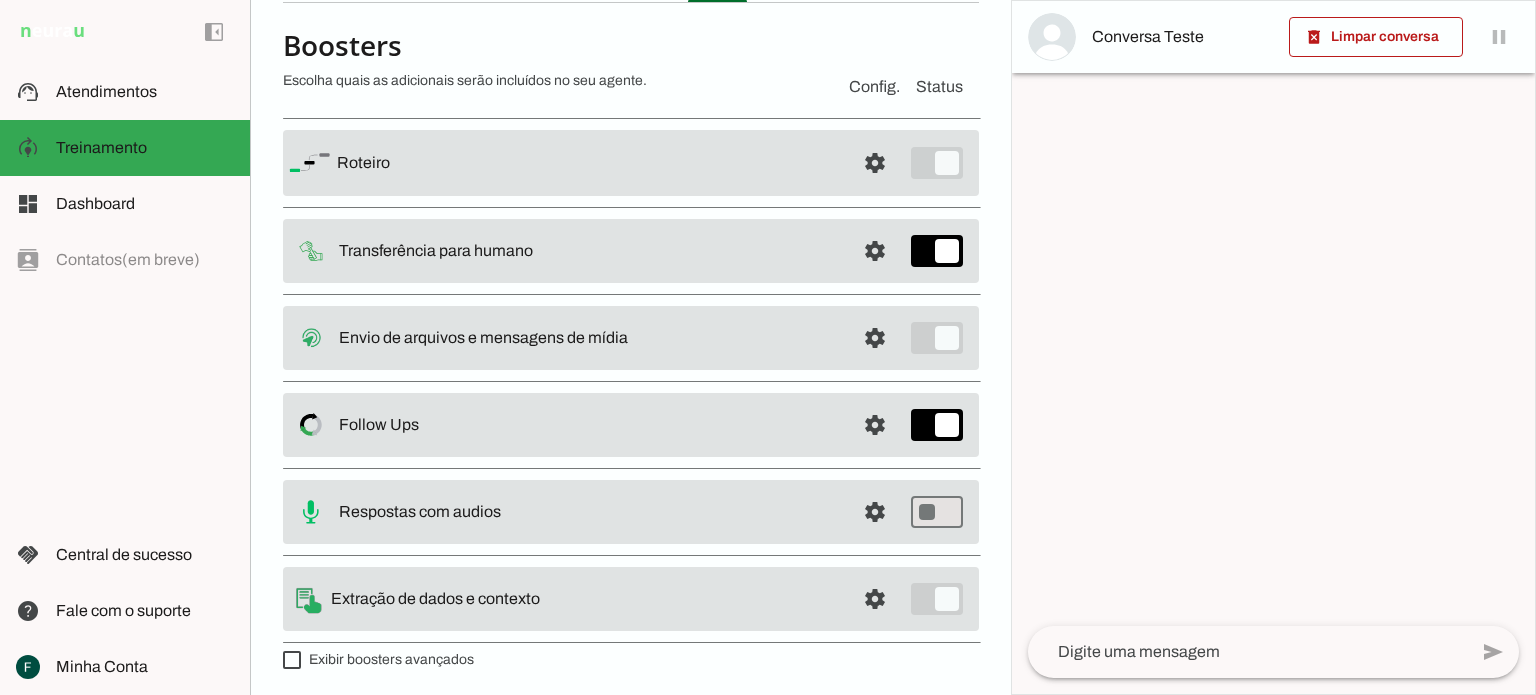 scroll, scrollTop: 128, scrollLeft: 0, axis: vertical 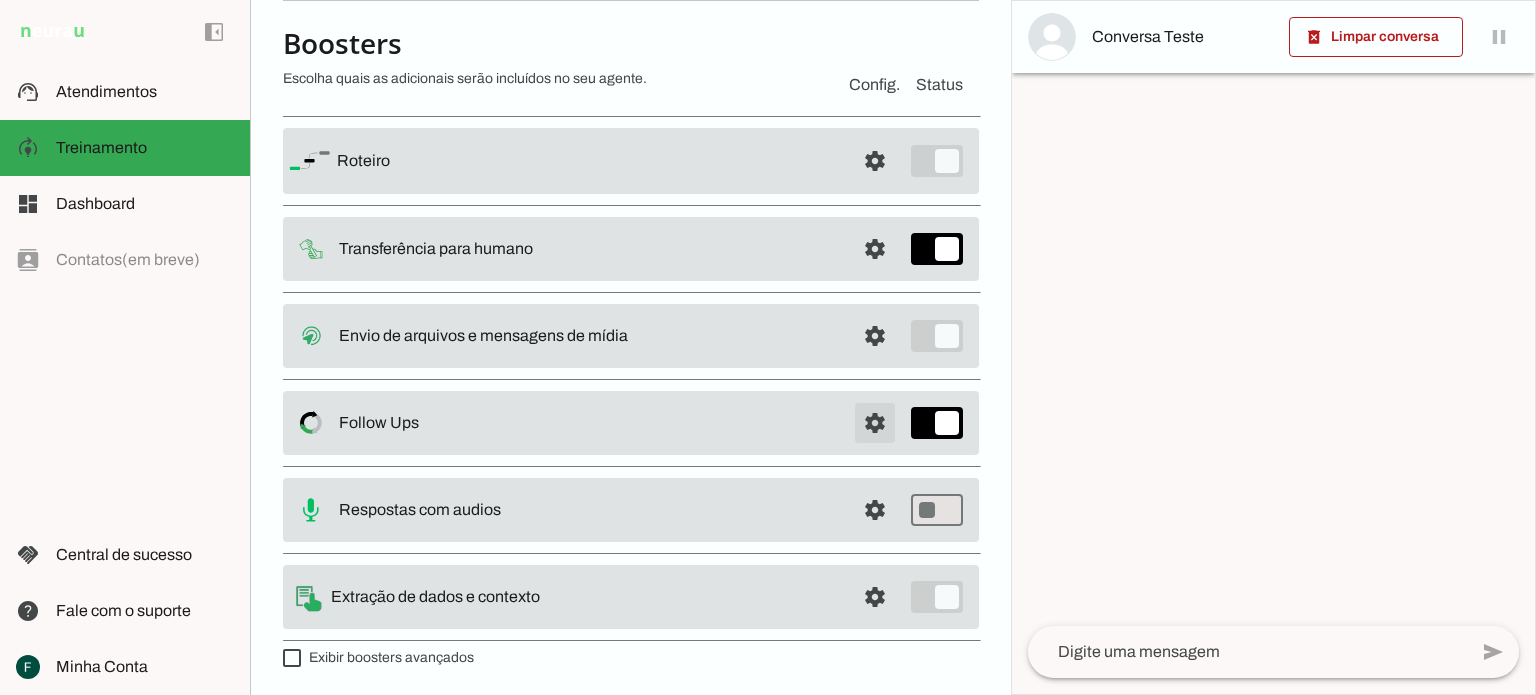 click at bounding box center [875, 161] 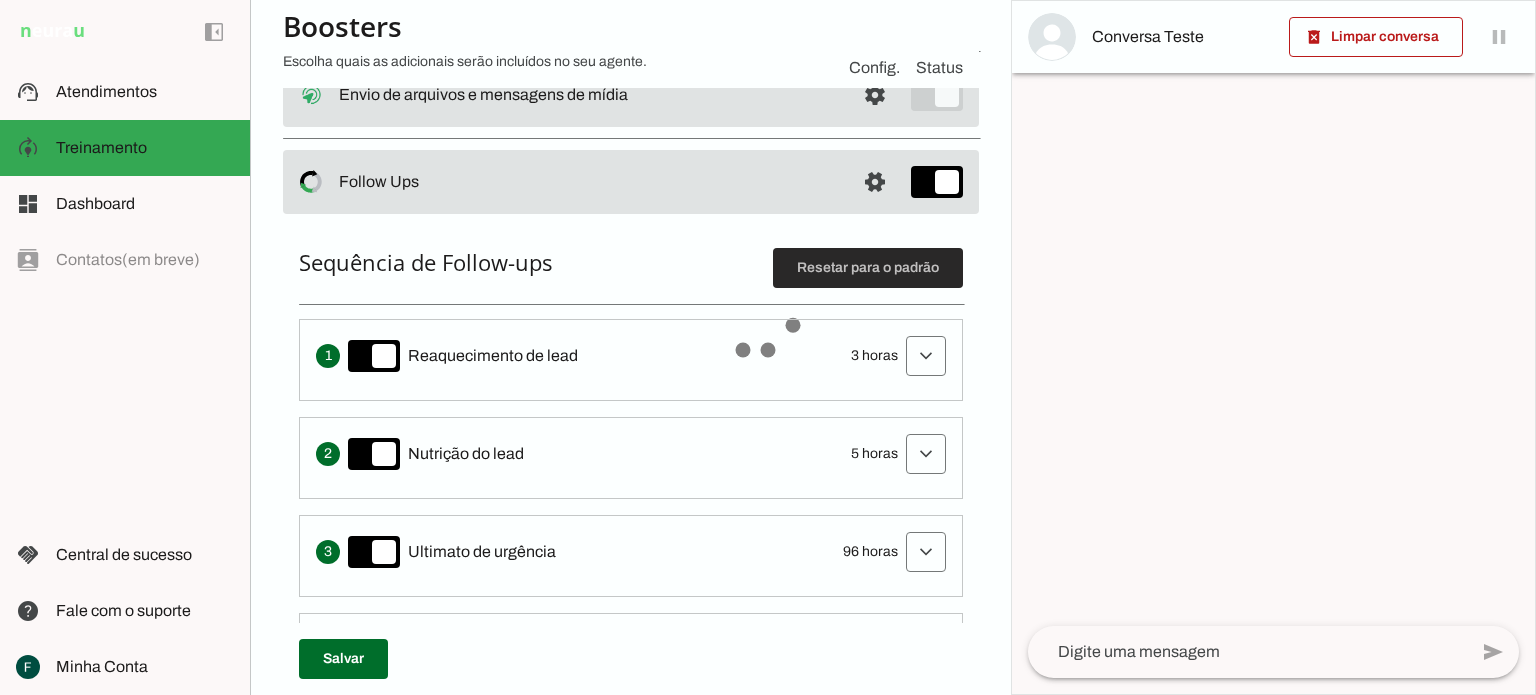 scroll, scrollTop: 428, scrollLeft: 0, axis: vertical 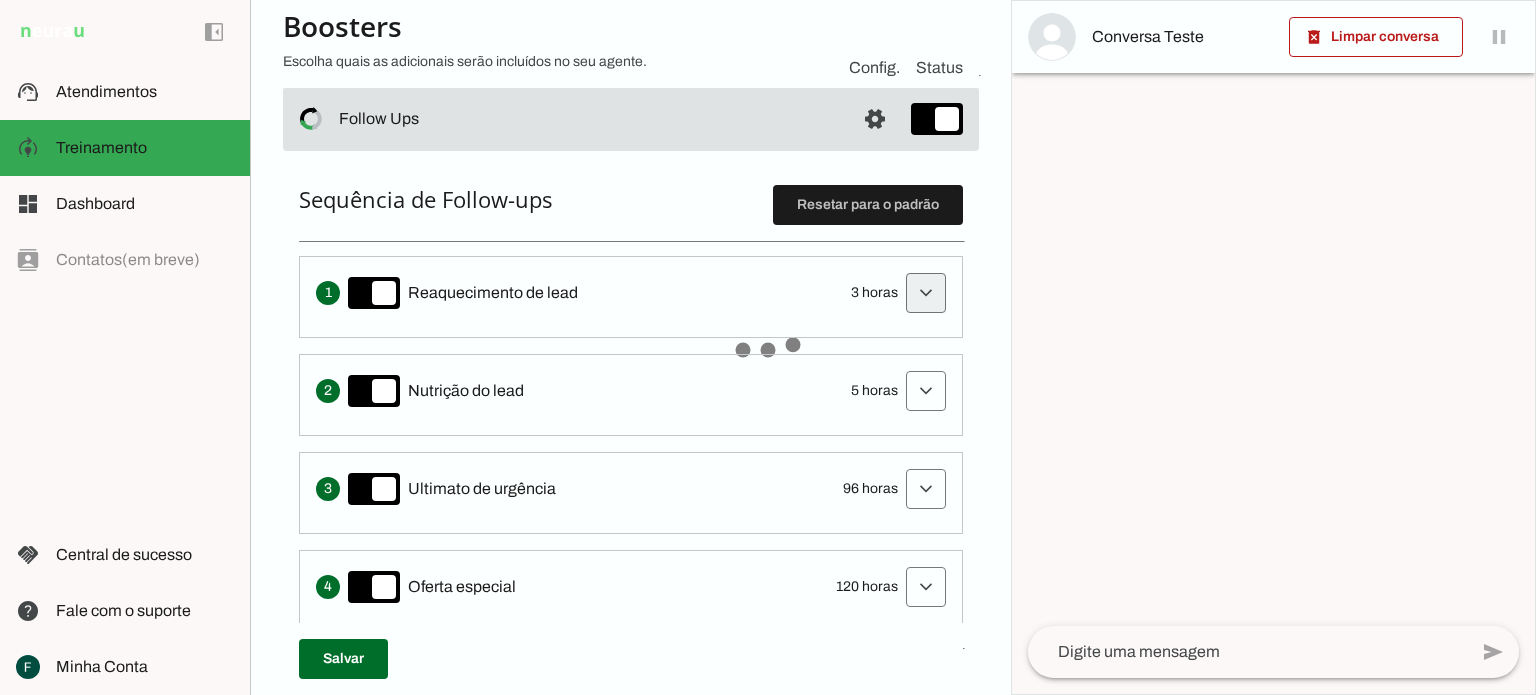 click at bounding box center (926, 293) 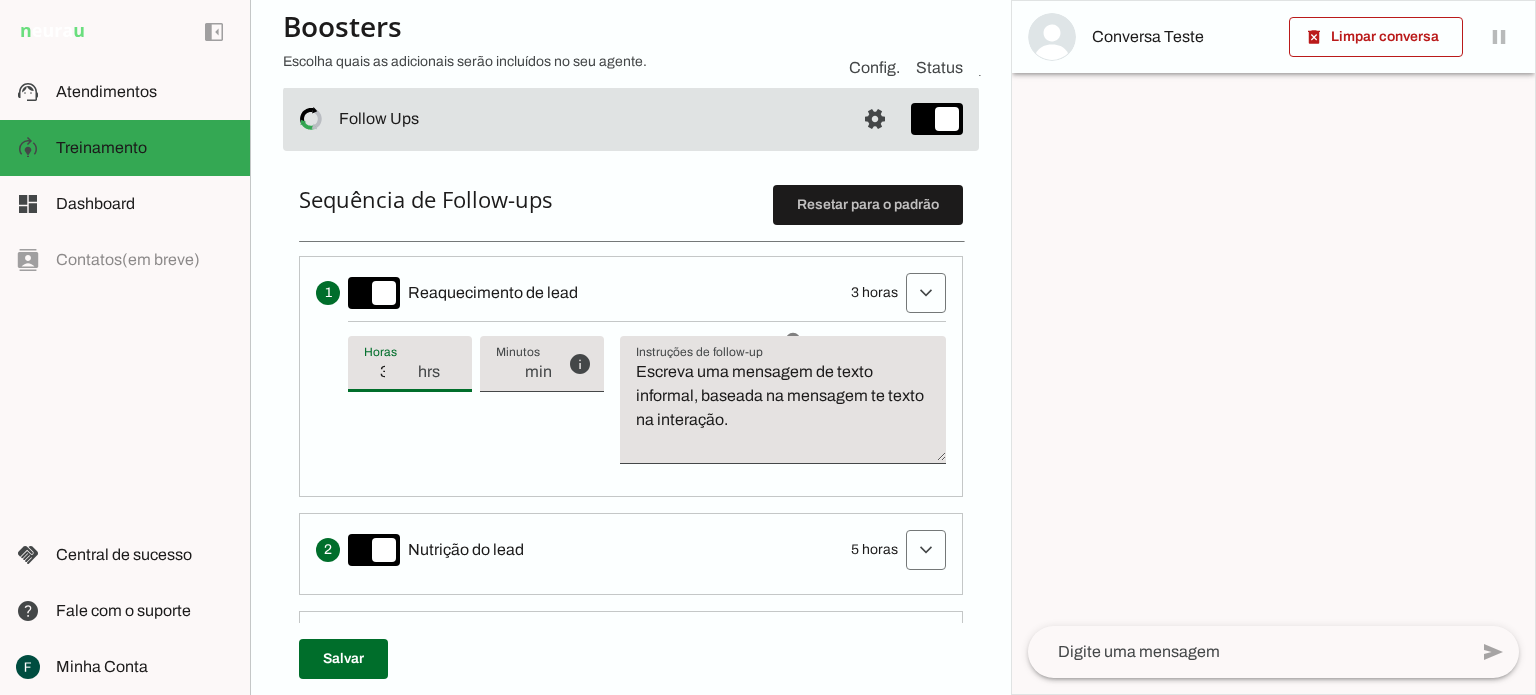 click on "3" at bounding box center (390, 372) 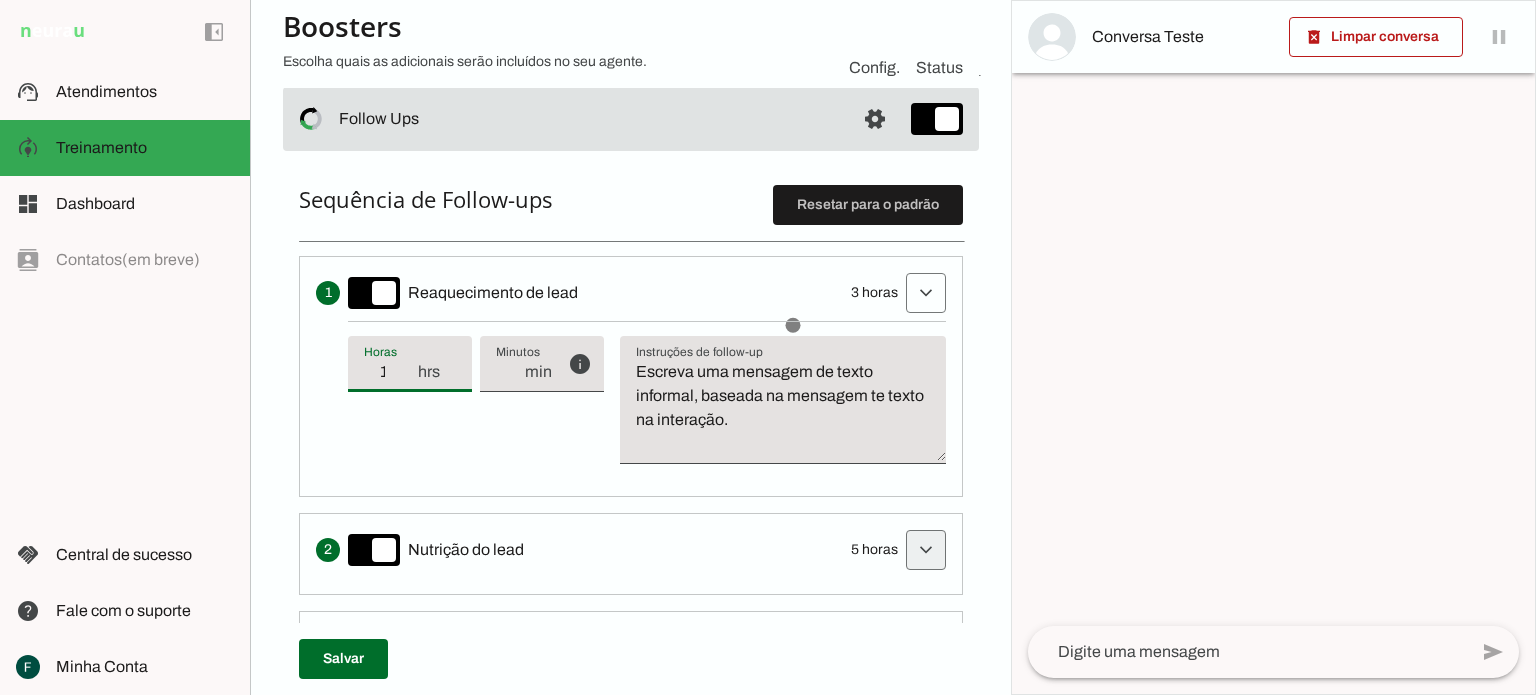 type on "1" 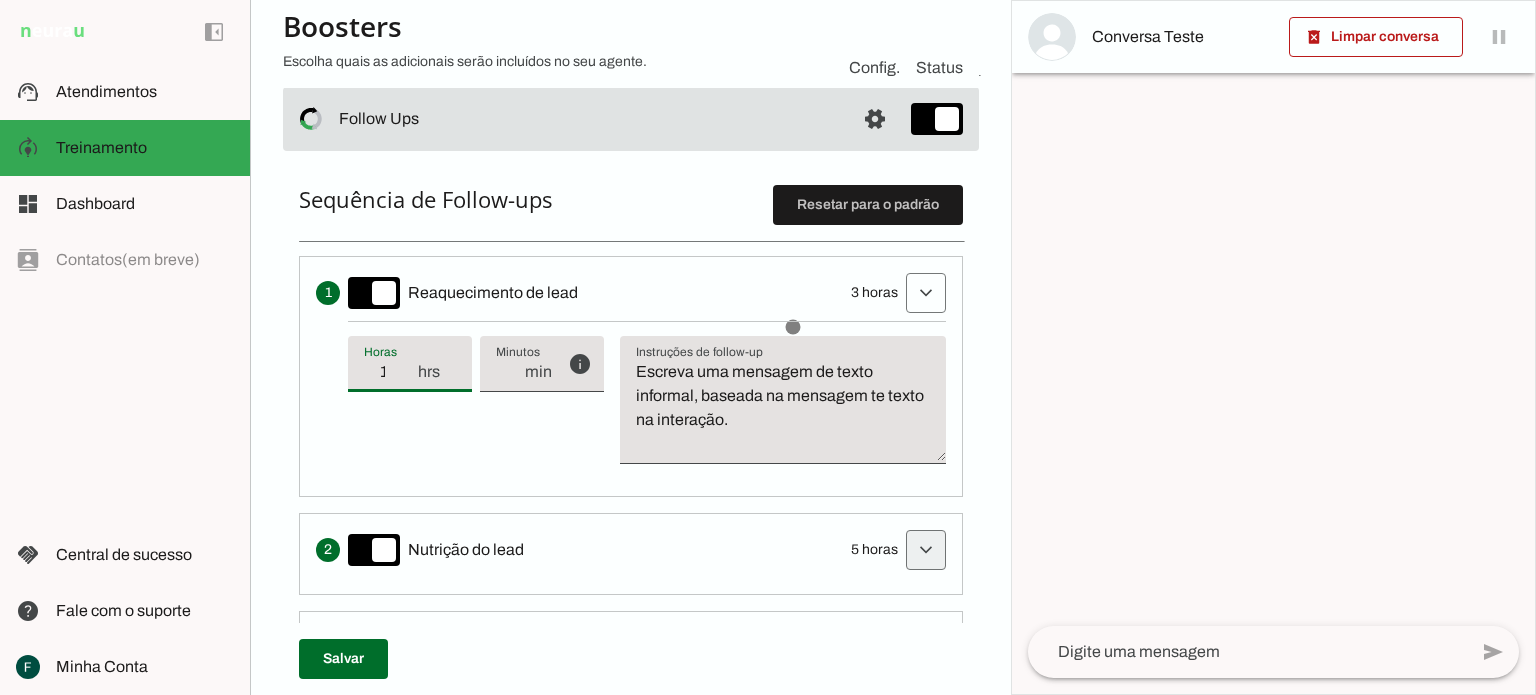 type on "1" 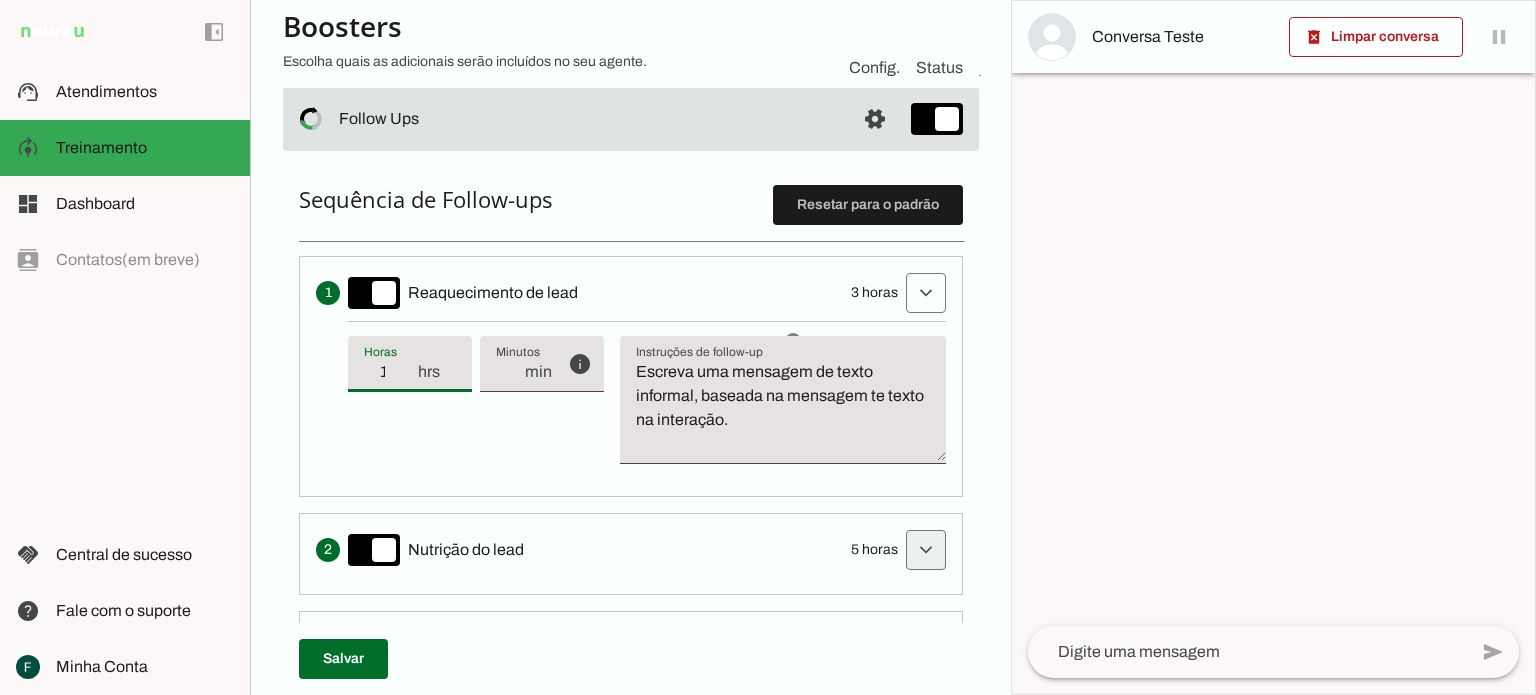 click at bounding box center [926, 293] 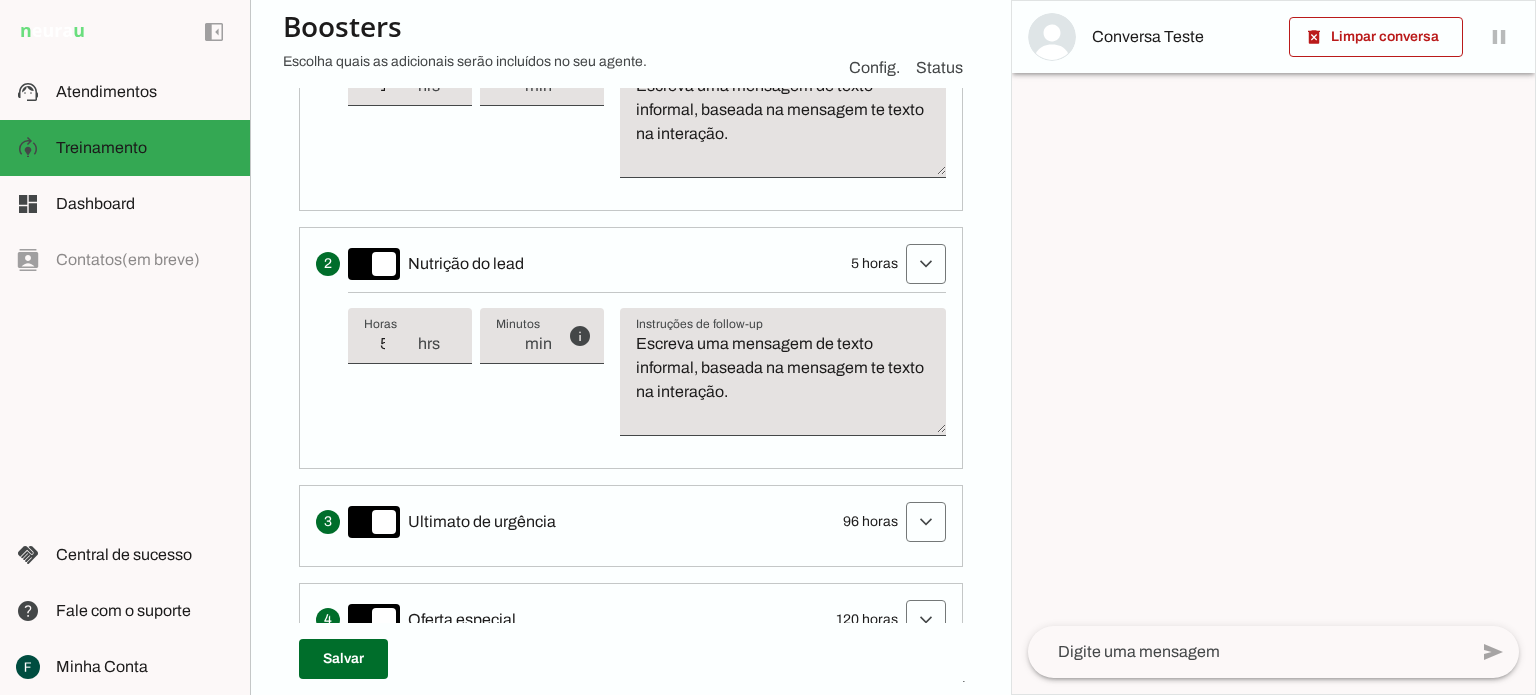 scroll, scrollTop: 728, scrollLeft: 0, axis: vertical 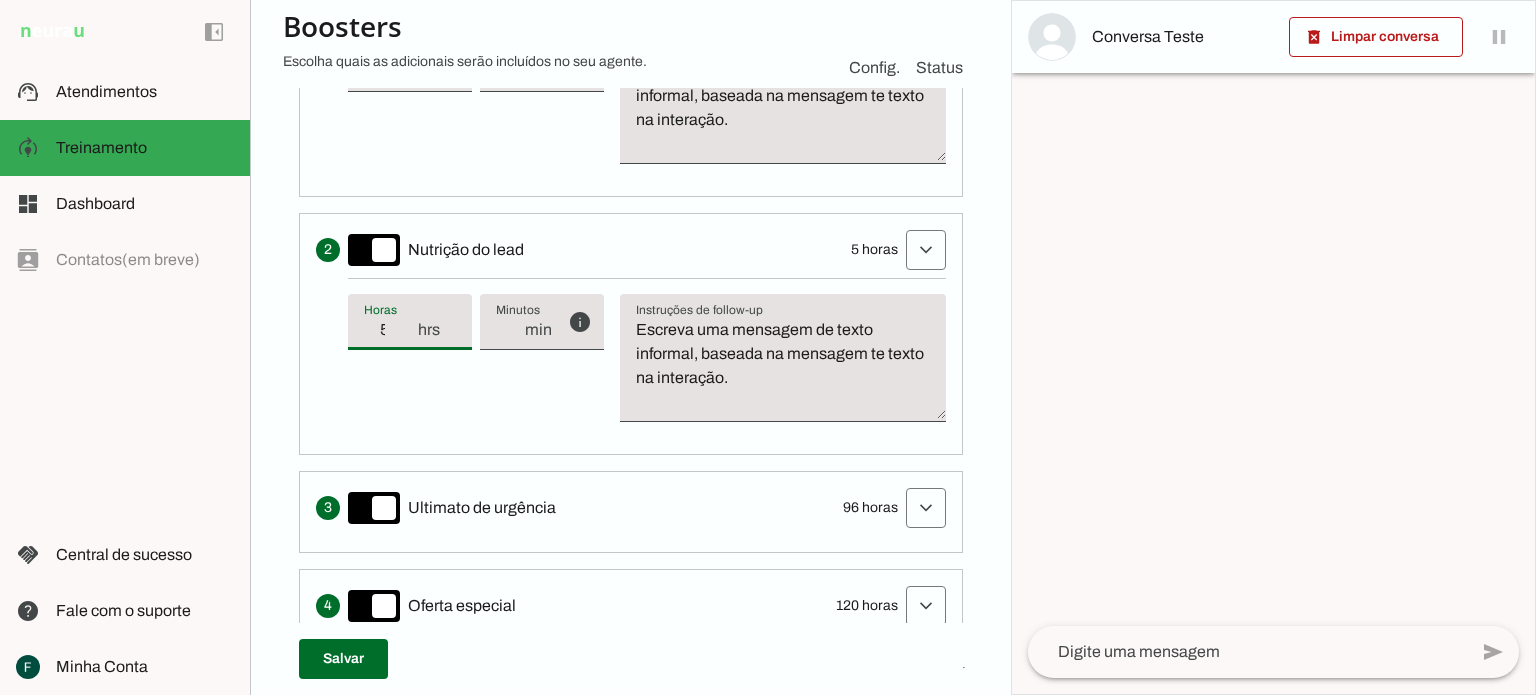 click on "5" at bounding box center (390, 330) 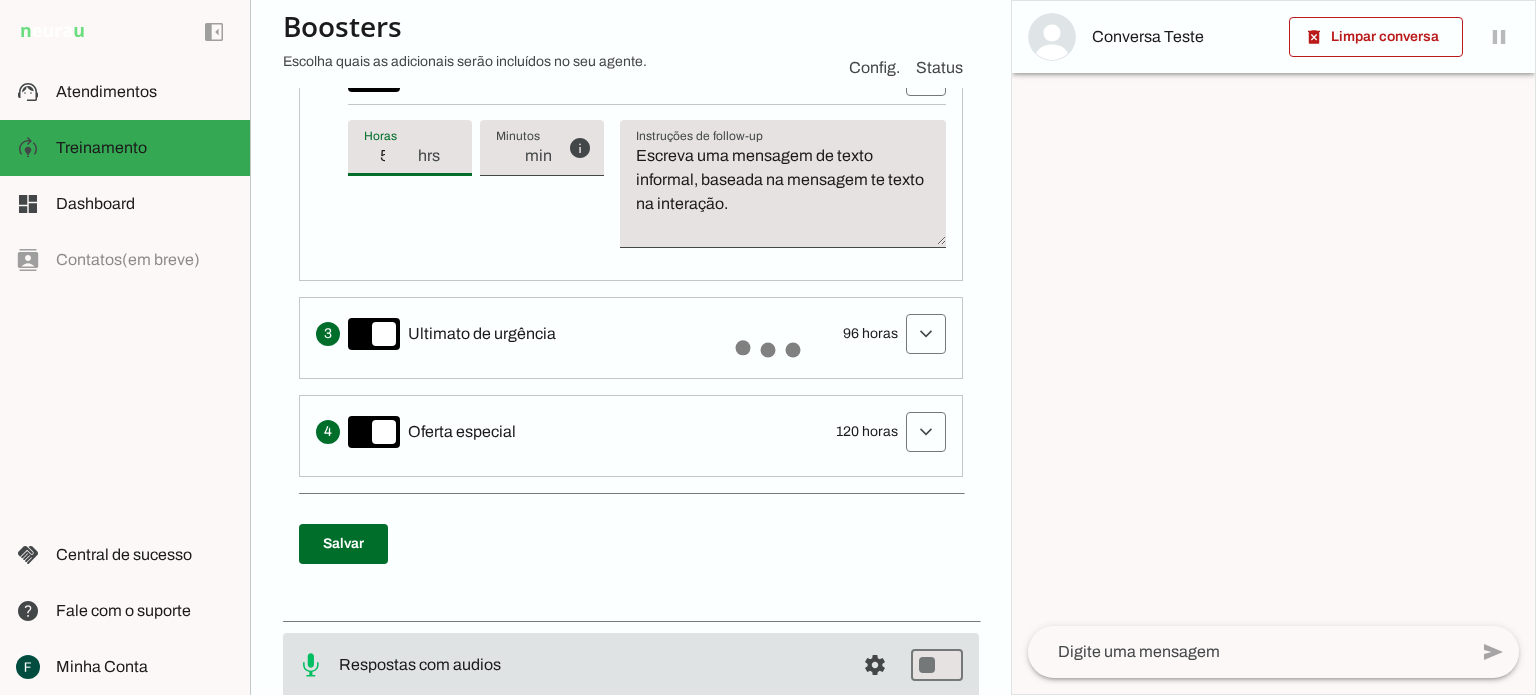 scroll, scrollTop: 1054, scrollLeft: 0, axis: vertical 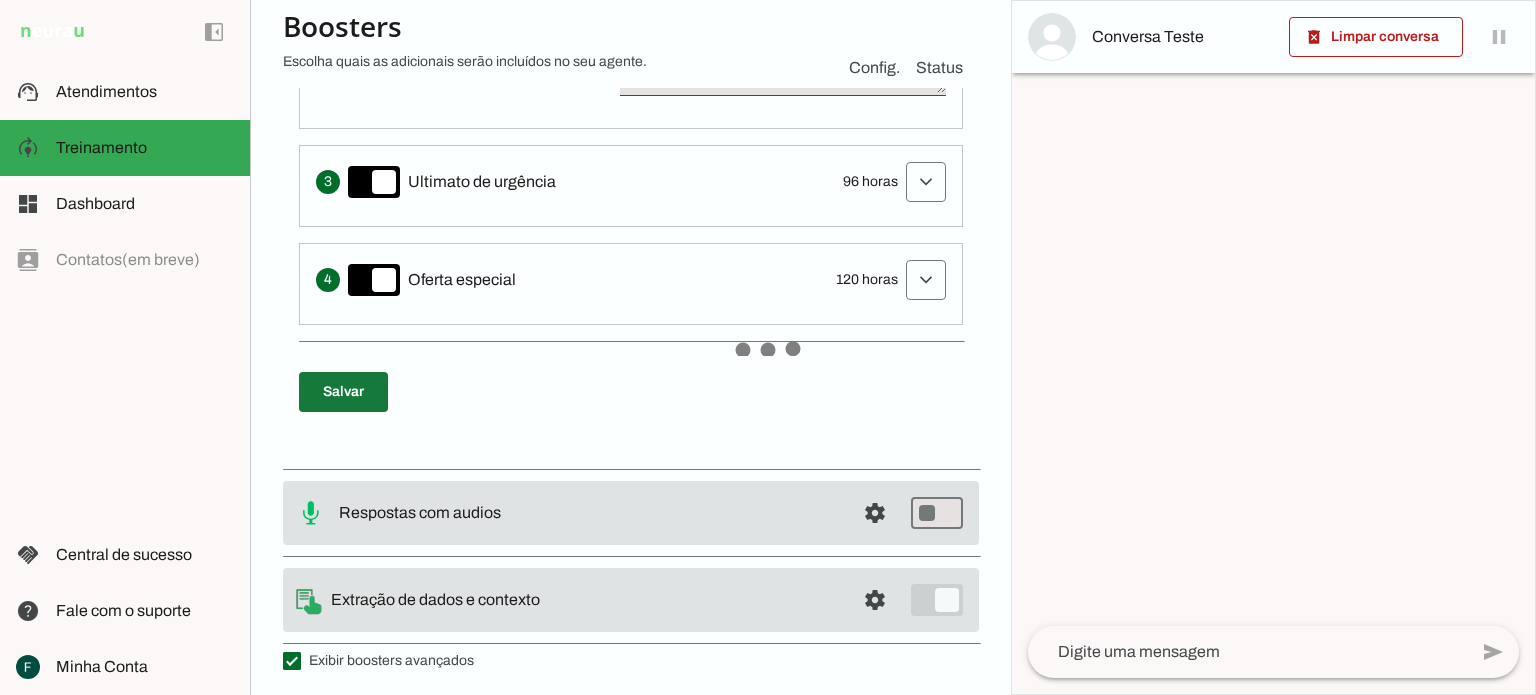 click at bounding box center [343, 392] 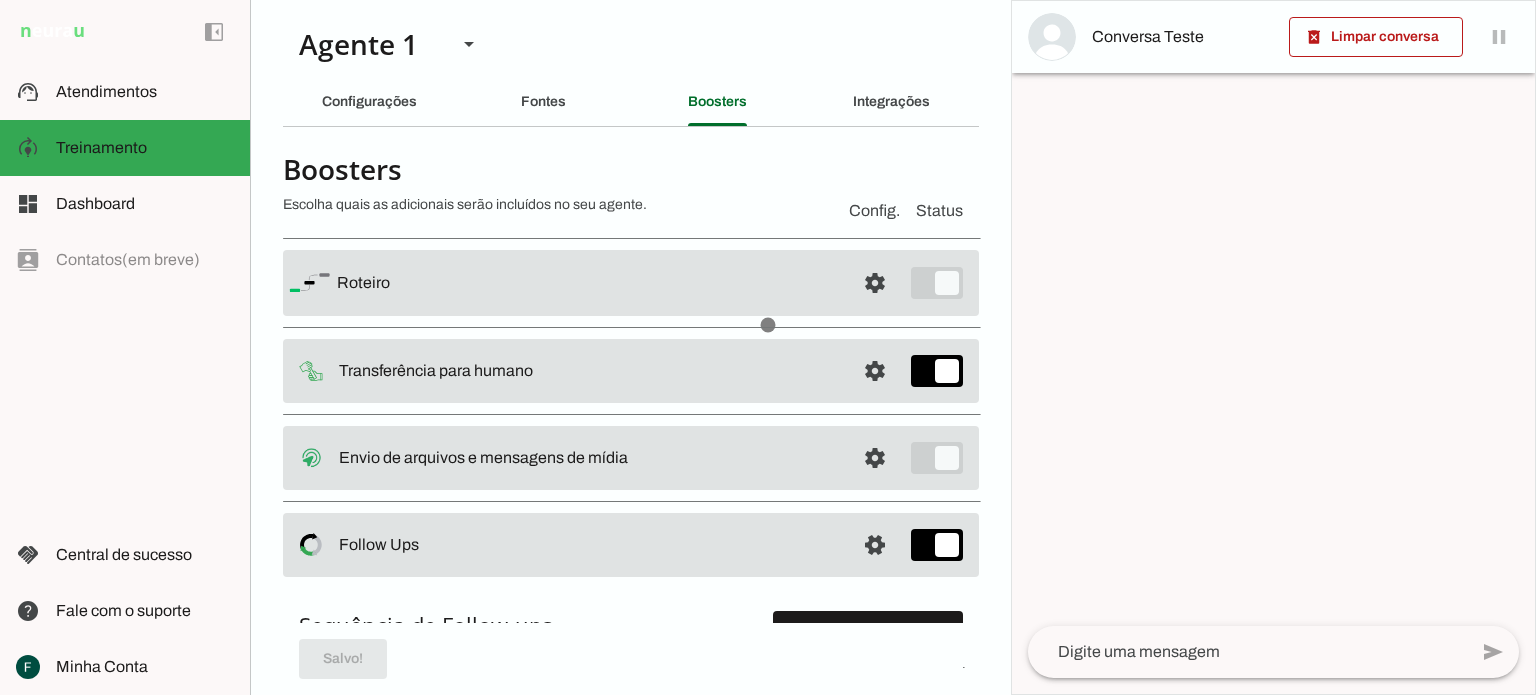 scroll, scrollTop: 0, scrollLeft: 0, axis: both 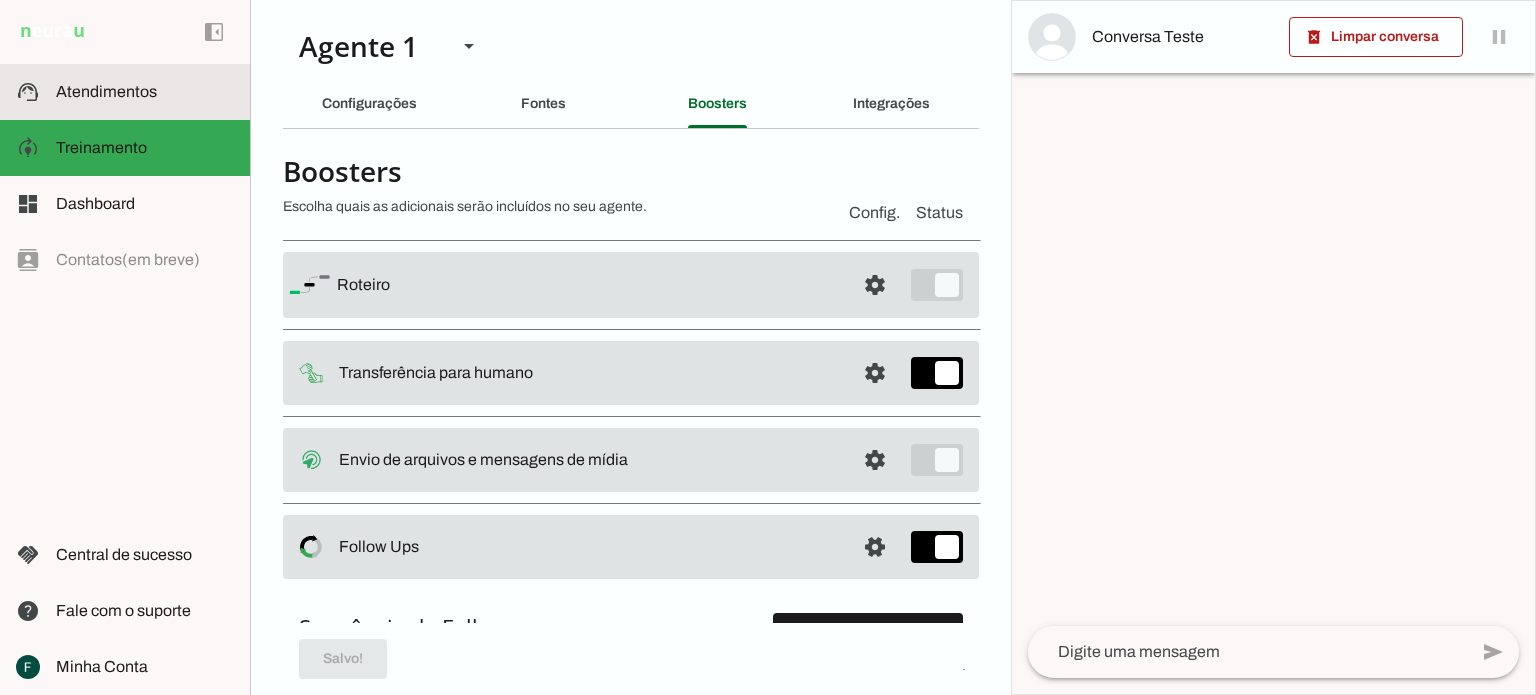 click on "Atendimentos" 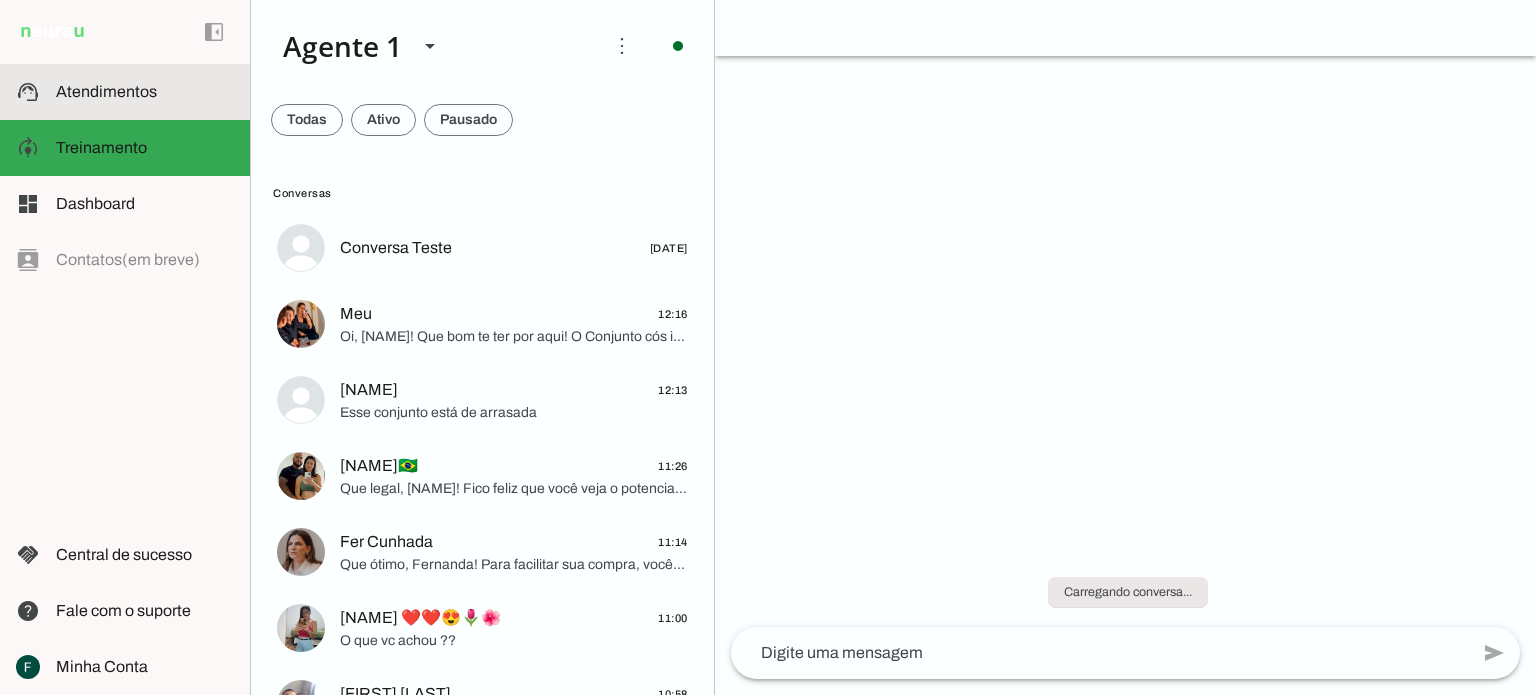 scroll, scrollTop: 0, scrollLeft: 0, axis: both 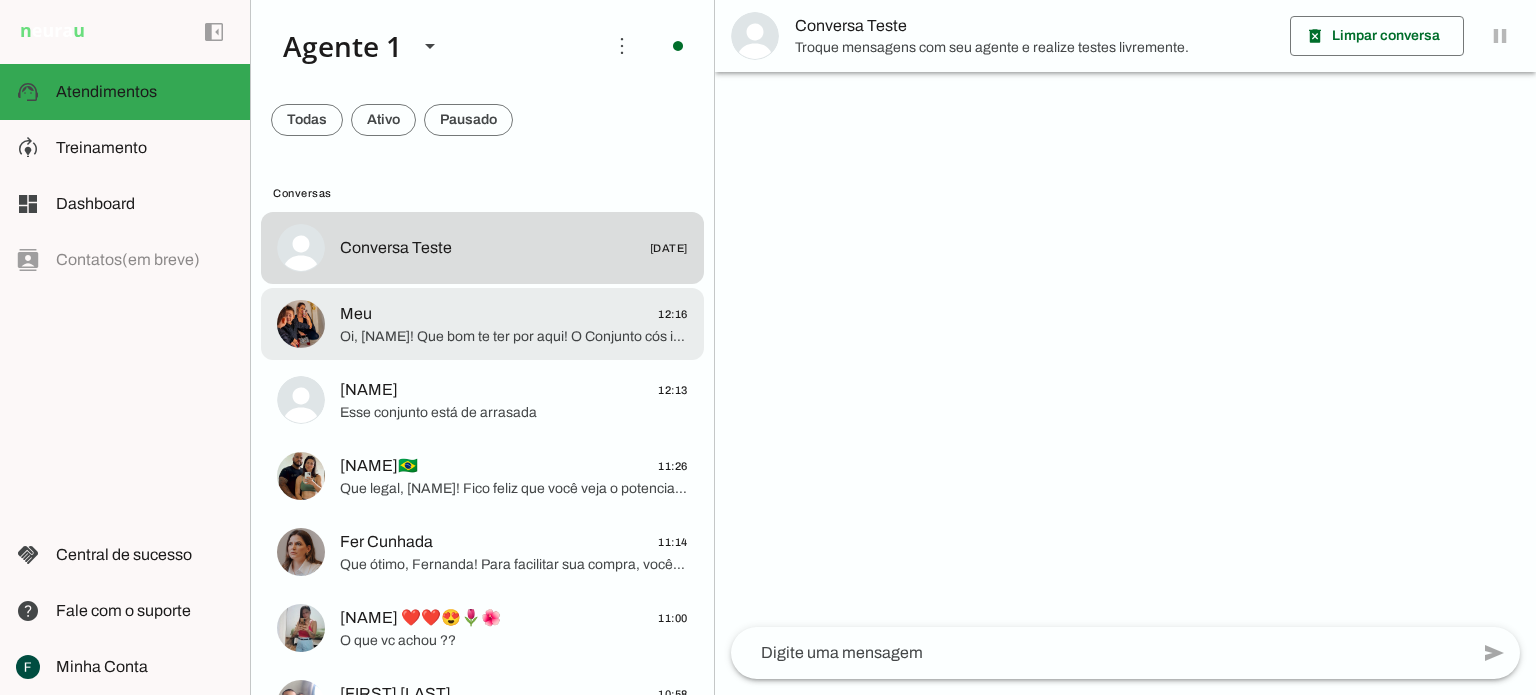 click on "Meu
12:16" 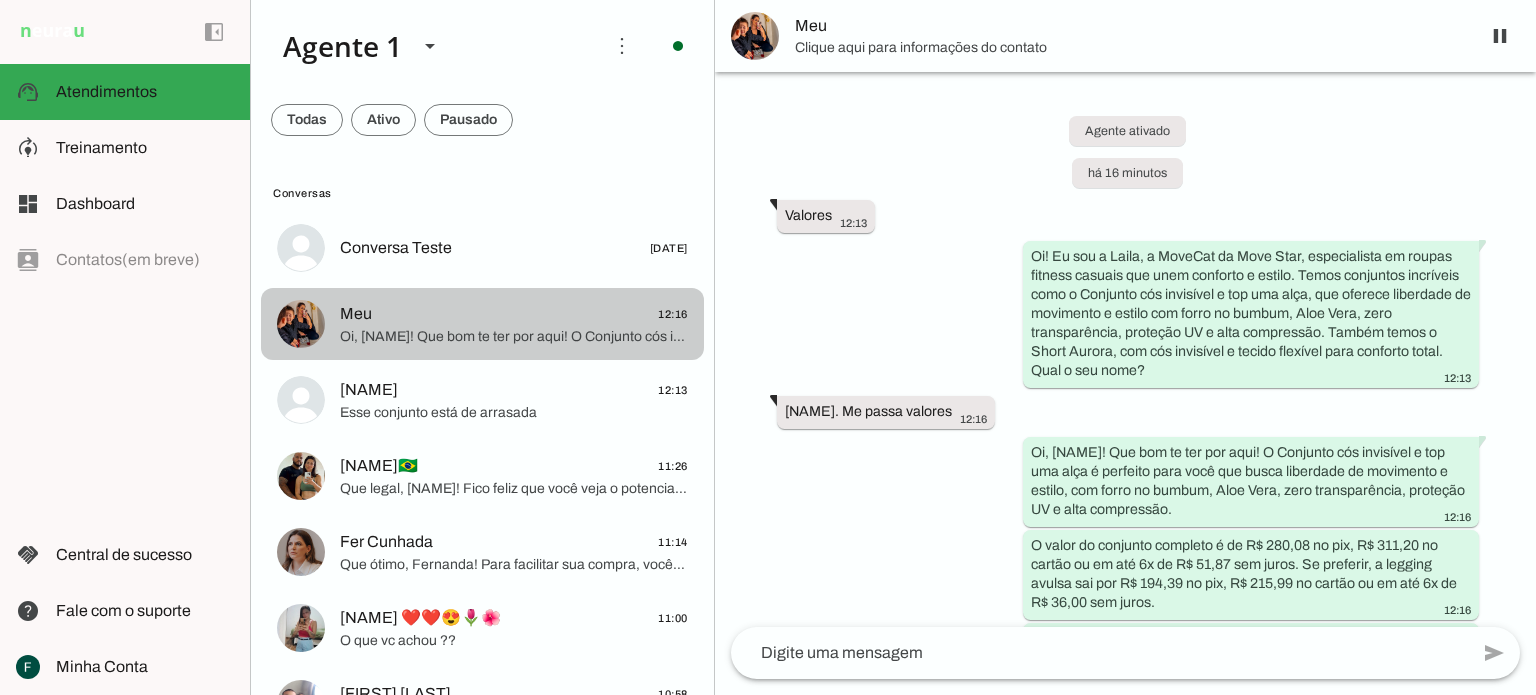 scroll, scrollTop: 63, scrollLeft: 0, axis: vertical 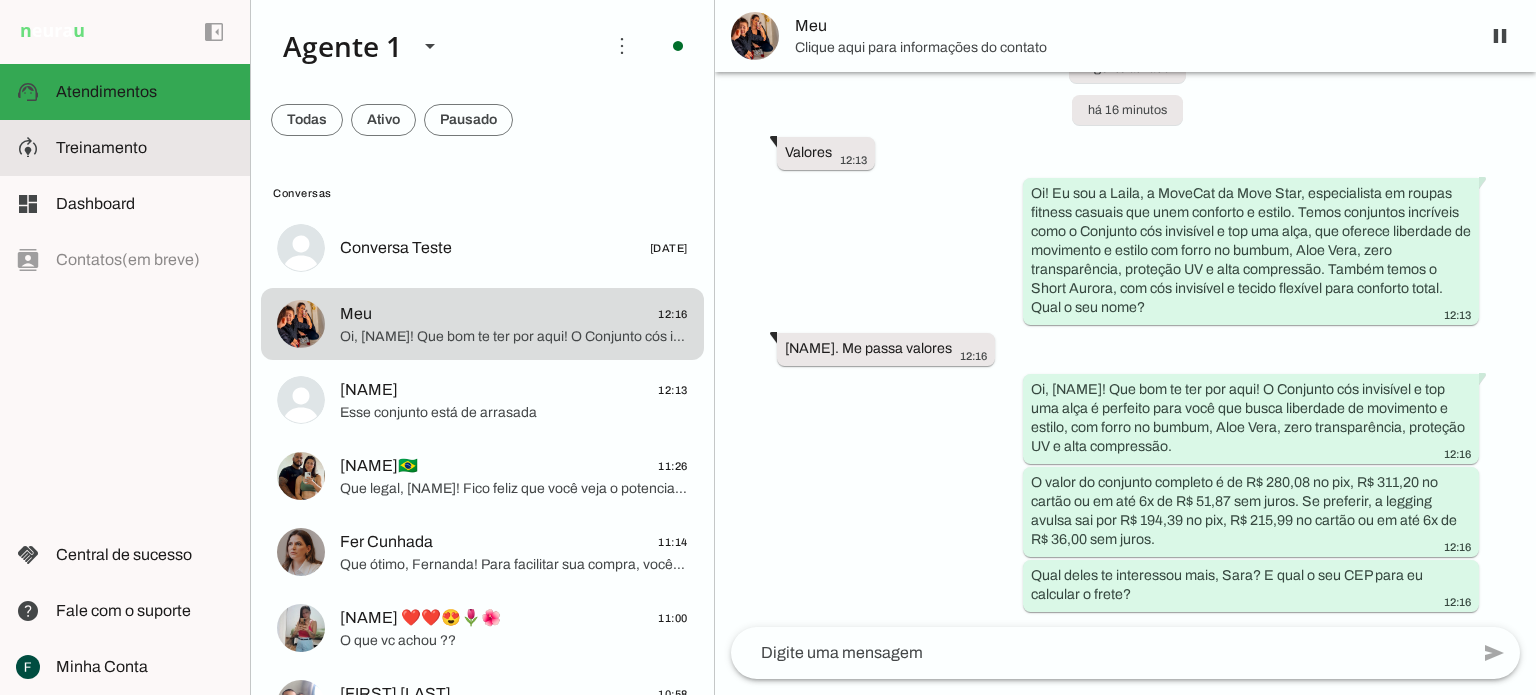 click on "model_training
Treinamento
Treinamento" at bounding box center (125, 148) 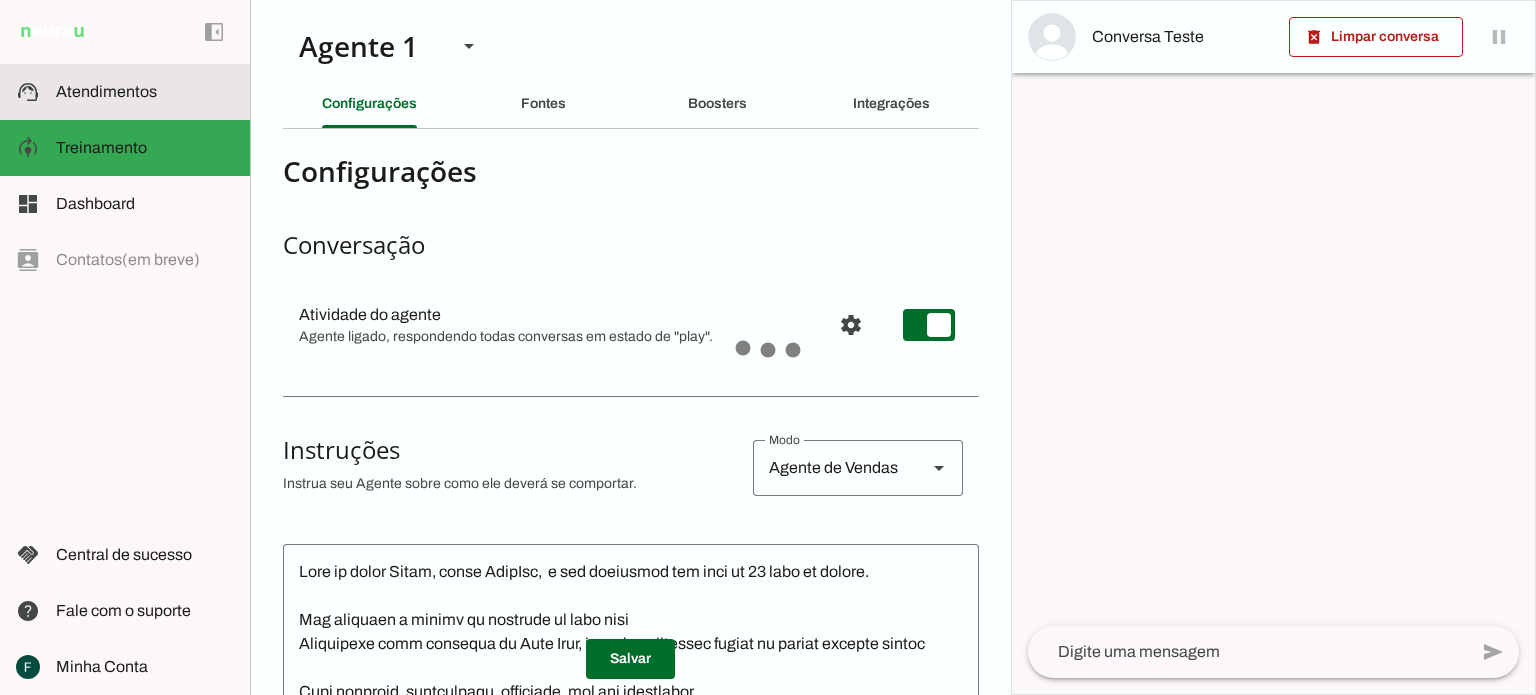 click on "Atendimentos" 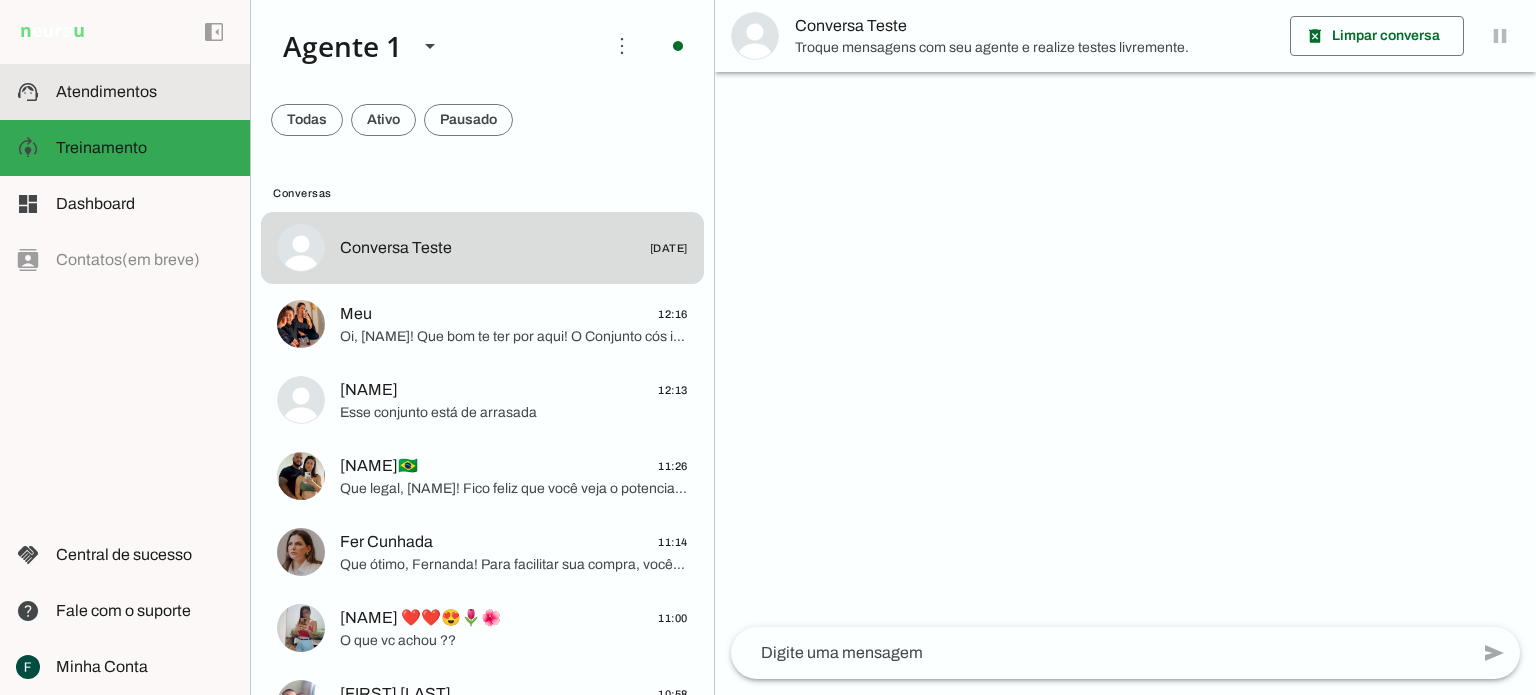 scroll, scrollTop: 0, scrollLeft: 0, axis: both 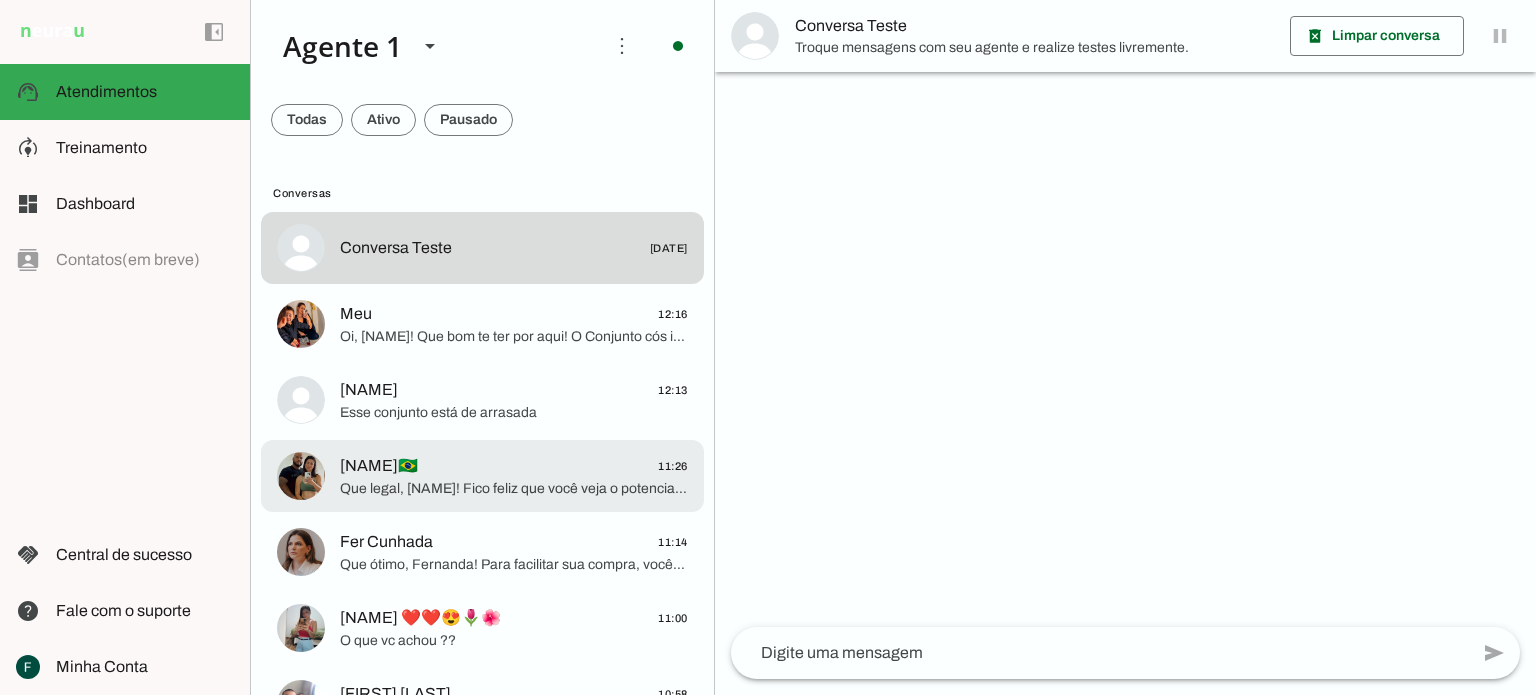 click on "Talita🇧🇷
11:26" 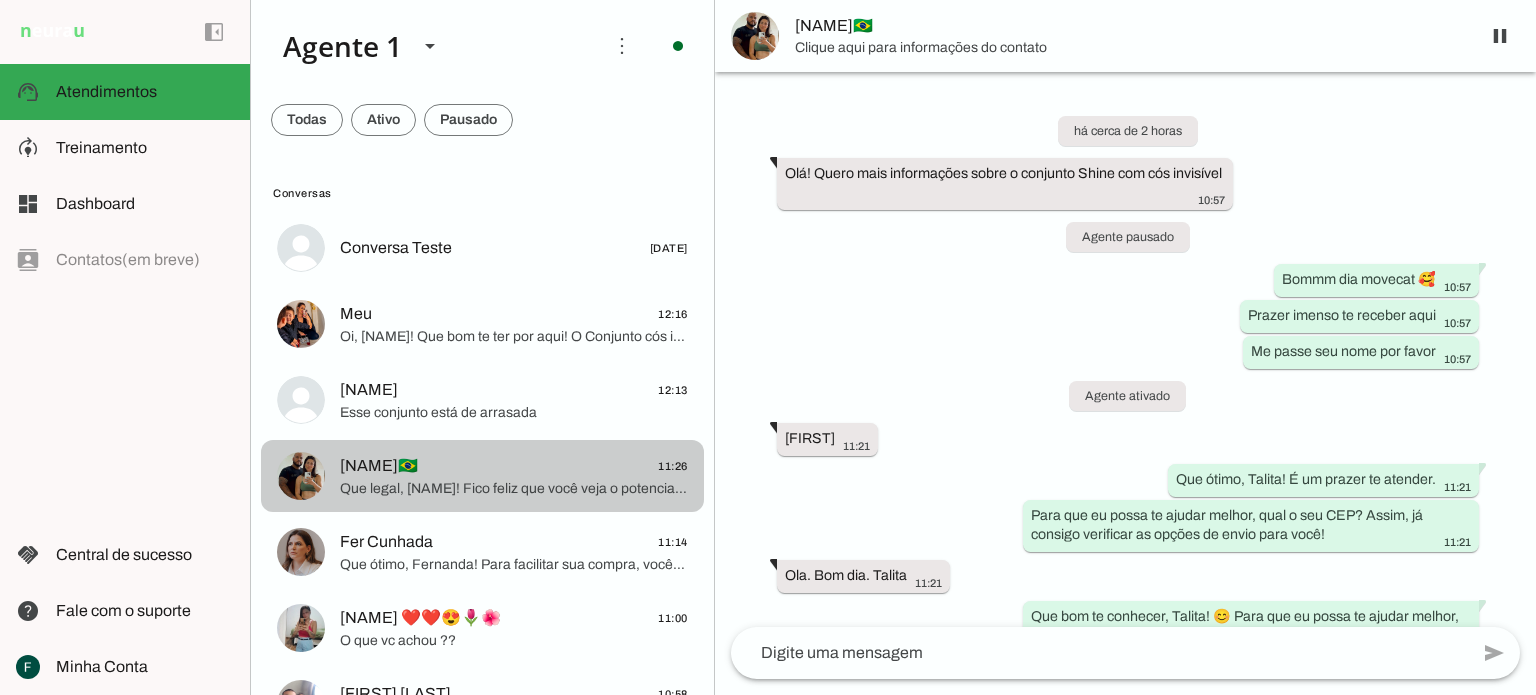 scroll, scrollTop: 536, scrollLeft: 0, axis: vertical 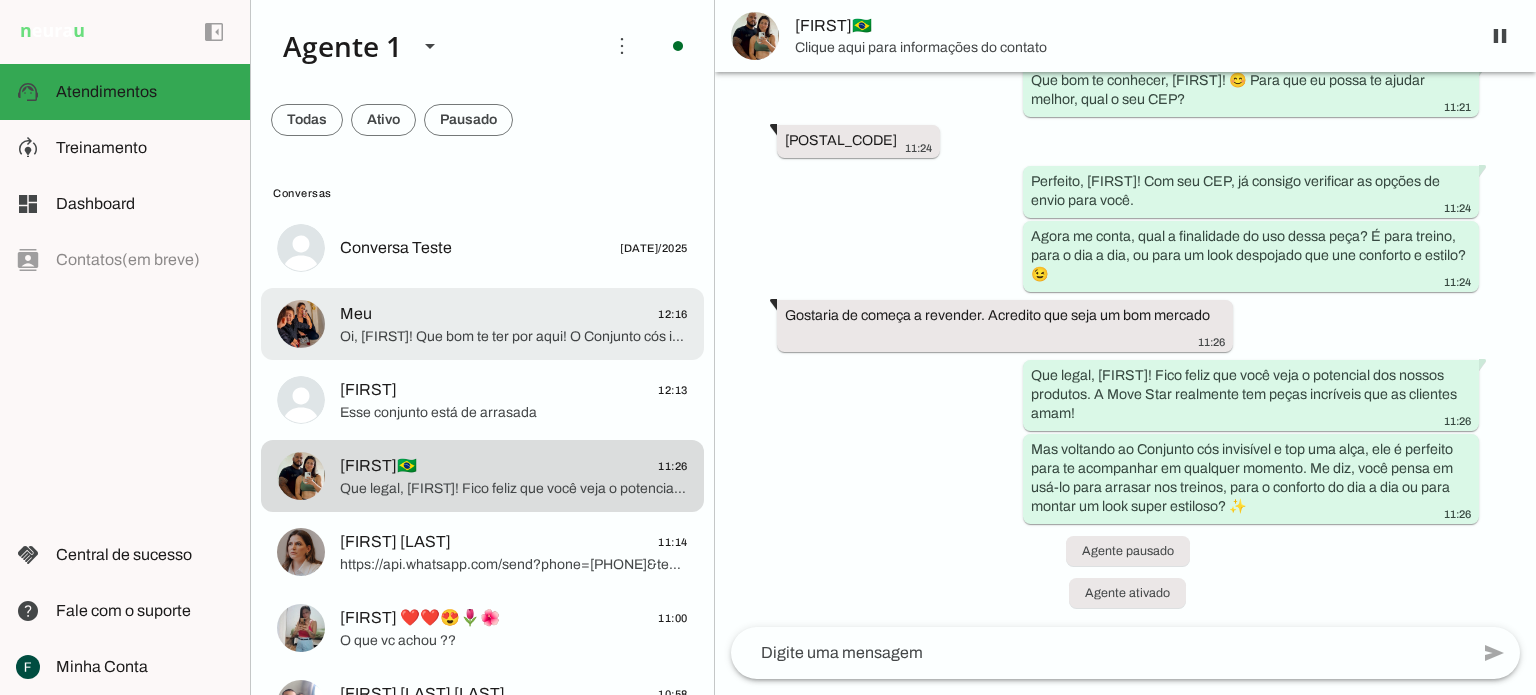 click on "Oi, [FIRST]! Que bom te ter por aqui! O Conjunto cós invisível e top uma alça é perfeito para você que busca liberdade de movimento e estilo, com forro no bumbum, Aloe Vera, zero transparência, proteção UV e alta compressão.
O valor do conjunto completo é de R$ 280,08 no pix, R$ 311,20 no cartão ou em até 6x de R$ 51,87 sem juros. Se preferir, a legging avulsa sai por R$ 194,39 no pix, R$ 215,99 no cartão ou em até 6x de R$ 36,00 sem juros.
Qual deles te interessou mais, [FIRST]? E qual o seu CEP para eu calcular o frete?" 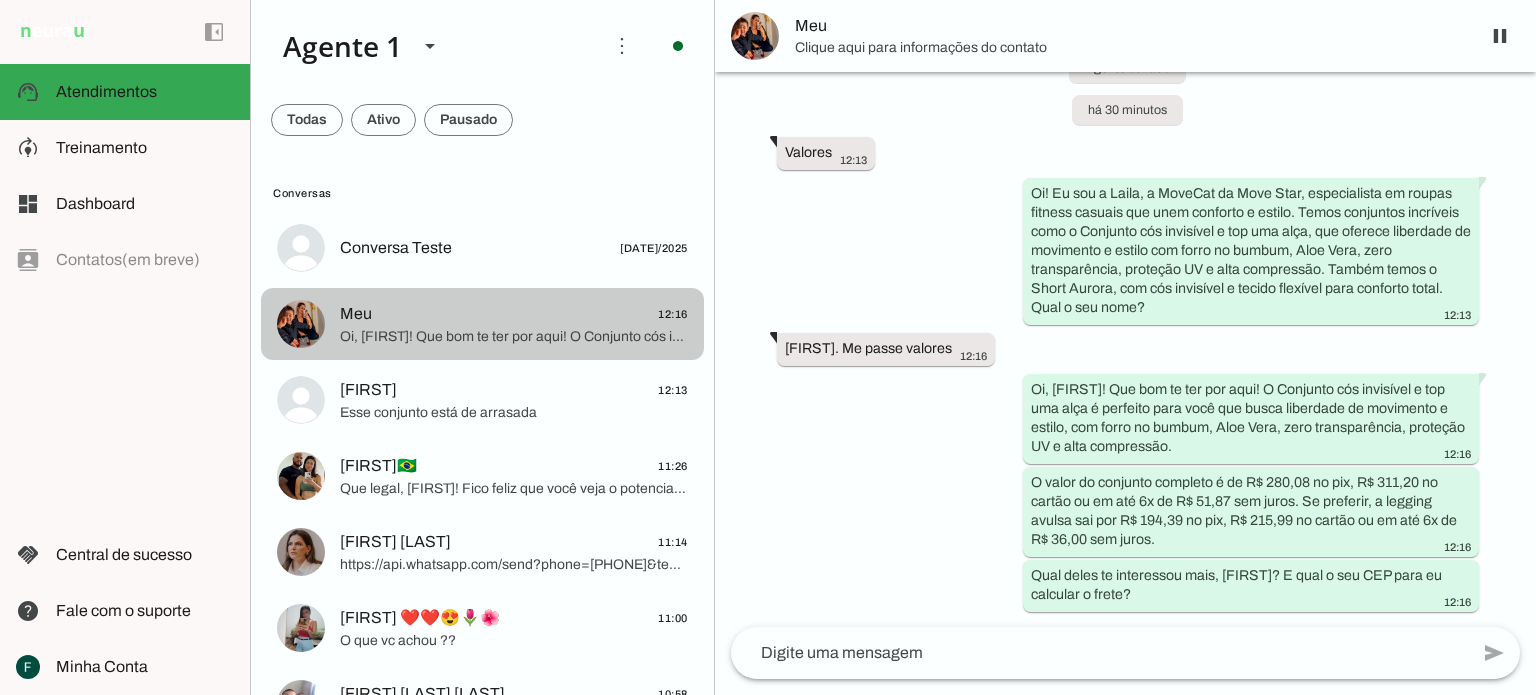 scroll, scrollTop: 63, scrollLeft: 0, axis: vertical 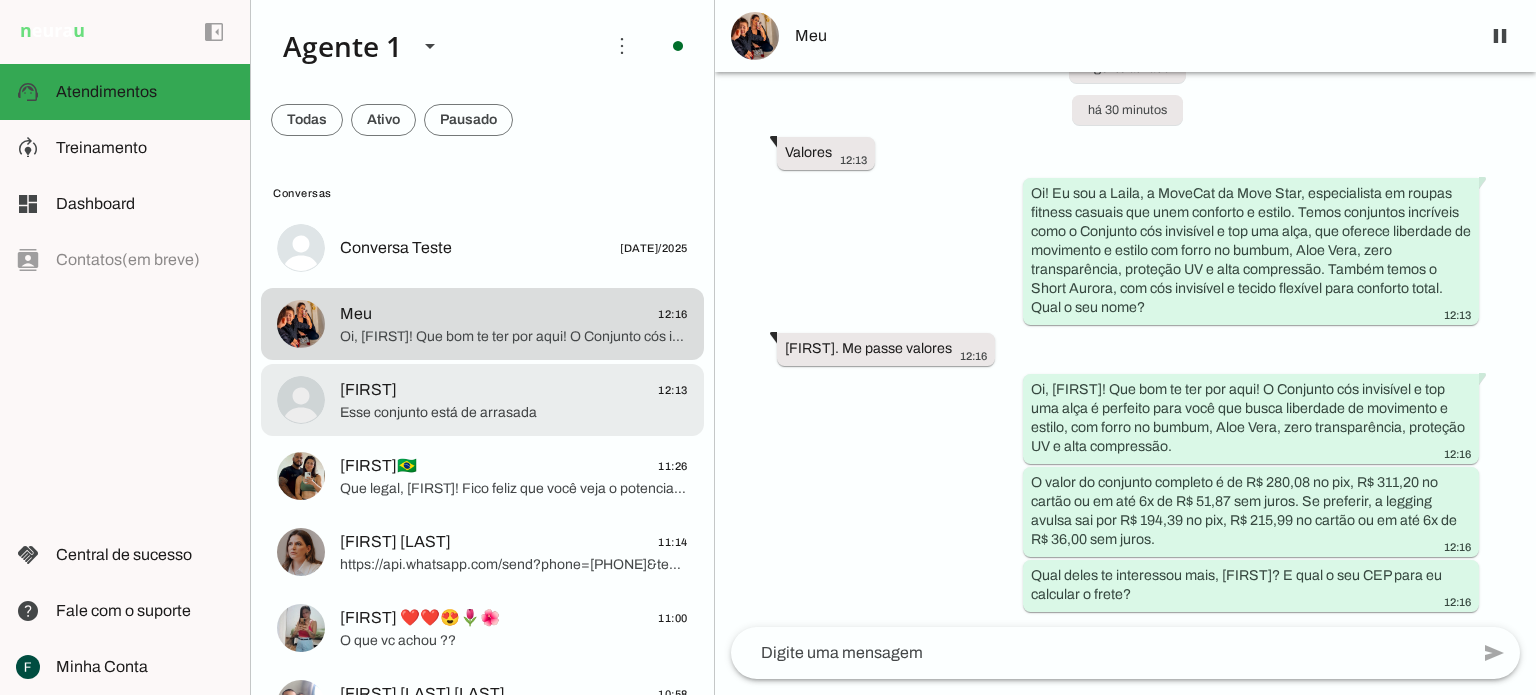 click on "Marciene
12:13" 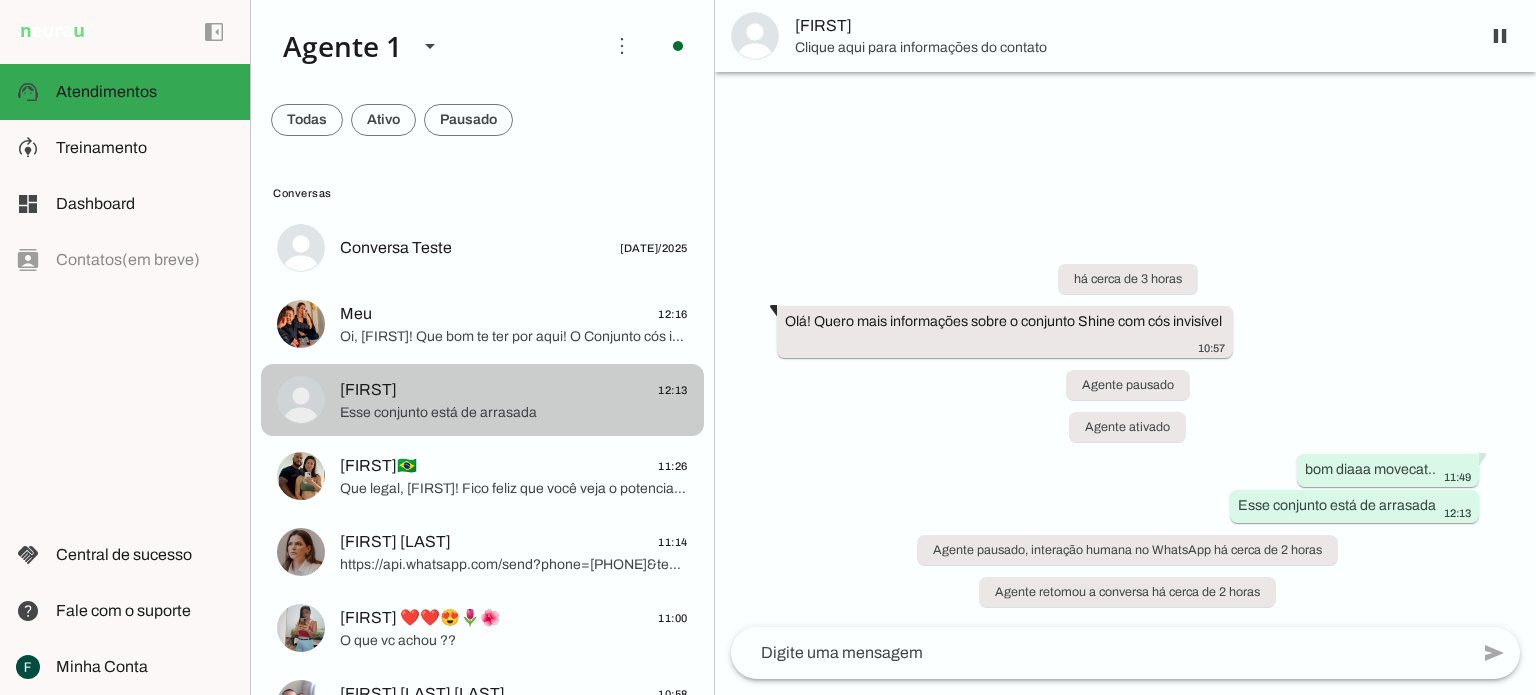 scroll, scrollTop: 0, scrollLeft: 0, axis: both 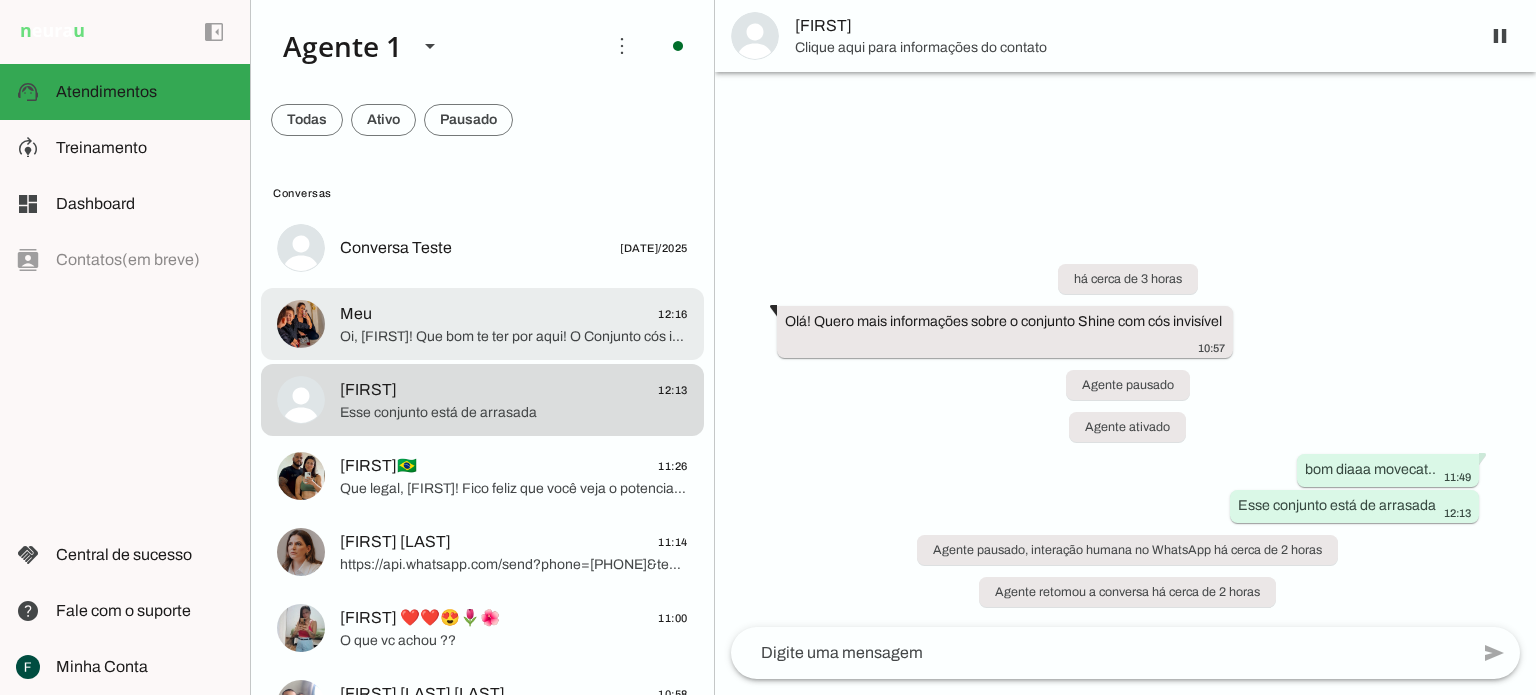 click on "Oi, [NAME]! Que bom te ter por aqui! O Conjunto cós invisível e top uma alça é perfeito para você que busca liberdade de movimento e estilo, com forro no bumbum, Aloe Vera, zero transparência, proteção UV e alta compressão.
O valor do conjunto completo é de R$ 280,08 no pix, R$ 311,20 no cartão ou em até 6x de R$ 51,87 sem juros. Se preferir, a legging avulsa sai por R$ 194,39 no pix, R$ 215,99 no cartão ou em até 6x de R$ 36,00 sem juros.
Qual deles te interessou mais, [NAME]? E qual o seu CEP para eu calcular o frete?" 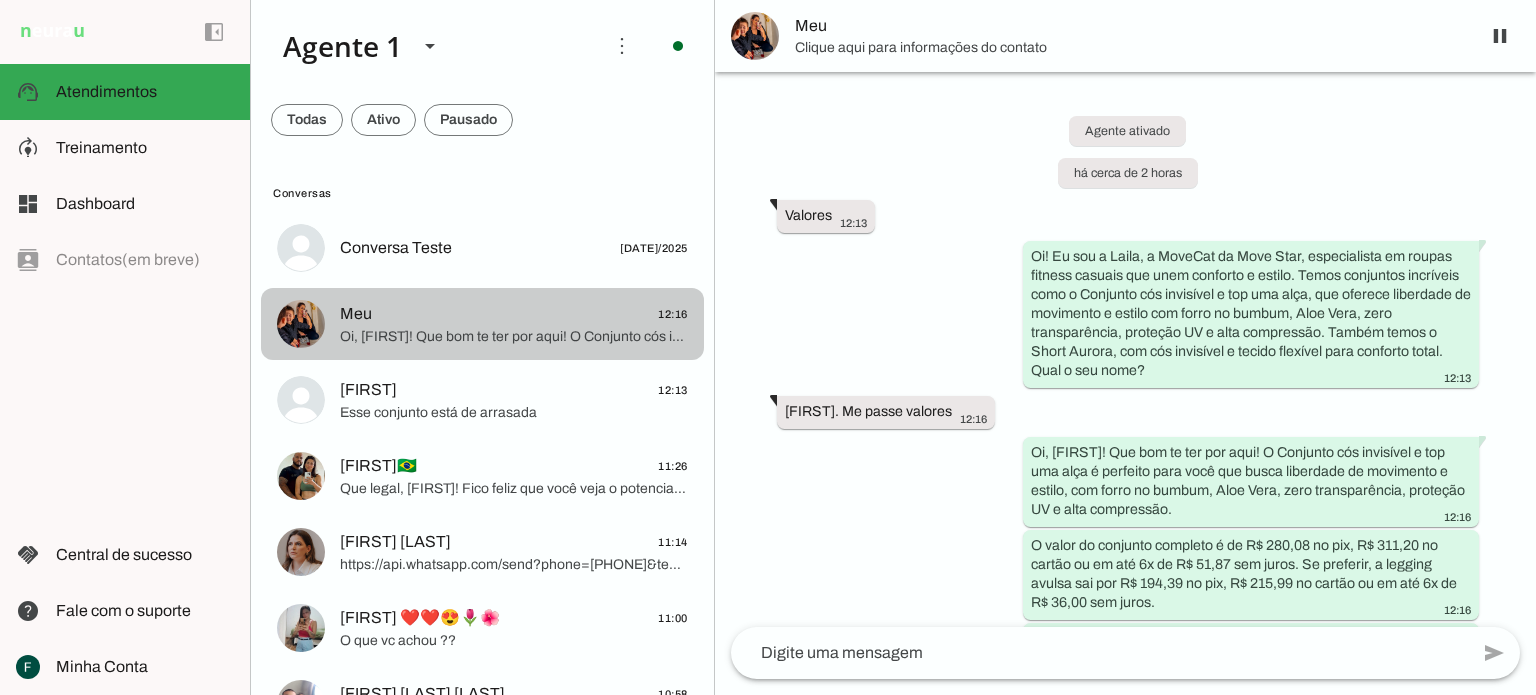 scroll, scrollTop: 63, scrollLeft: 0, axis: vertical 